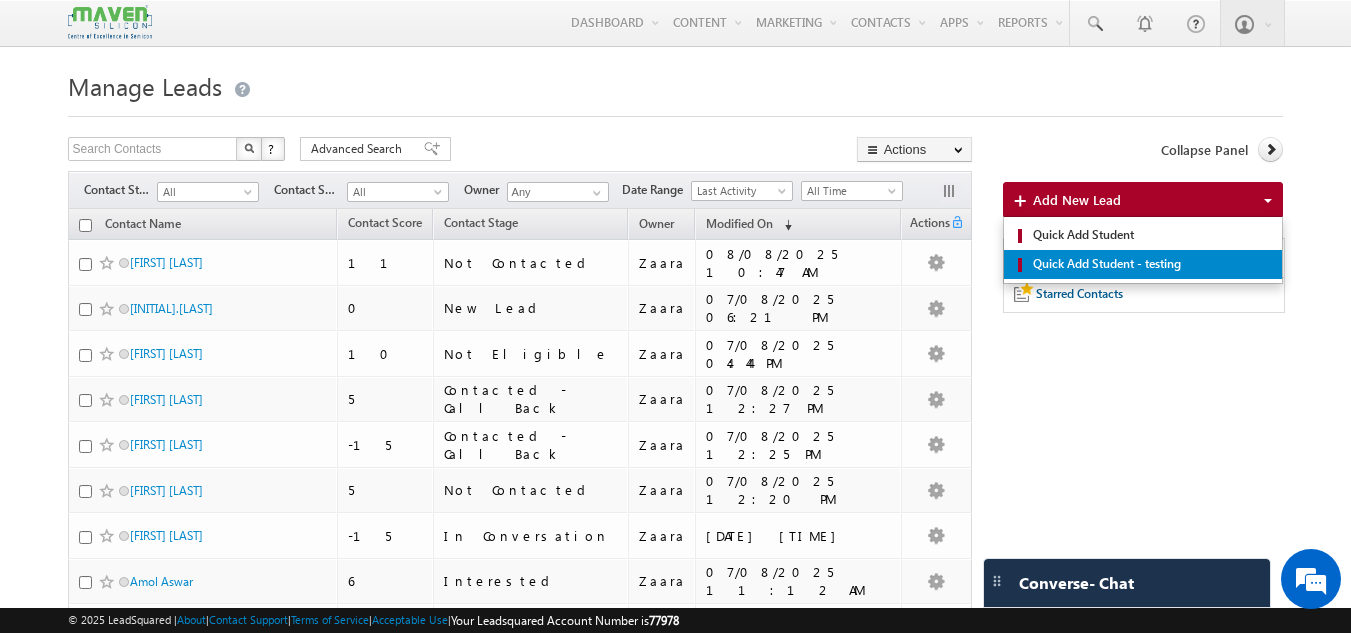 scroll, scrollTop: 0, scrollLeft: 0, axis: both 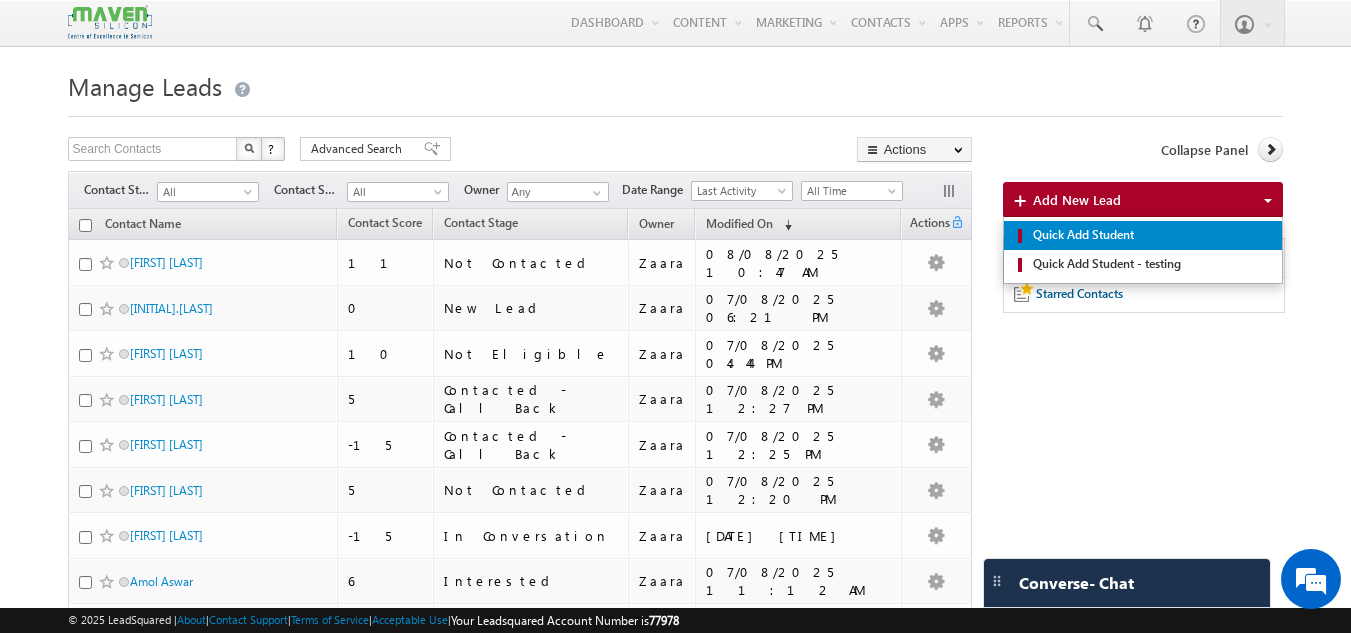click on "Quick Add Student" at bounding box center (1151, 235) 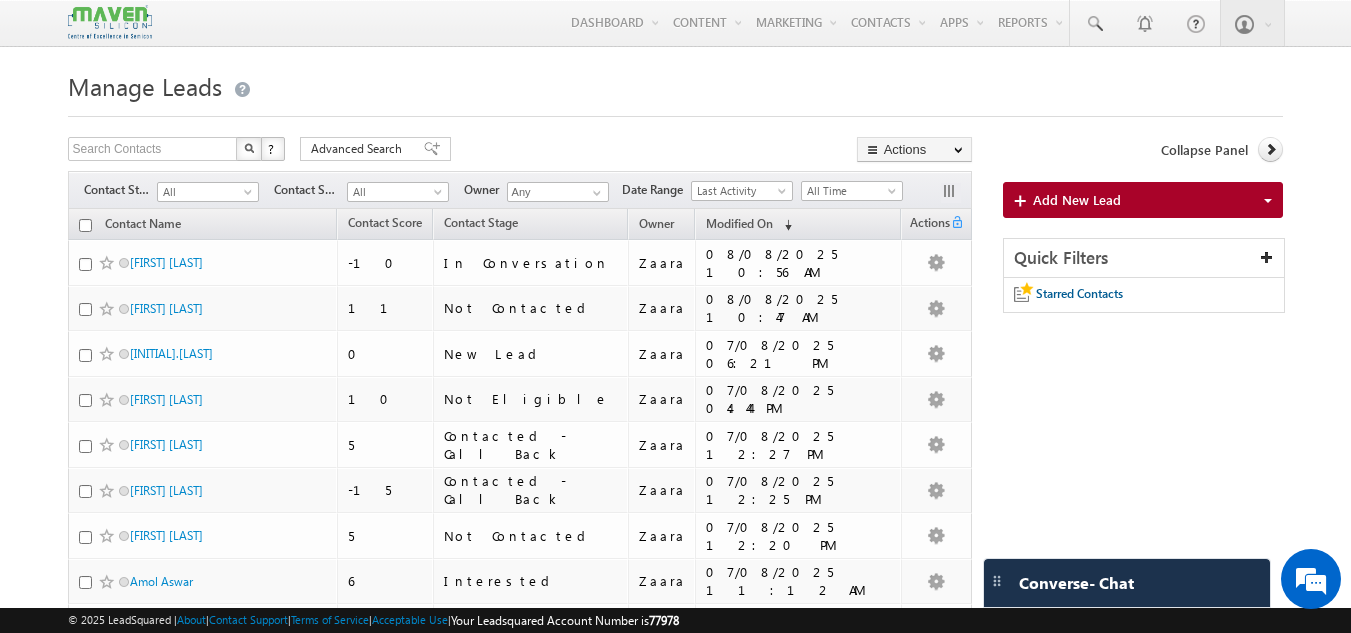 click on "Manage Leads" at bounding box center (676, 84) 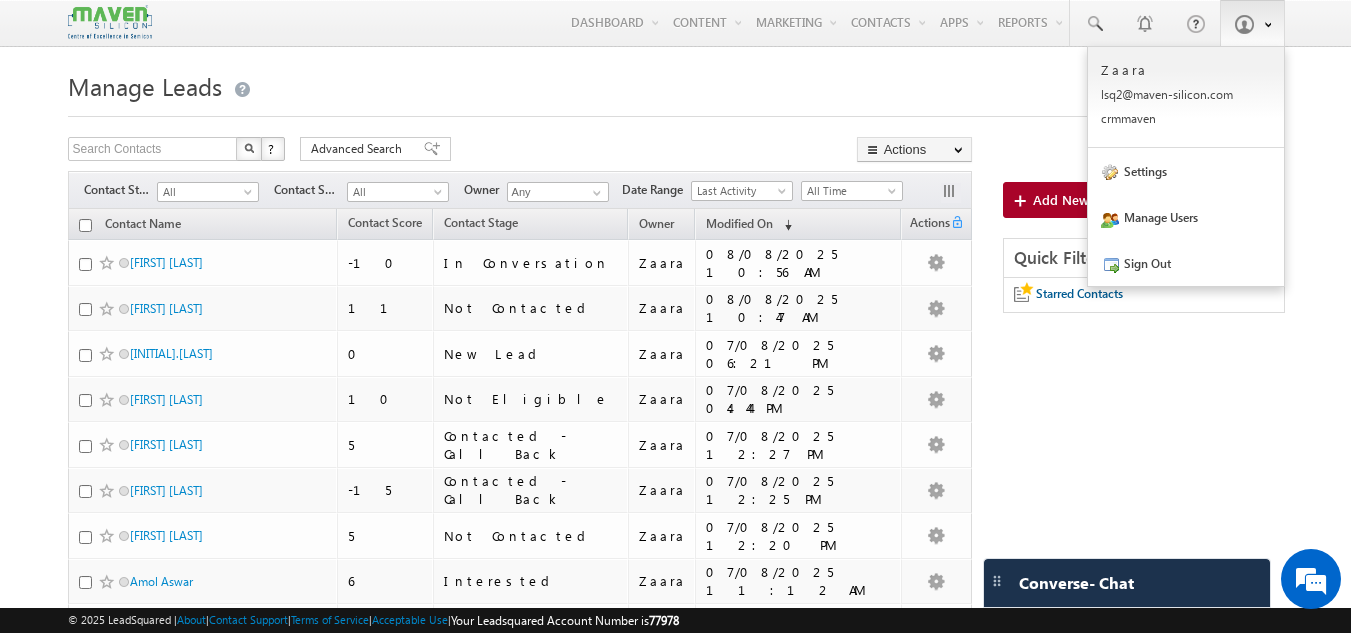 click at bounding box center (1264, 23) 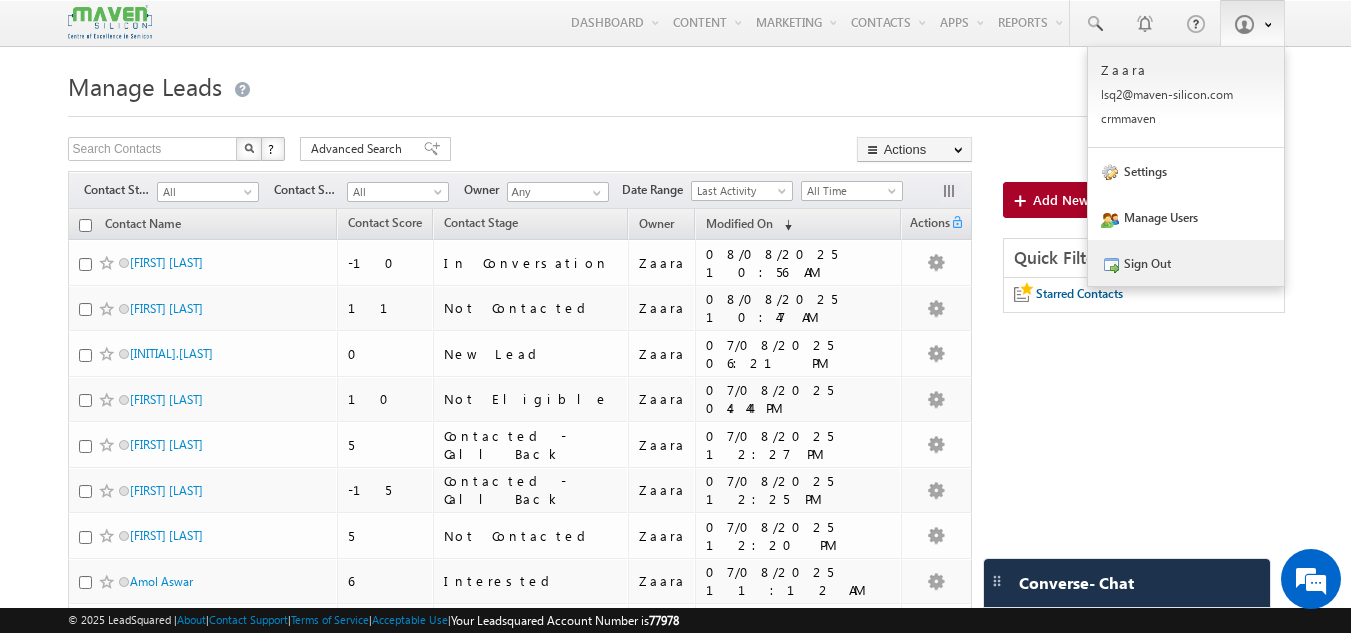 click on "Sign Out" at bounding box center [1186, 263] 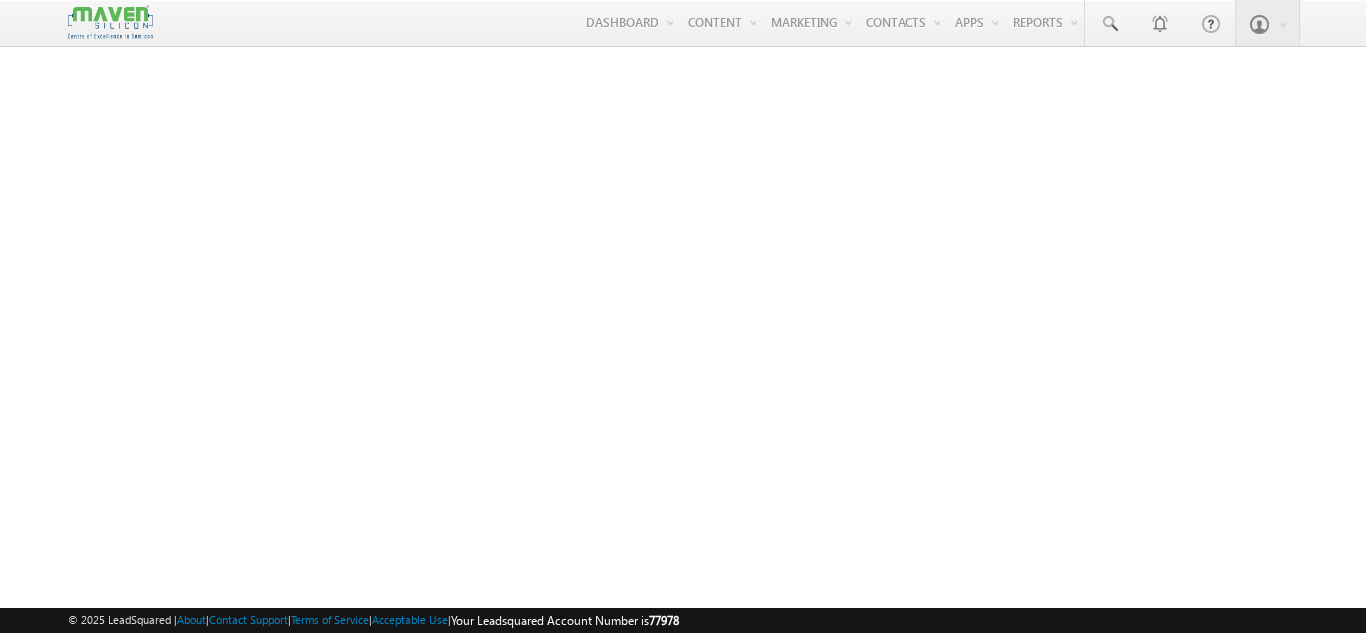 scroll, scrollTop: 0, scrollLeft: 0, axis: both 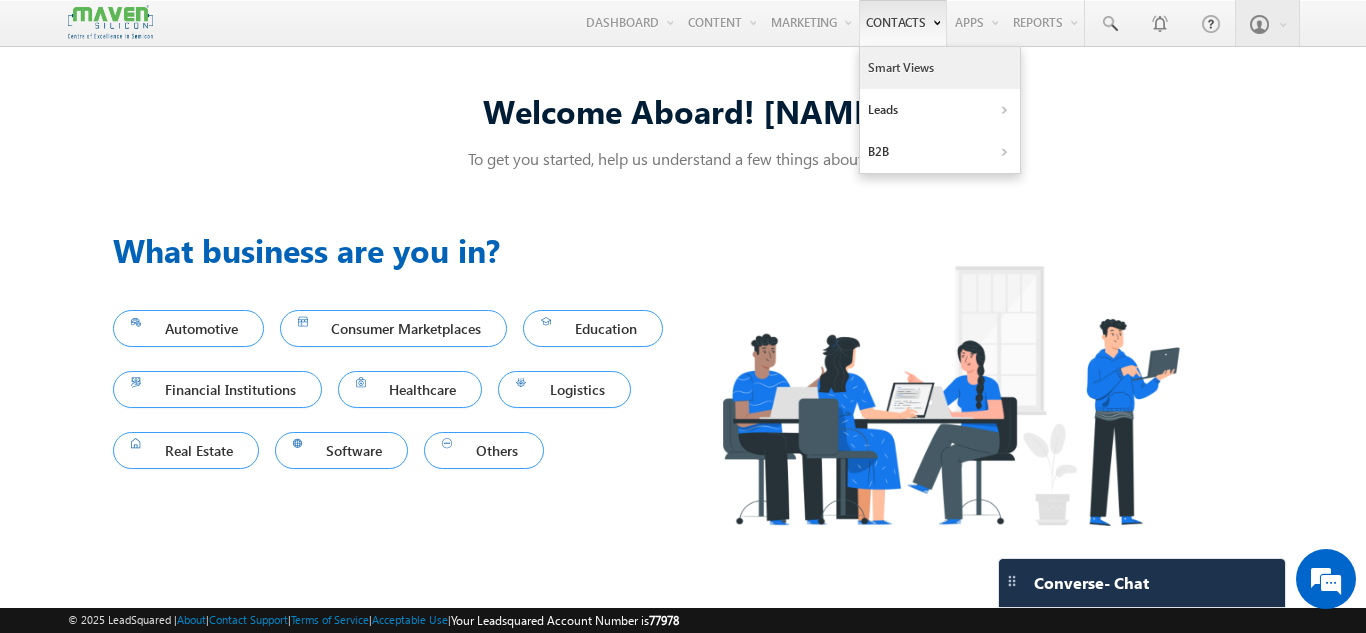 click on "Smart Views" at bounding box center (940, 68) 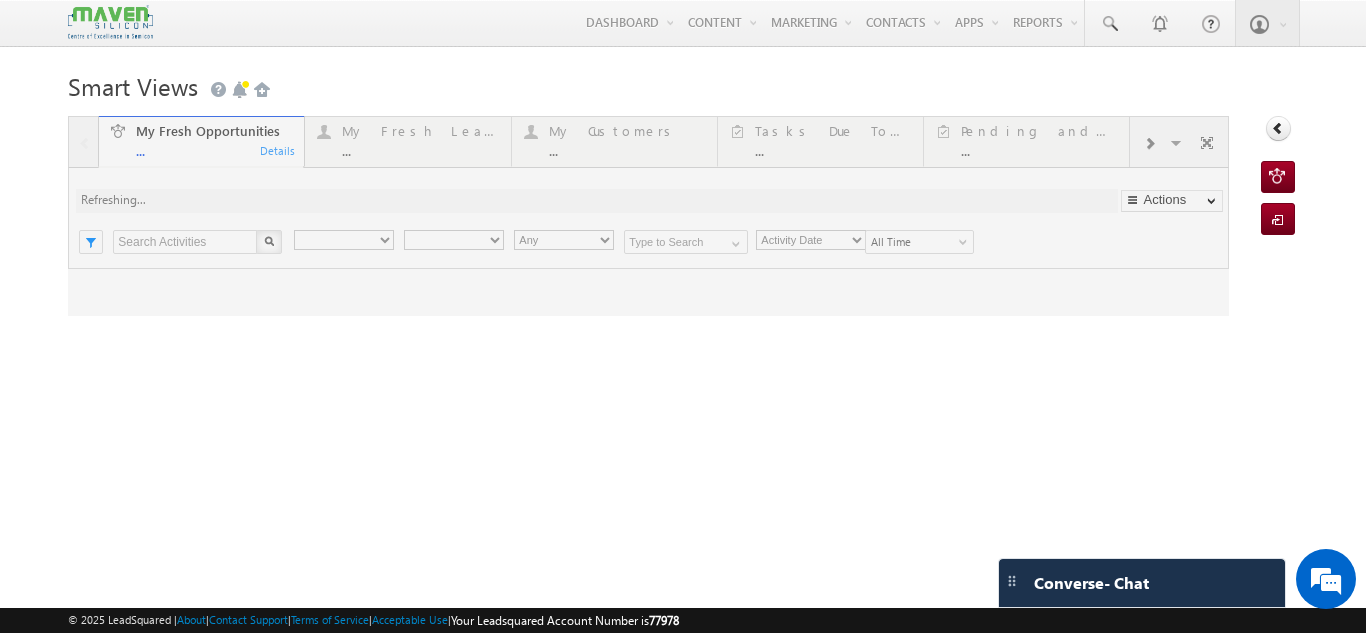 scroll, scrollTop: 0, scrollLeft: 0, axis: both 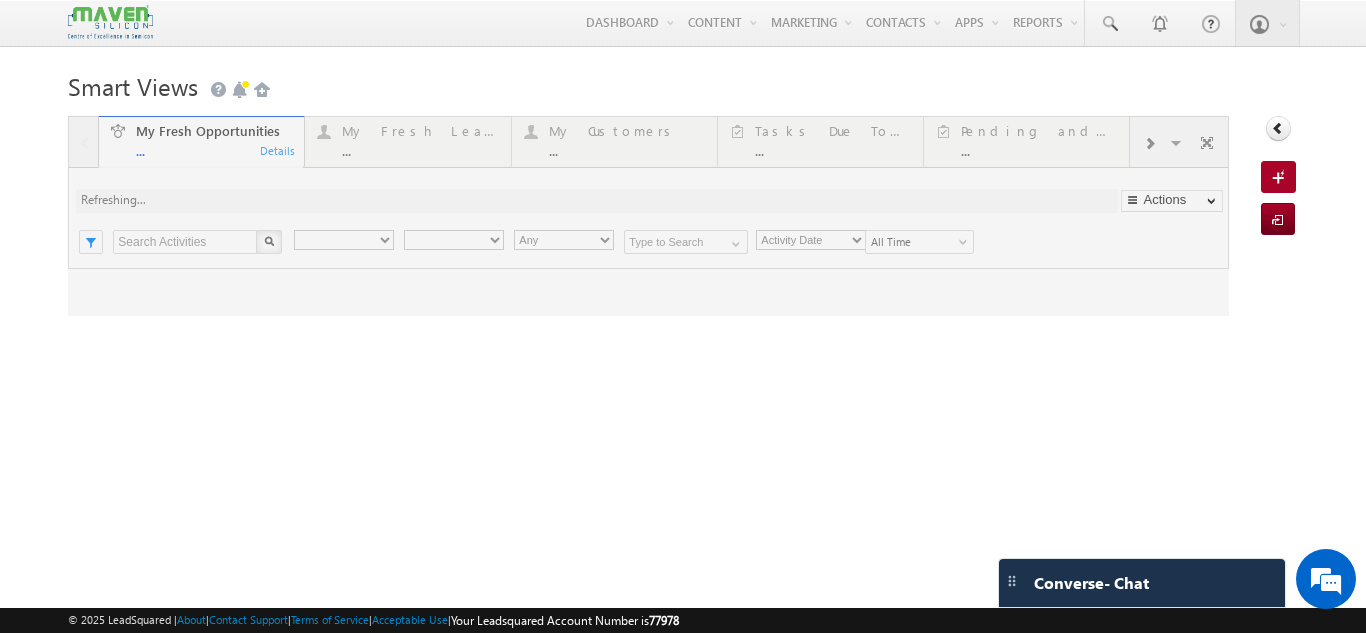 type on "Current User" 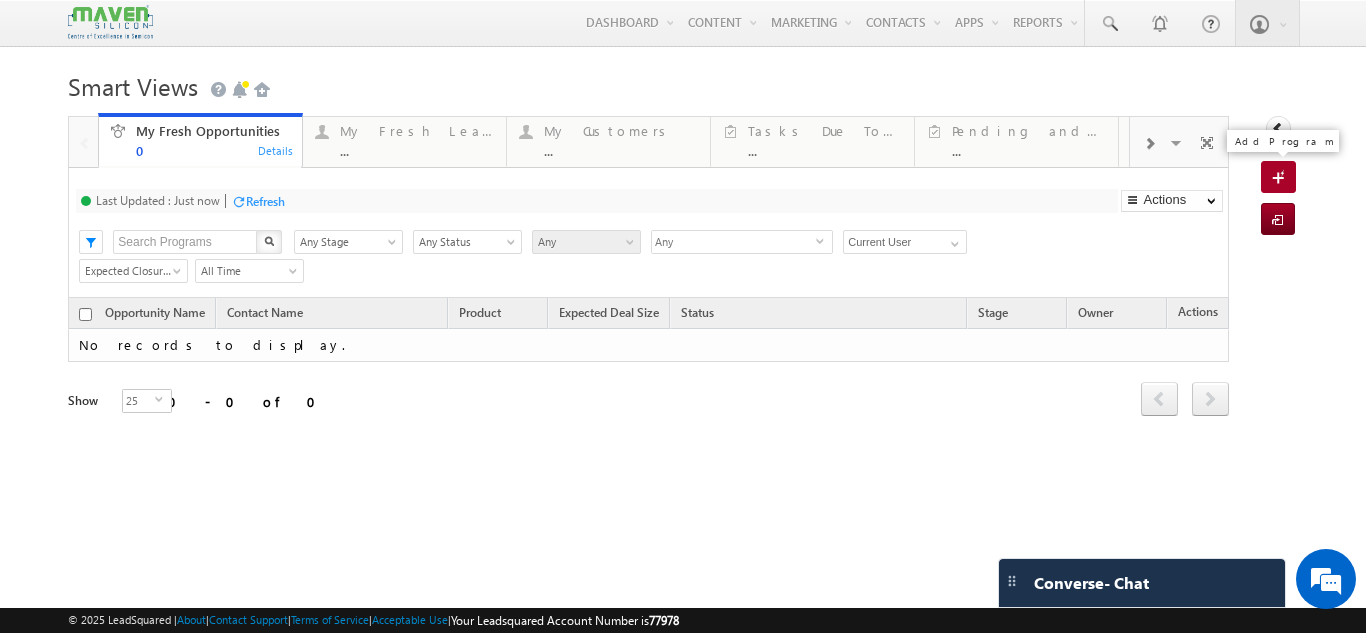 click at bounding box center [1281, 179] 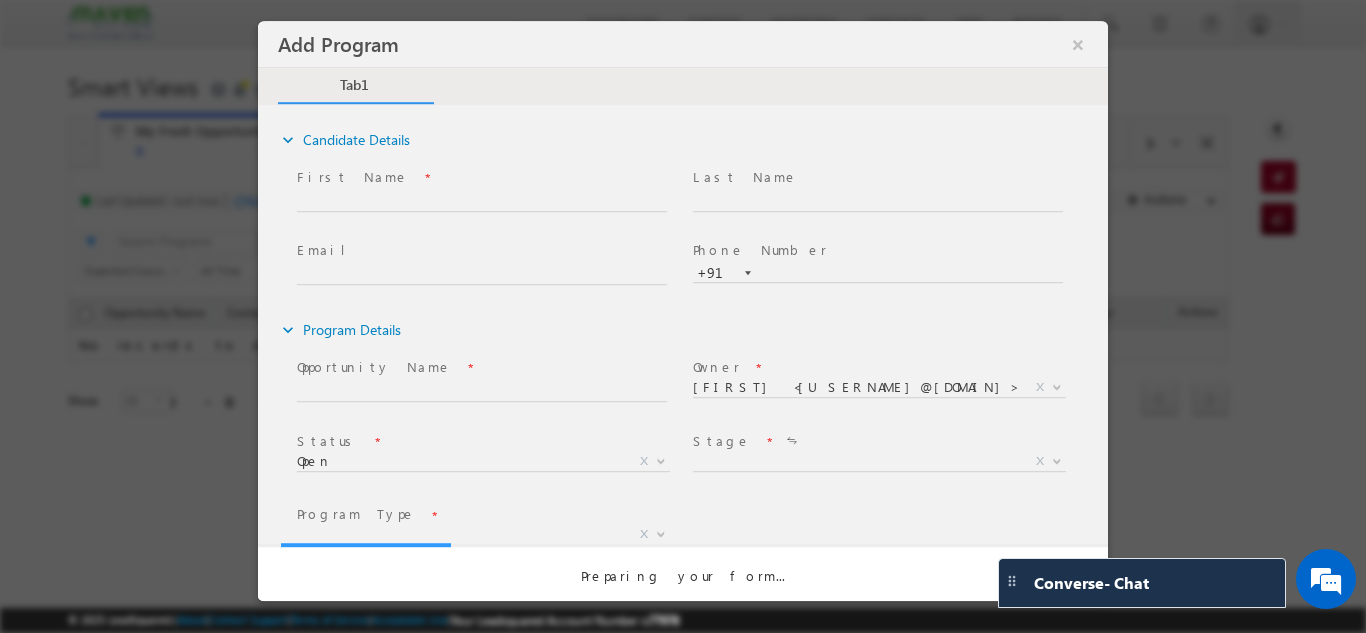 scroll, scrollTop: 0, scrollLeft: 0, axis: both 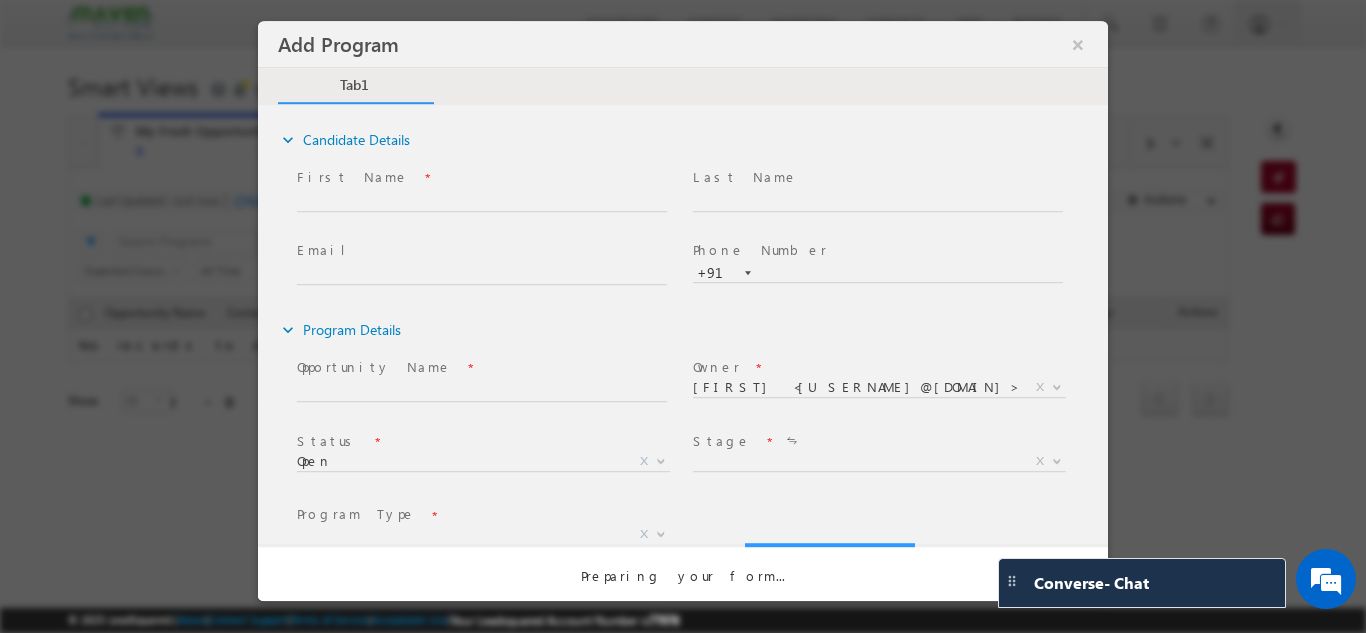 select on "Prospecting" 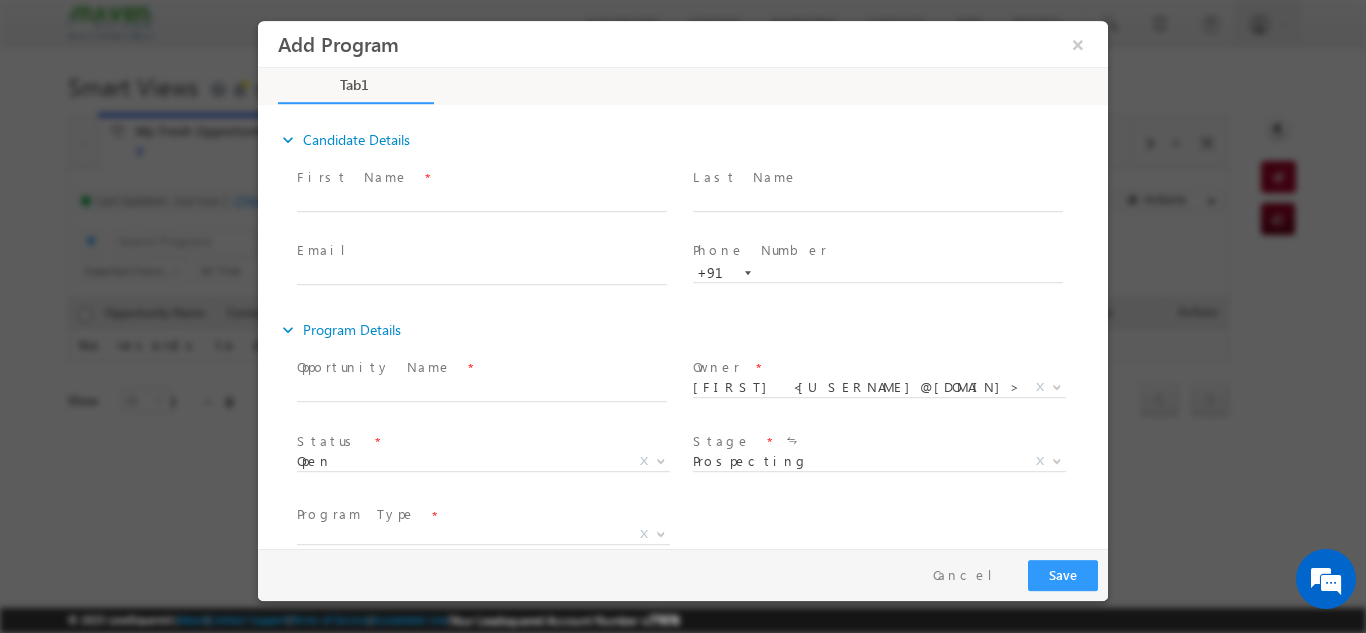 scroll, scrollTop: 0, scrollLeft: 0, axis: both 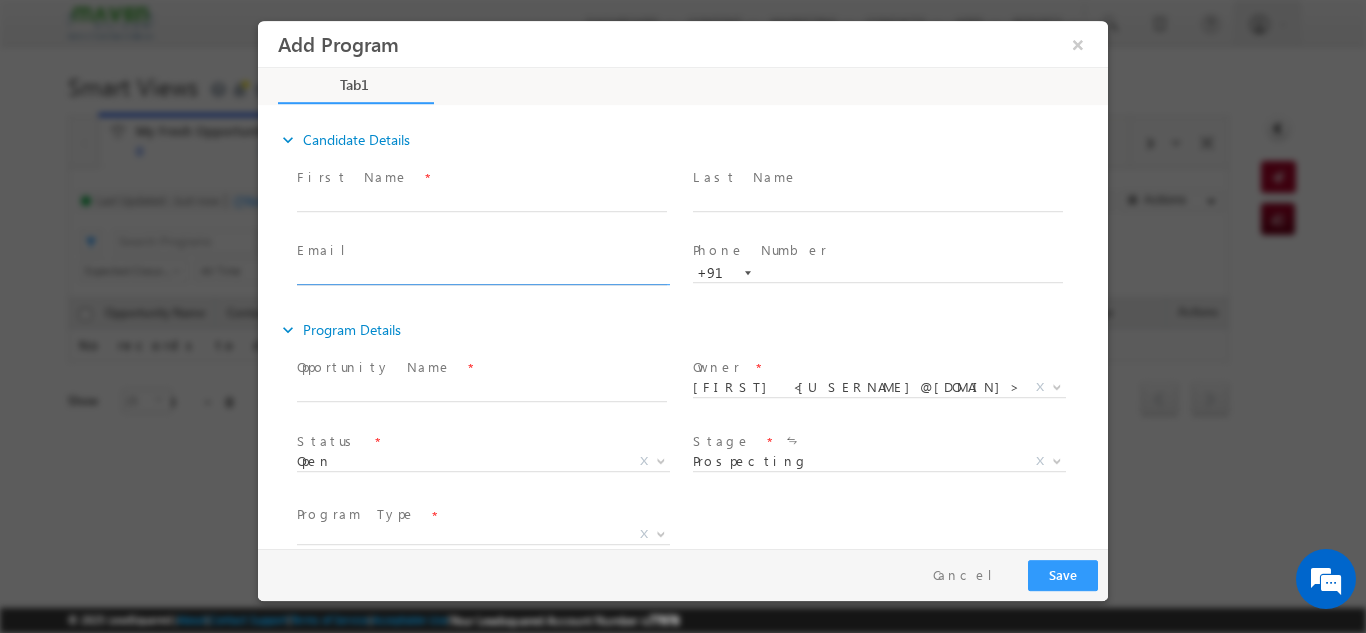 click 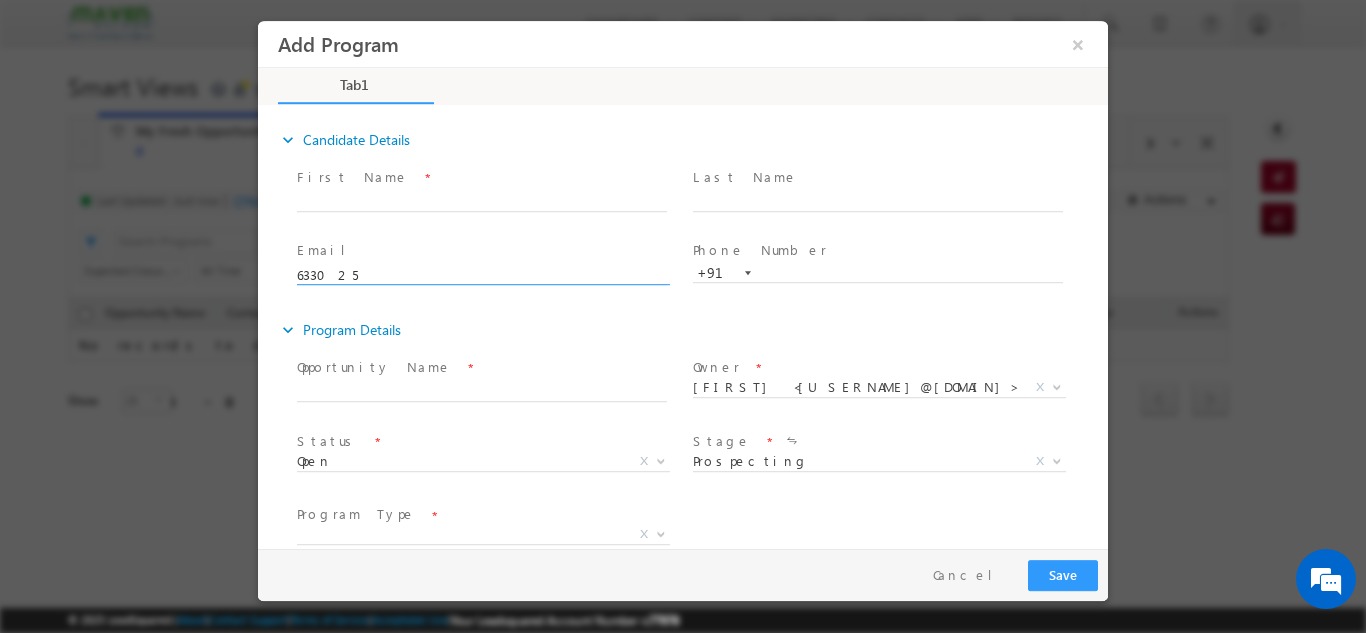 type 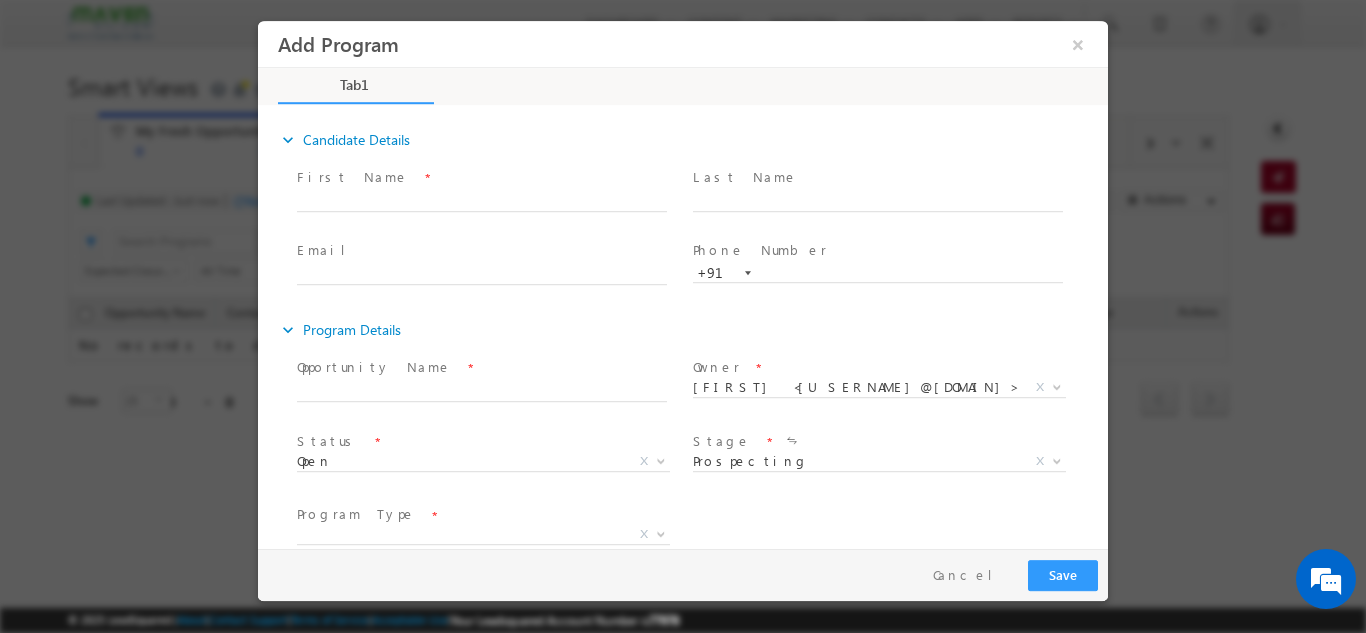 click on "First Name
*" at bounding box center [481, 177] 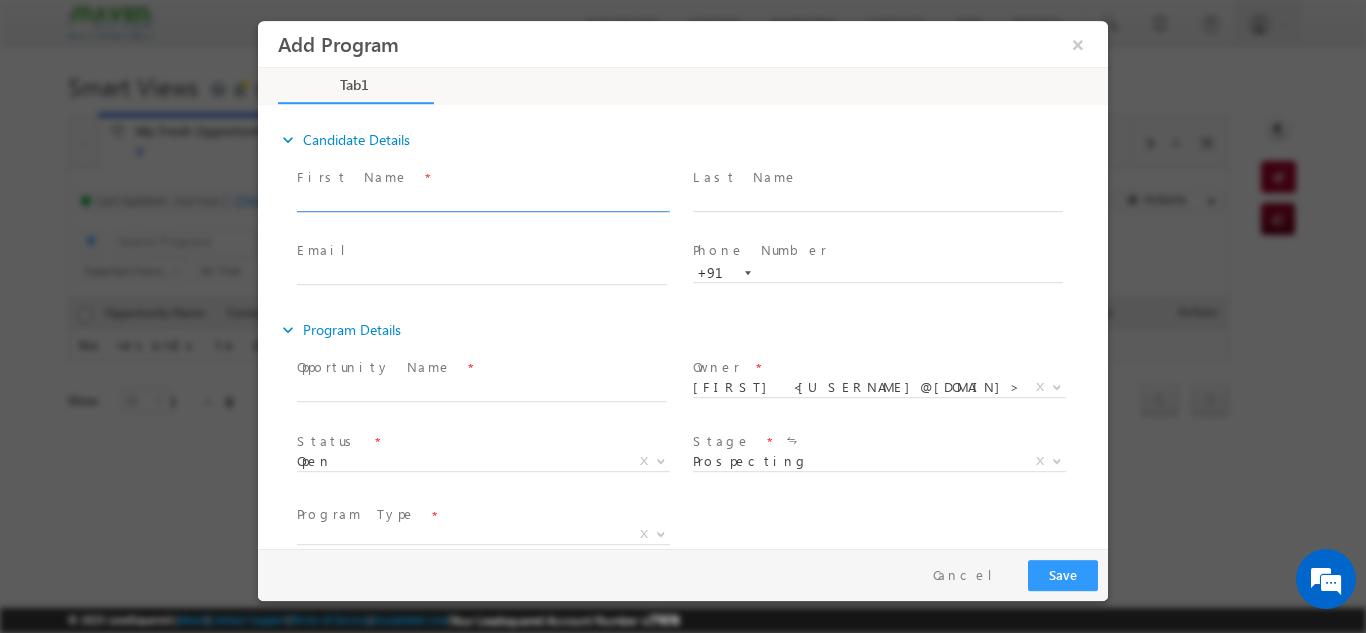 click at bounding box center [482, 201] 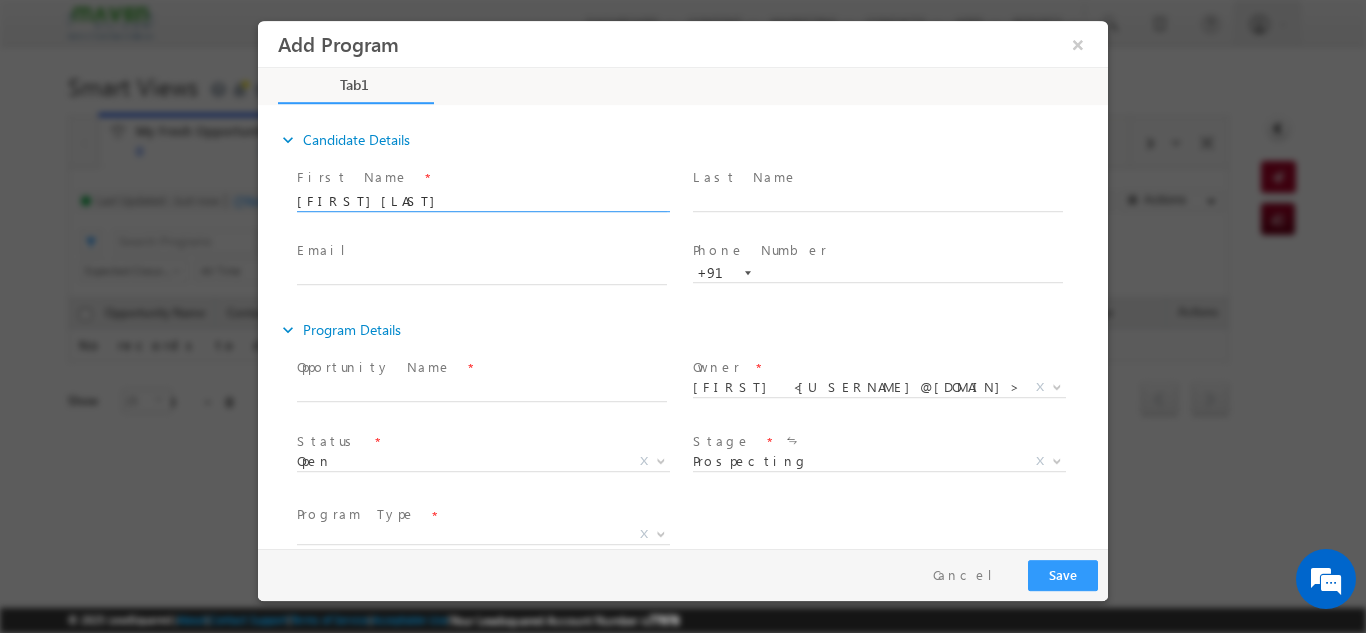 type on "M.SanthoshKumar" 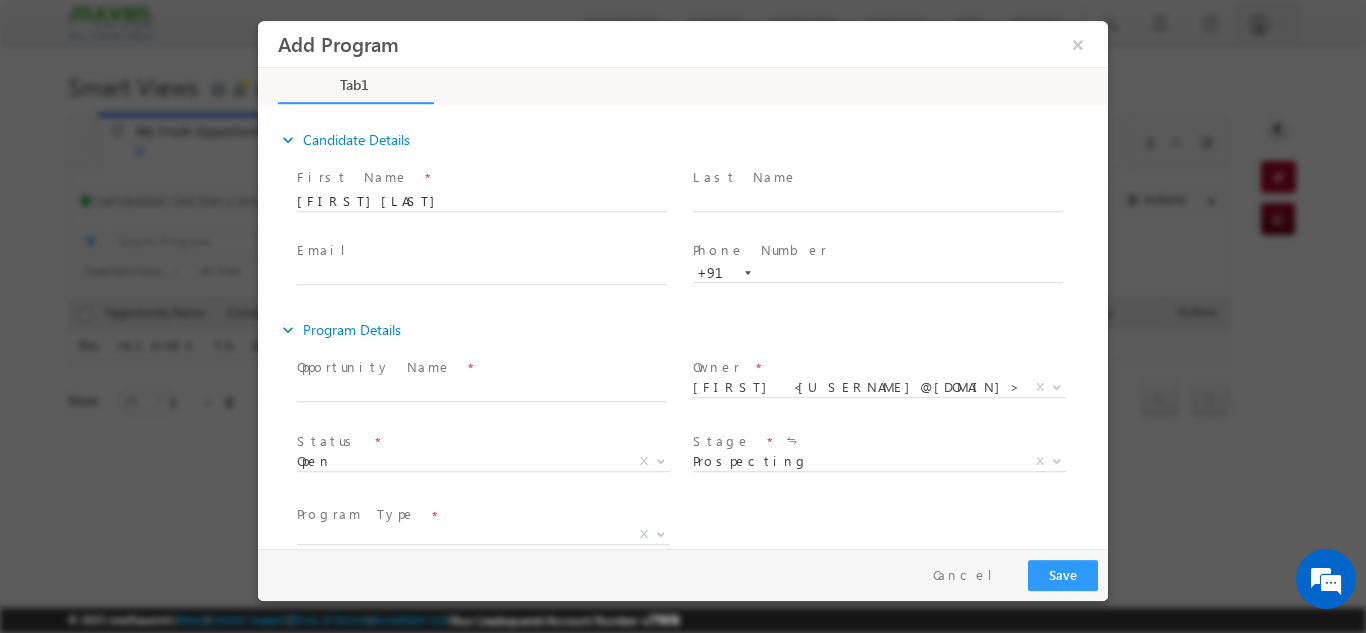 click at bounding box center [491, 275] 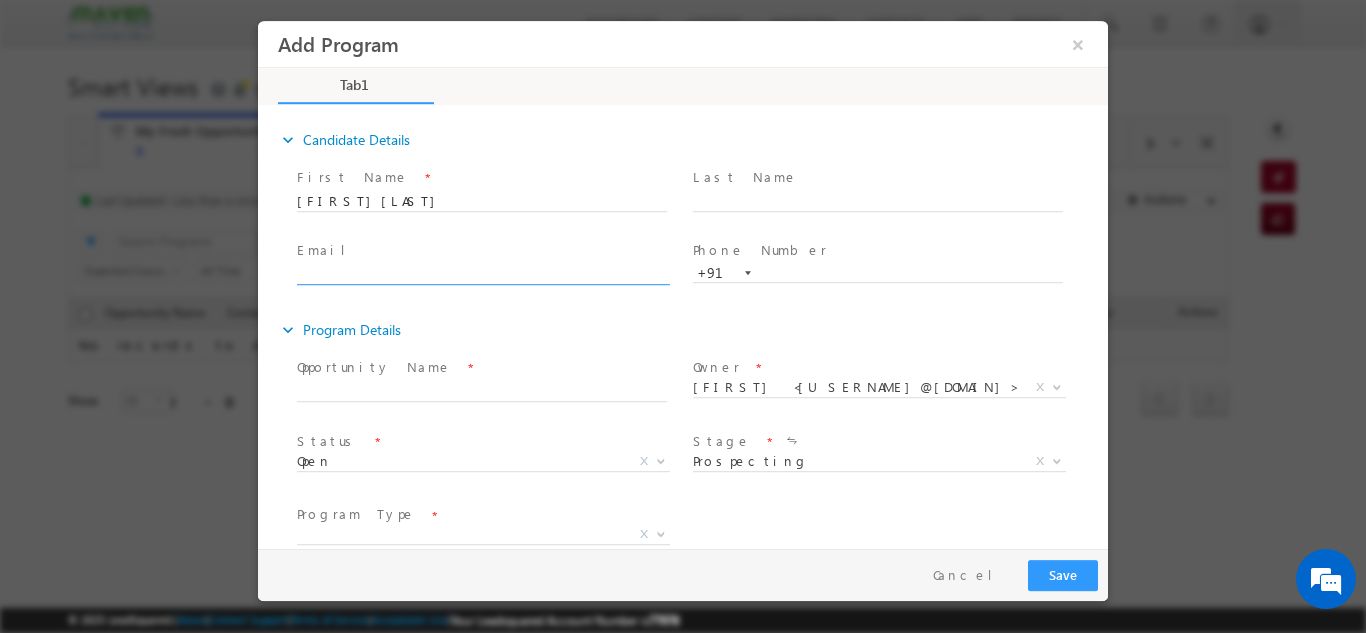 click at bounding box center [491, 275] 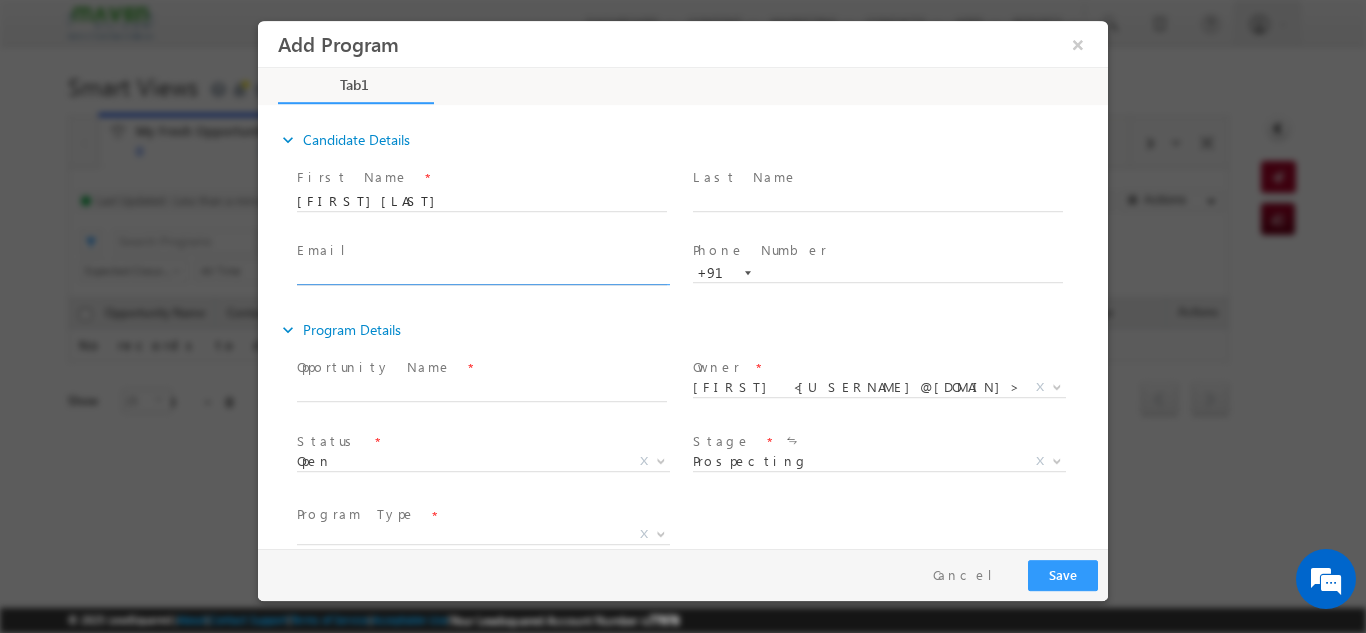 click 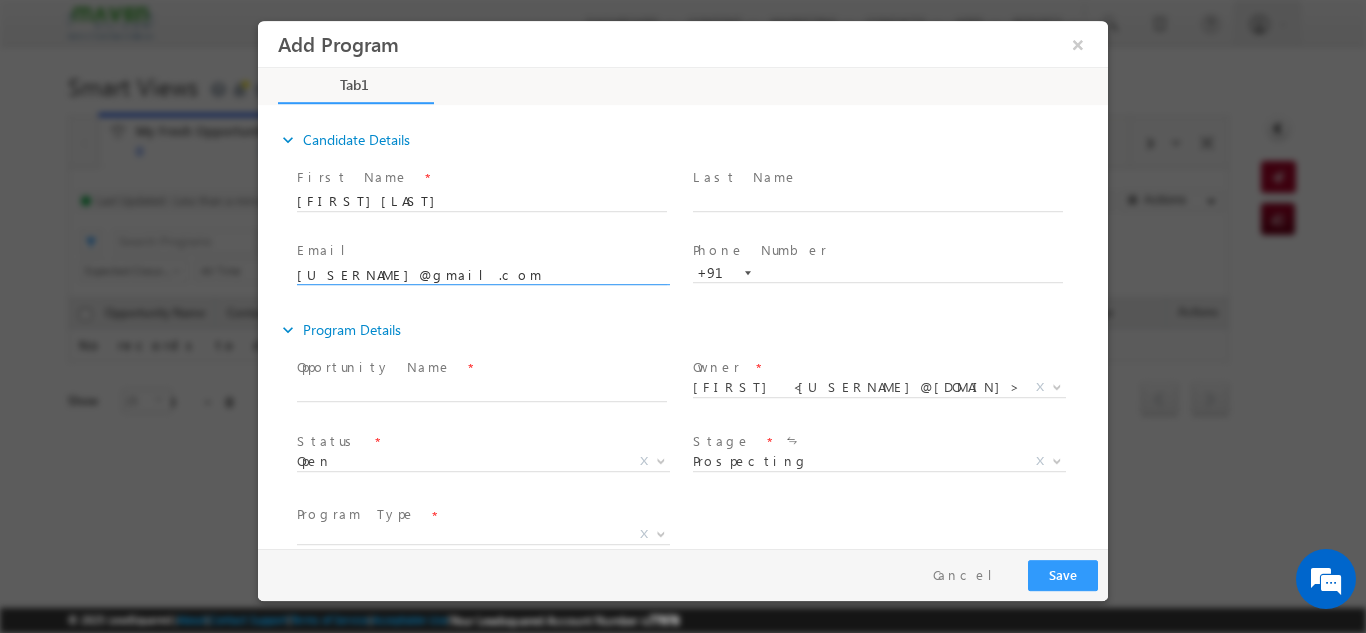 type on "rmgsanthosh07@gmail.com" 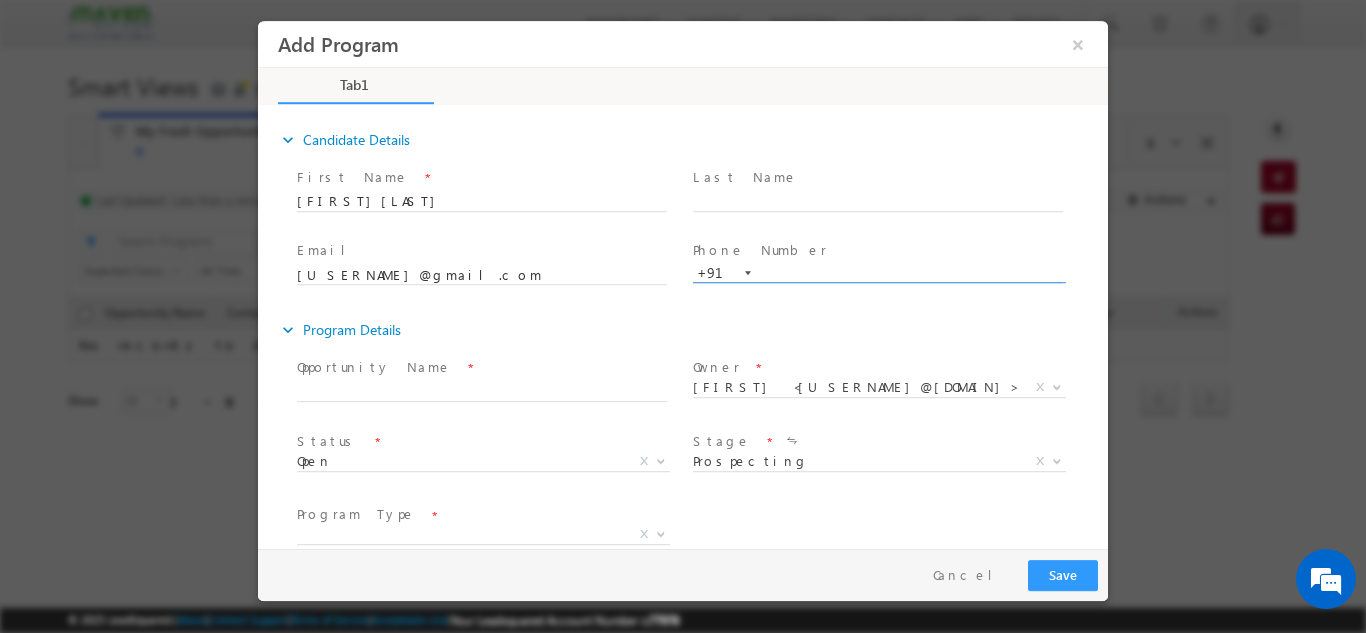 click at bounding box center [878, 273] 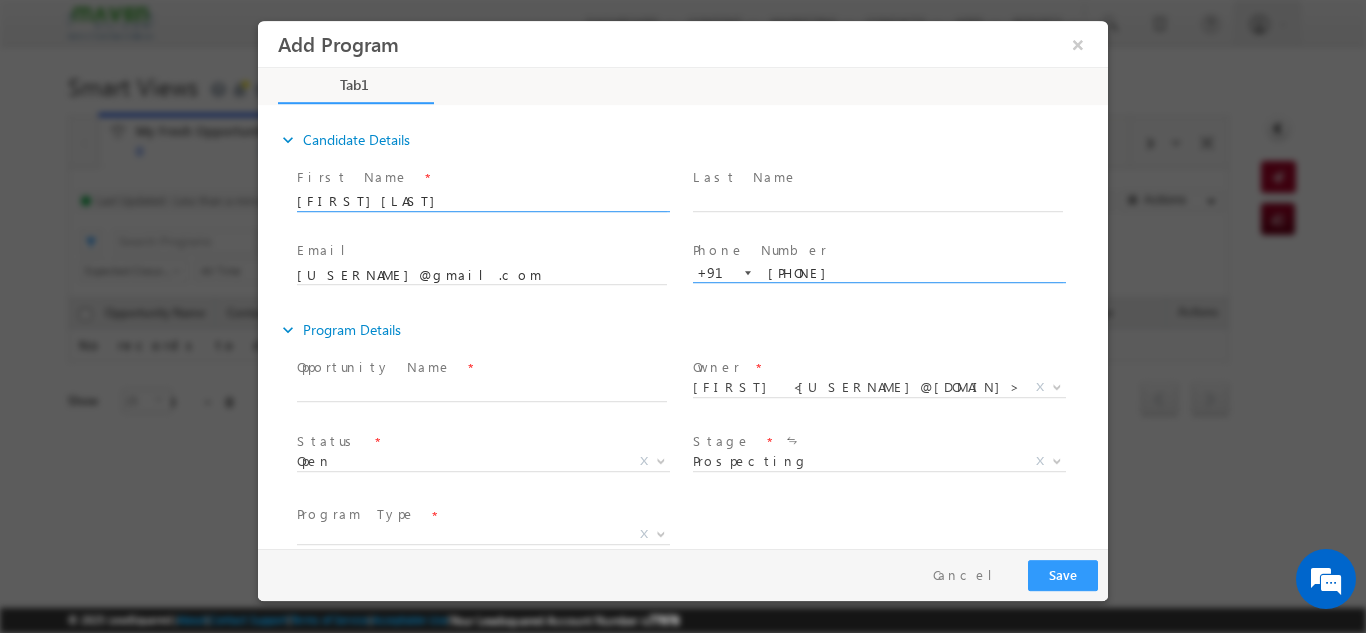 type on "9655407107" 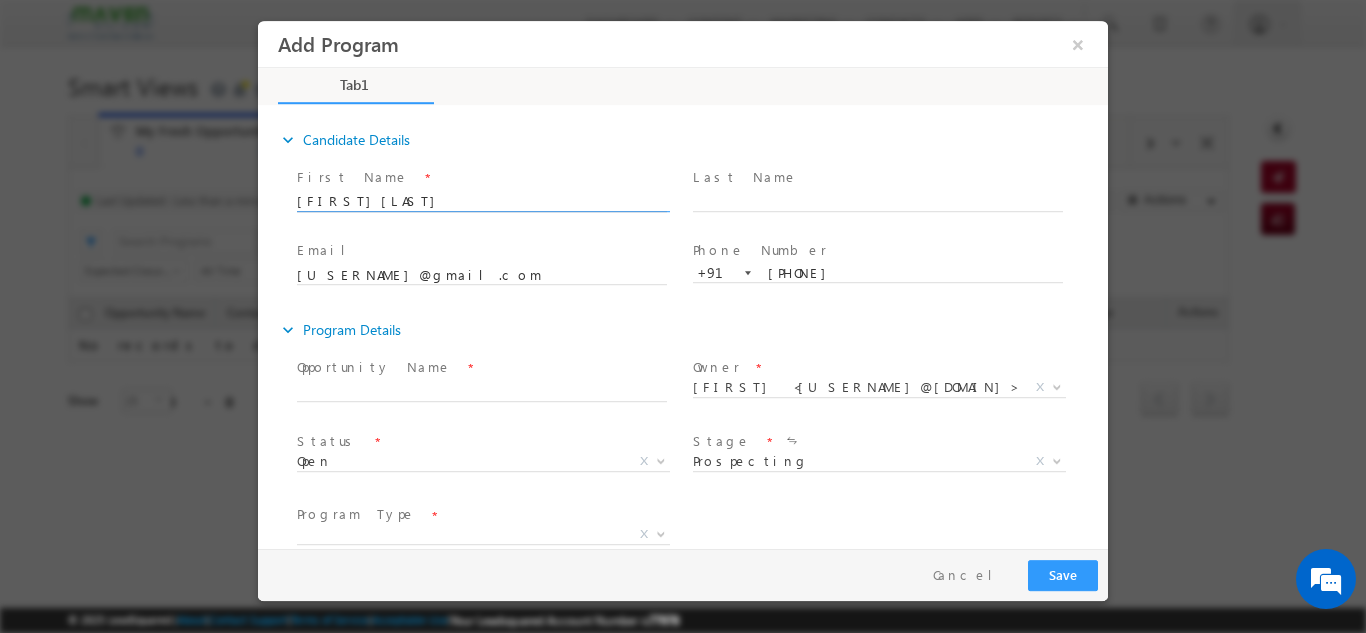 drag, startPoint x: 364, startPoint y: 203, endPoint x: 418, endPoint y: 204, distance: 54.00926 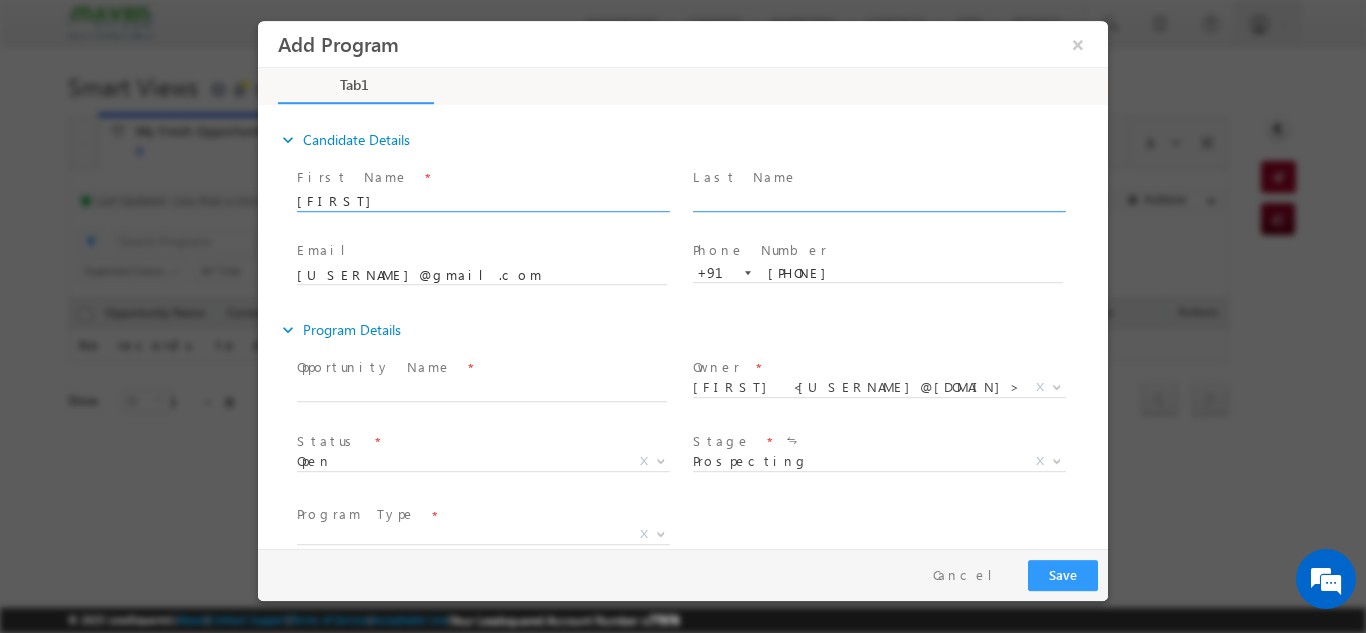 type on "M.Santhosh" 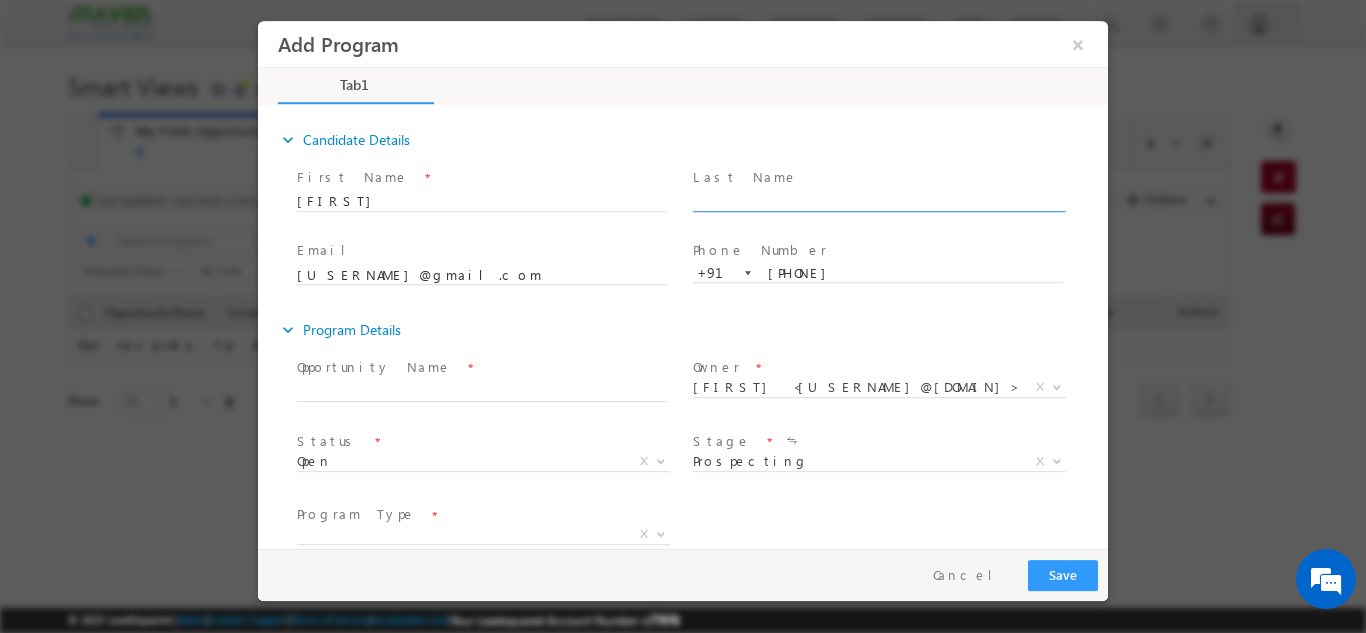 click at bounding box center [878, 201] 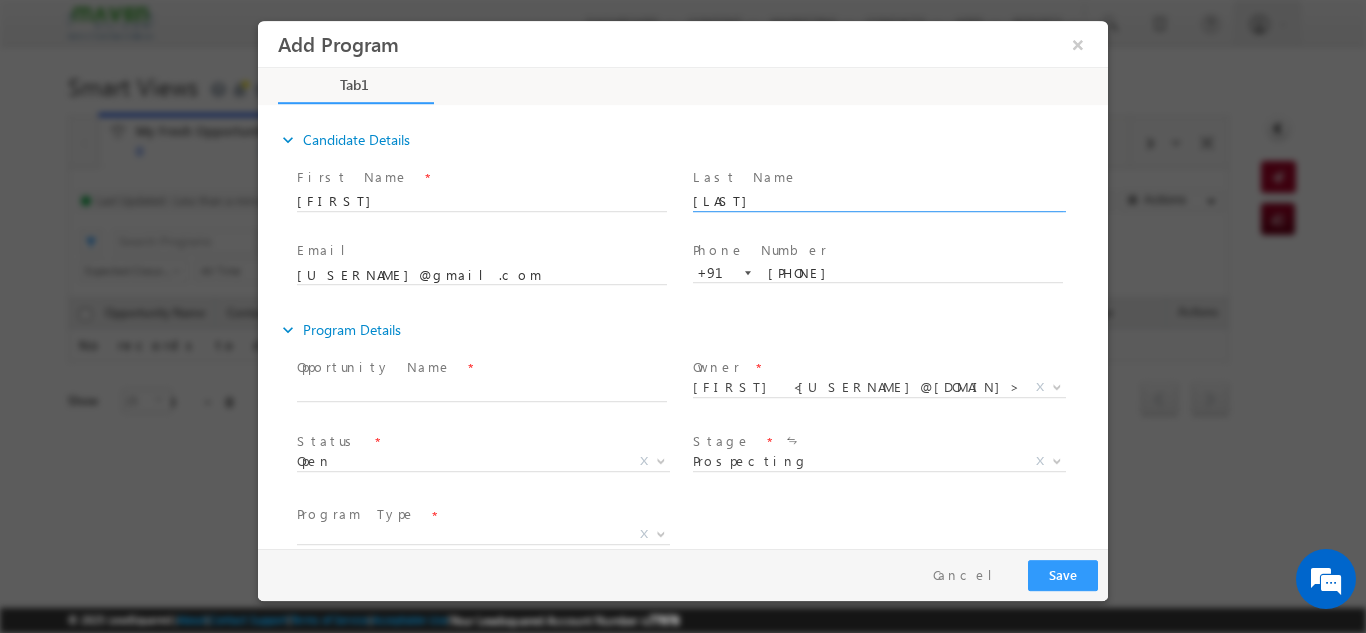 type on "Kumar" 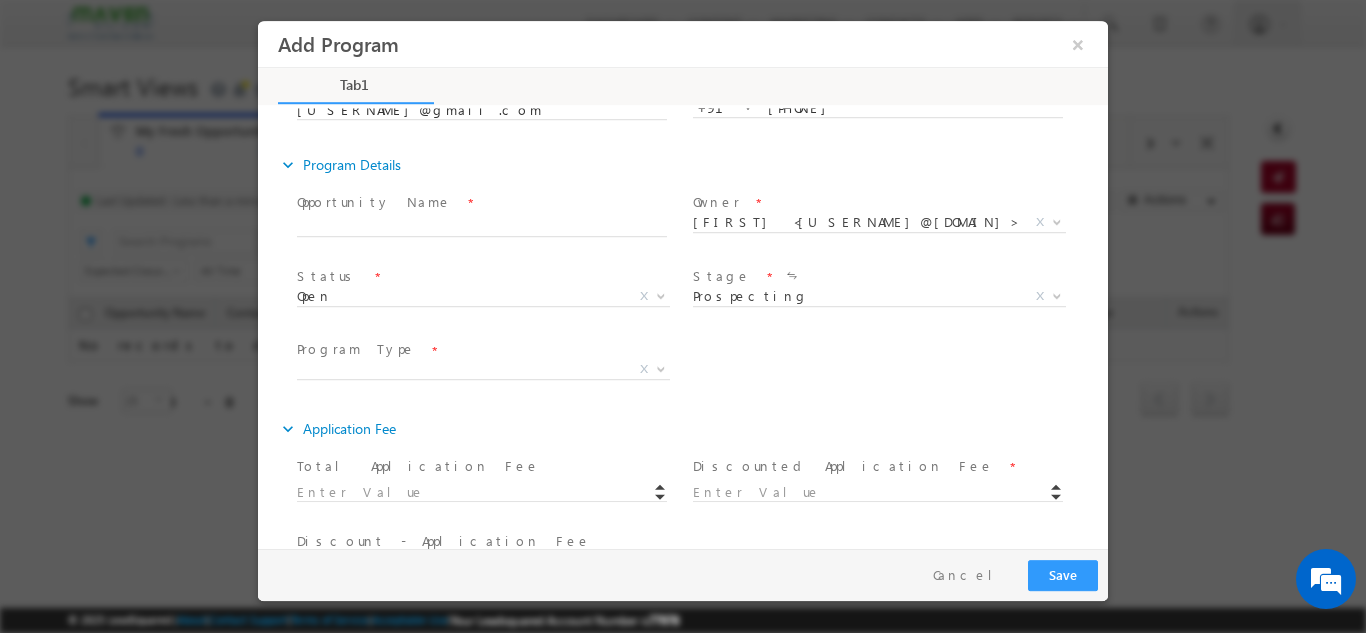 scroll, scrollTop: 200, scrollLeft: 0, axis: vertical 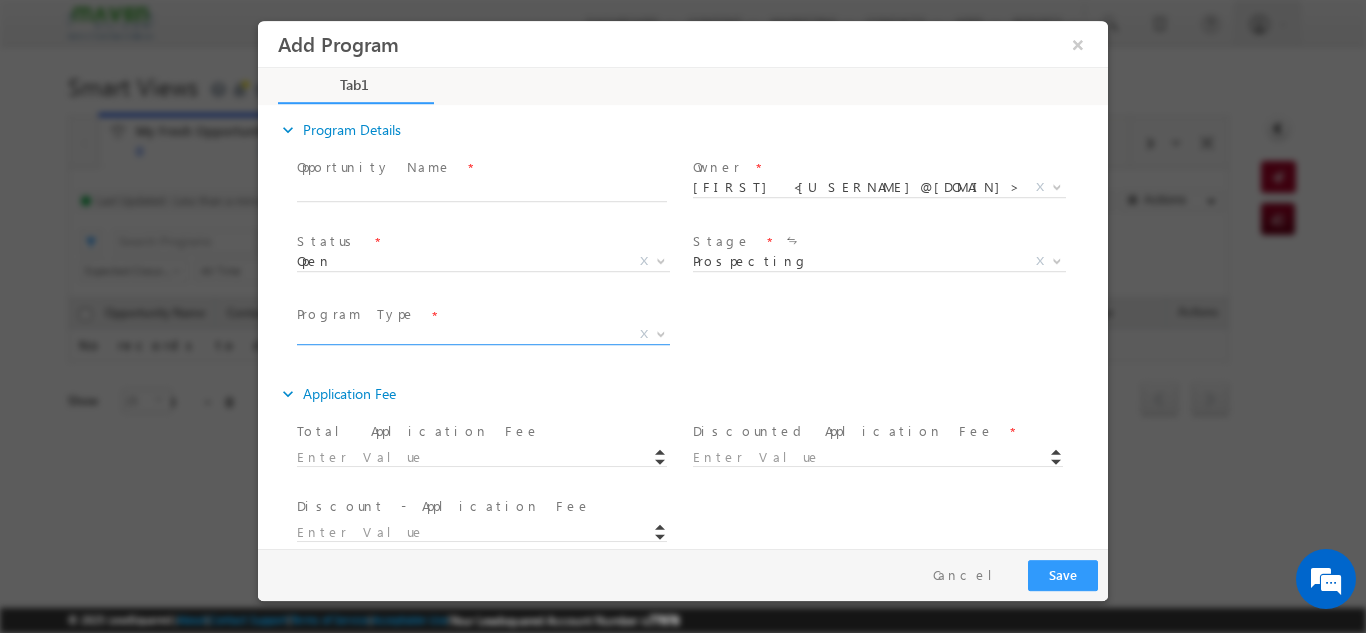 click on "X" at bounding box center [483, 334] 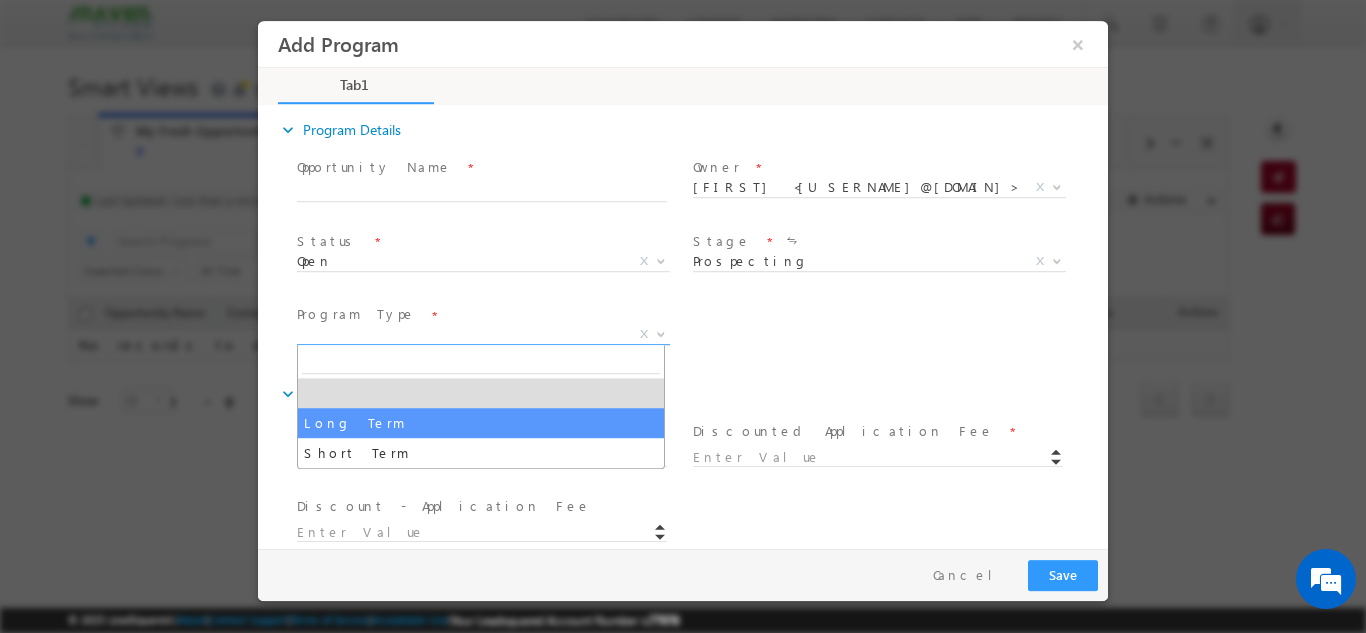 select on "Long Term" 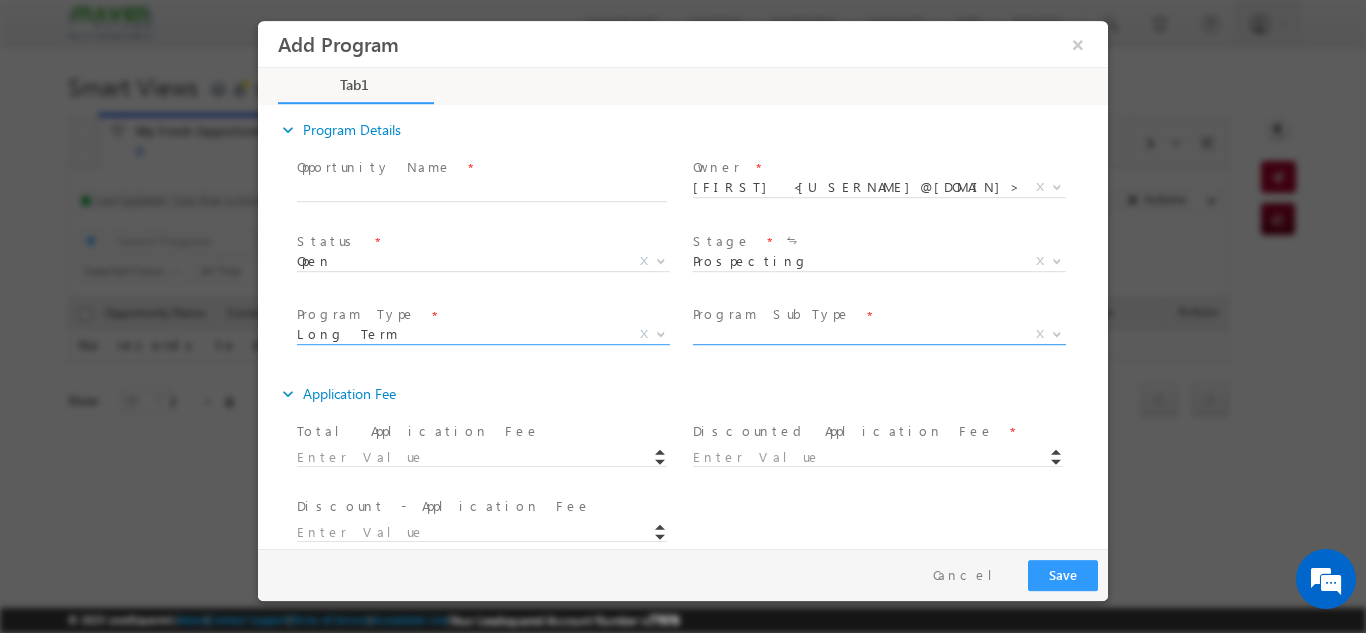 click on "X" at bounding box center [879, 334] 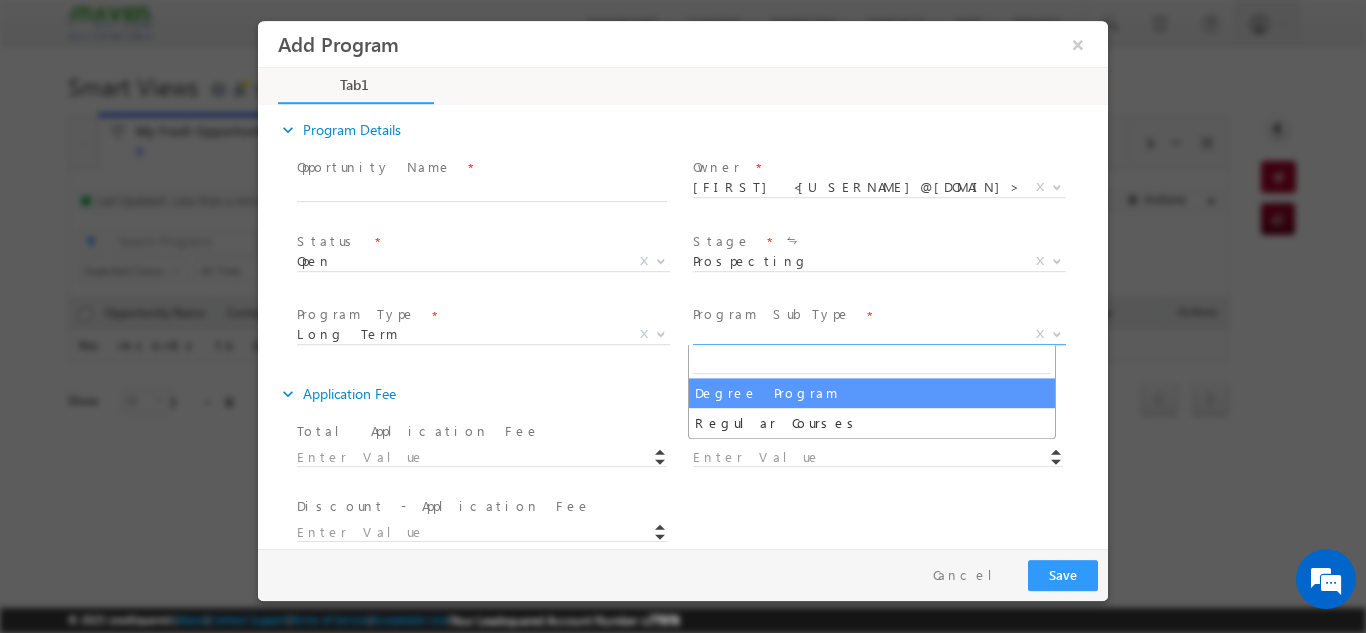 select on "Degree Program" 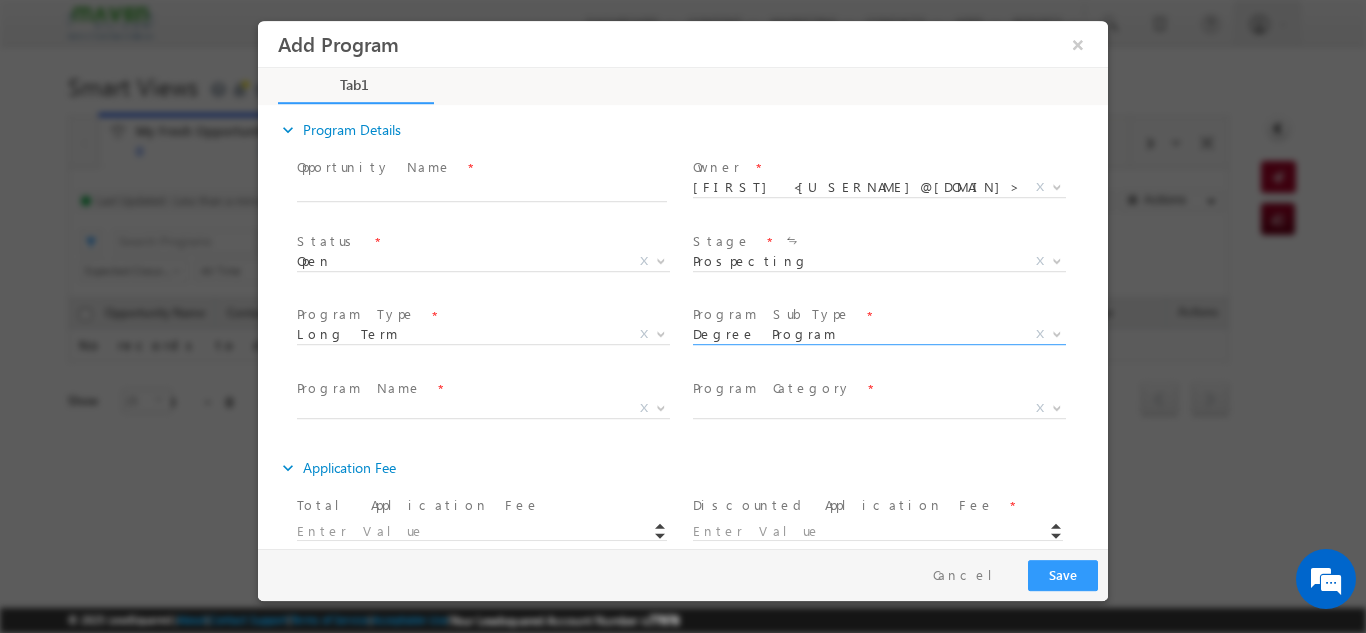 scroll, scrollTop: 299, scrollLeft: 0, axis: vertical 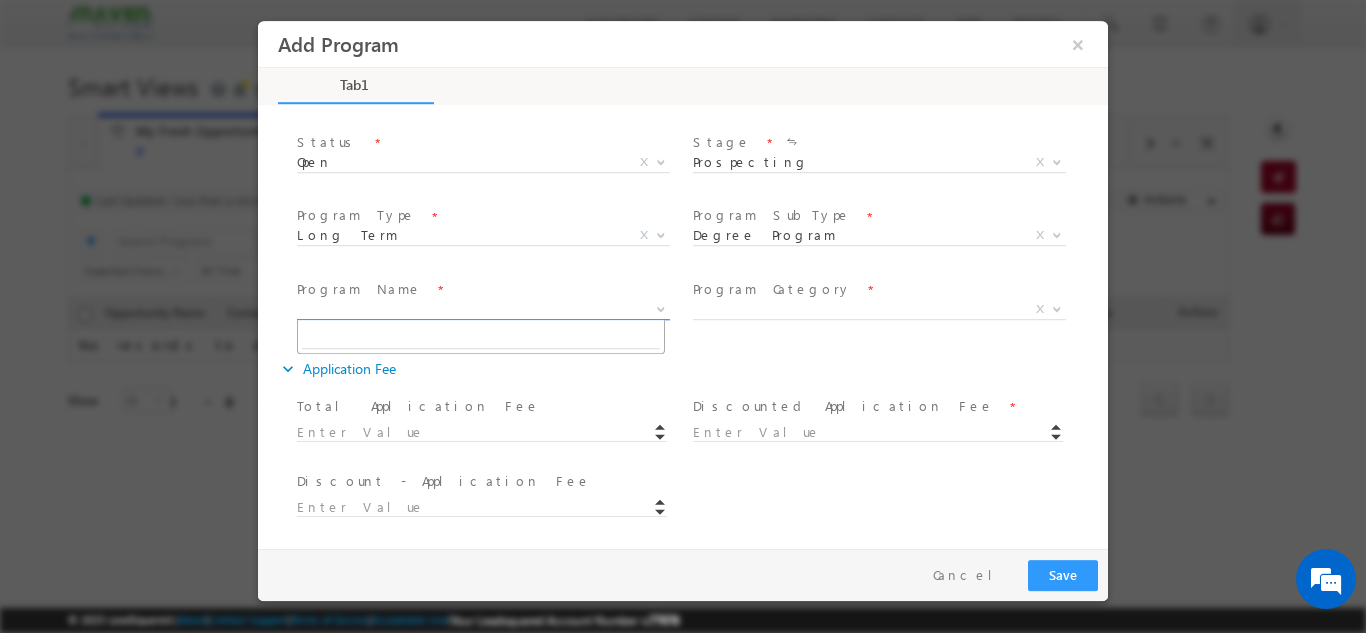 click on "X" at bounding box center [483, 309] 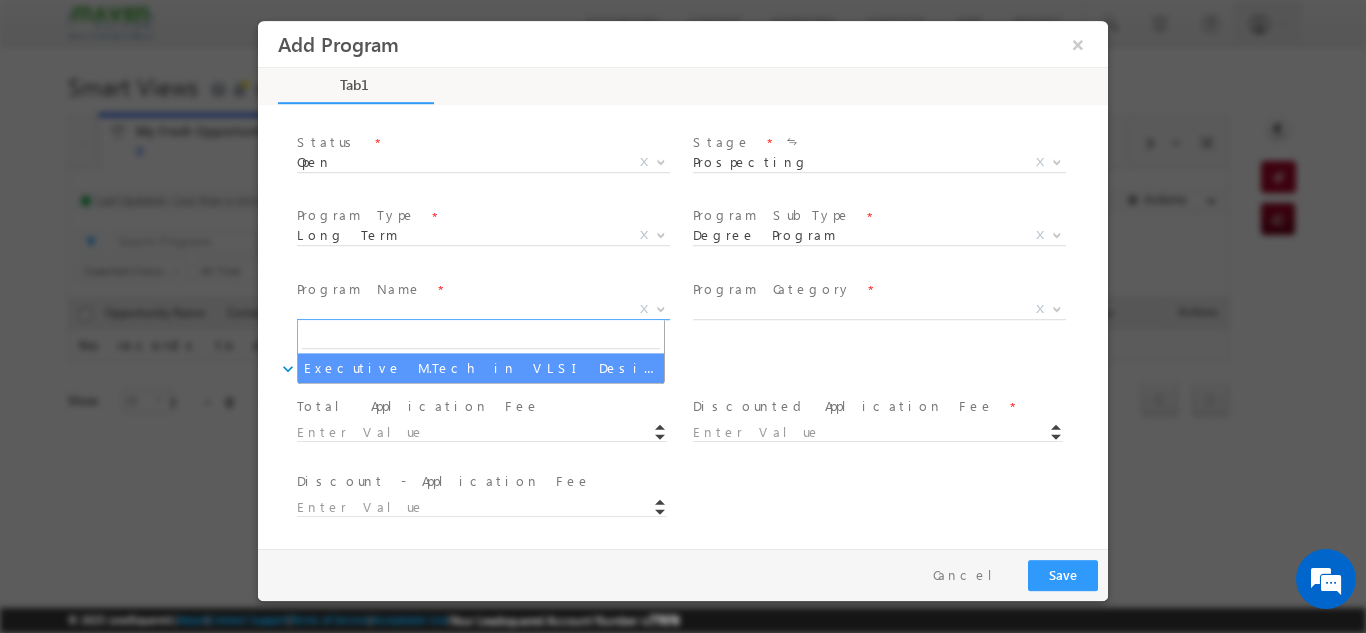 select on "Executive M.Tech in VLSI Design" 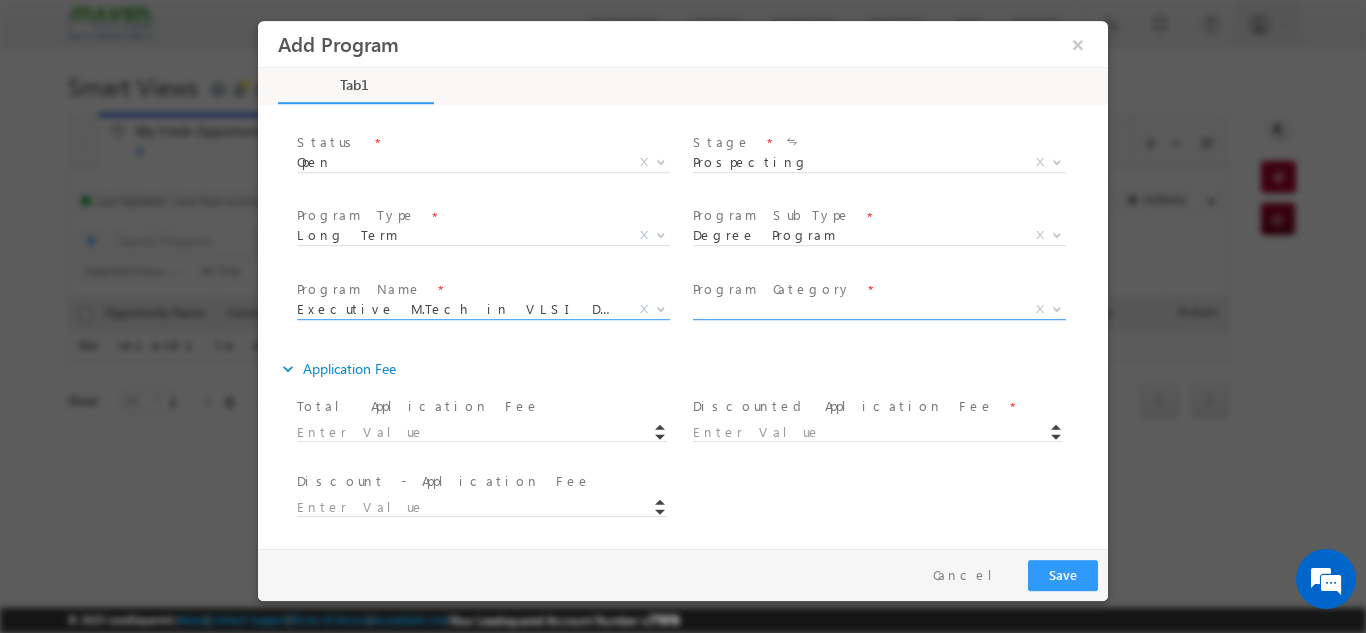 click on "X" at bounding box center [879, 309] 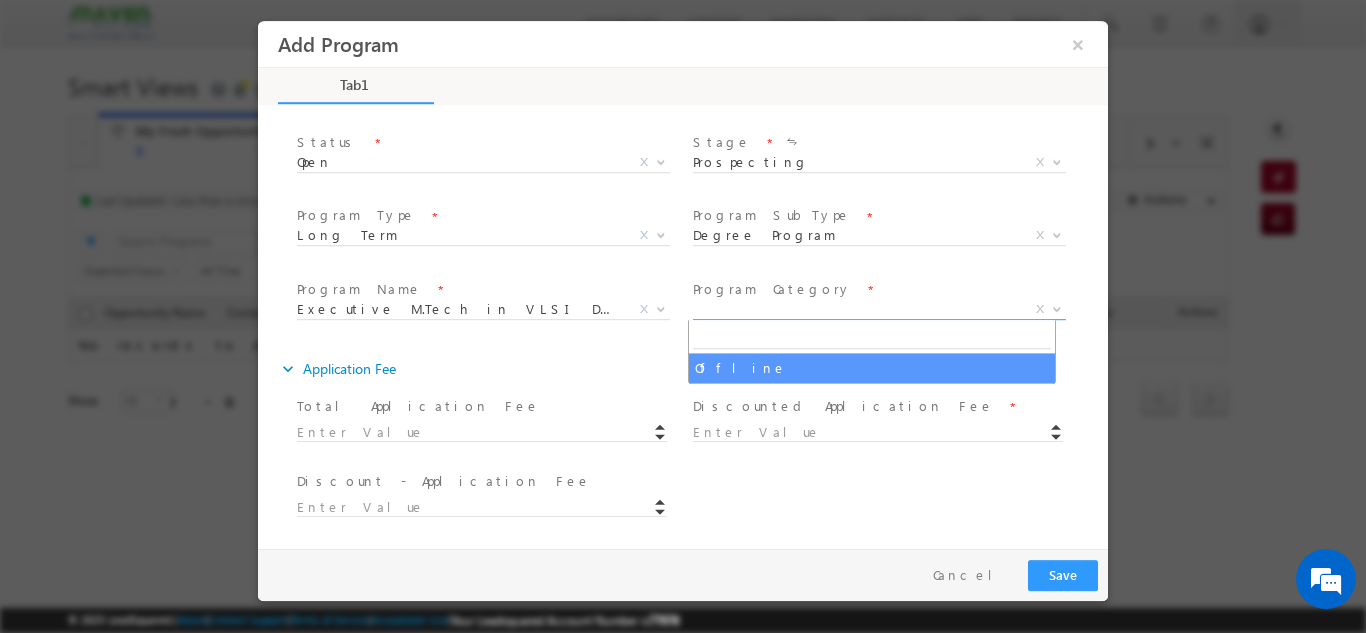 type on "M.Santhosh - Long Term - Degree Program - Offline - Executive M.Tech in VLSI Design" 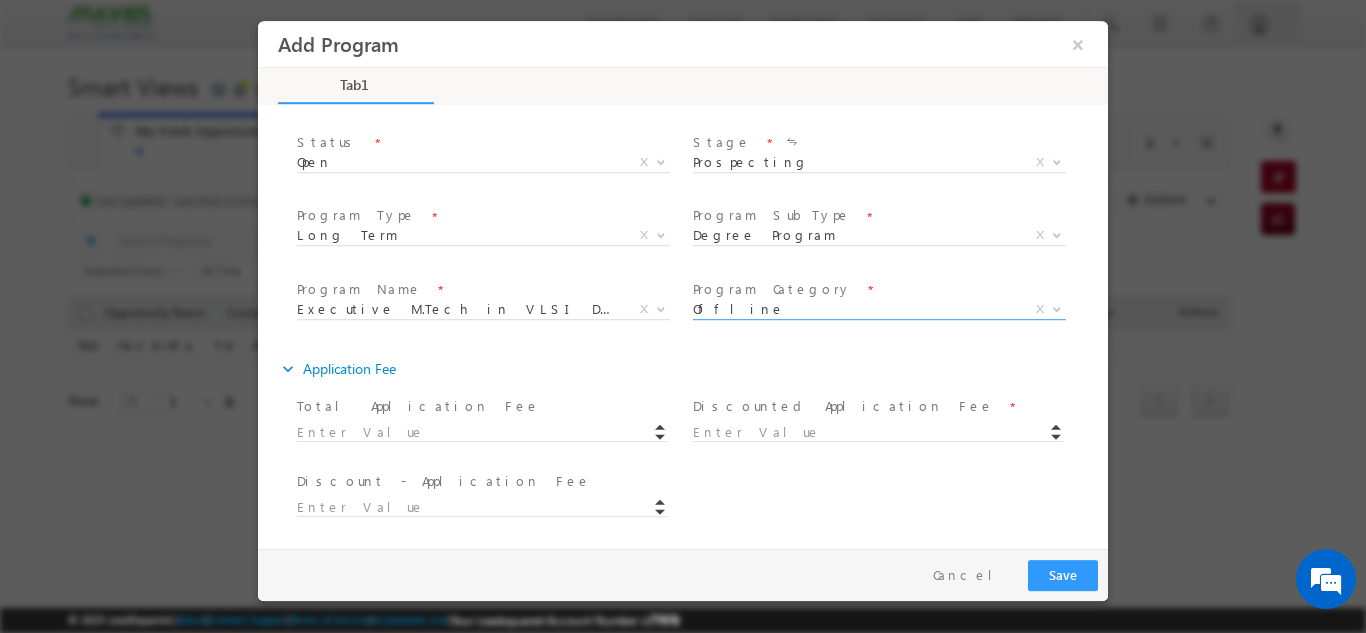 type on "1180" 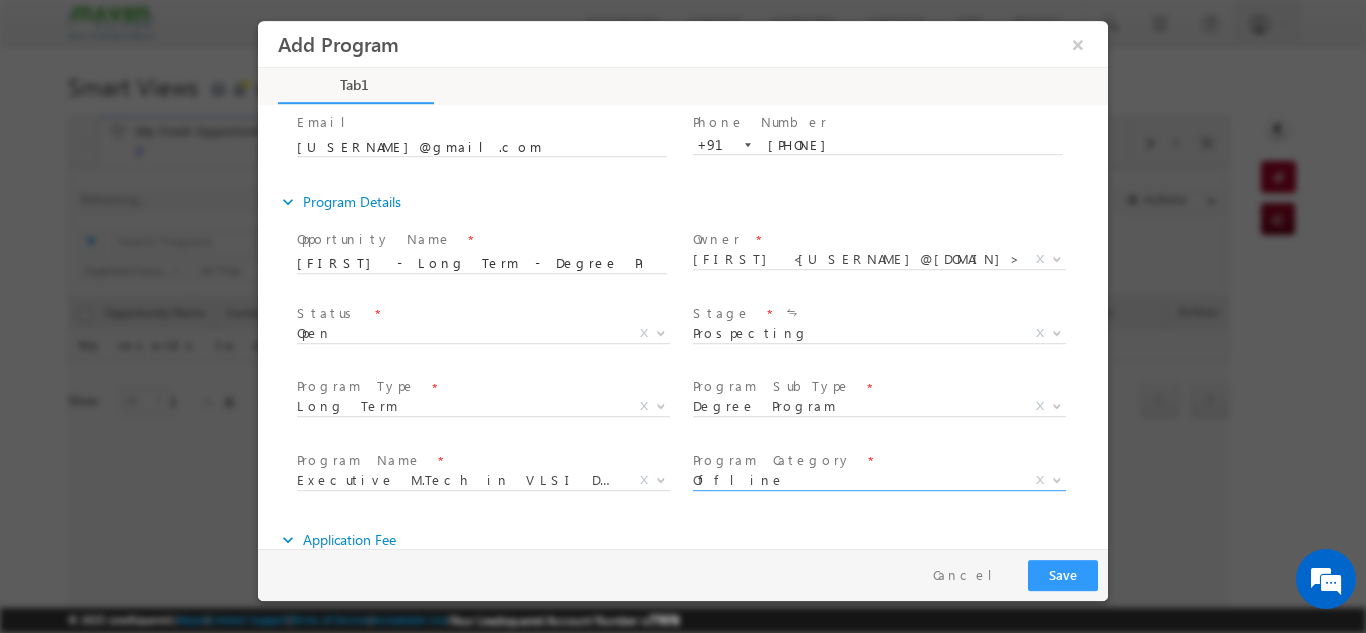 scroll, scrollTop: 99, scrollLeft: 0, axis: vertical 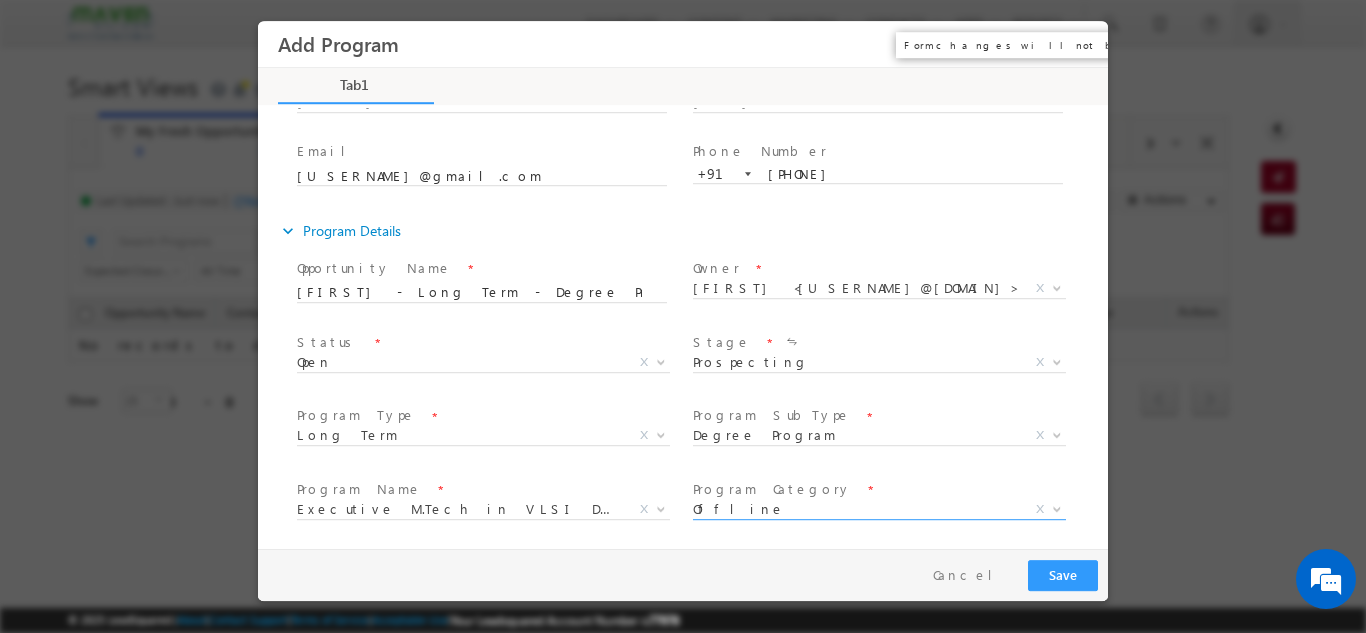 click on "×" at bounding box center (1078, 43) 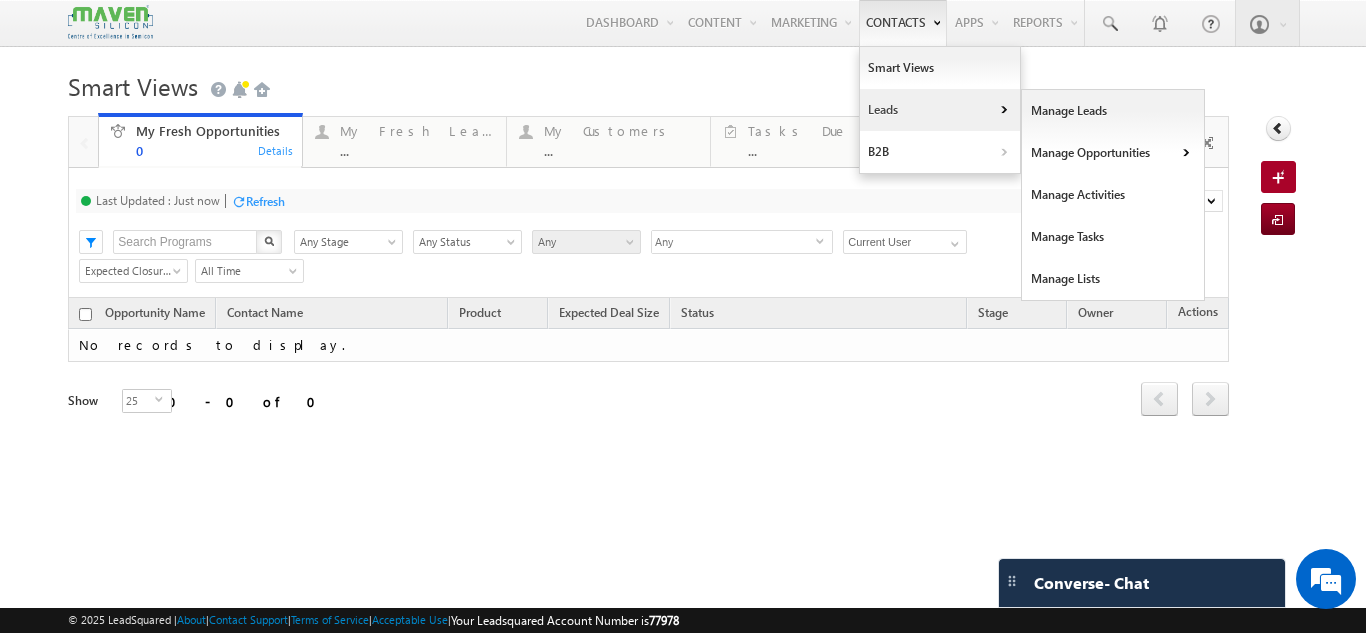 click on "Leads" at bounding box center [940, 110] 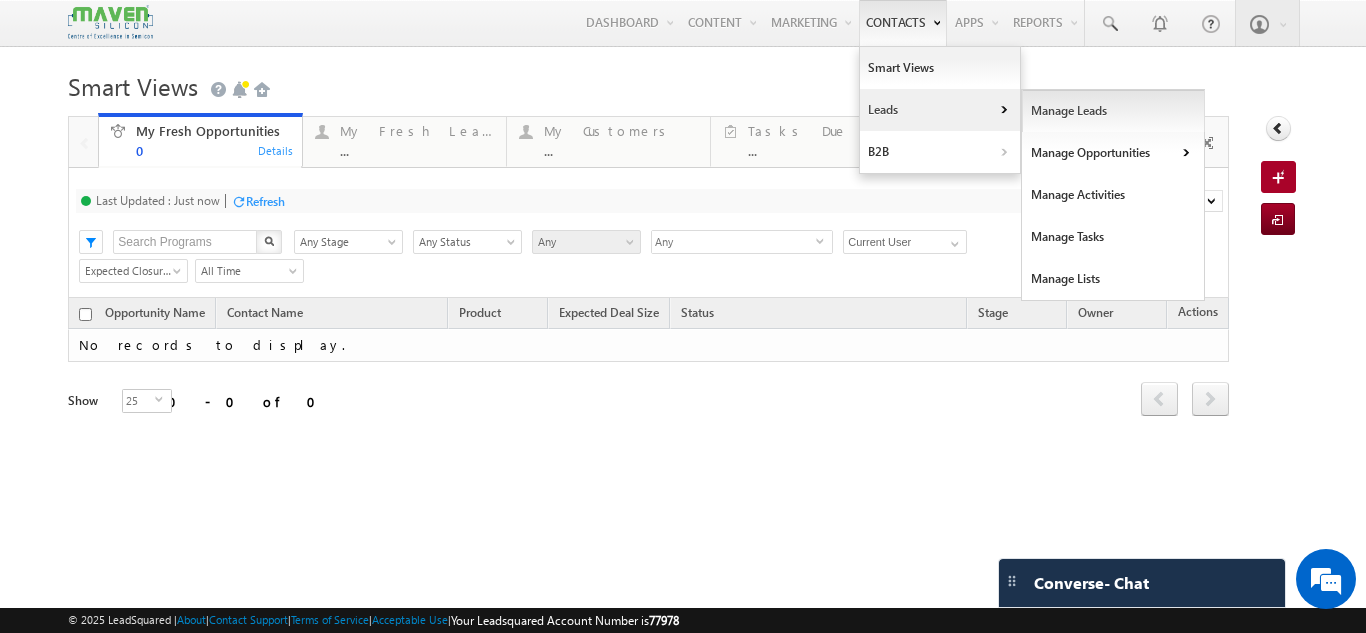 click on "Manage Leads" at bounding box center (1113, 111) 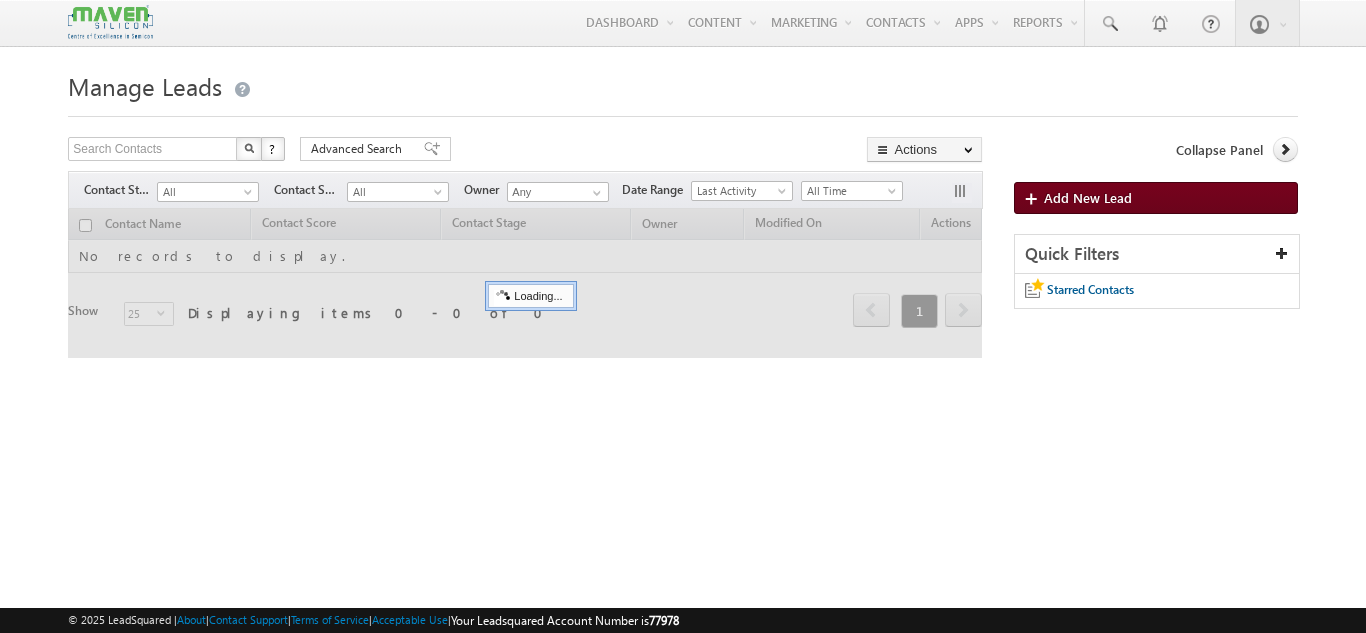 scroll, scrollTop: 0, scrollLeft: 0, axis: both 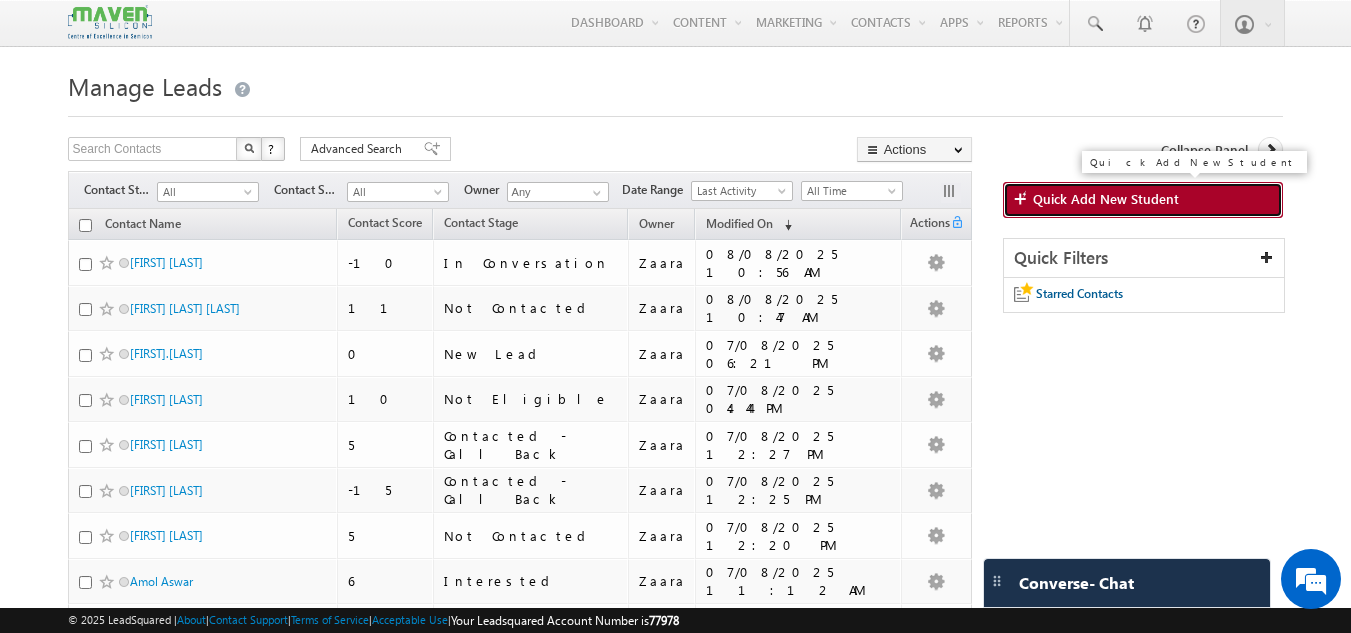 click on "Quick Add New Student" at bounding box center (1106, 199) 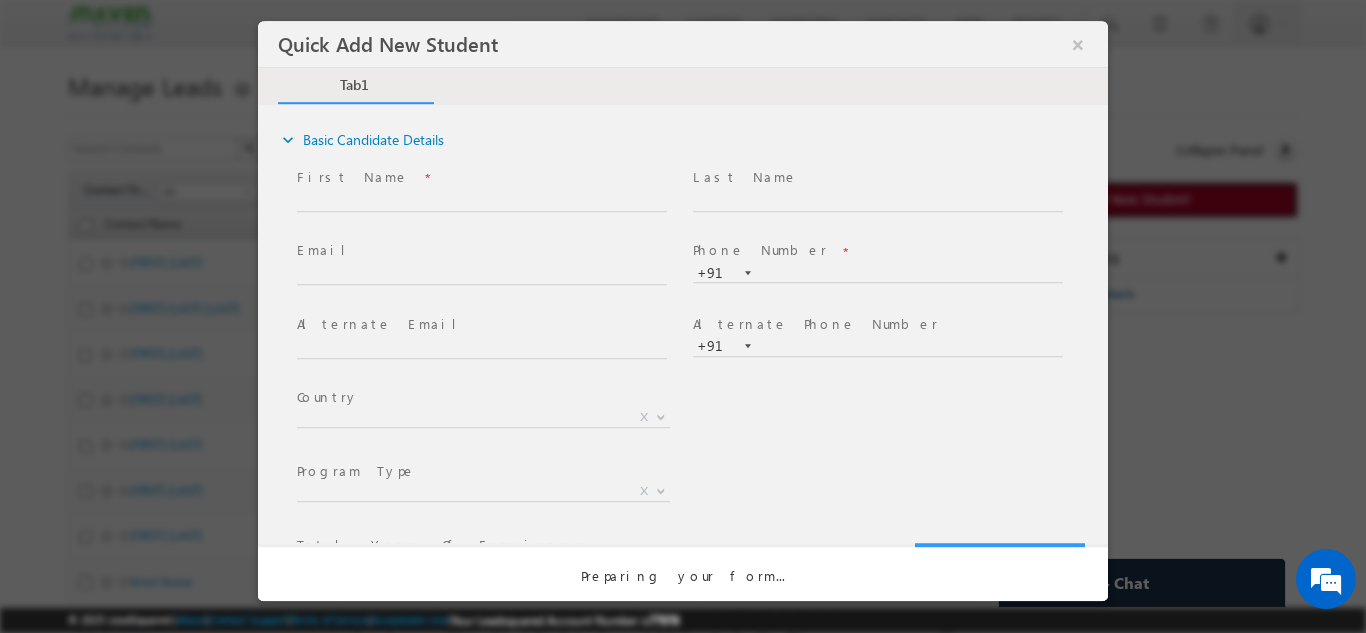 scroll, scrollTop: 0, scrollLeft: 0, axis: both 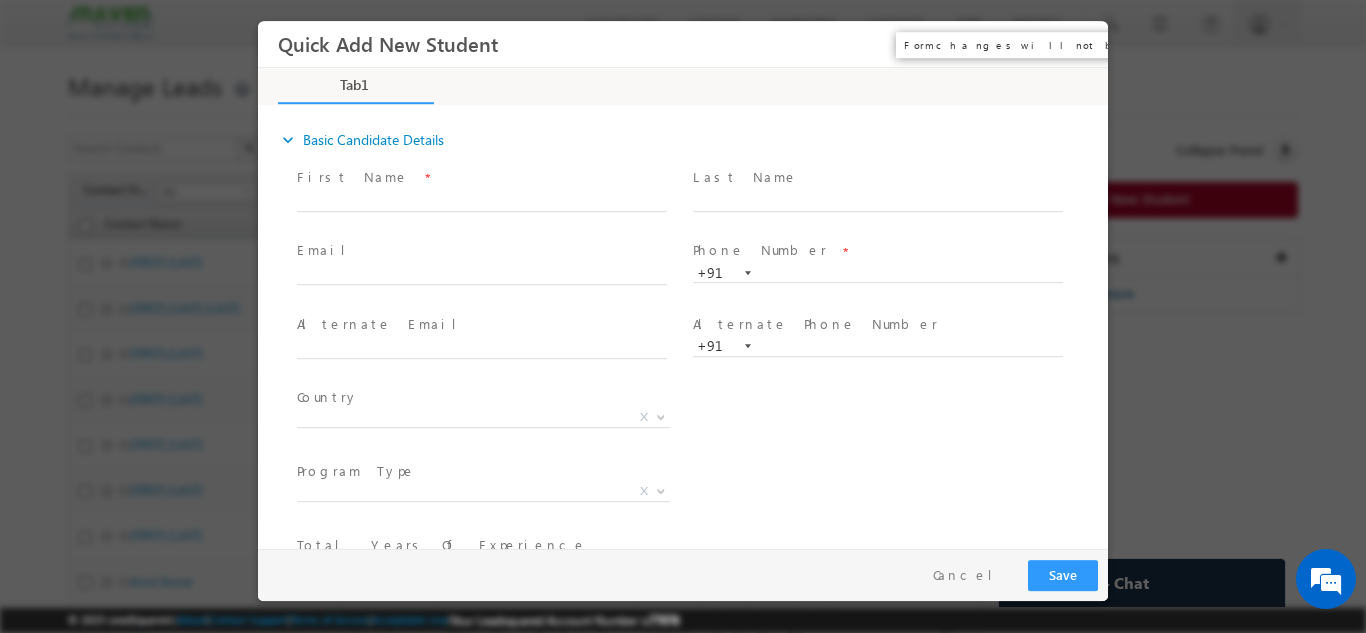 click on "×" at bounding box center (1078, 43) 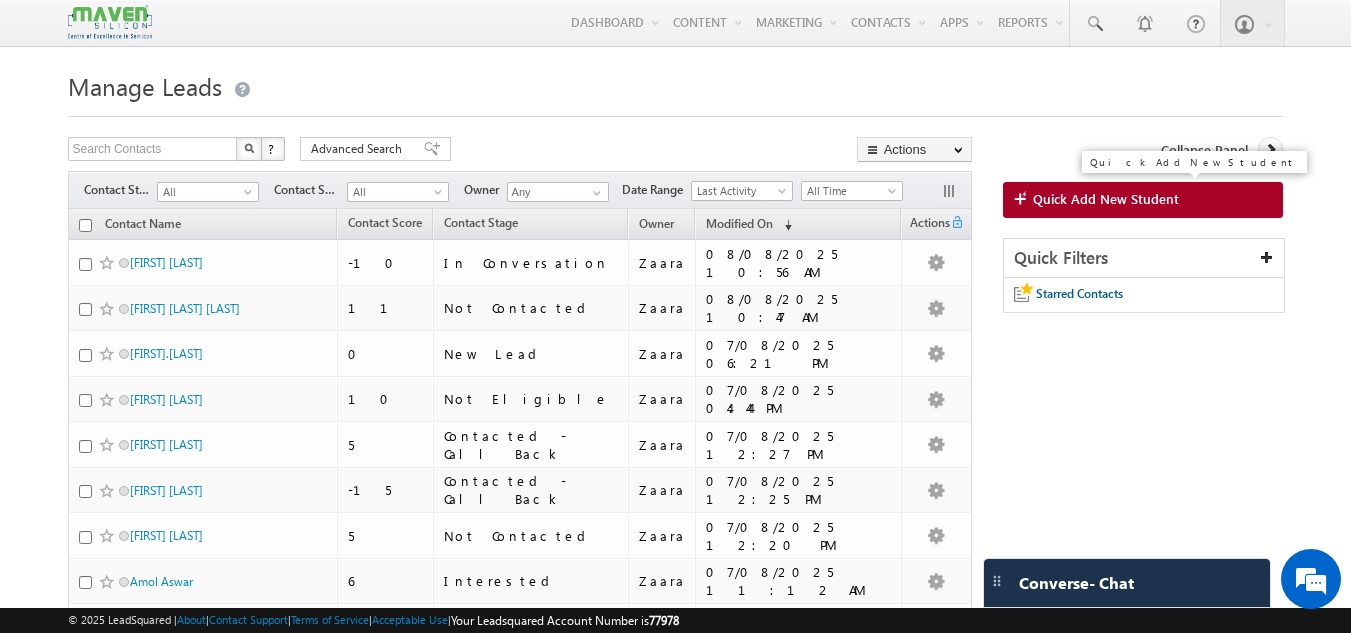 click on "Quick Add New Student" at bounding box center [1106, 199] 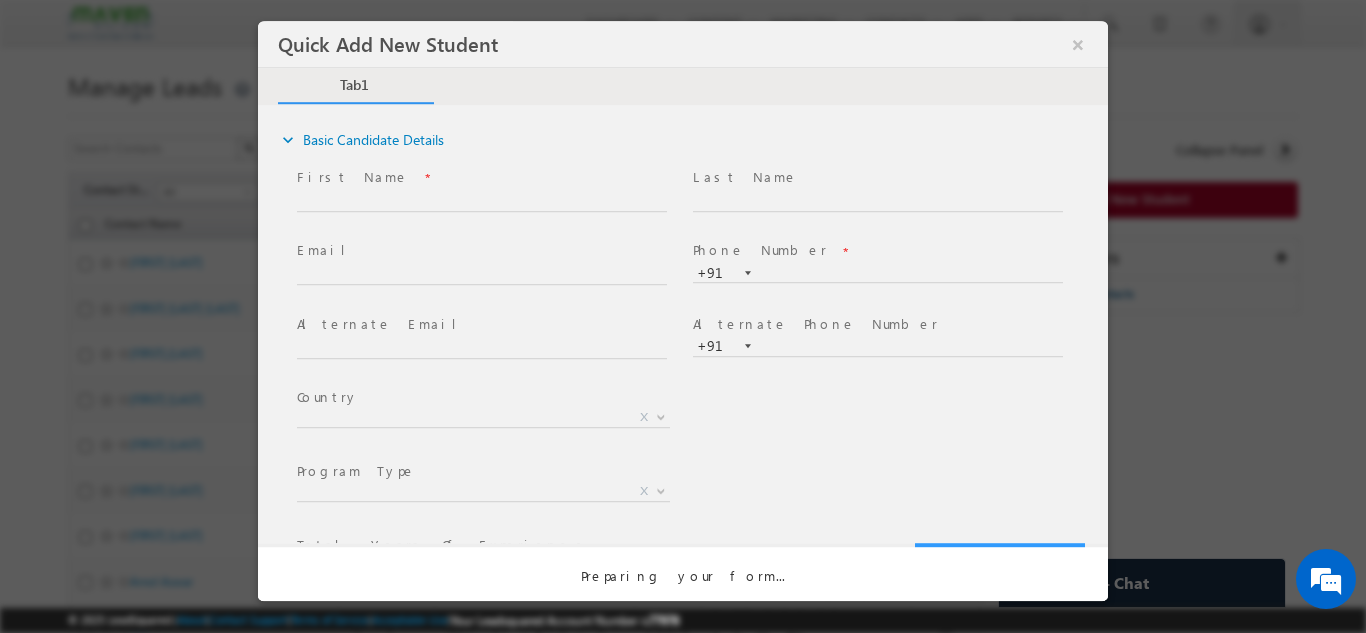 scroll, scrollTop: 0, scrollLeft: 0, axis: both 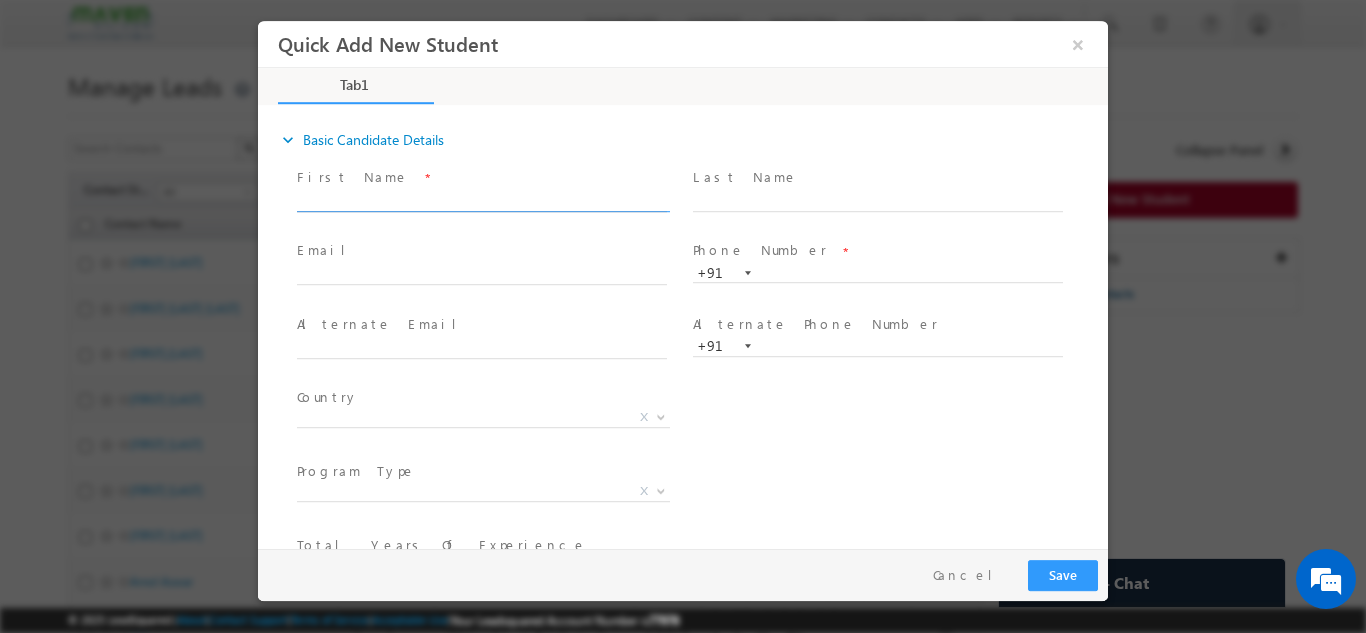 click at bounding box center (482, 201) 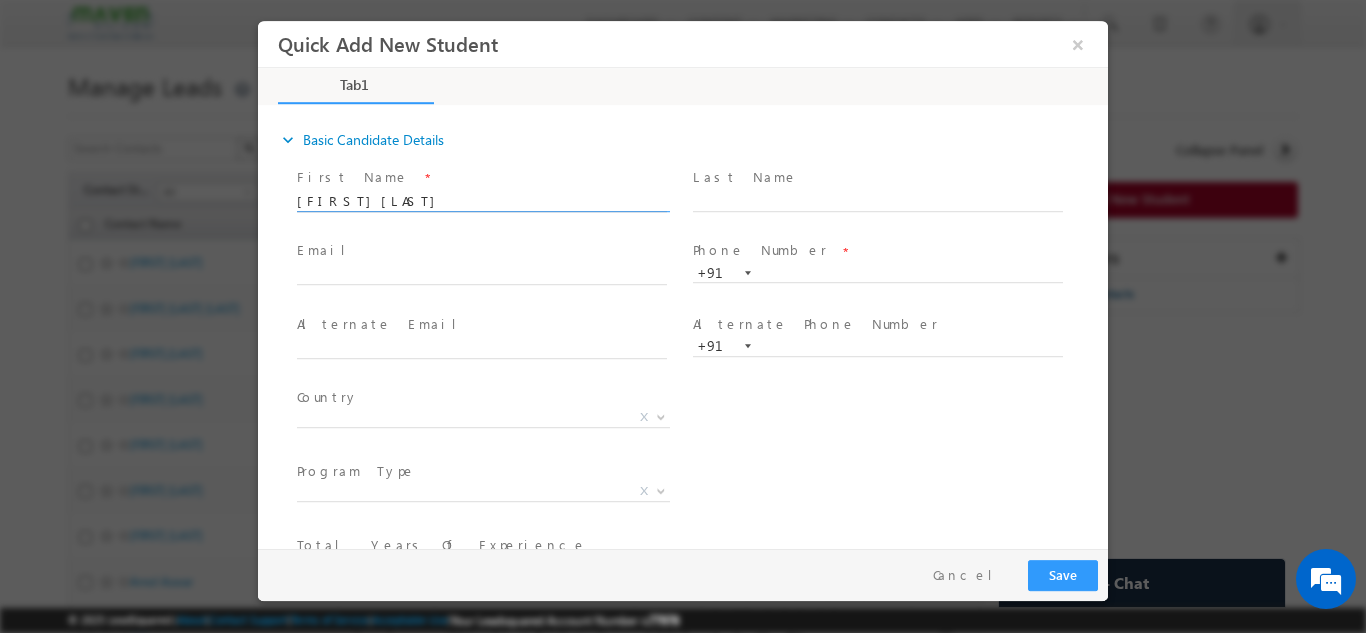 drag, startPoint x: 369, startPoint y: 191, endPoint x: 420, endPoint y: 191, distance: 51 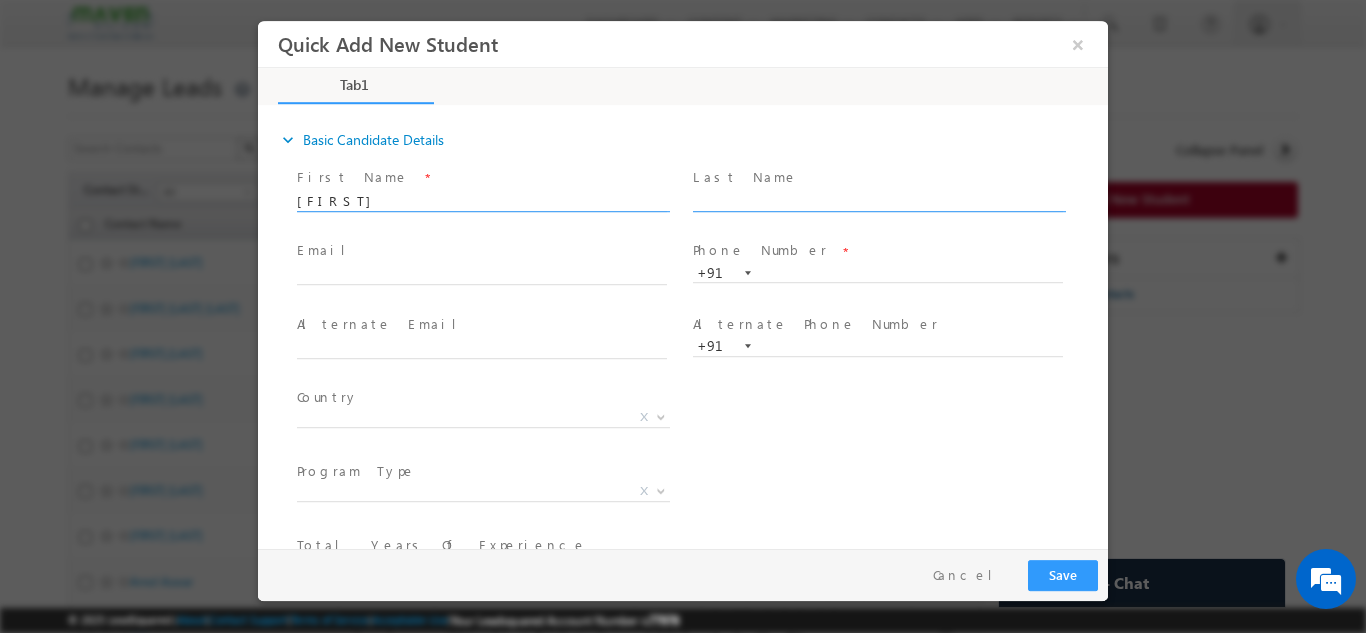 type on "[FIRST]" 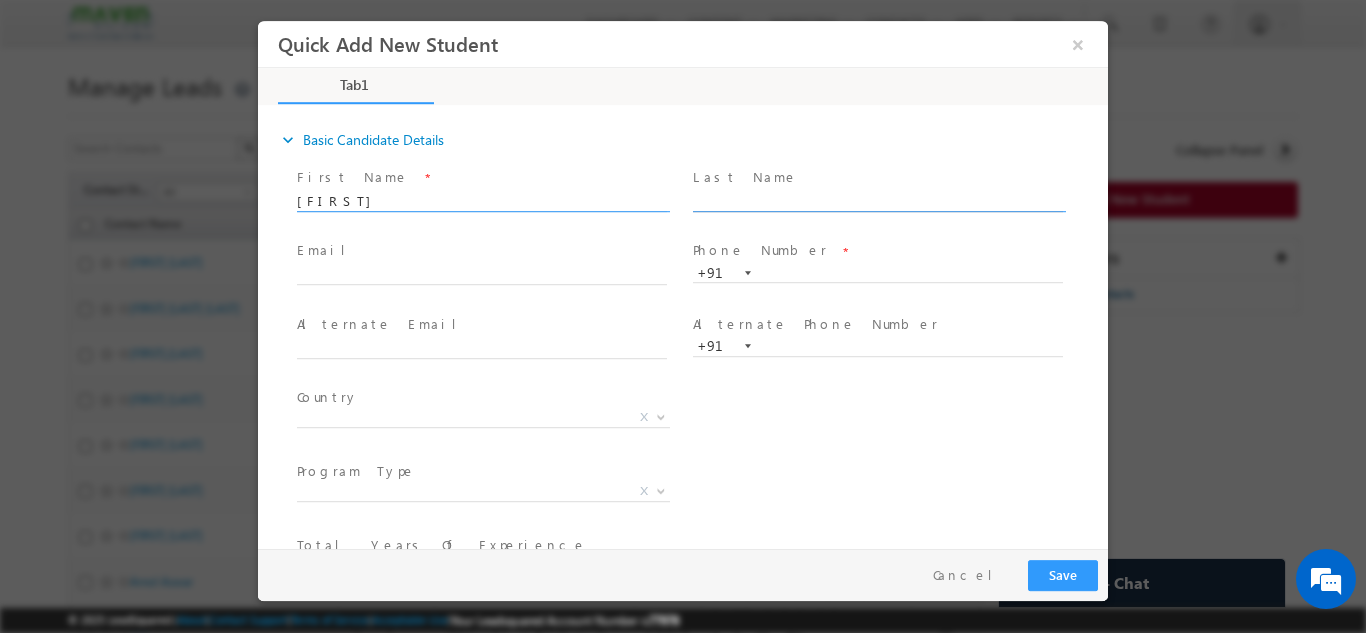 click at bounding box center (878, 201) 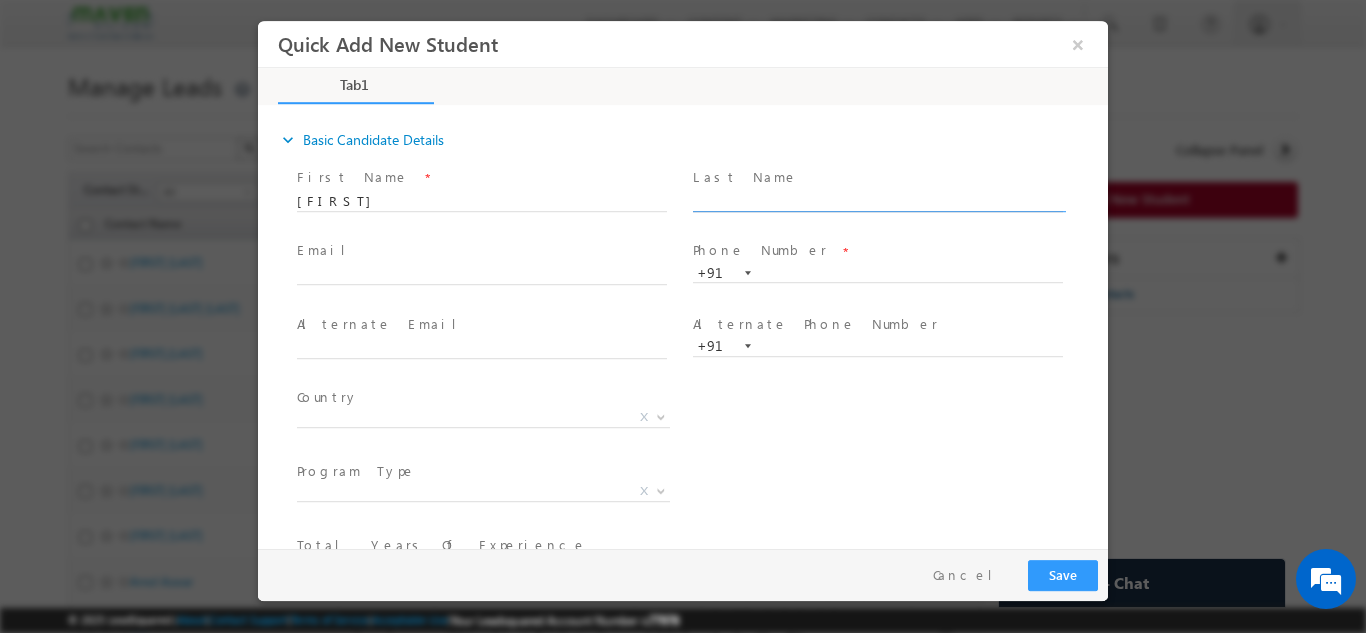 paste on "[LAST]" 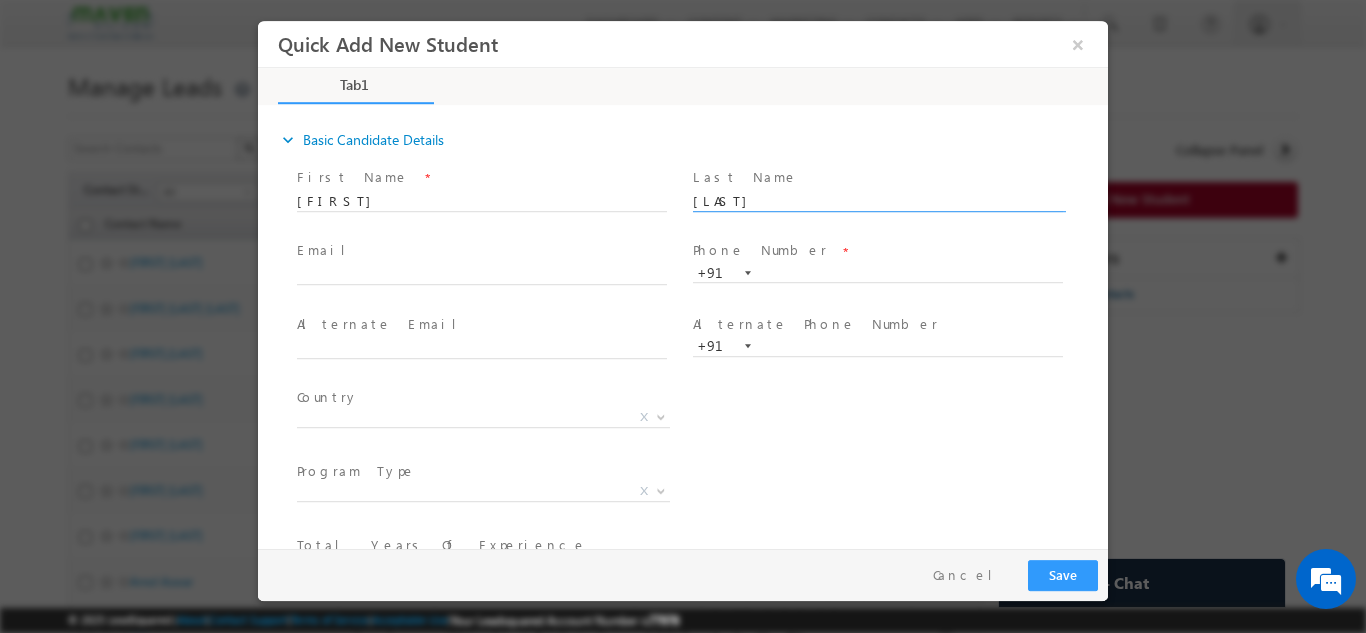type on "[LAST]" 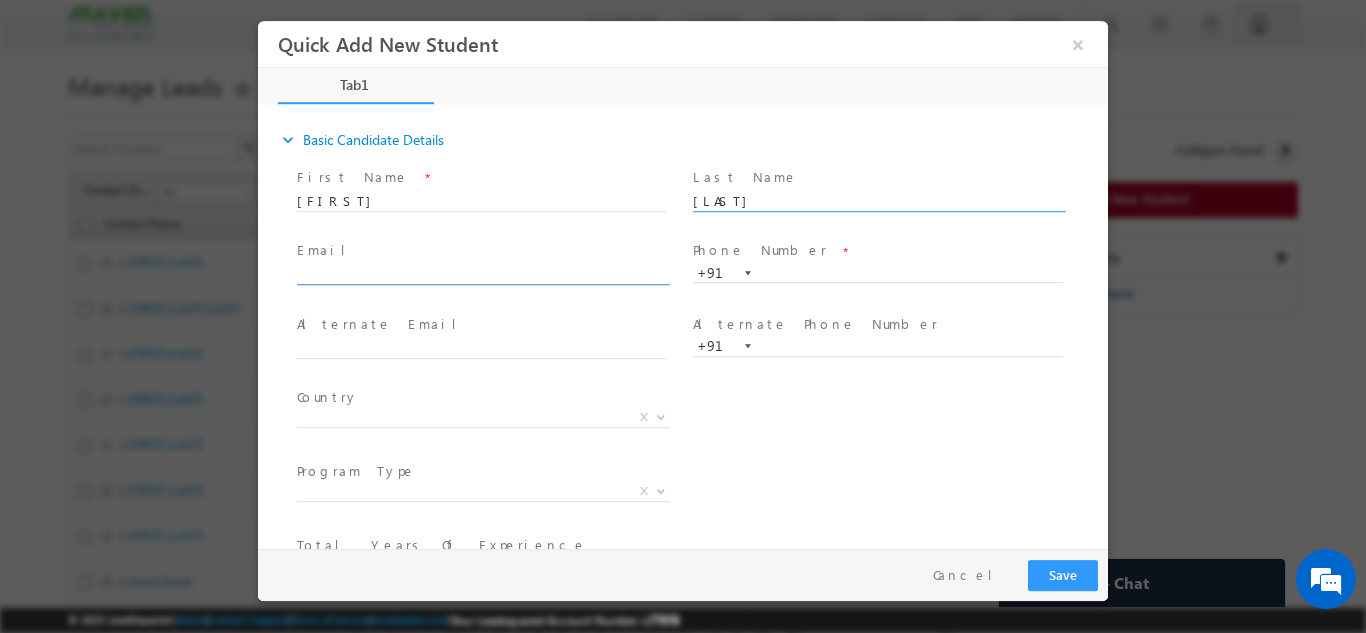 click 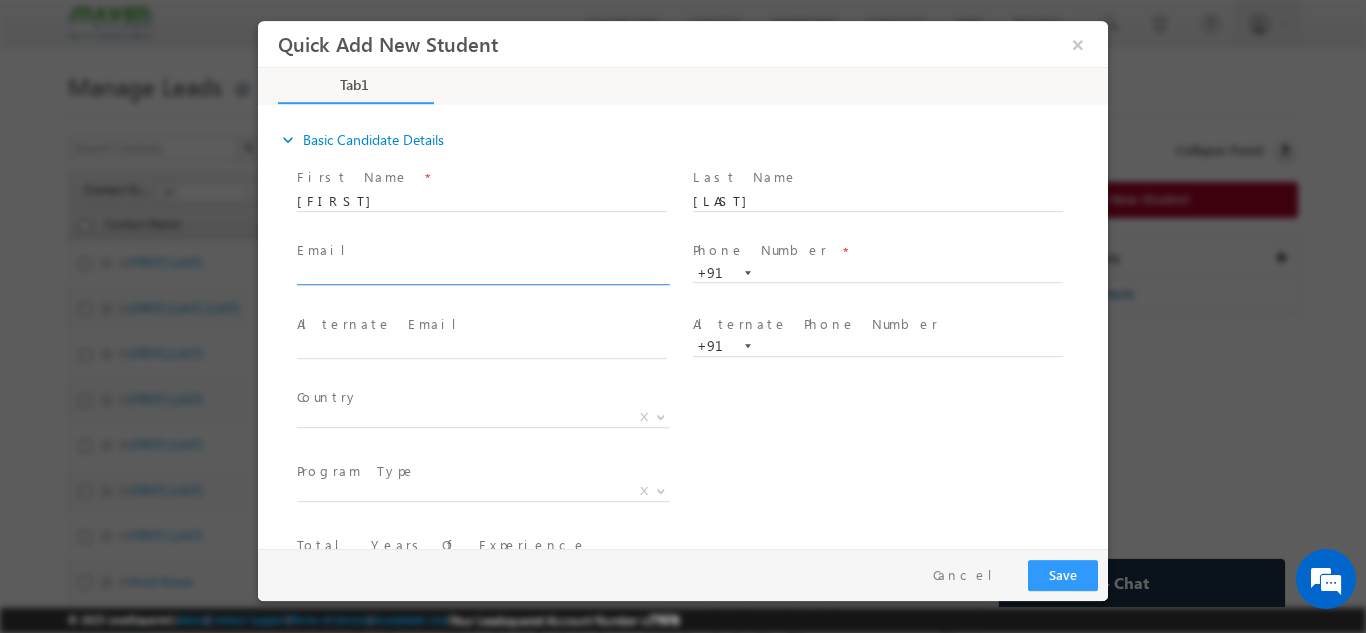 paste on "[EMAIL]" 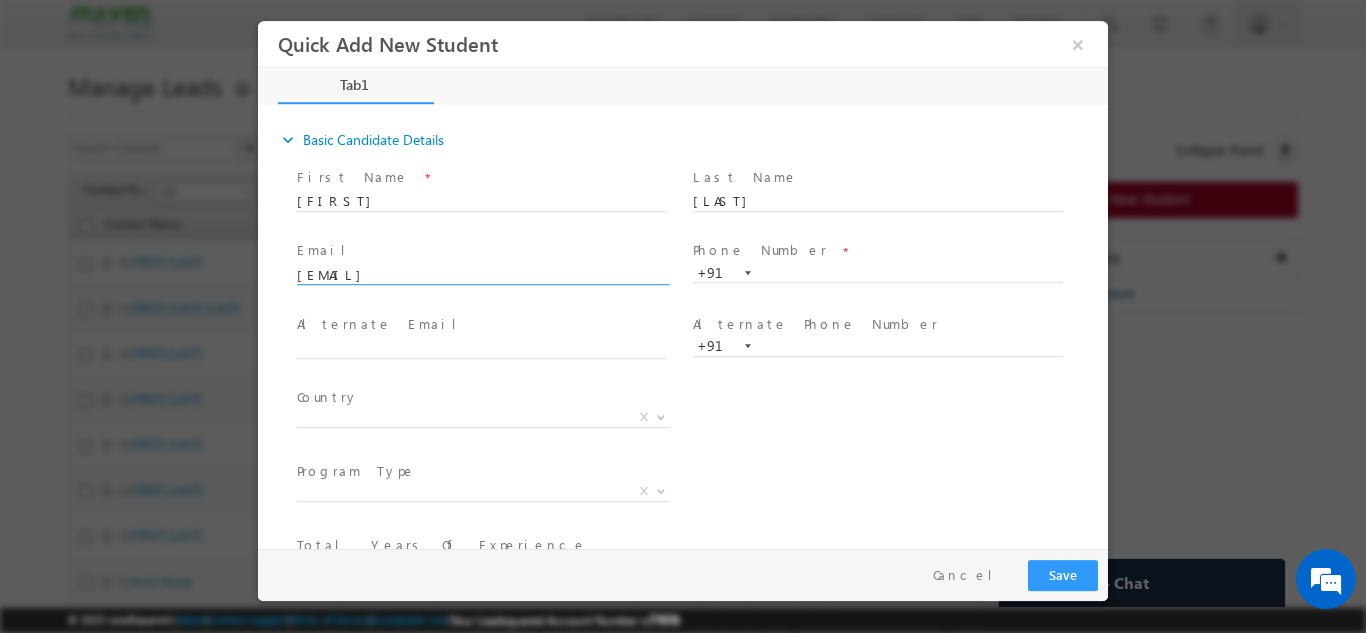 type on "[EMAIL]" 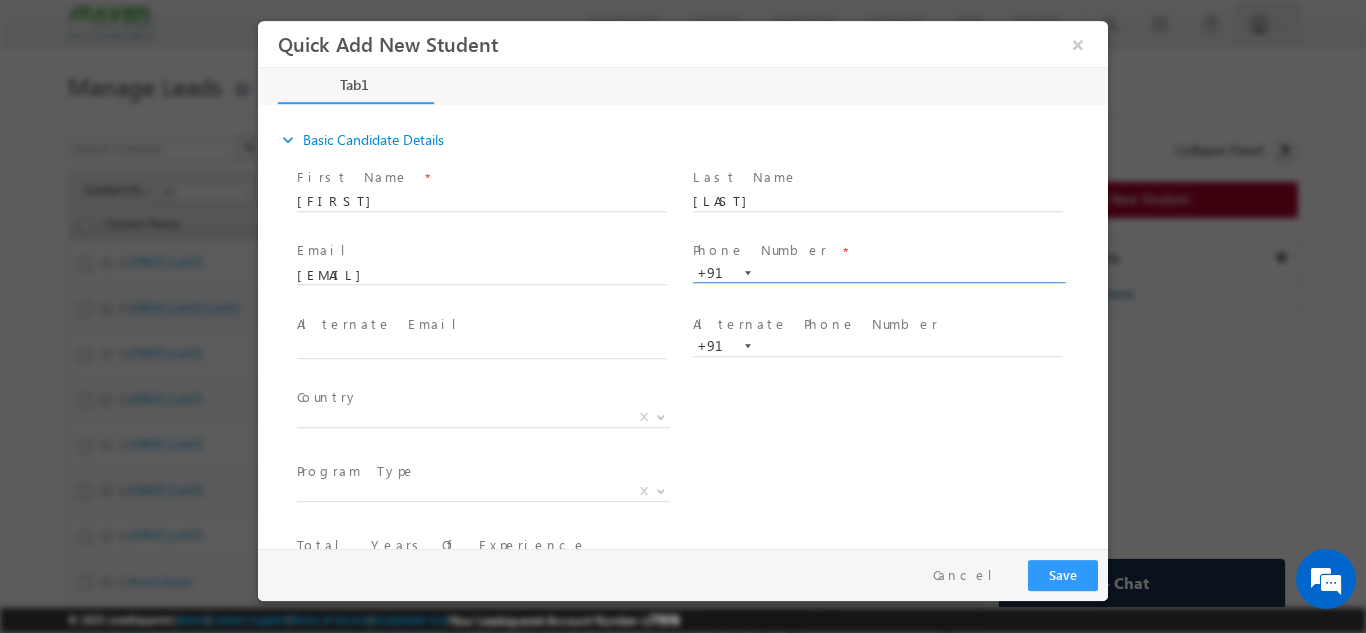 click at bounding box center (878, 273) 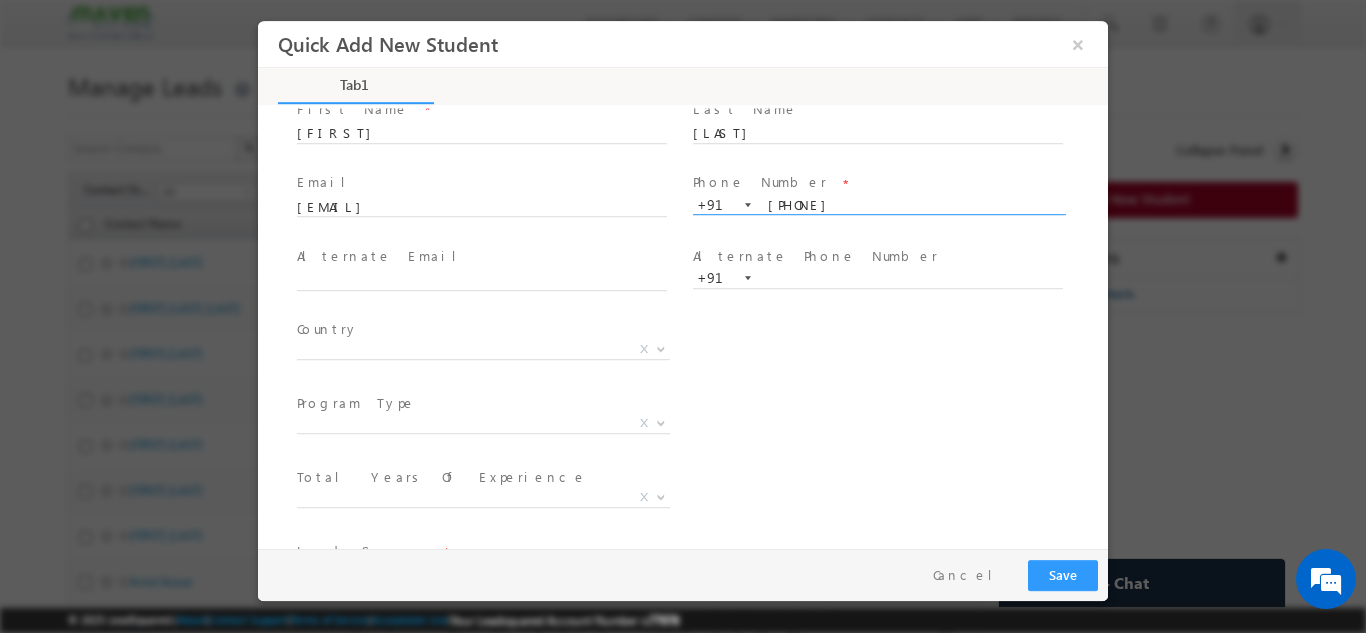 scroll, scrollTop: 200, scrollLeft: 0, axis: vertical 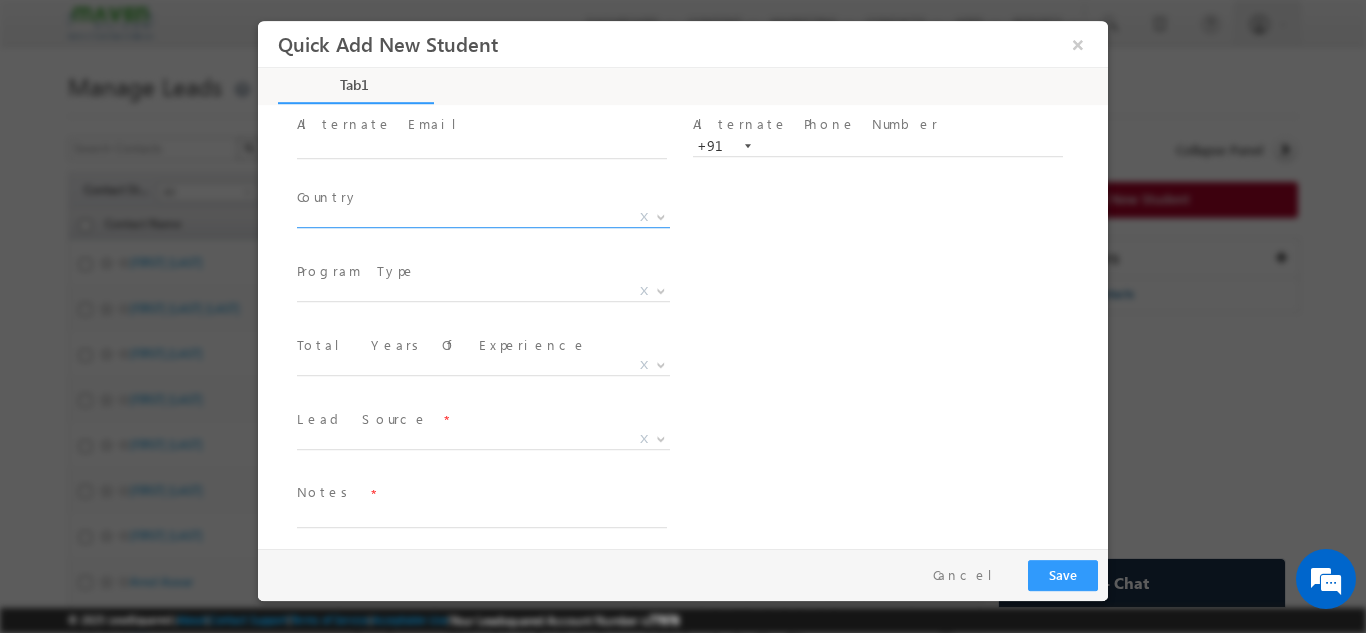 type on "9655407107" 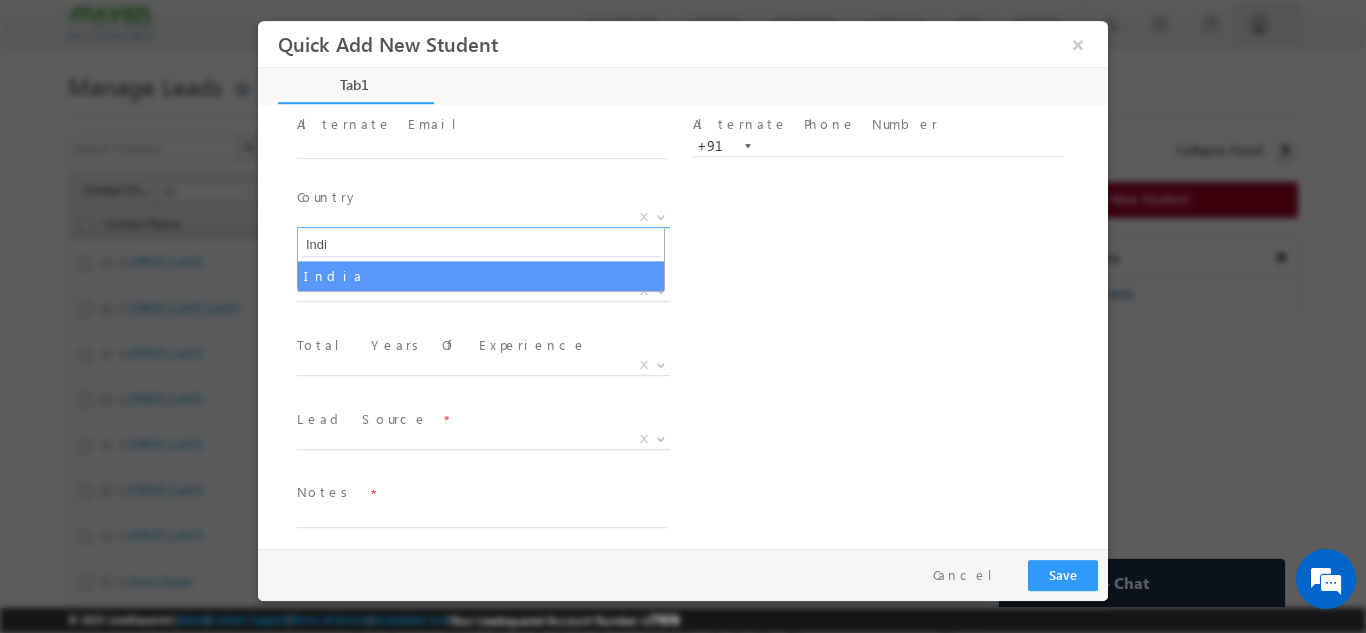 type on "Indi" 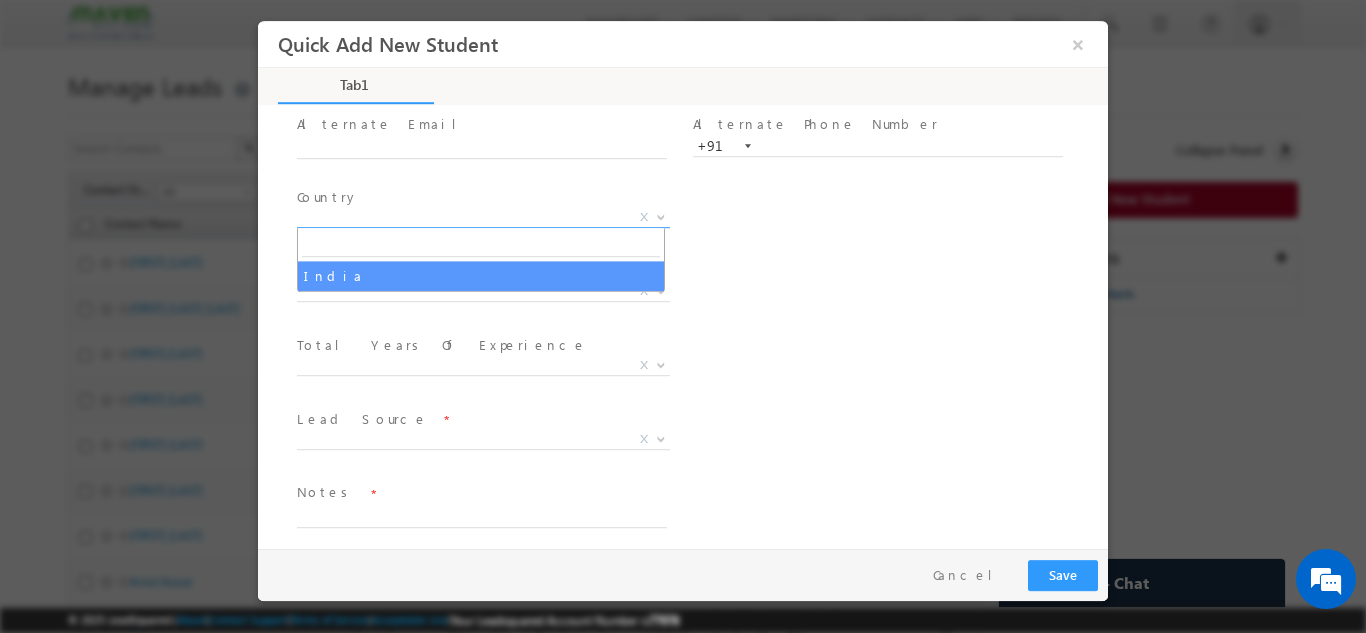 select 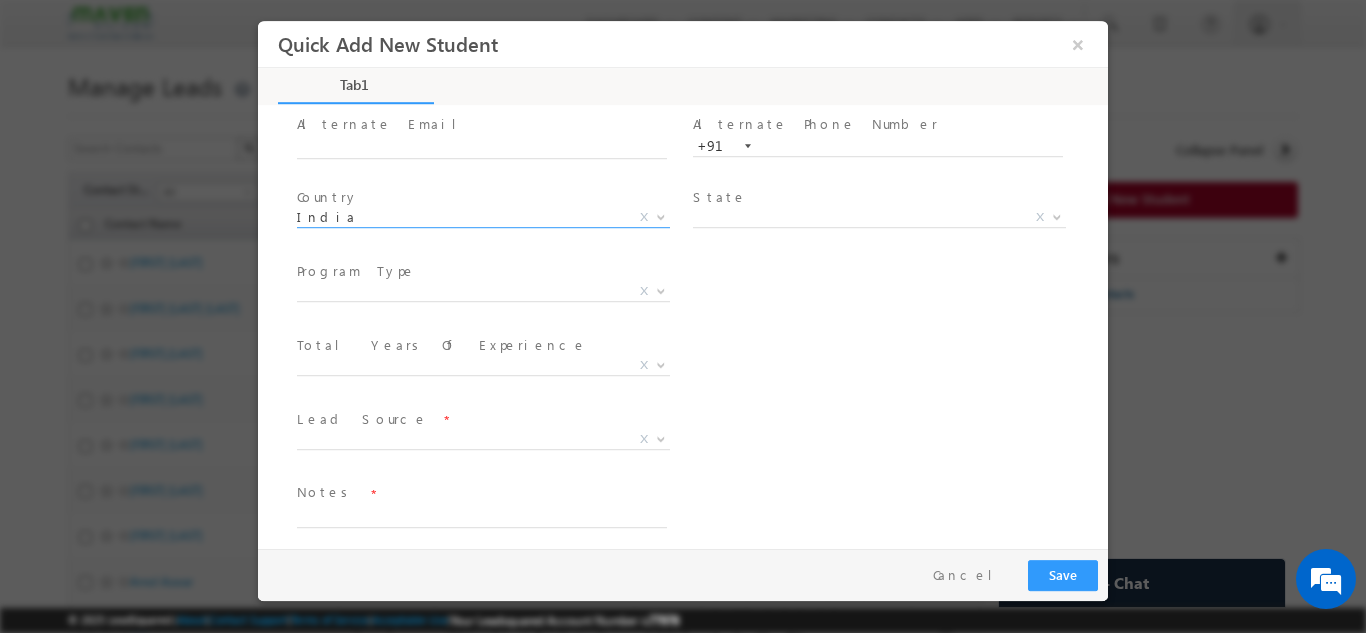 click at bounding box center [877, 241] 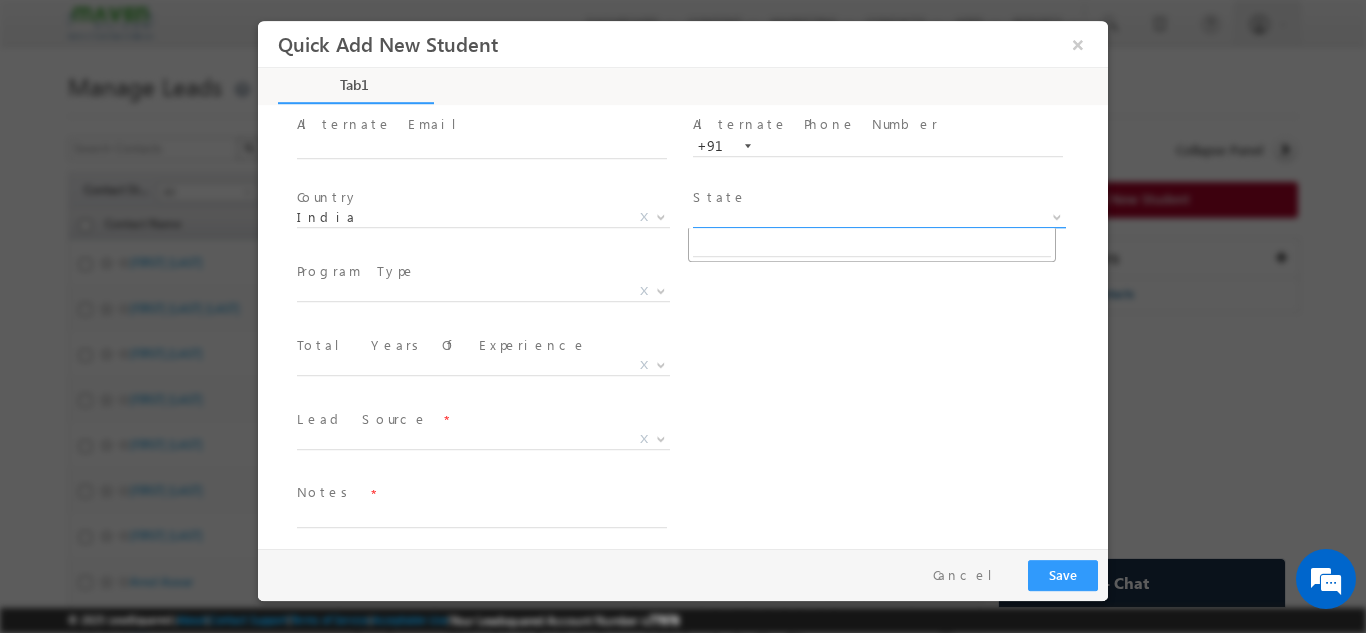 click on "X" at bounding box center (879, 217) 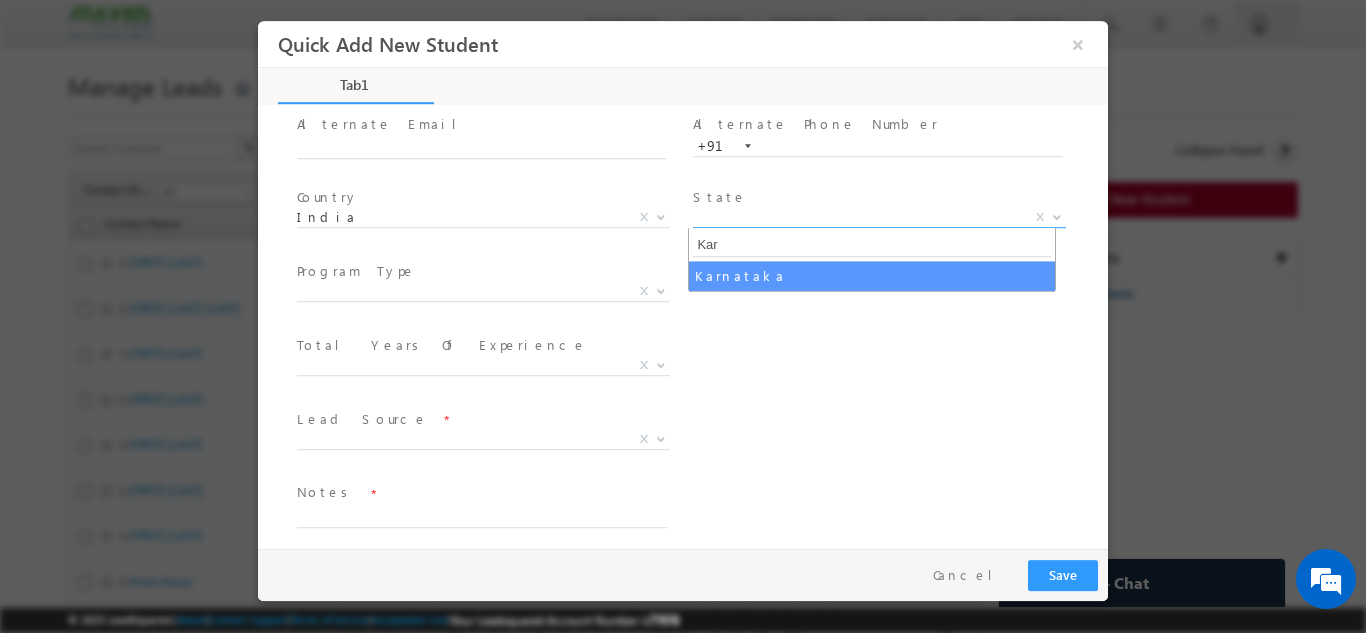 type on "Kar" 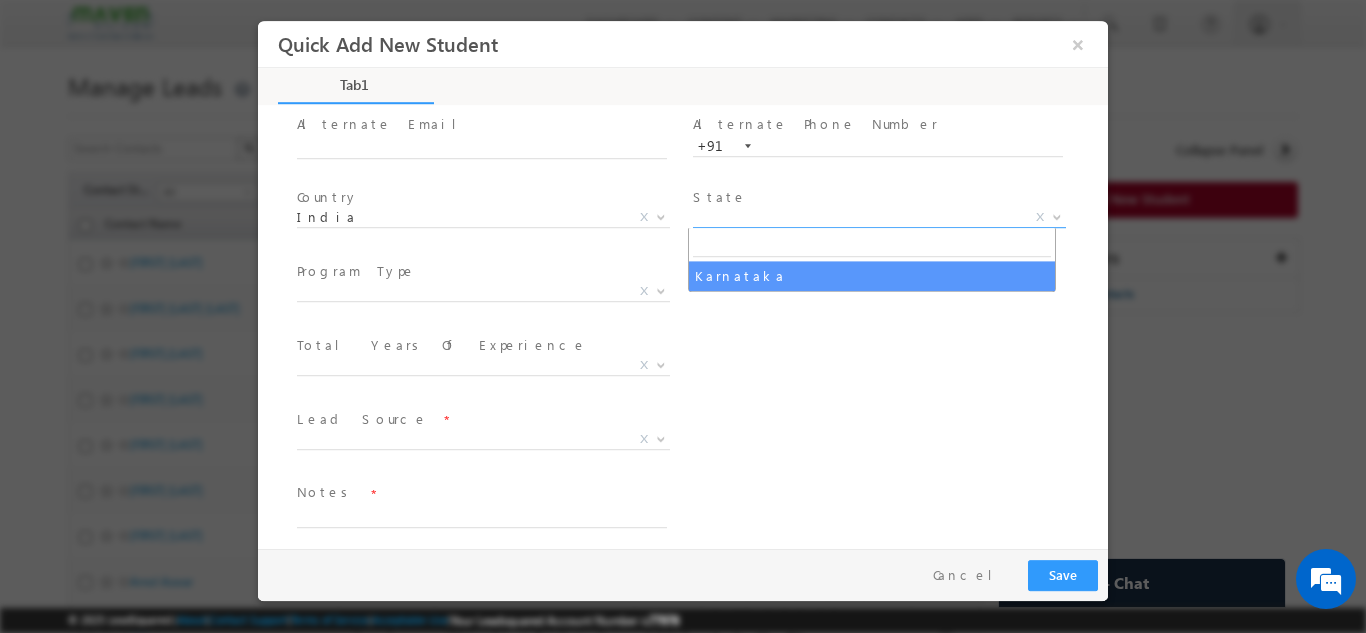 select on "Karnataka" 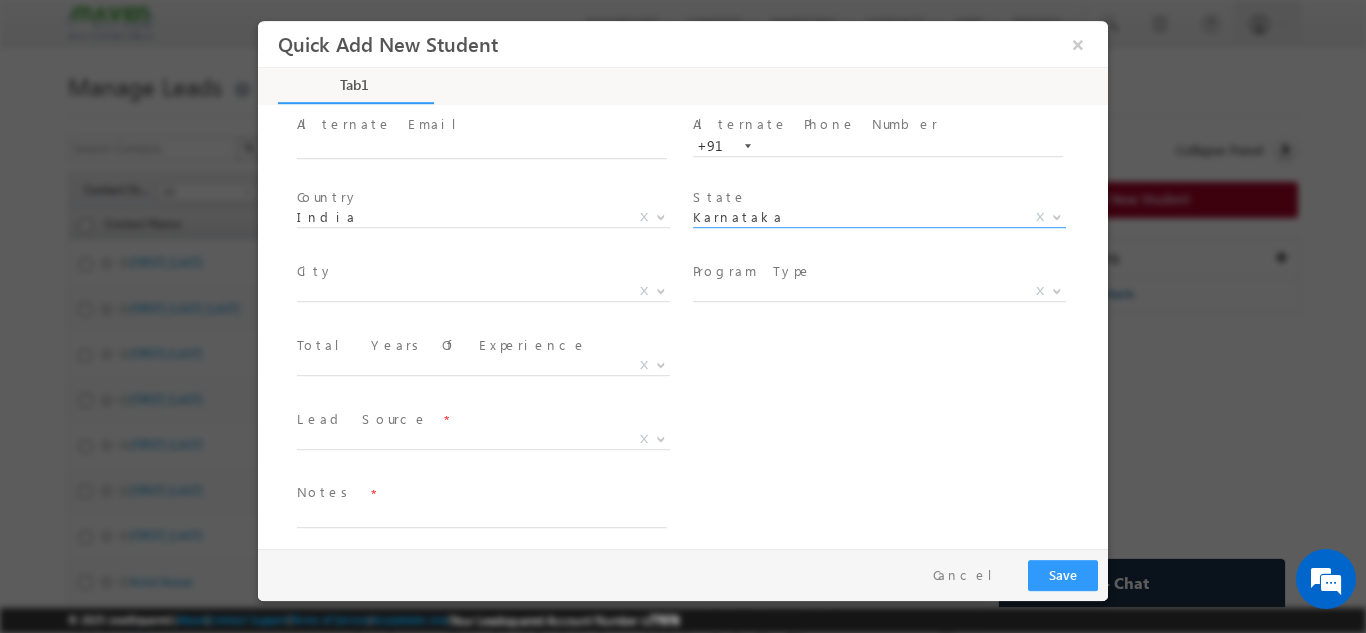 scroll, scrollTop: 211, scrollLeft: 0, axis: vertical 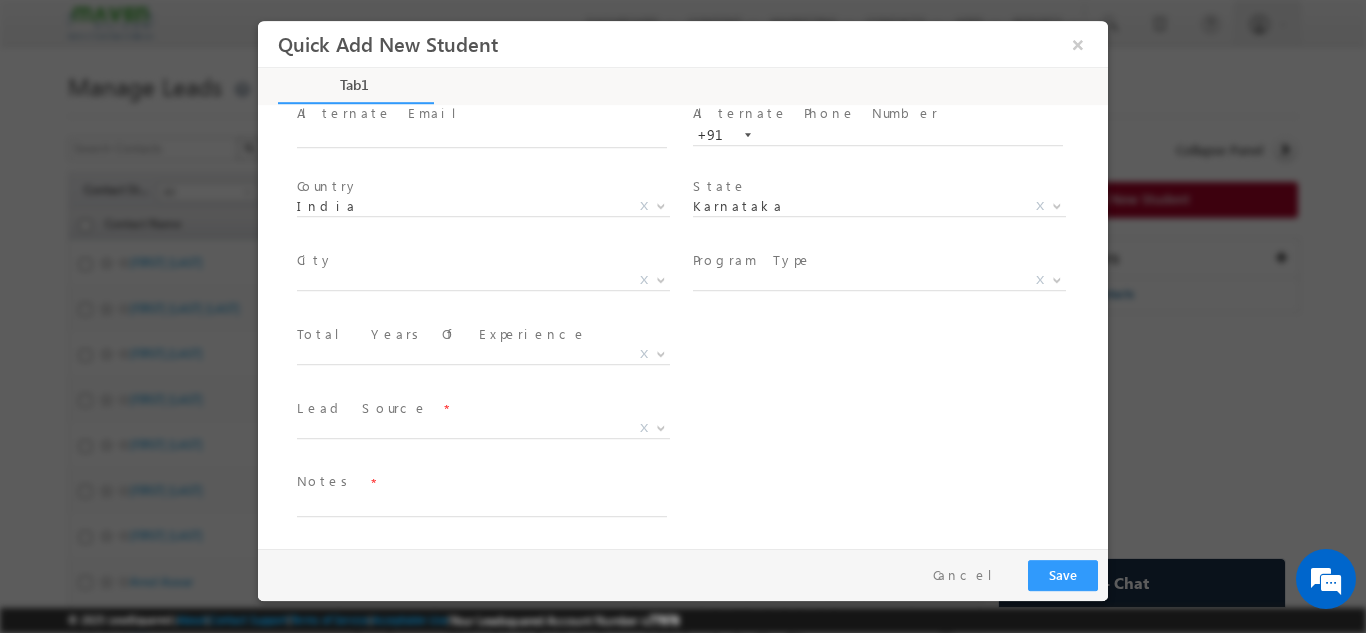 click on "College Student
Fresher
Less Than 1 Year
1–2 Years
3–5 Years
6–9 Years
10–15 Years
15+ Years
X" at bounding box center (491, 357) 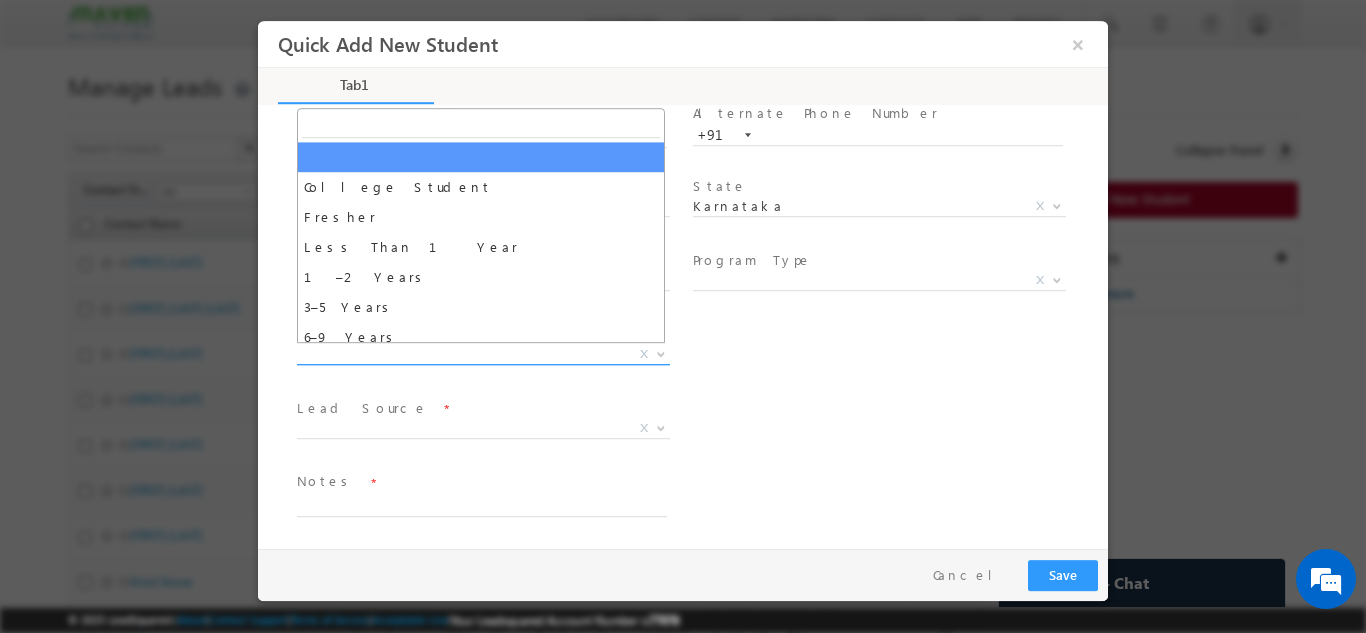click on "X" at bounding box center (483, 354) 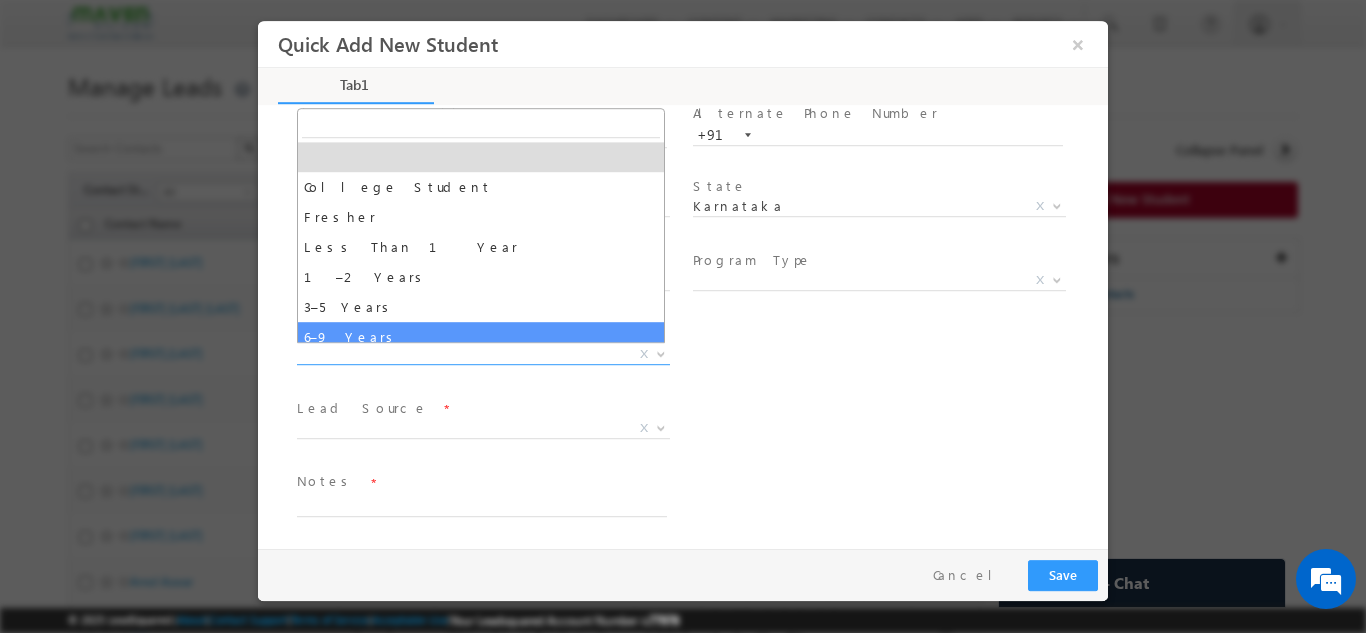 select on "6–9 Years" 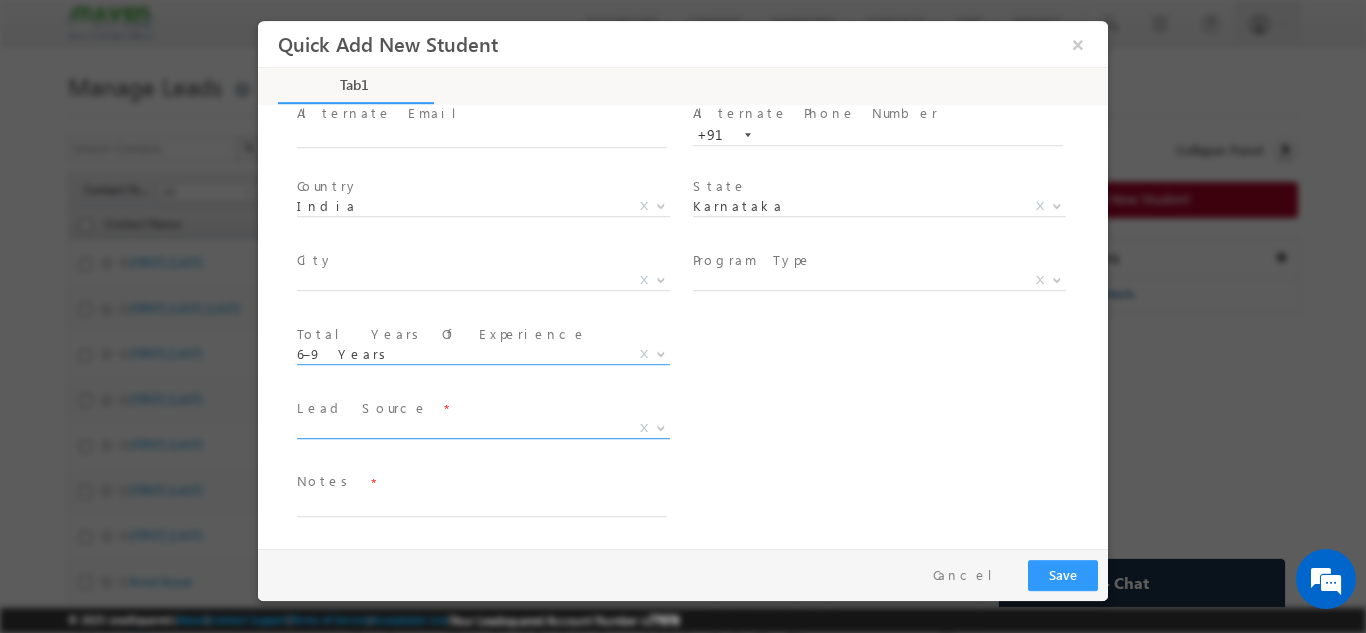 click on "X" at bounding box center [483, 428] 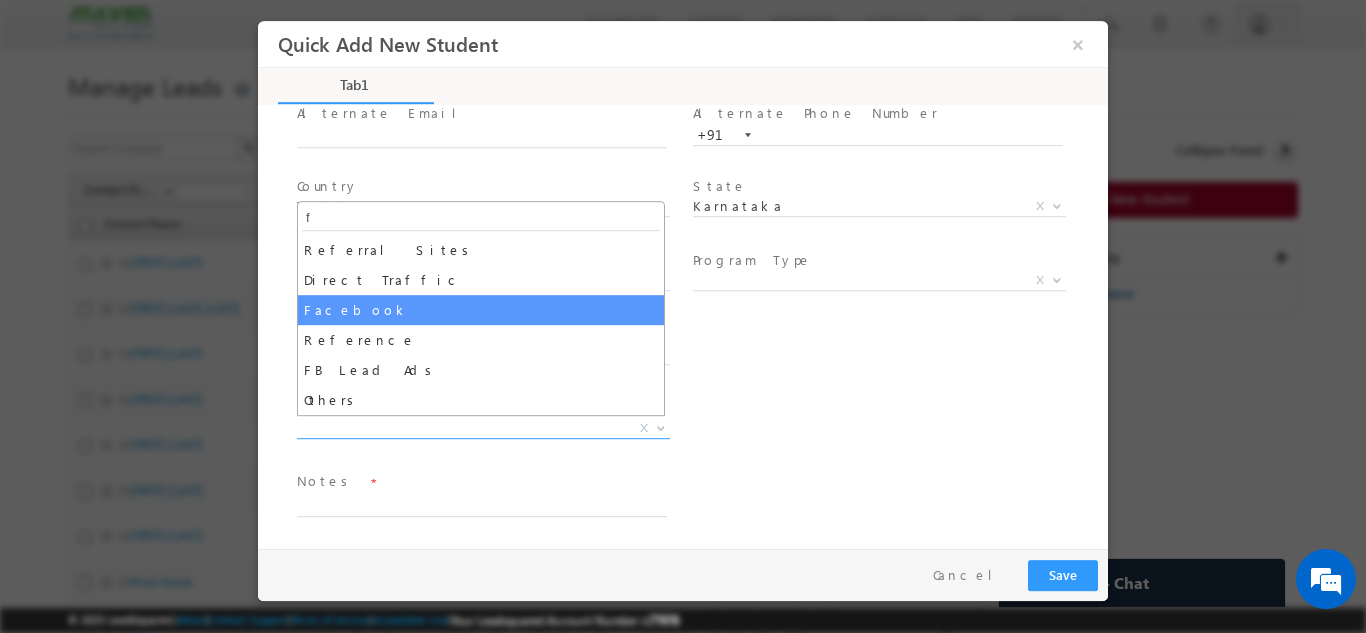 type on "f" 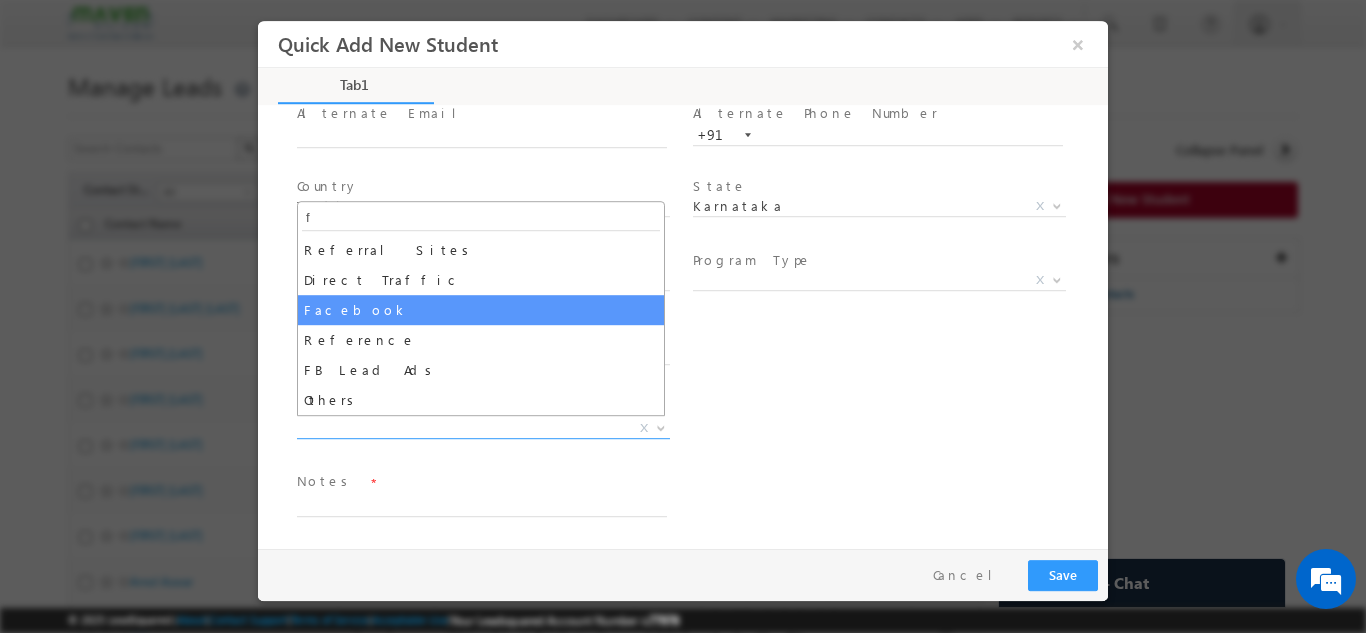 select on "Facebook" 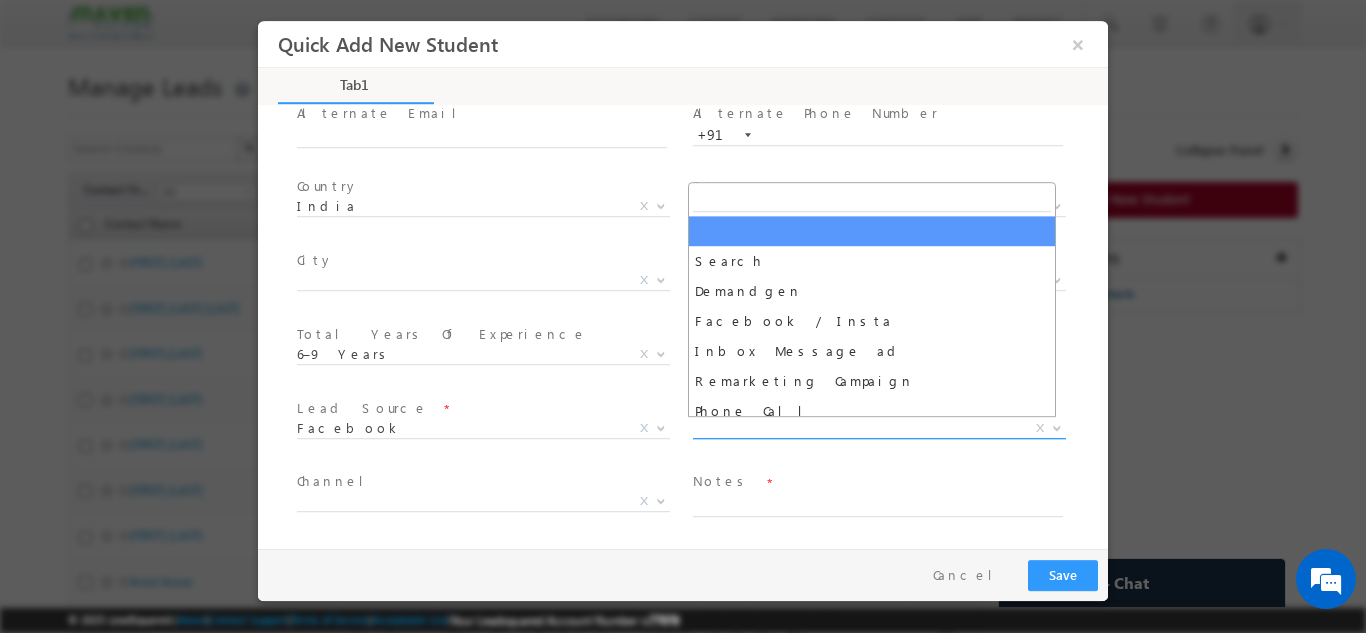 click on "X" at bounding box center (879, 428) 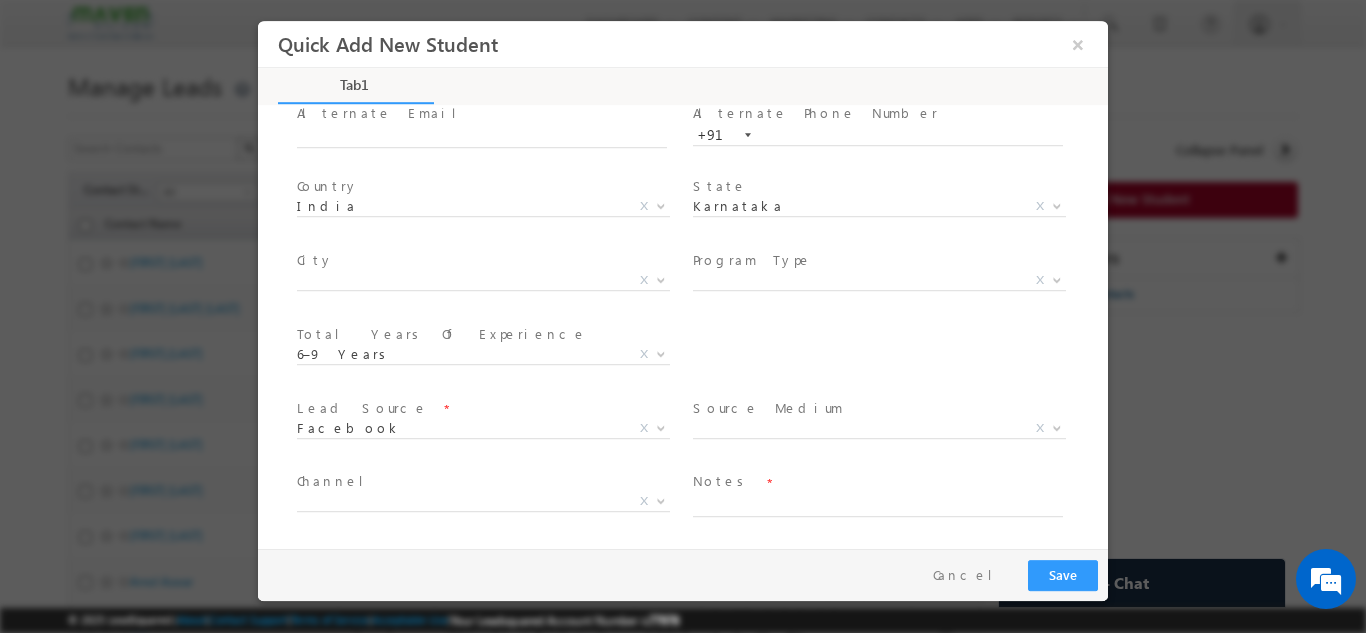 click on "First Name
*
M.Santhosh
Last Name
*
Kumar
Email
*
rmgsanthosh07@gmail.com" at bounding box center (693, 246) 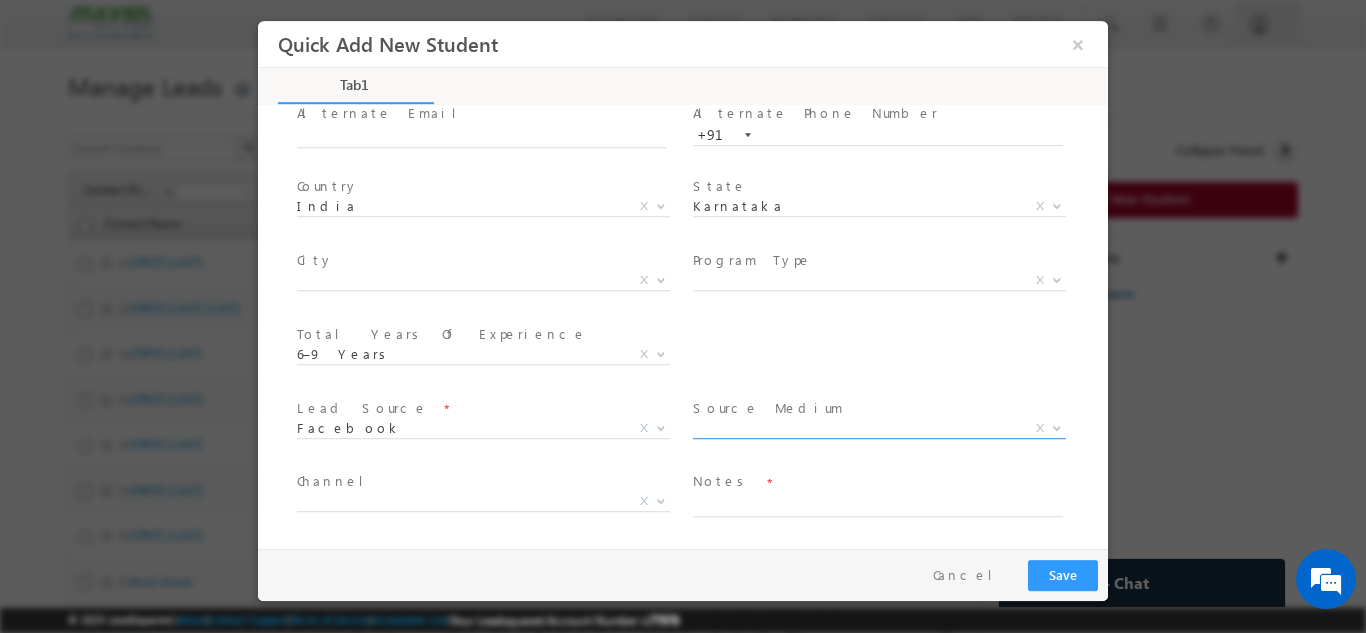 click on "X" at bounding box center (879, 428) 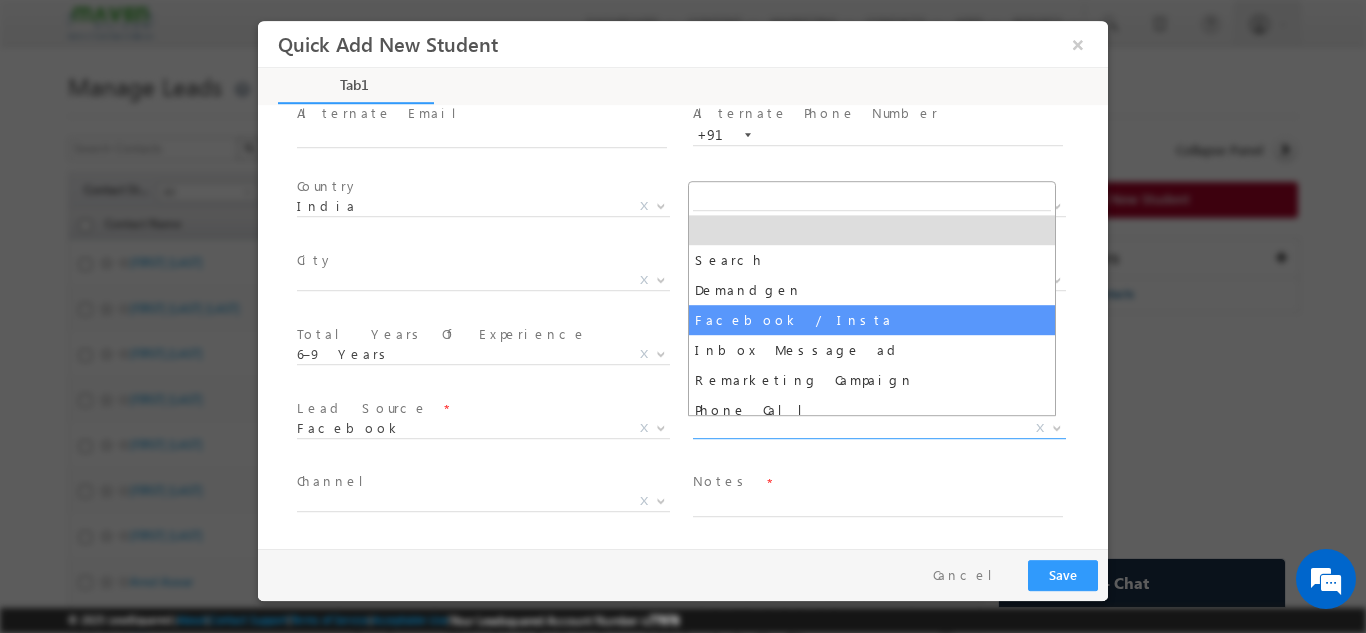 select on "Facebook / Insta" 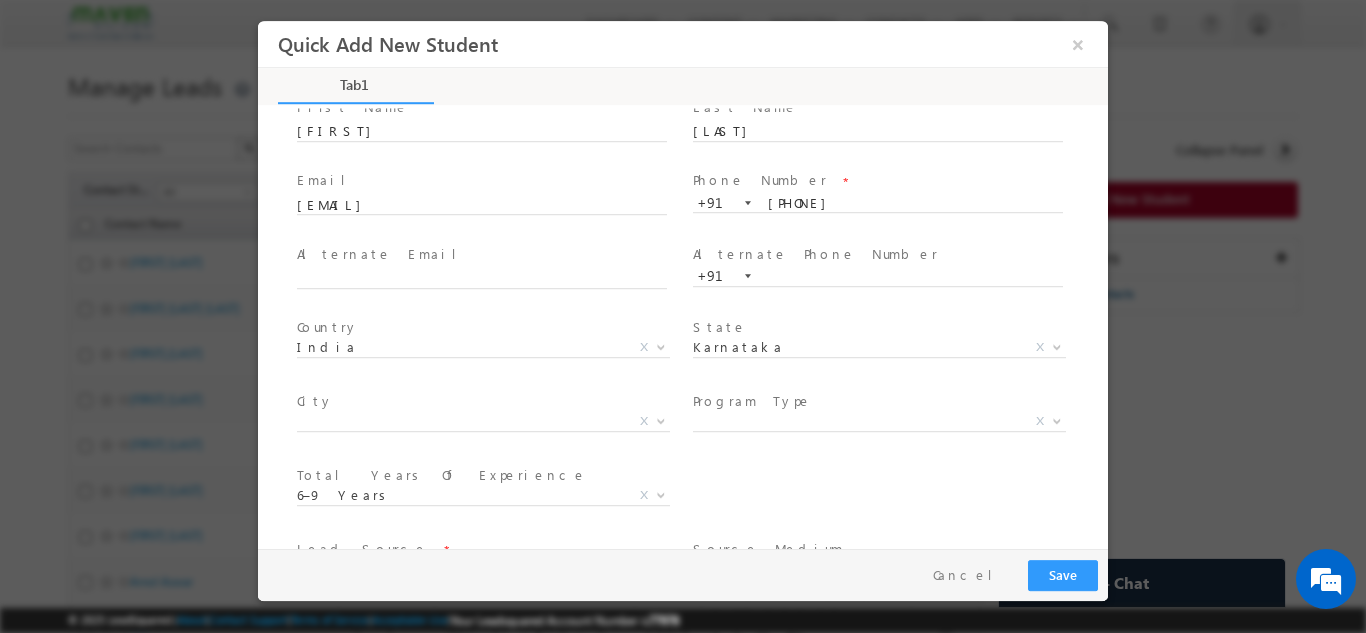 scroll, scrollTop: 11, scrollLeft: 0, axis: vertical 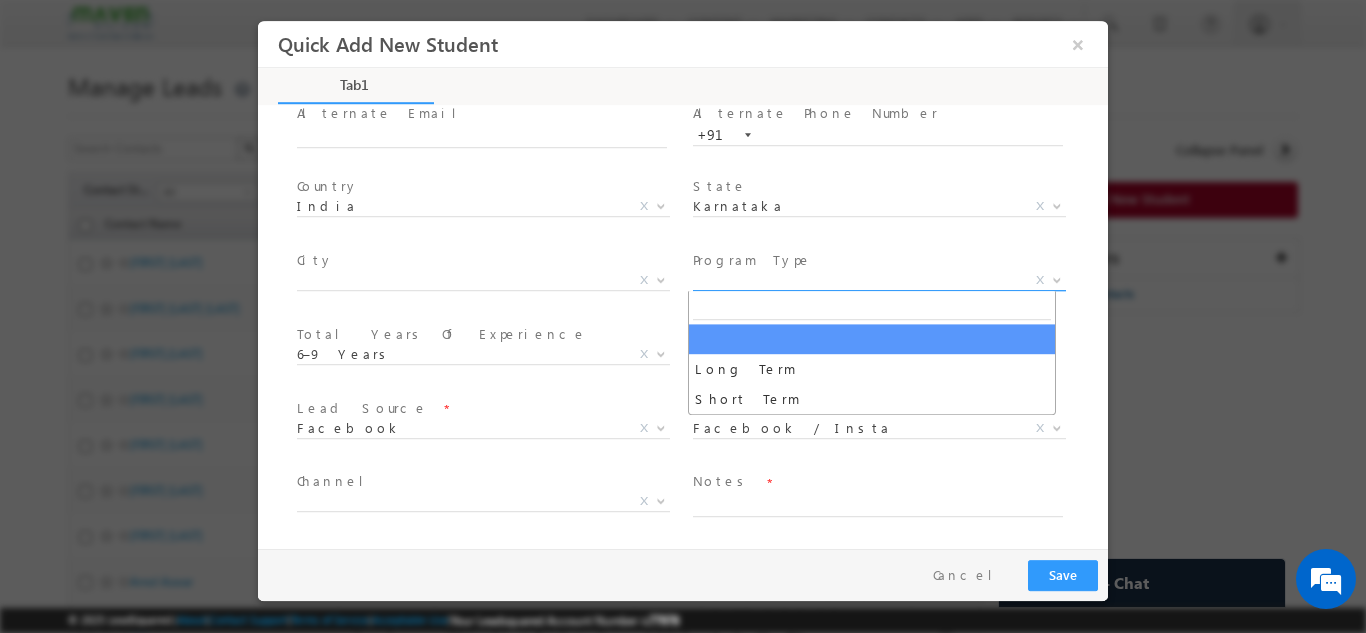 click on "X" at bounding box center [879, 280] 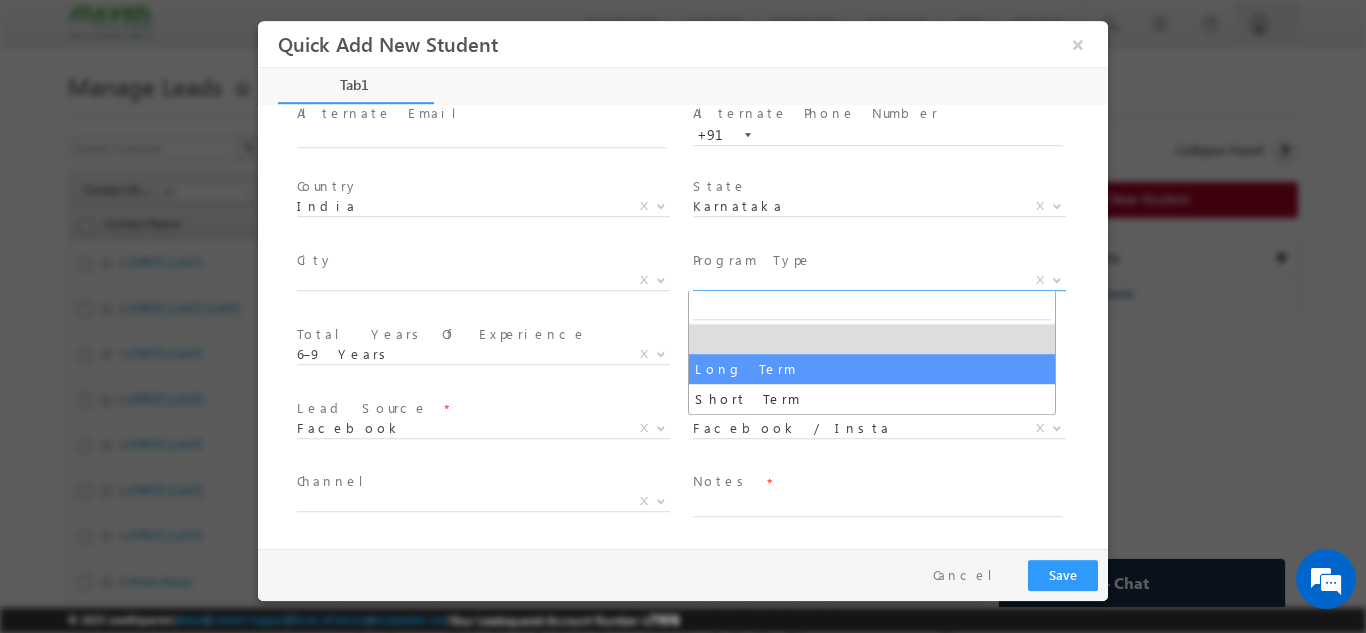 select on "Long Term" 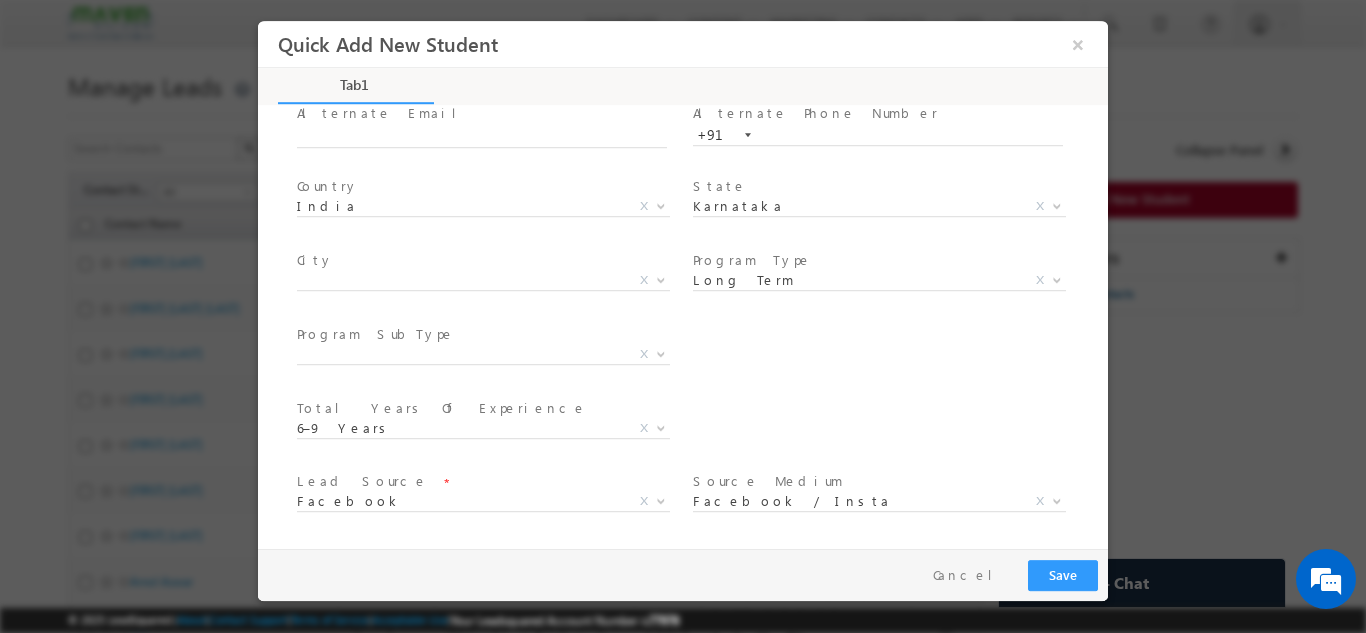 click on "X Others x" at bounding box center (491, 283) 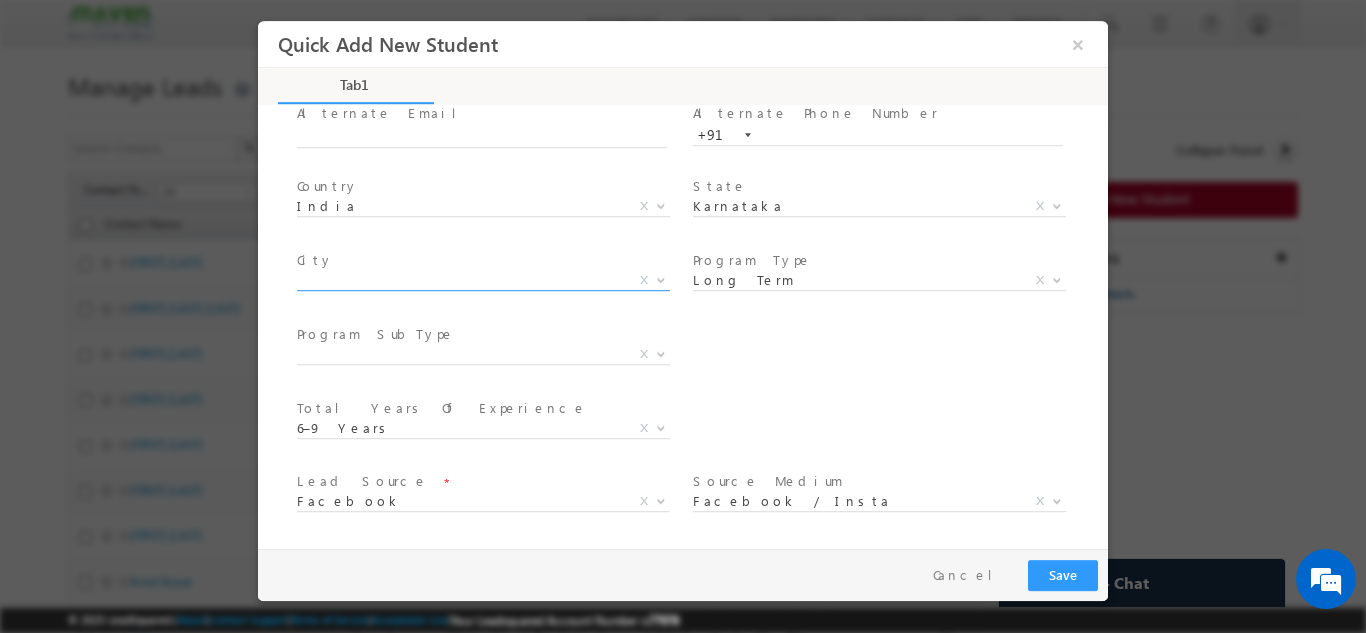 click on "X" at bounding box center [483, 280] 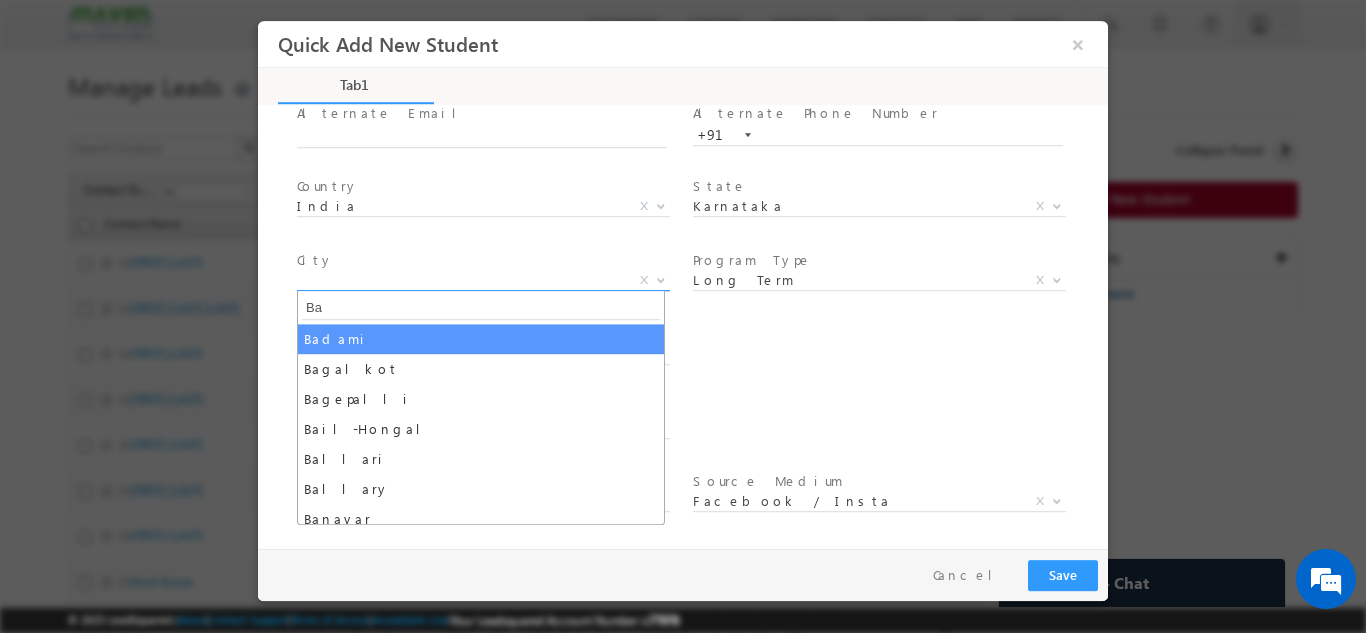 type on "B" 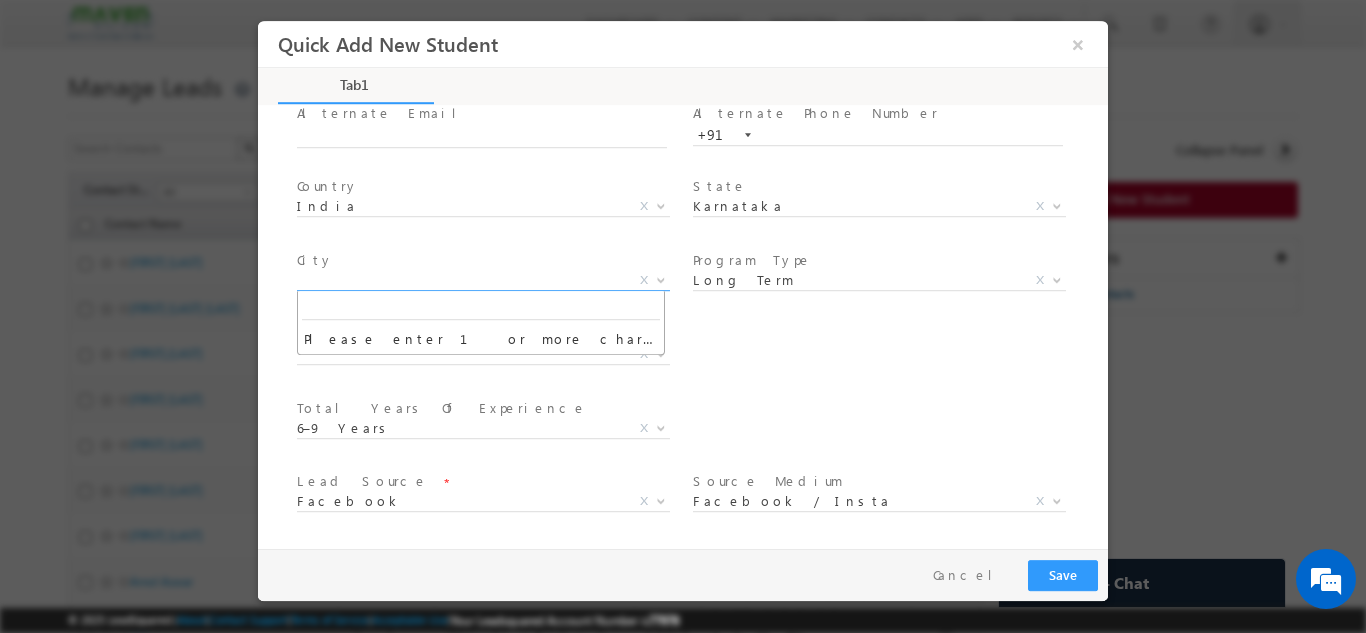 click on "City
*" at bounding box center (481, 260) 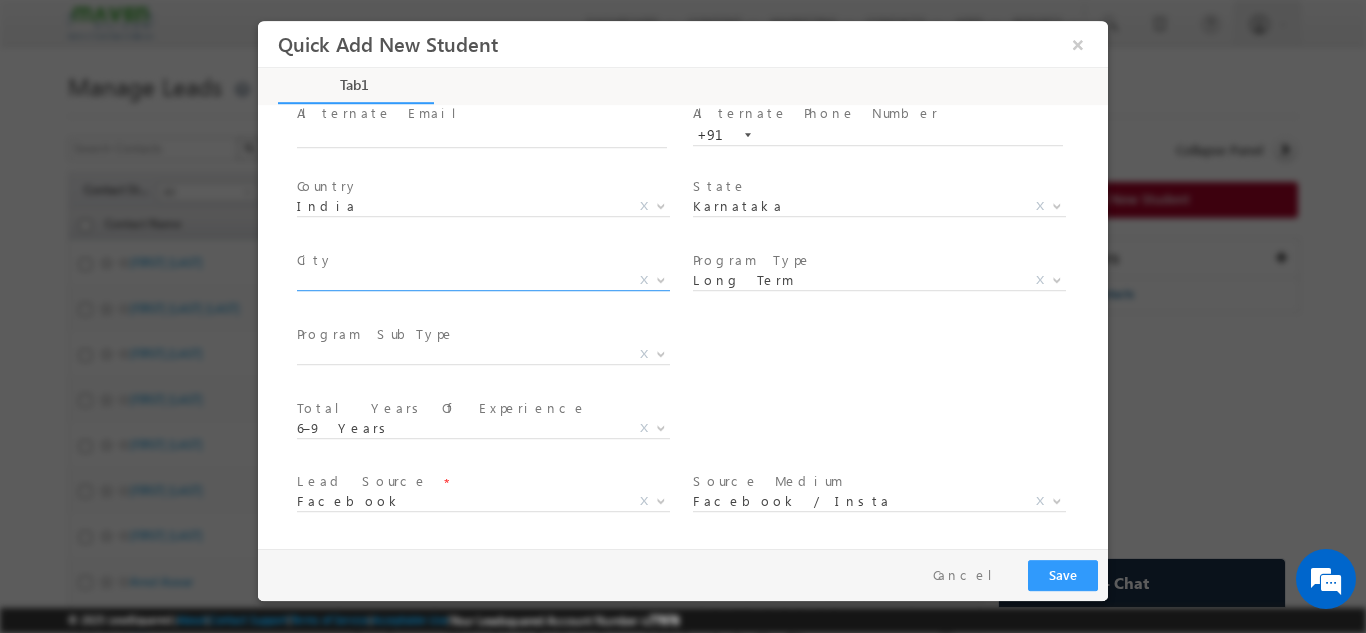 click on "X" at bounding box center [483, 280] 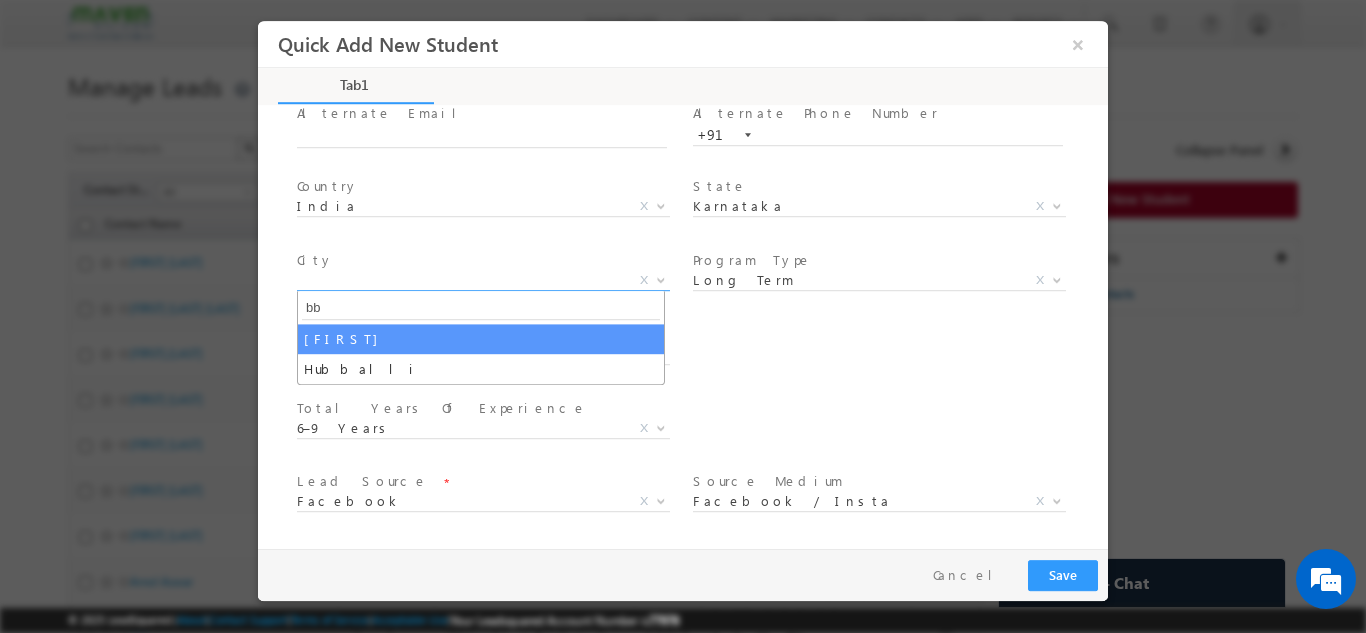 type on "b" 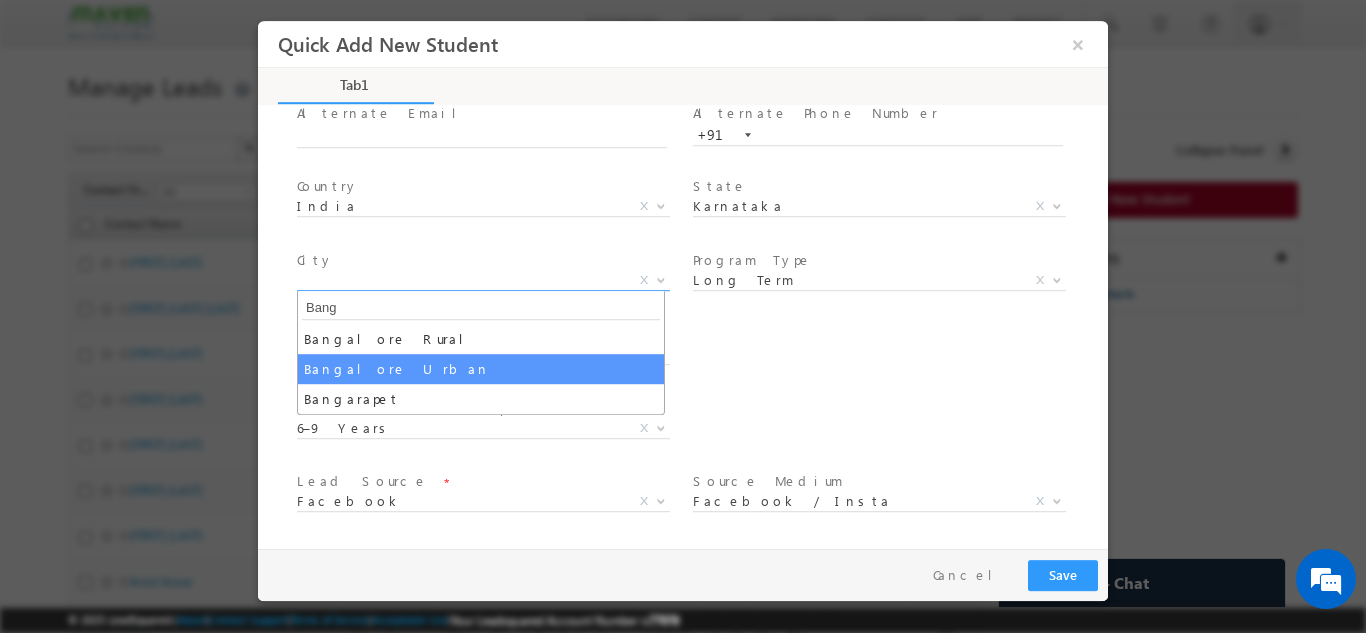 type on "Bang" 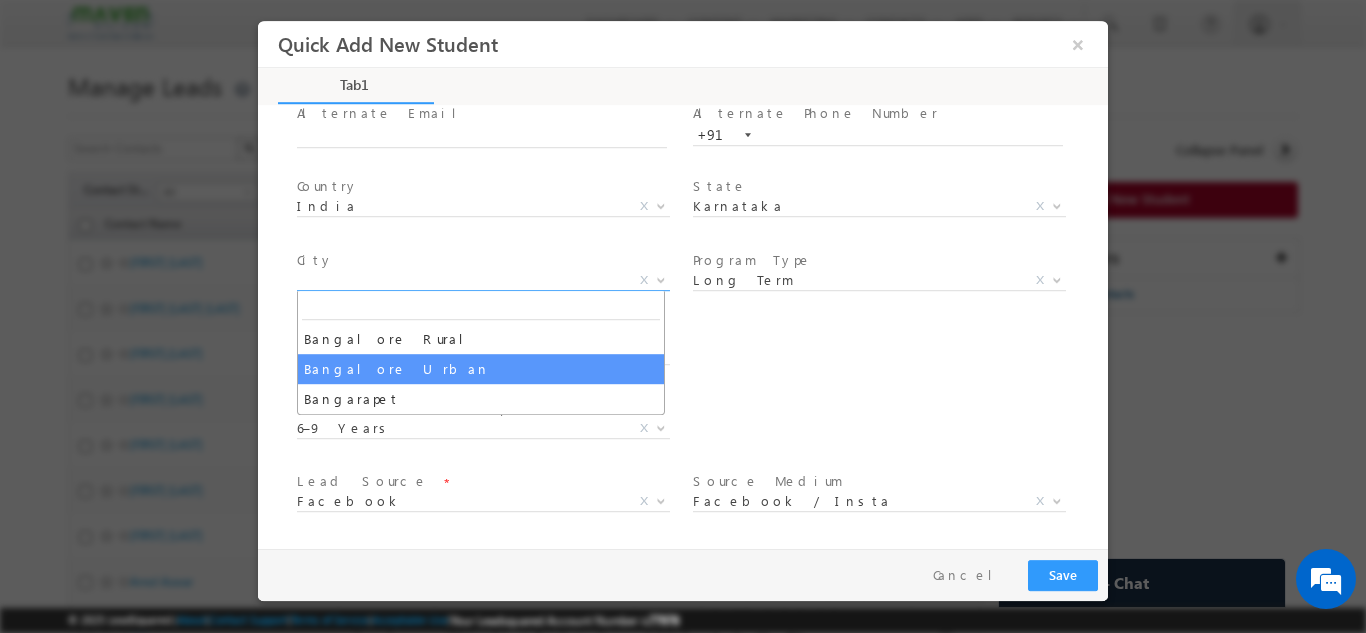 select on "Bangalore Urban" 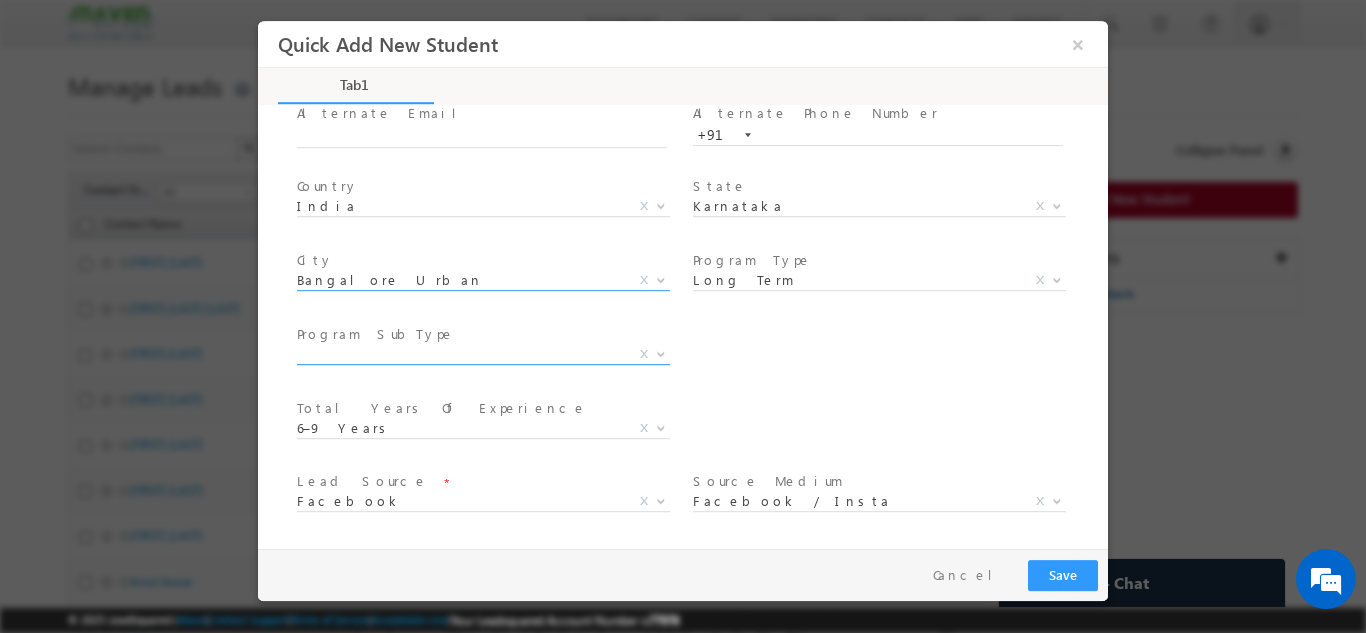 click on "X" at bounding box center [483, 354] 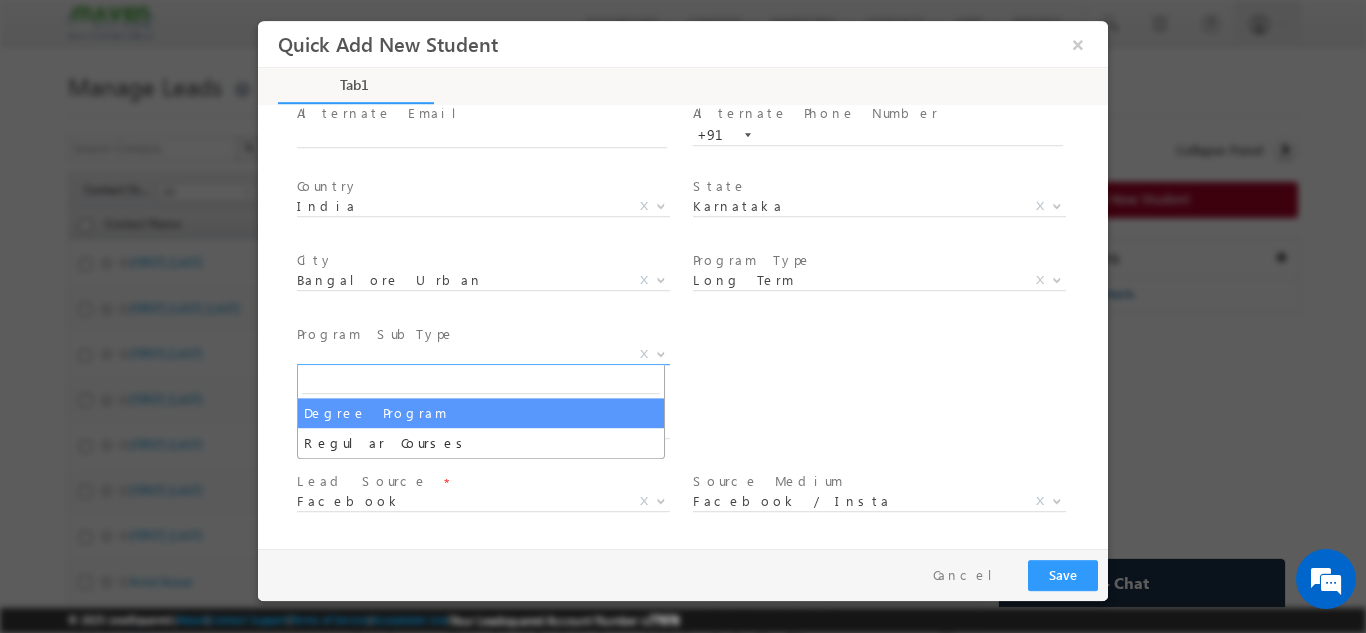 select on "Degree Program" 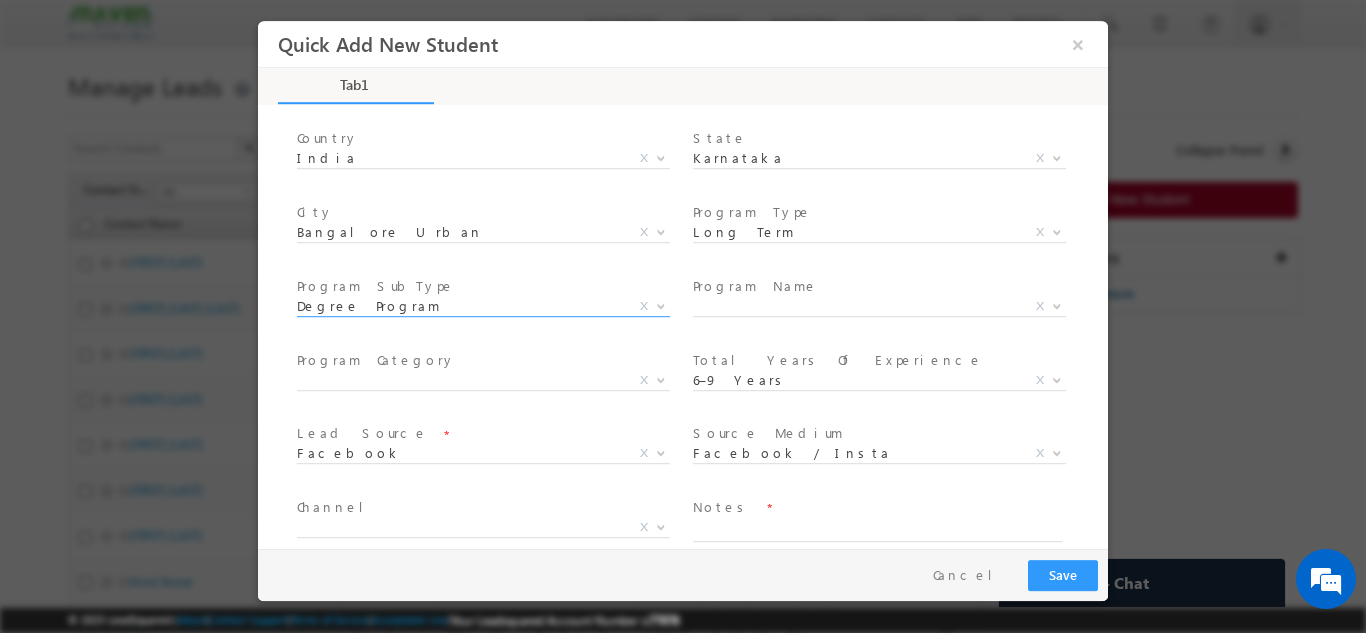 scroll, scrollTop: 284, scrollLeft: 0, axis: vertical 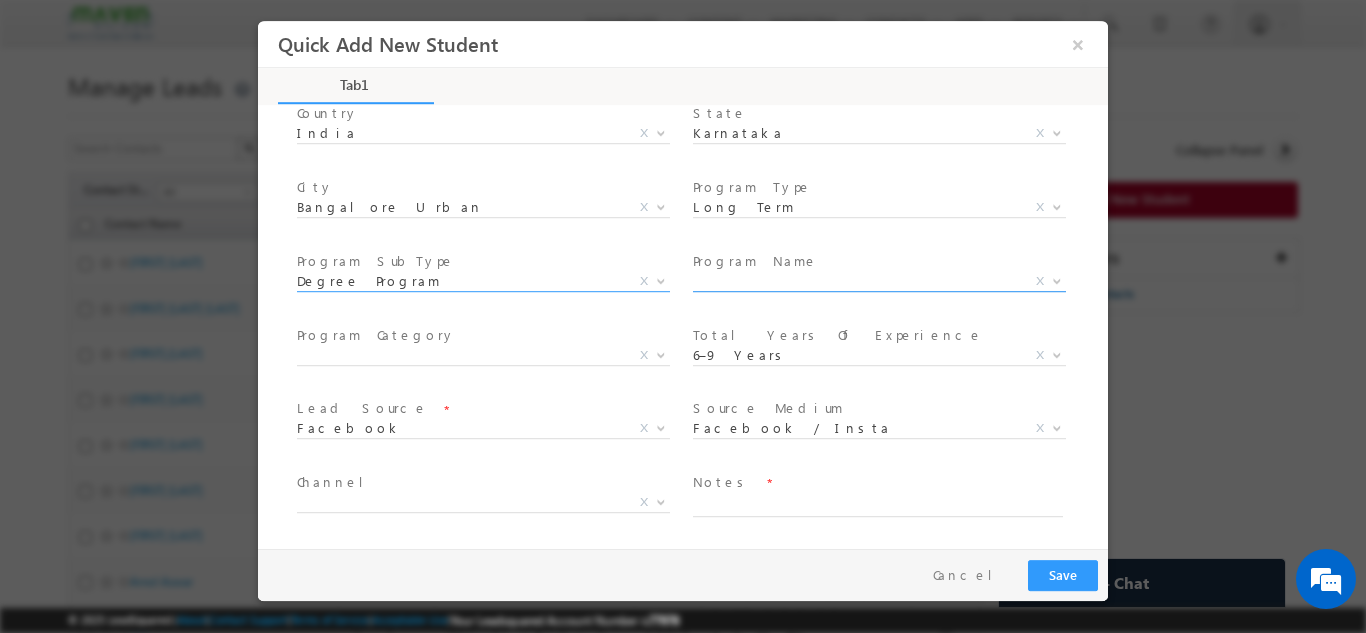 click on "X" at bounding box center (879, 281) 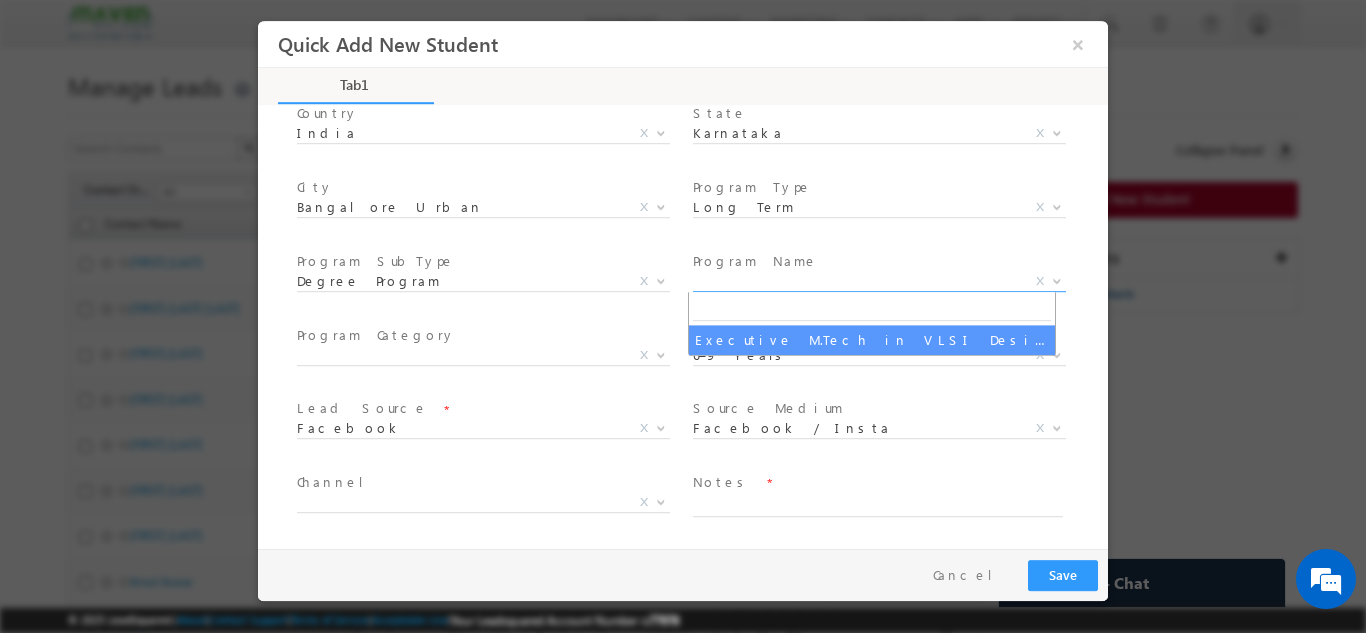 select on "Executive M.Tech in VLSI Design" 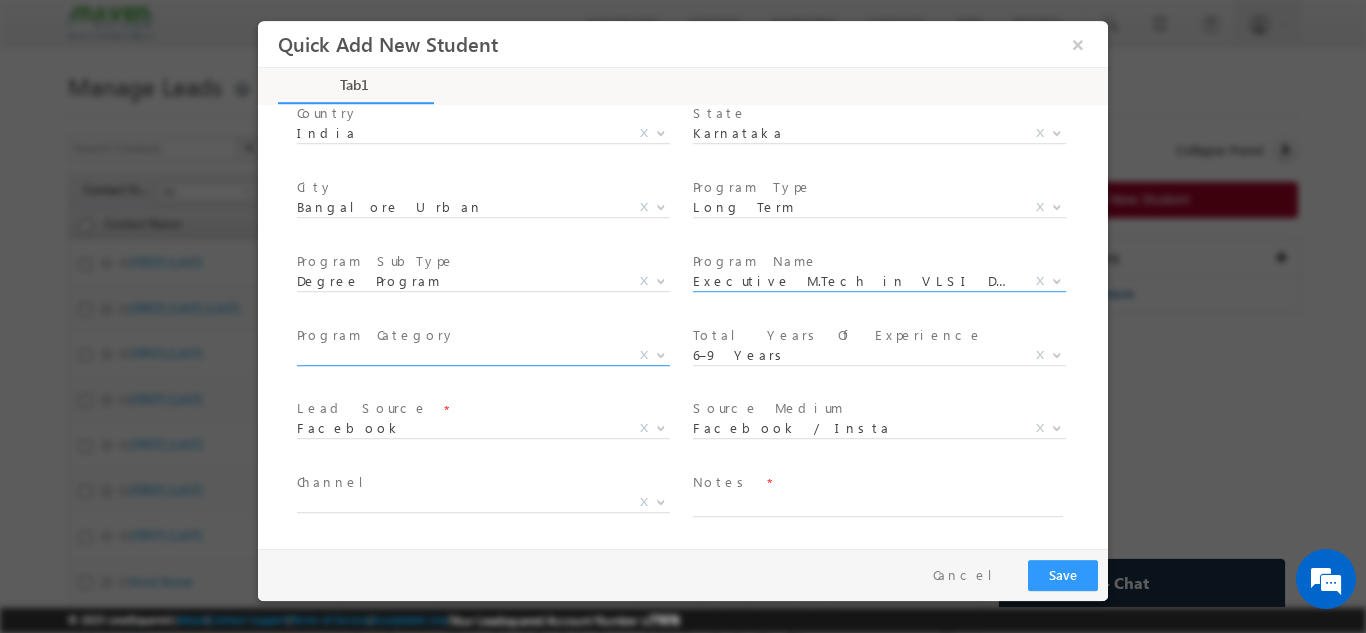 click on "X" at bounding box center (483, 355) 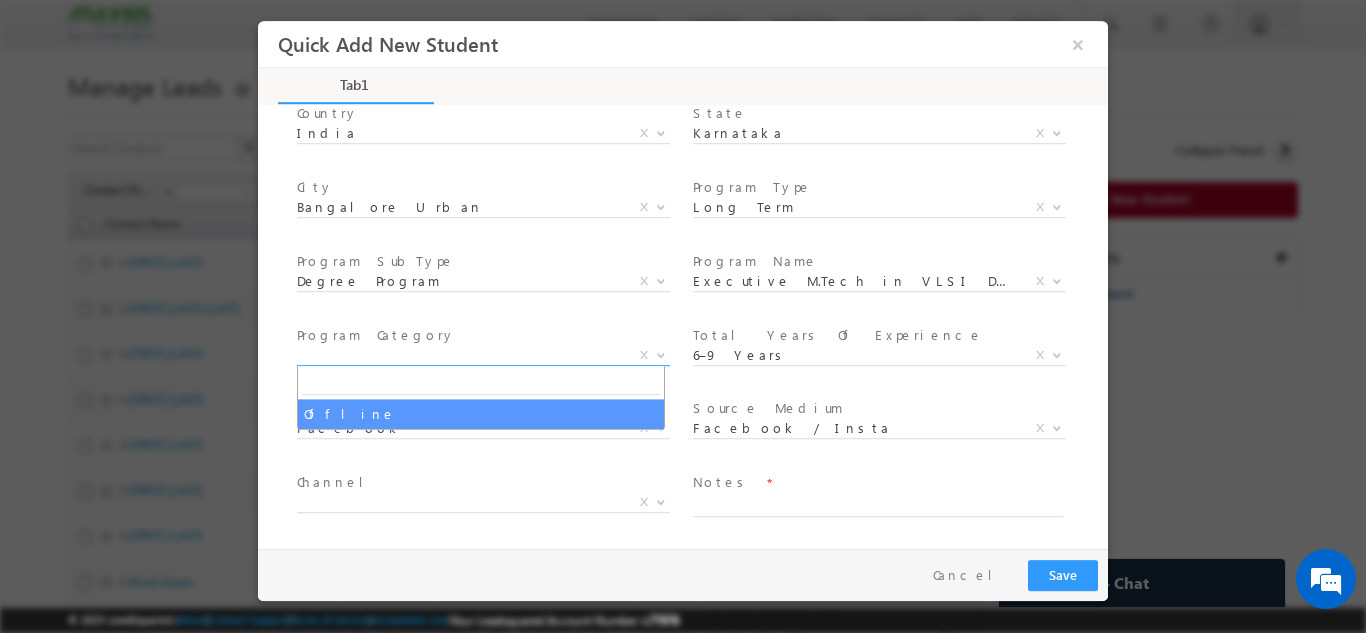 select on "Offline" 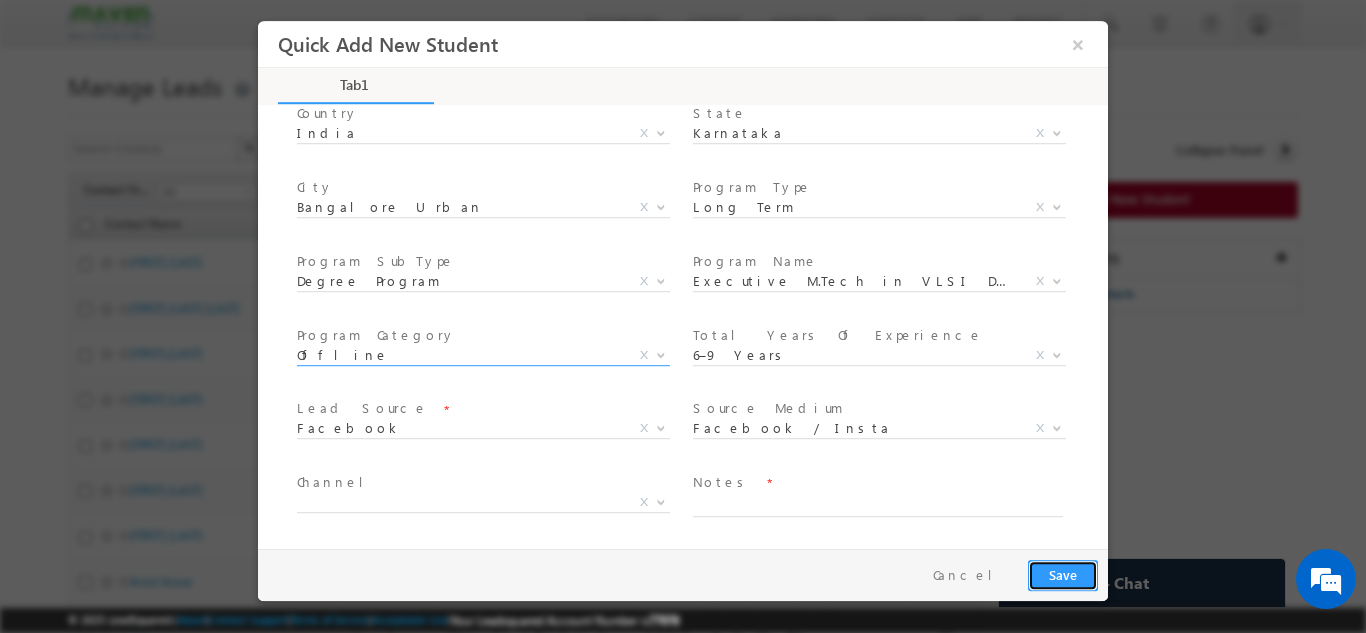 click on "Save" at bounding box center [1063, 574] 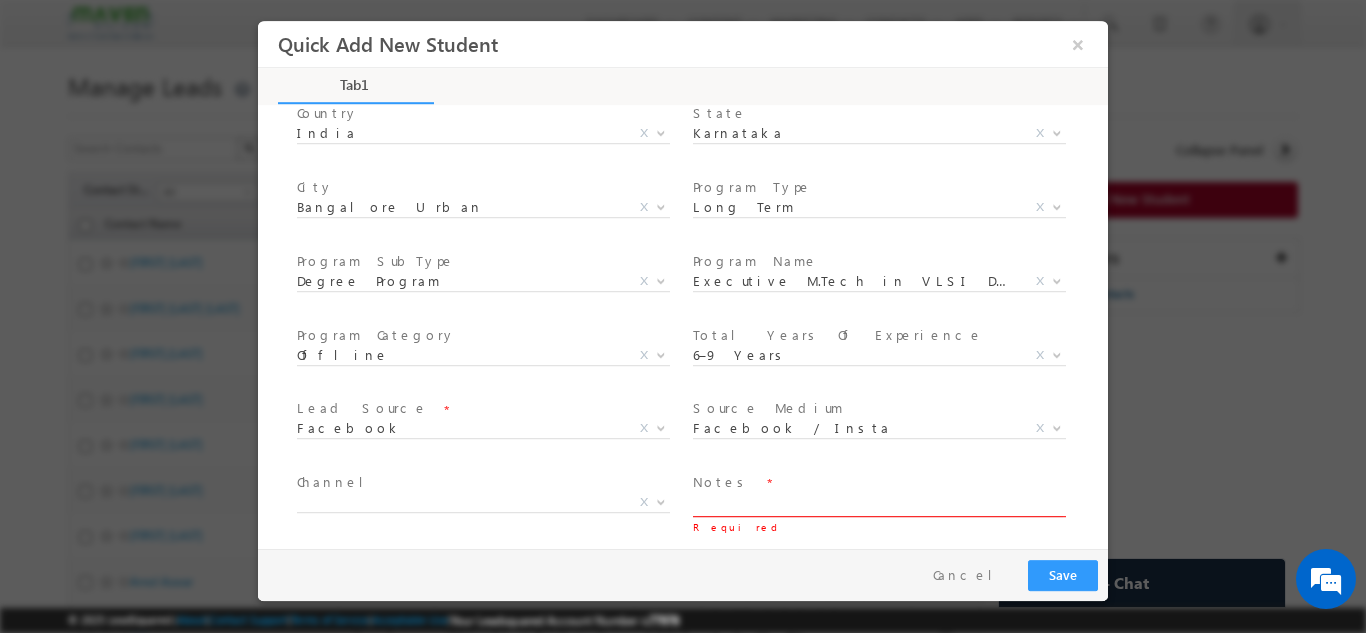 scroll, scrollTop: 279, scrollLeft: 0, axis: vertical 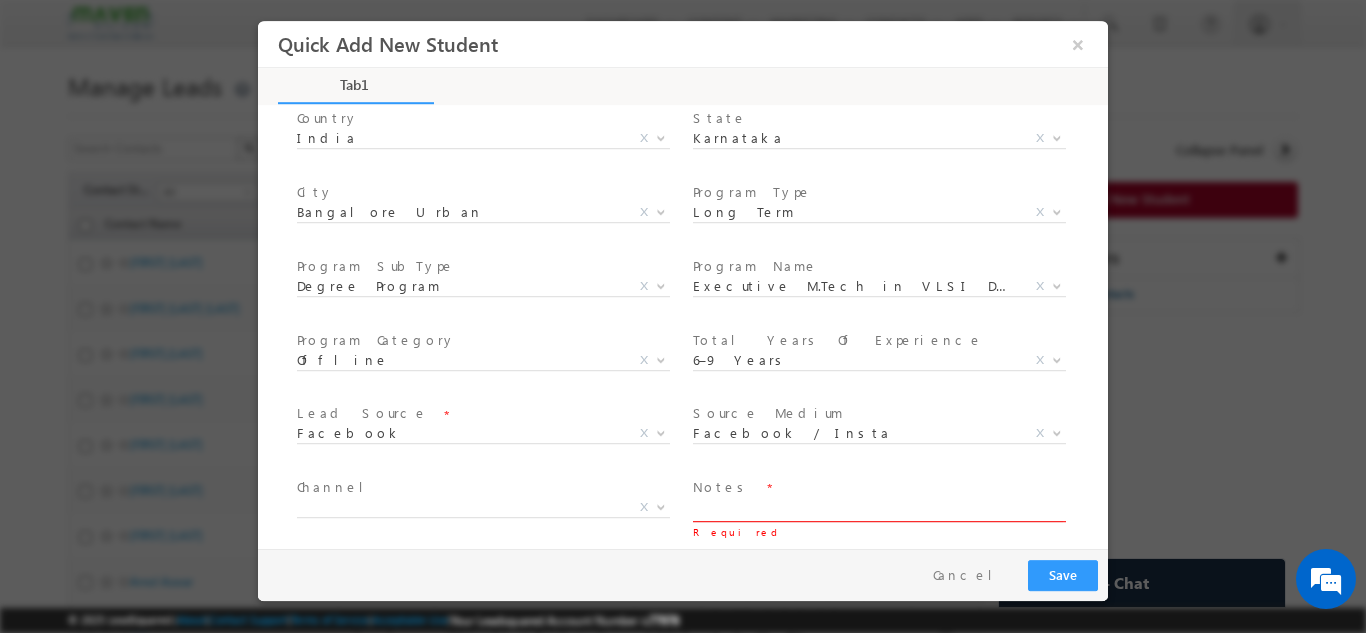 click at bounding box center [878, 509] 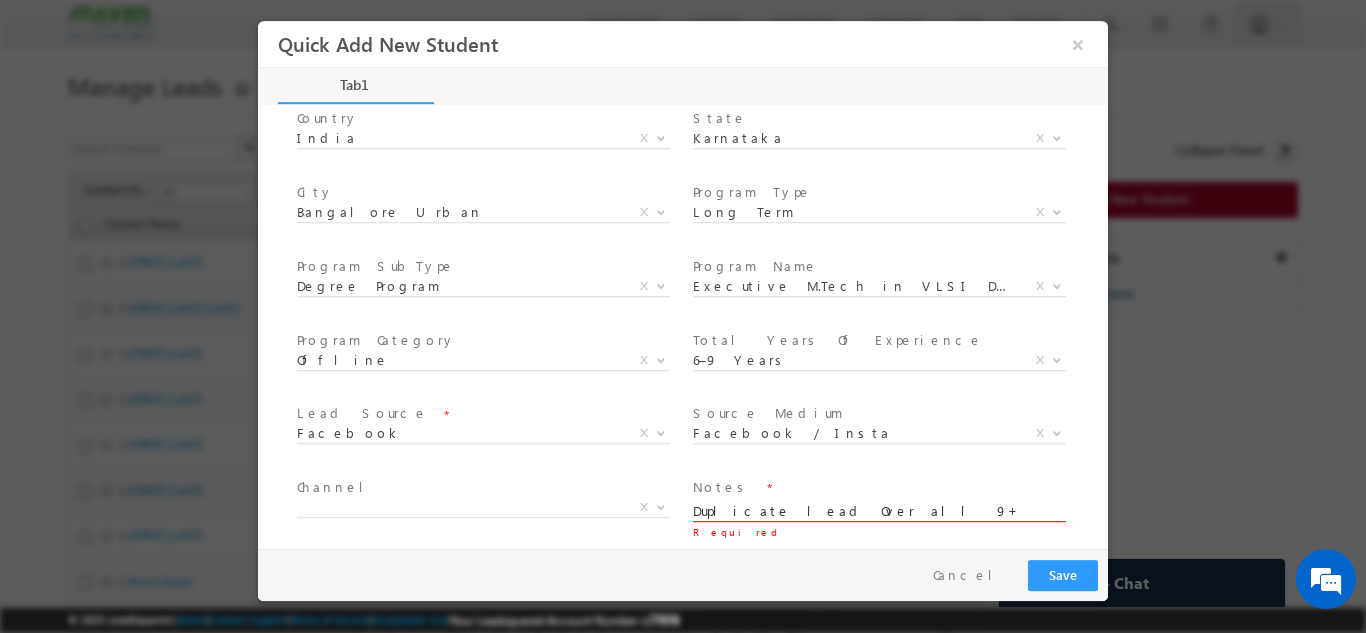 scroll, scrollTop: 4, scrollLeft: 0, axis: vertical 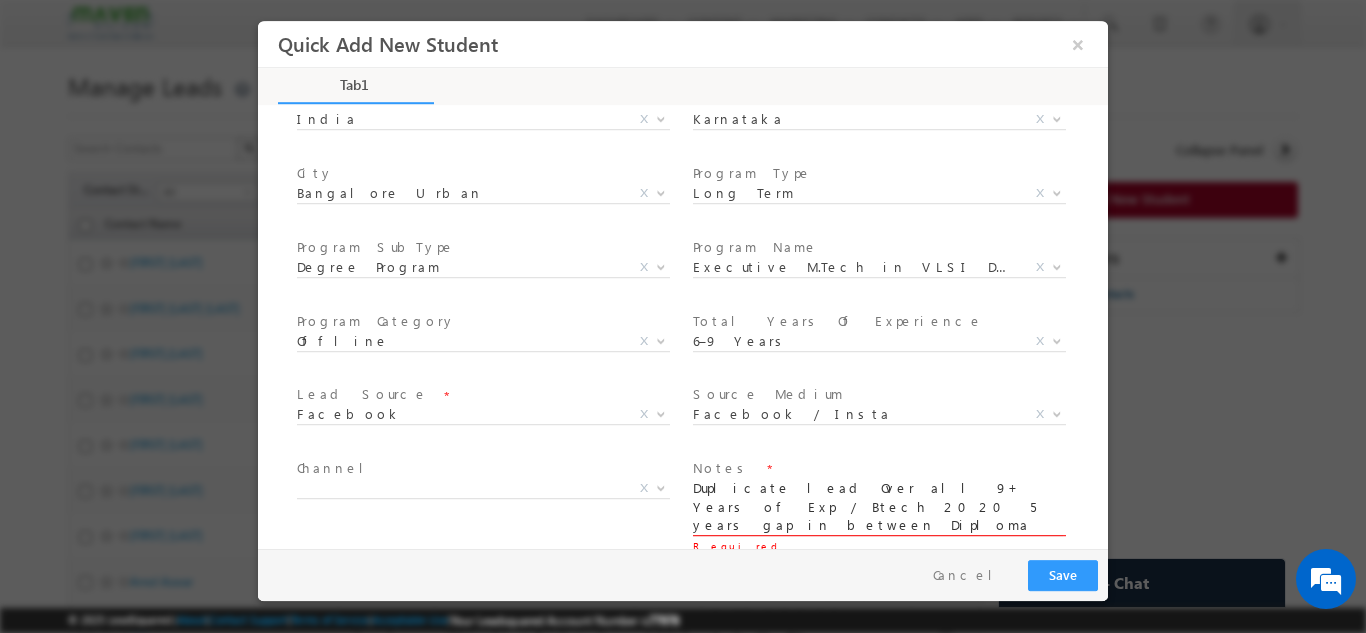type on "Duplicate lead Over all 9+ Years of Exp / Btech 2020 5 years gap in between Diploma and Btech / Working in L & T in non core domain" 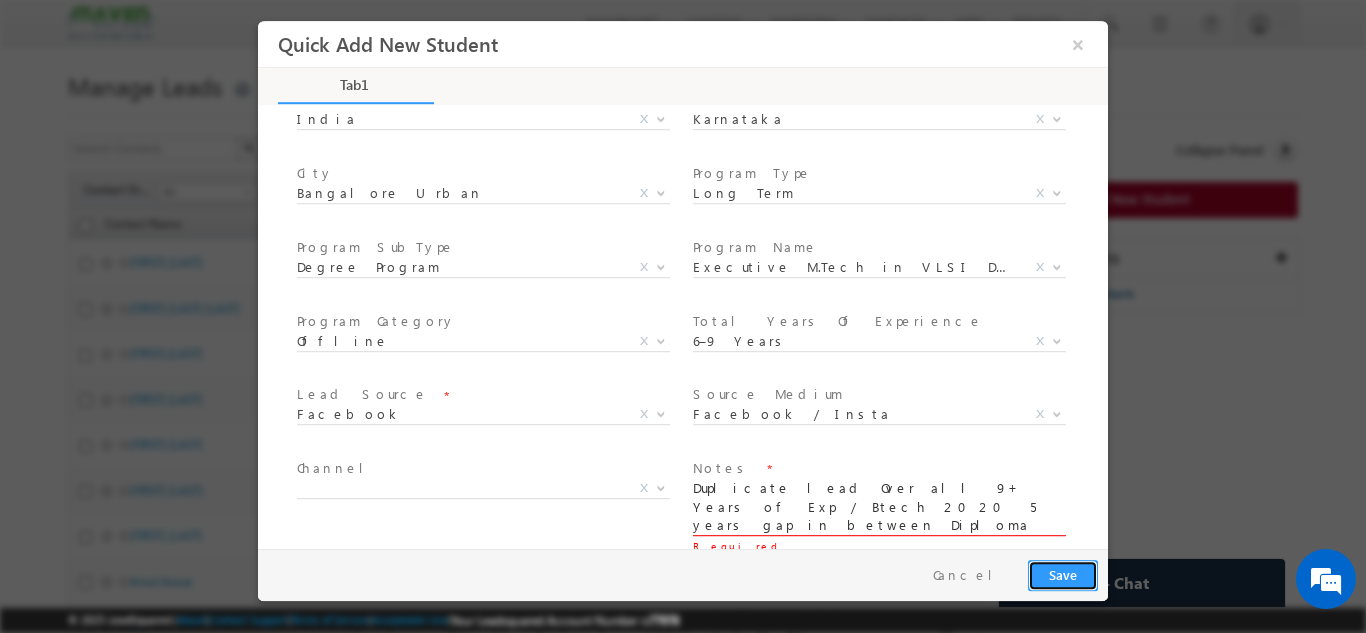 click on "Save" at bounding box center (1063, 574) 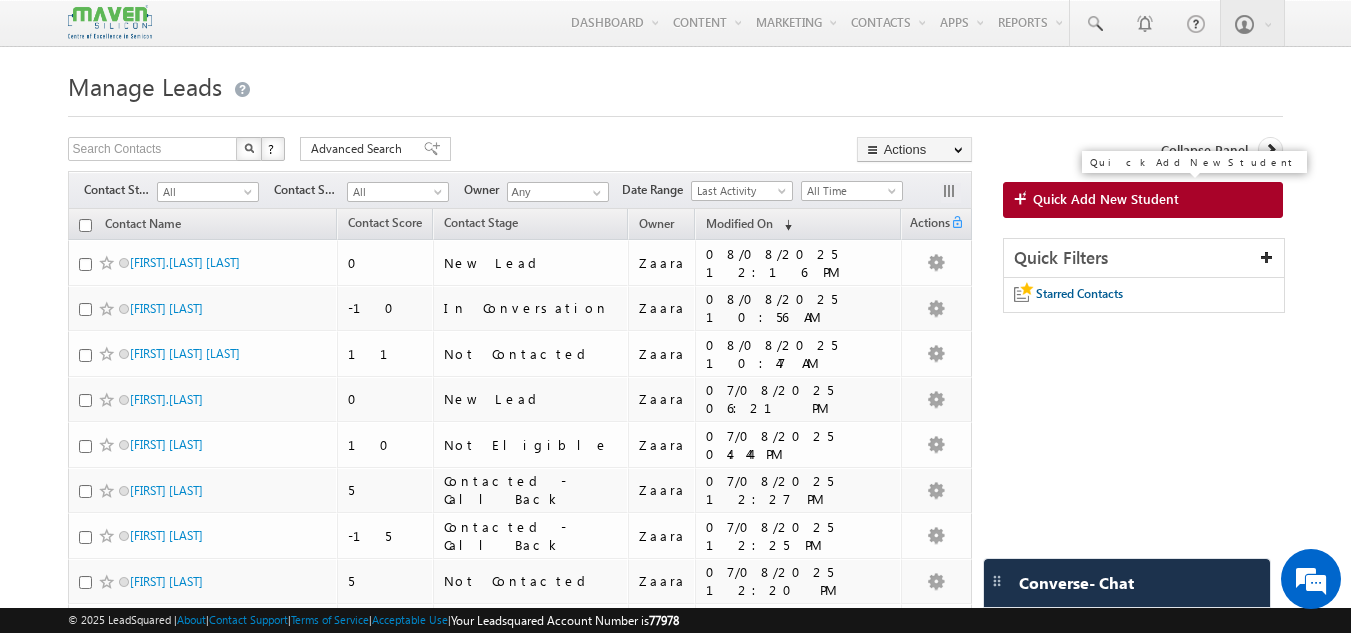 click on "Quick Add New Student" at bounding box center [1106, 199] 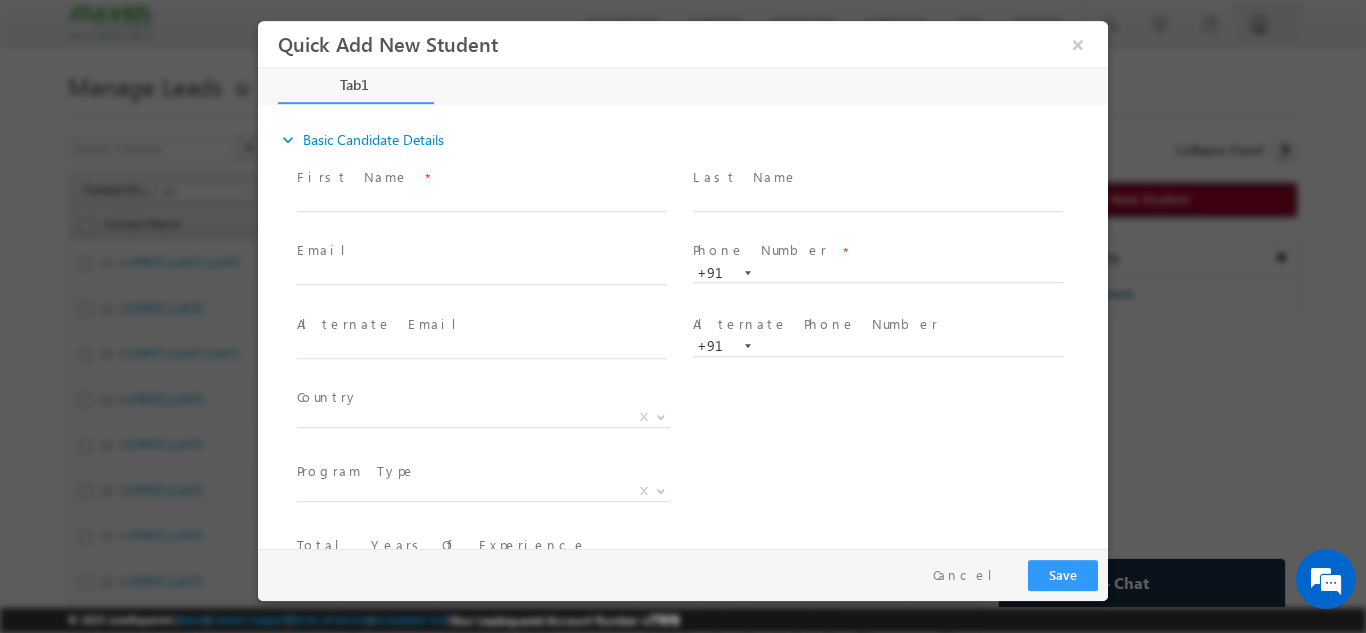 scroll, scrollTop: 0, scrollLeft: 0, axis: both 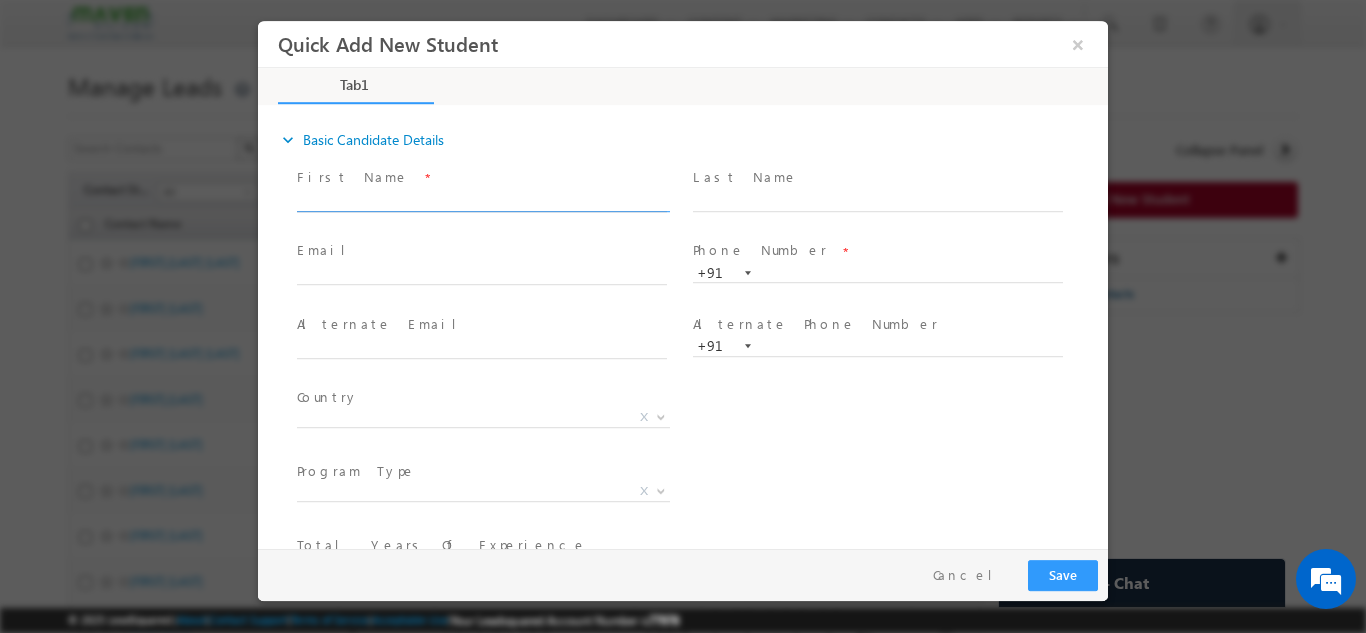click at bounding box center (482, 201) 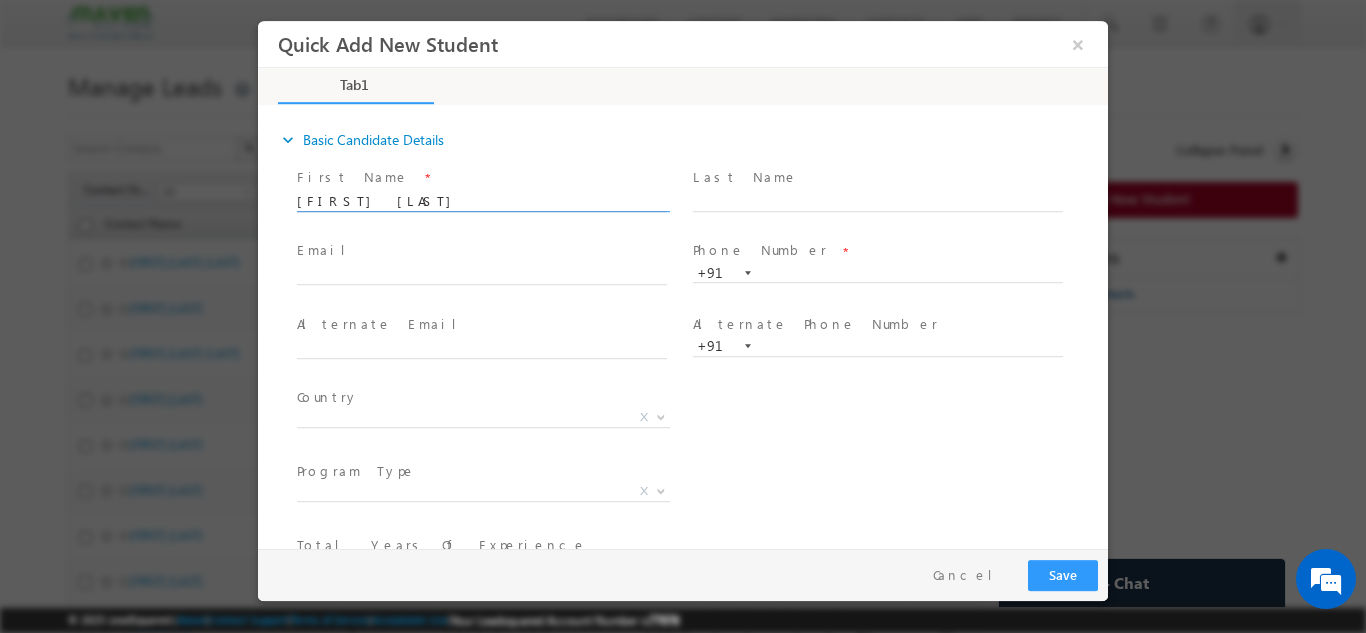 drag, startPoint x: 363, startPoint y: 200, endPoint x: 395, endPoint y: 204, distance: 32.24903 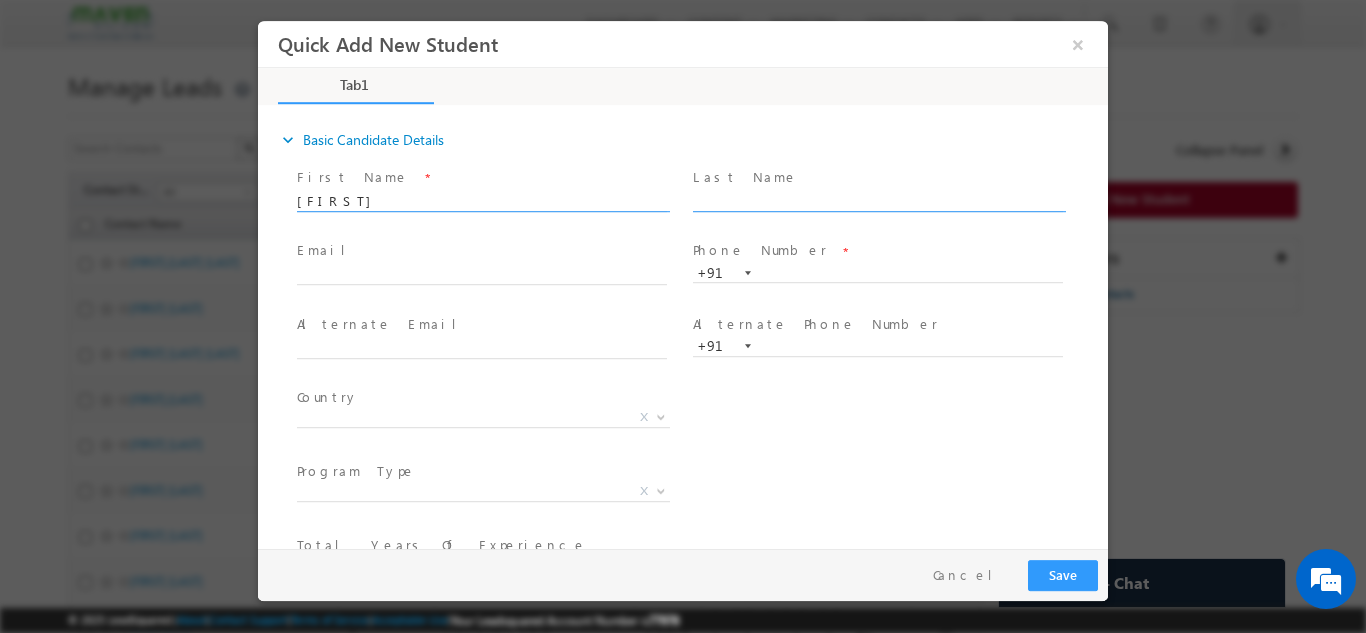 type on "Mallikarjun" 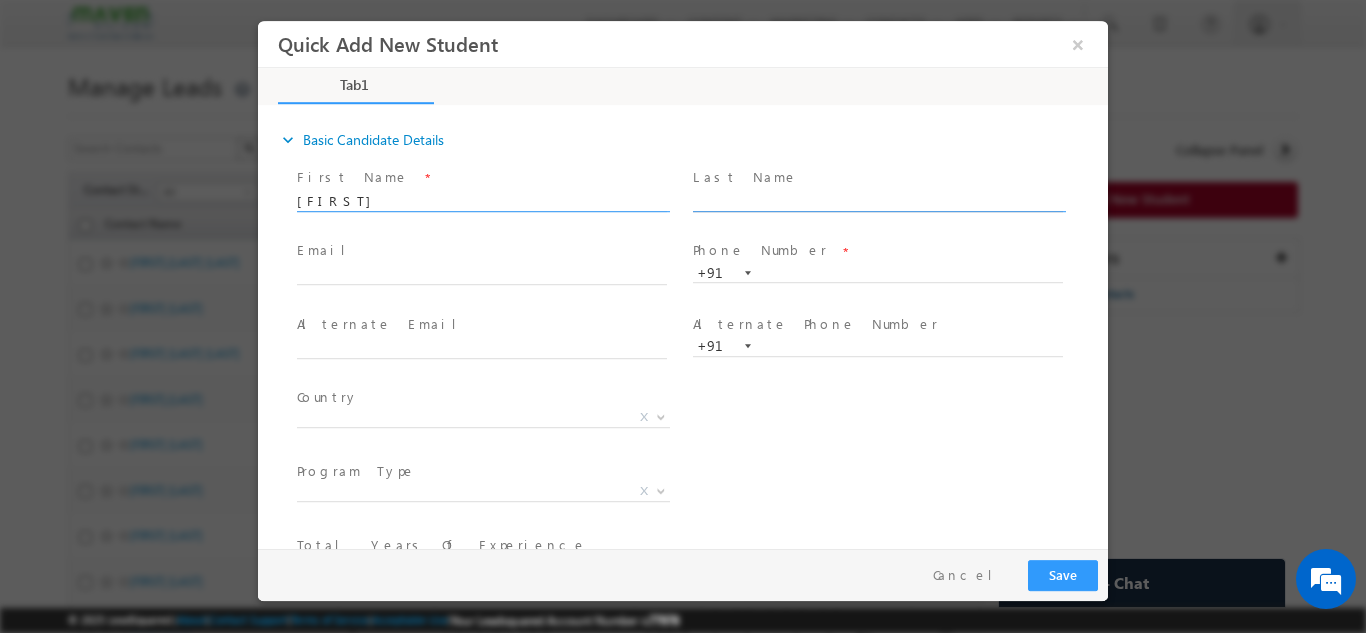 click at bounding box center [878, 201] 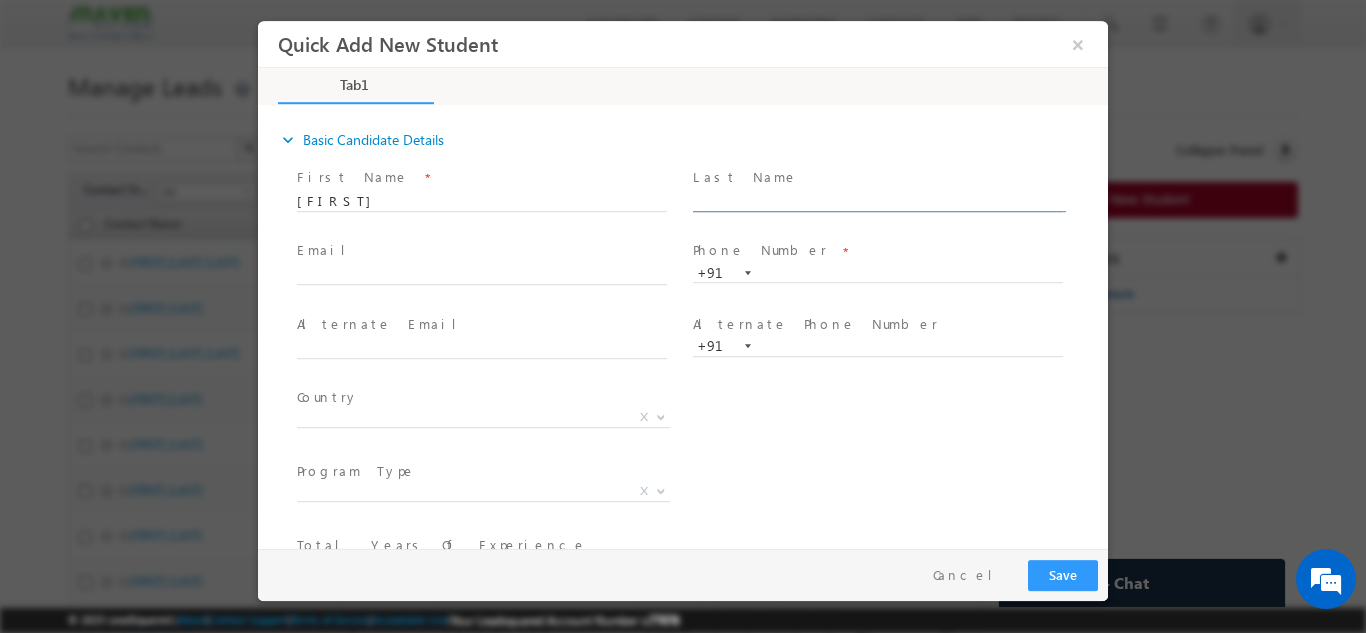 paste on "HS" 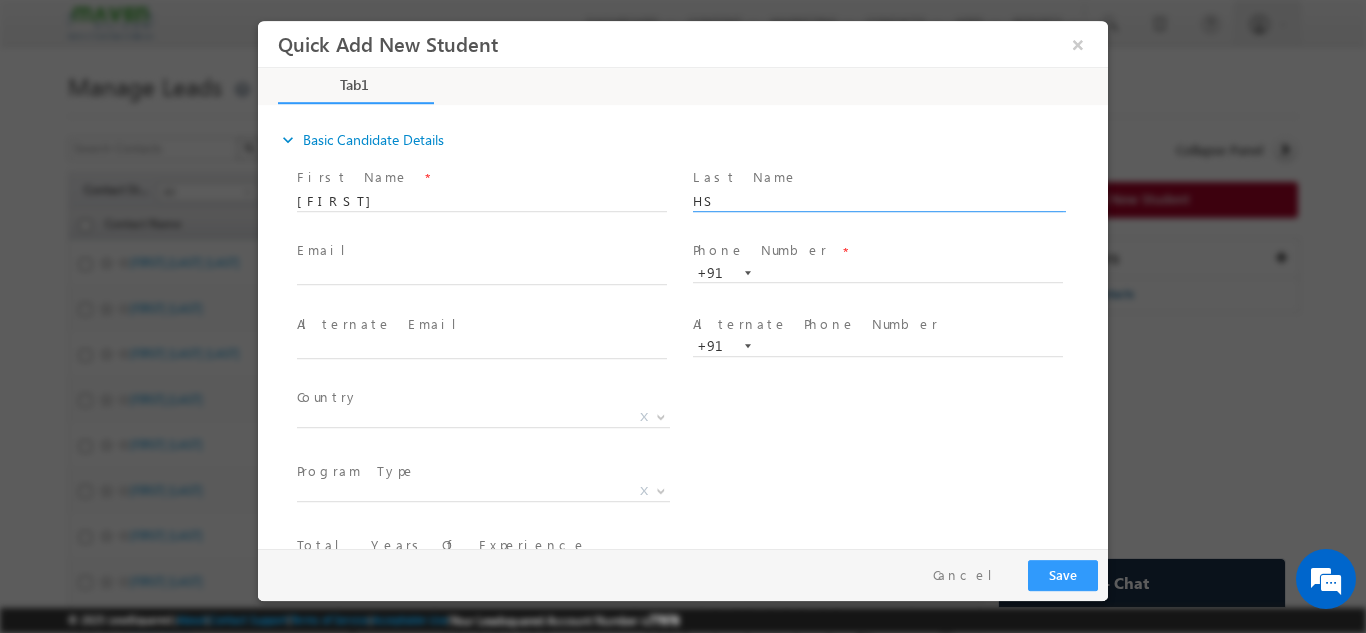 type on "HS" 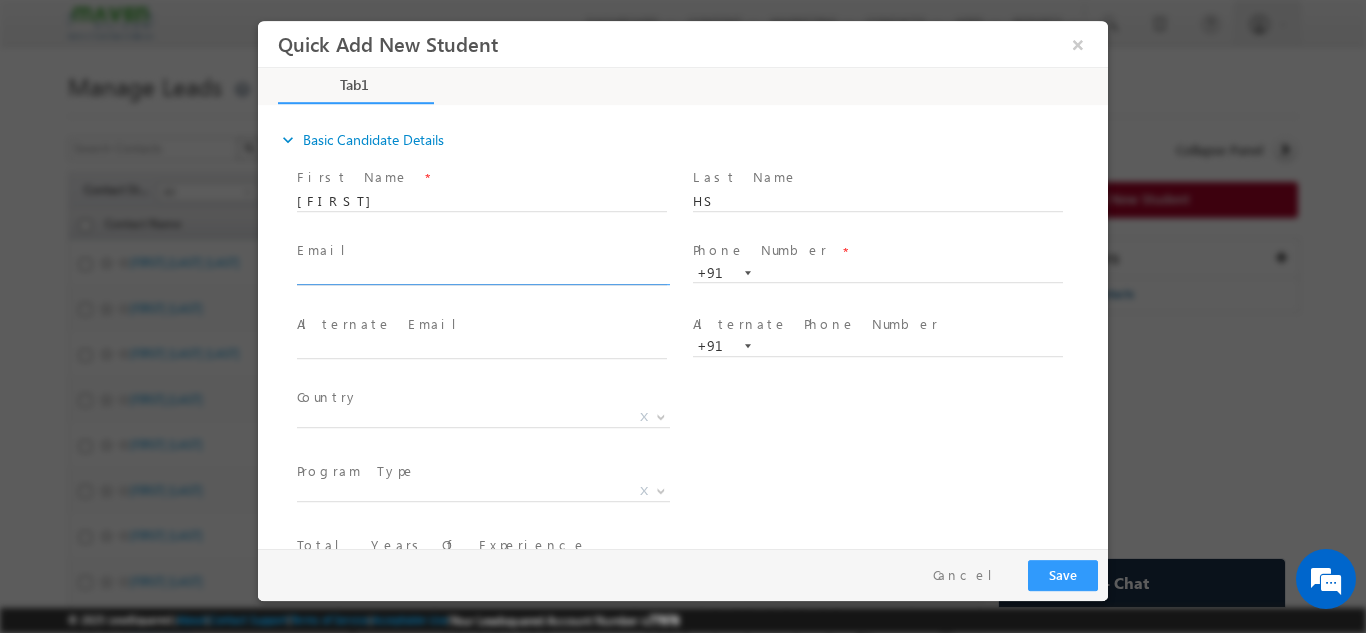 click 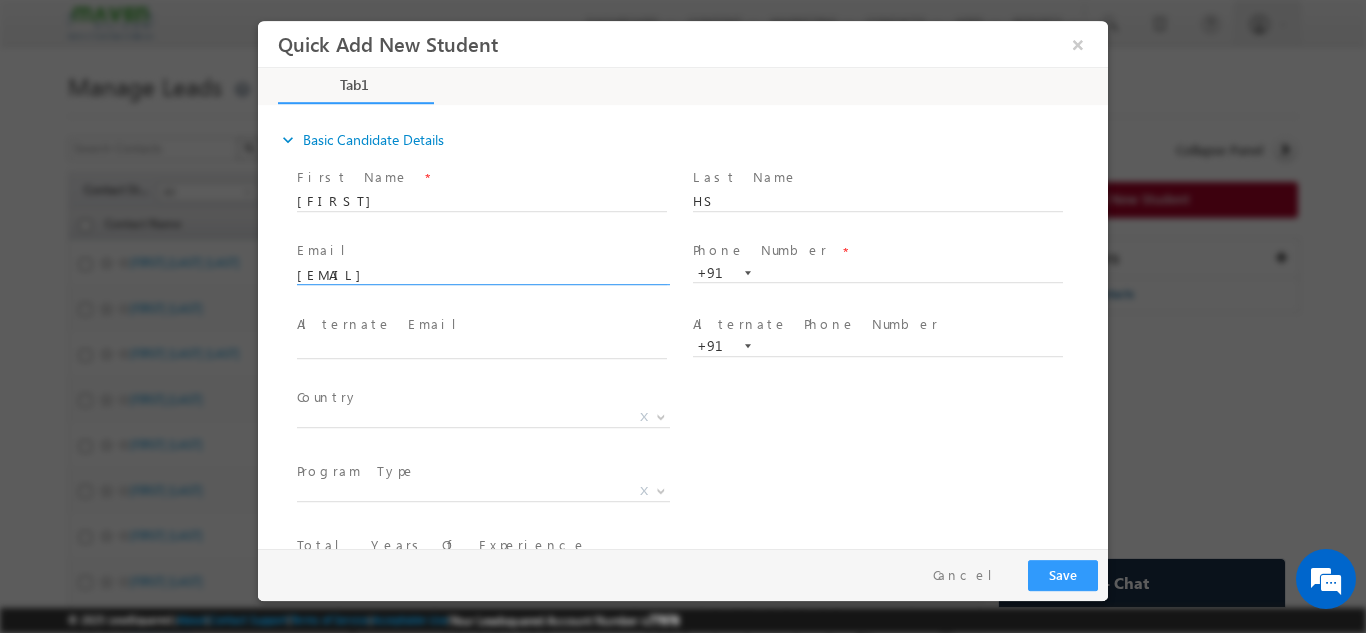 type on "mallikarjunhs05@gmail.com" 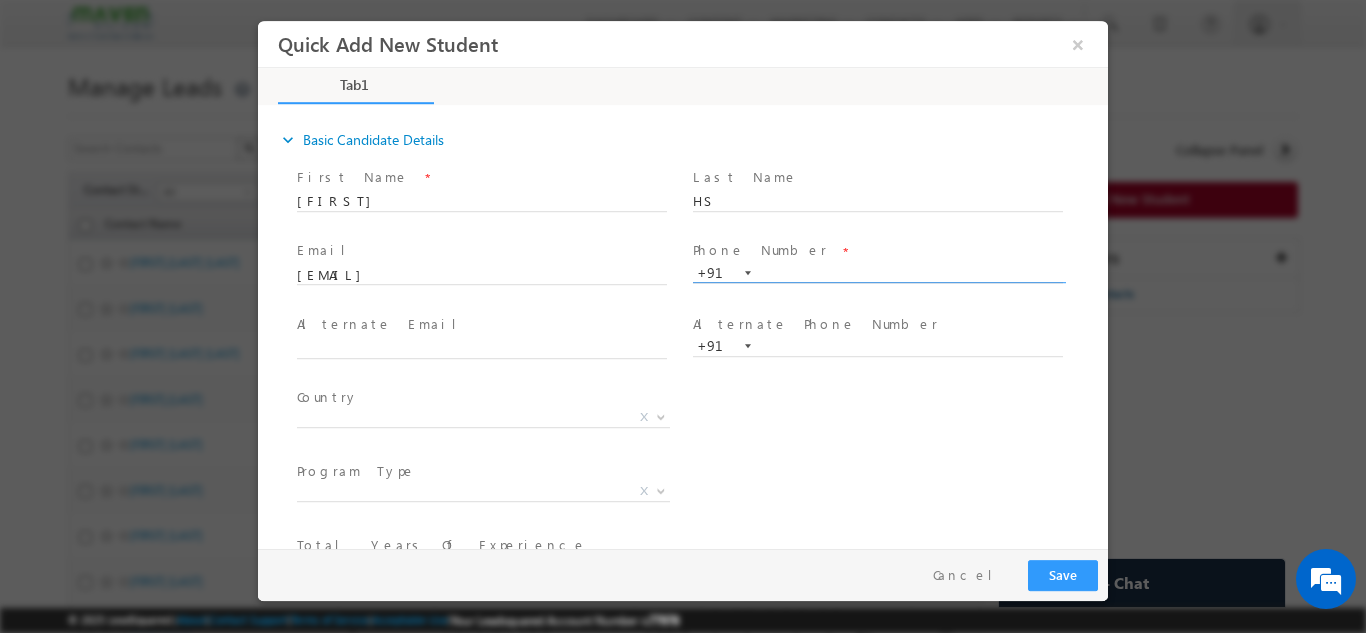 click at bounding box center [878, 273] 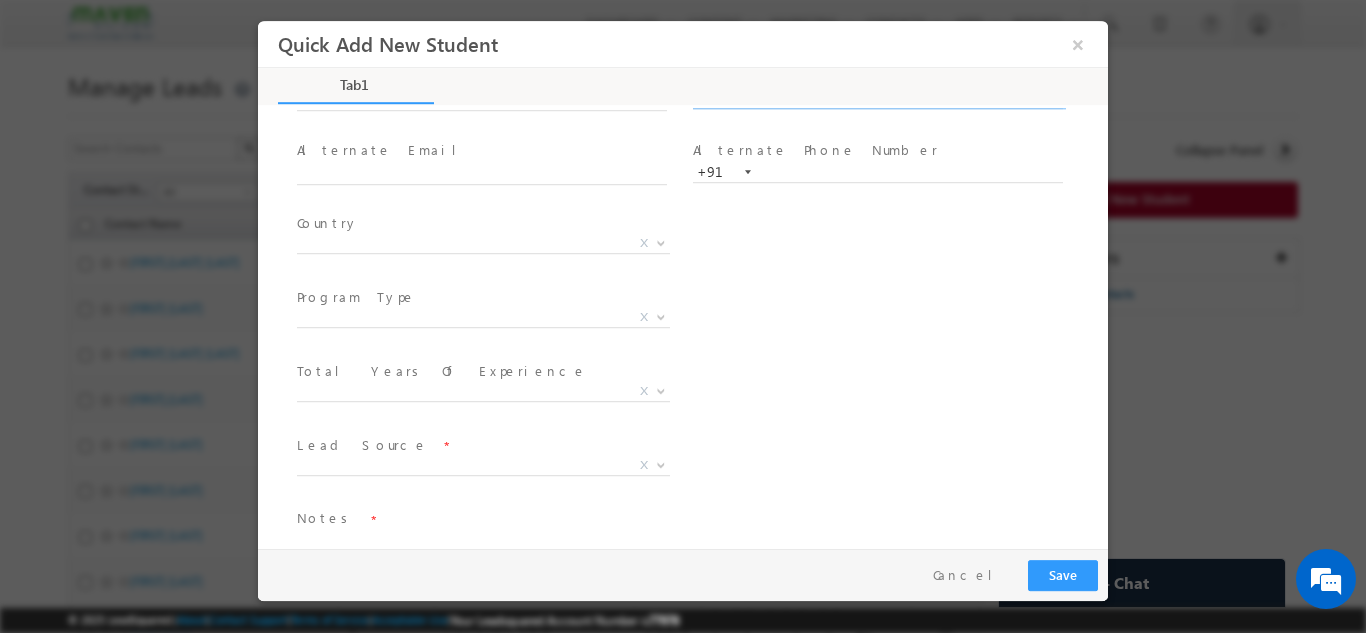 scroll, scrollTop: 200, scrollLeft: 0, axis: vertical 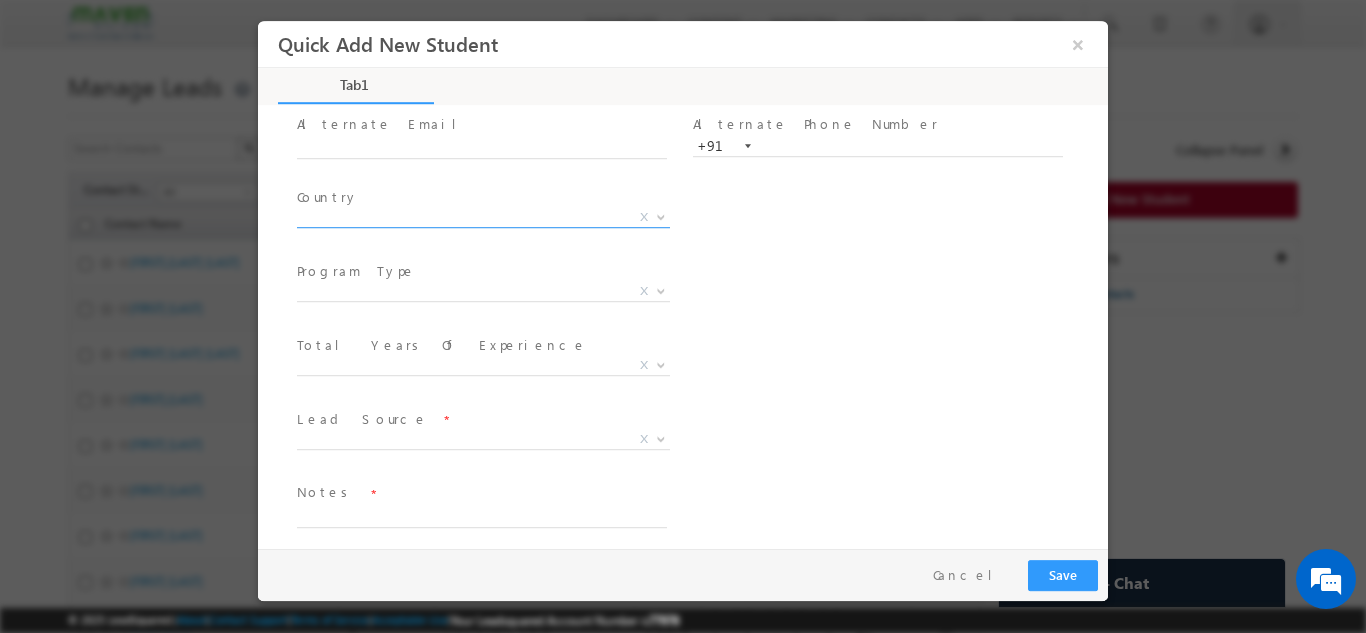 type on "9036748569" 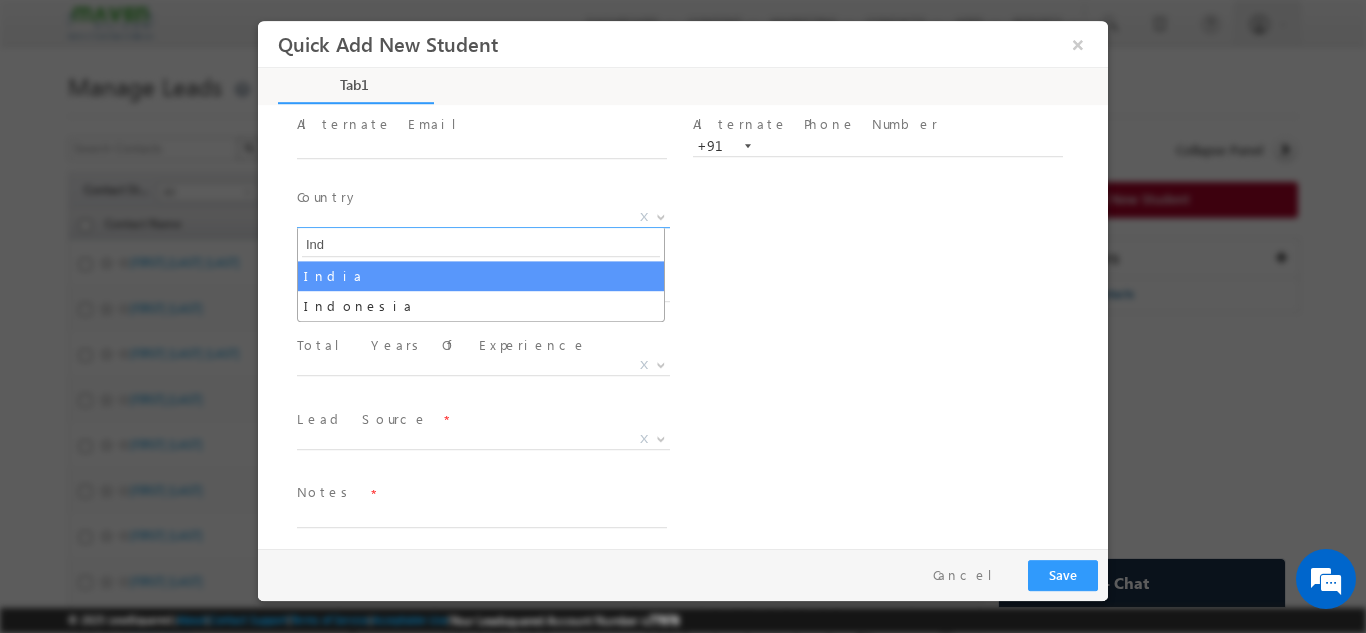 type on "Ind" 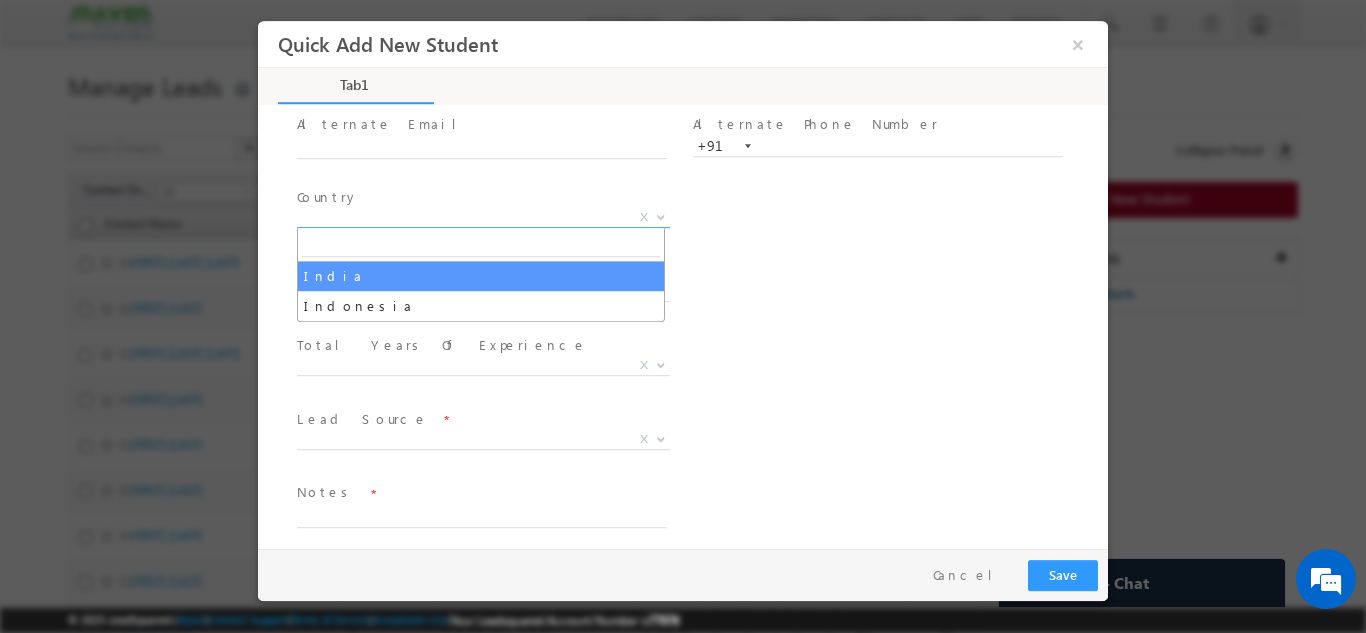 select 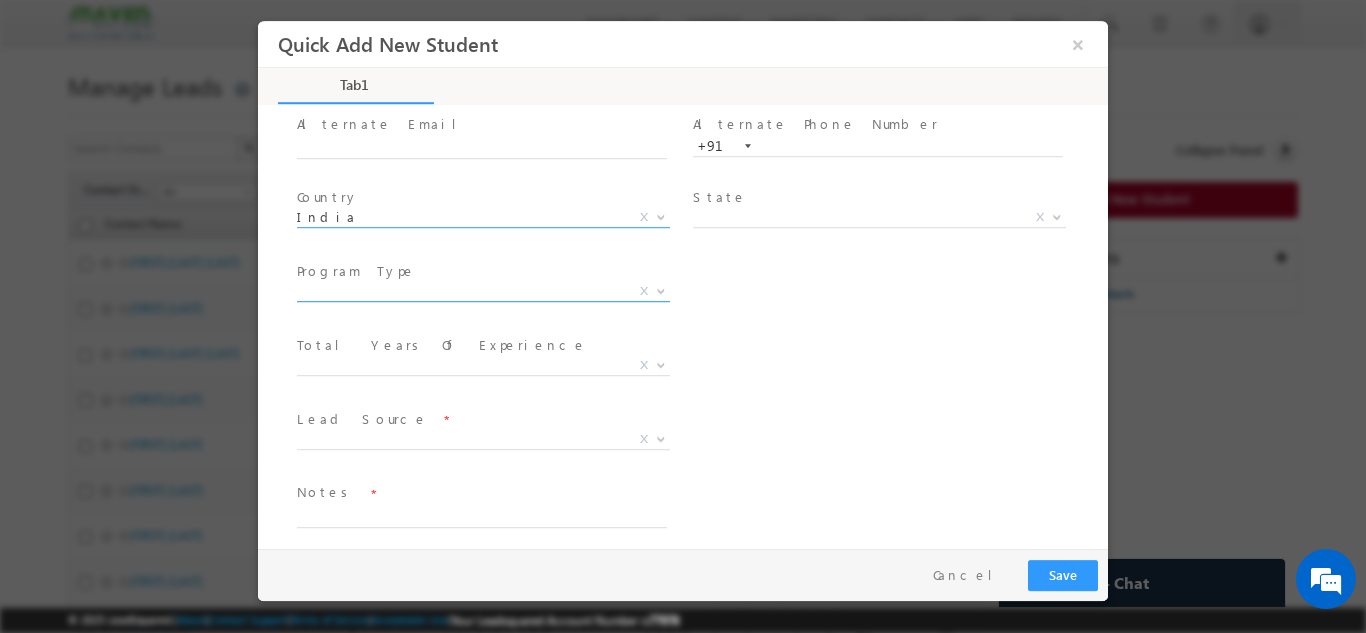 click on "X" at bounding box center [483, 295] 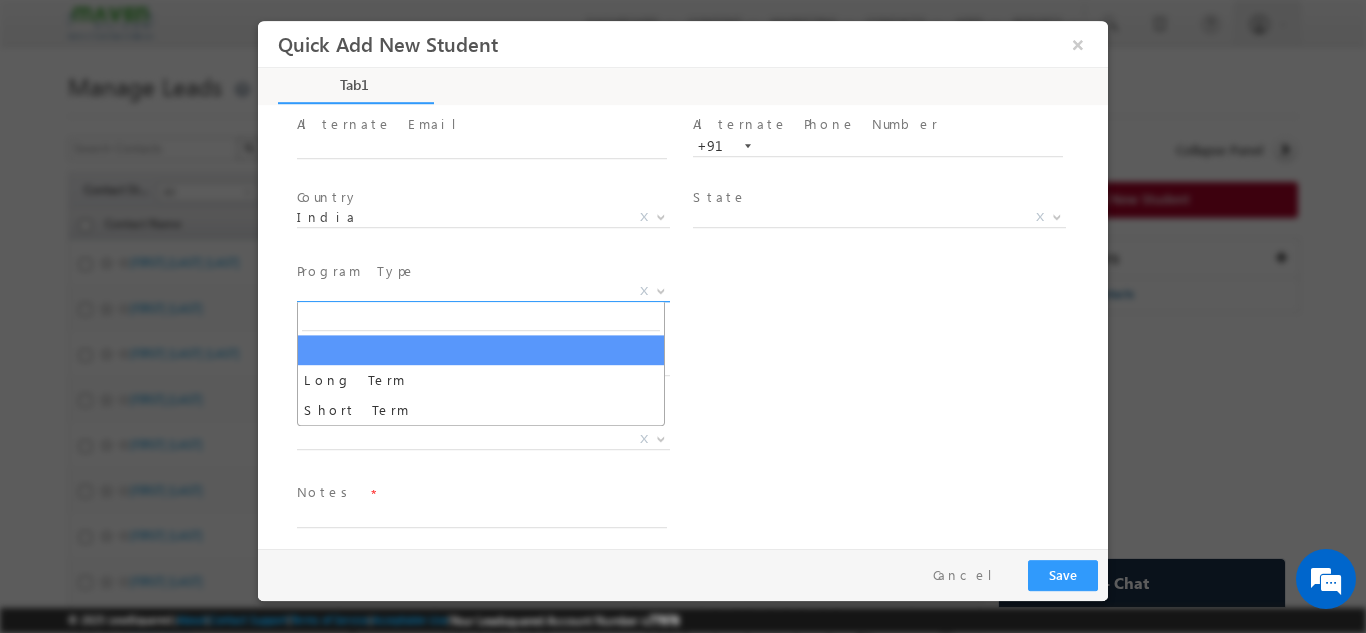 click on "X" at bounding box center (483, 291) 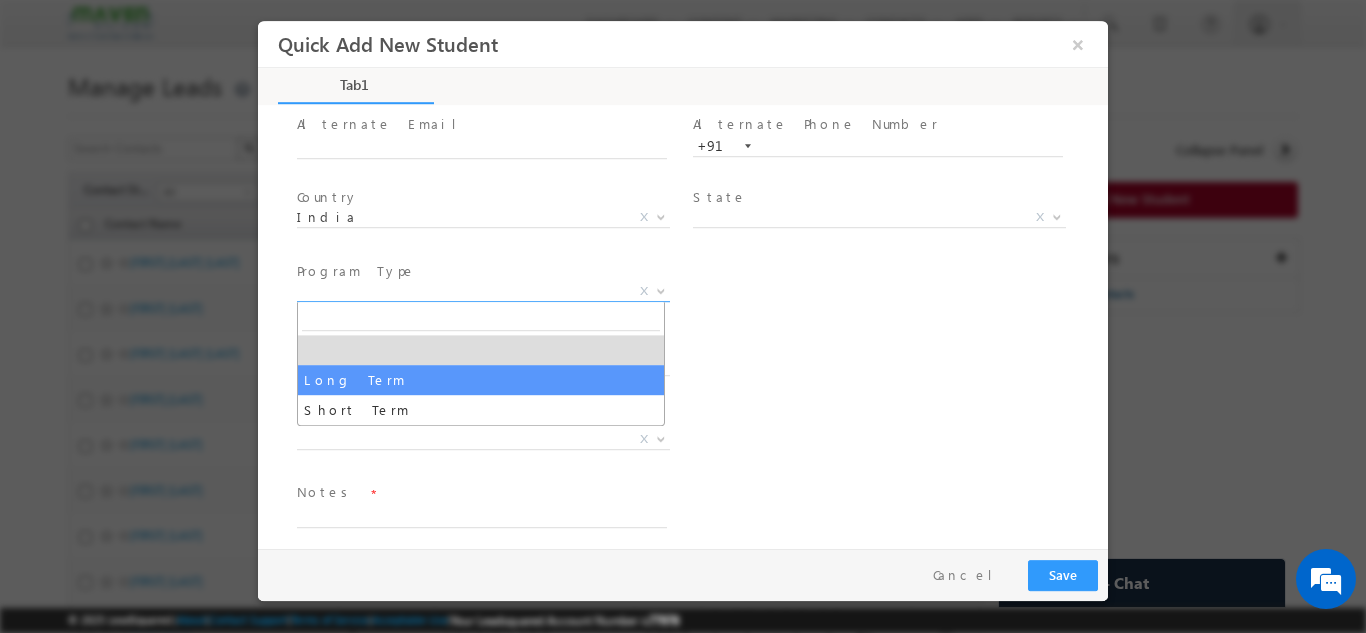 select on "Long Term" 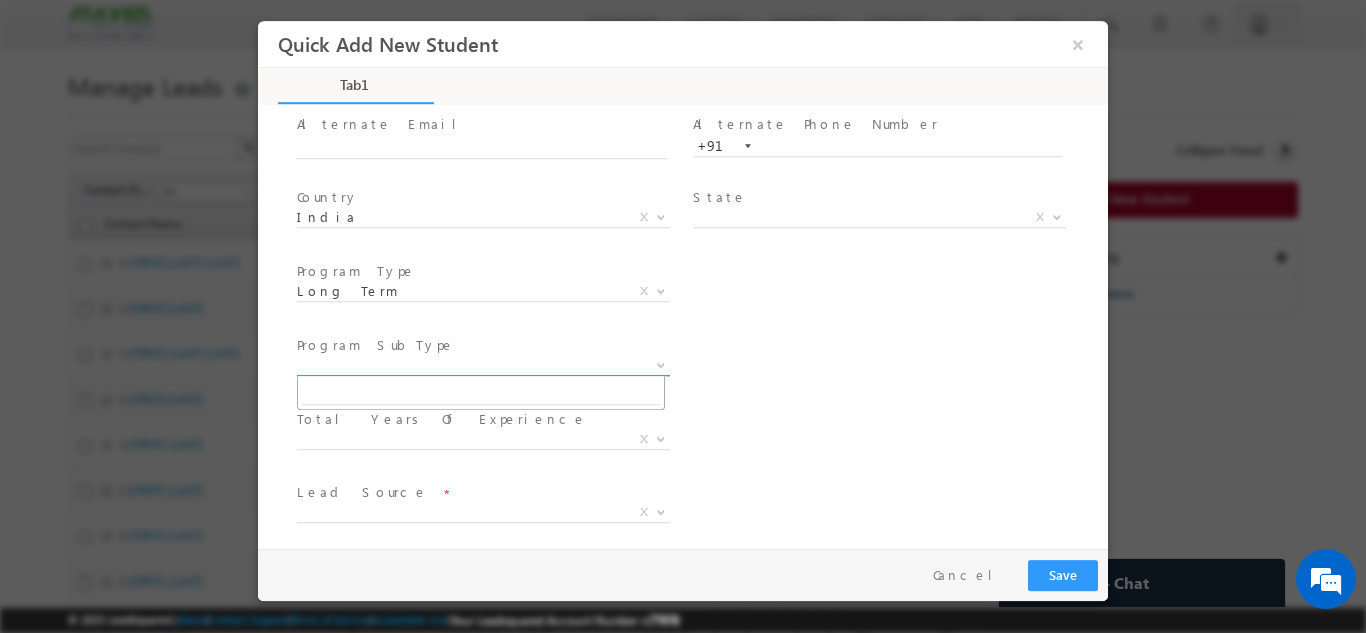 click on "X" at bounding box center (483, 365) 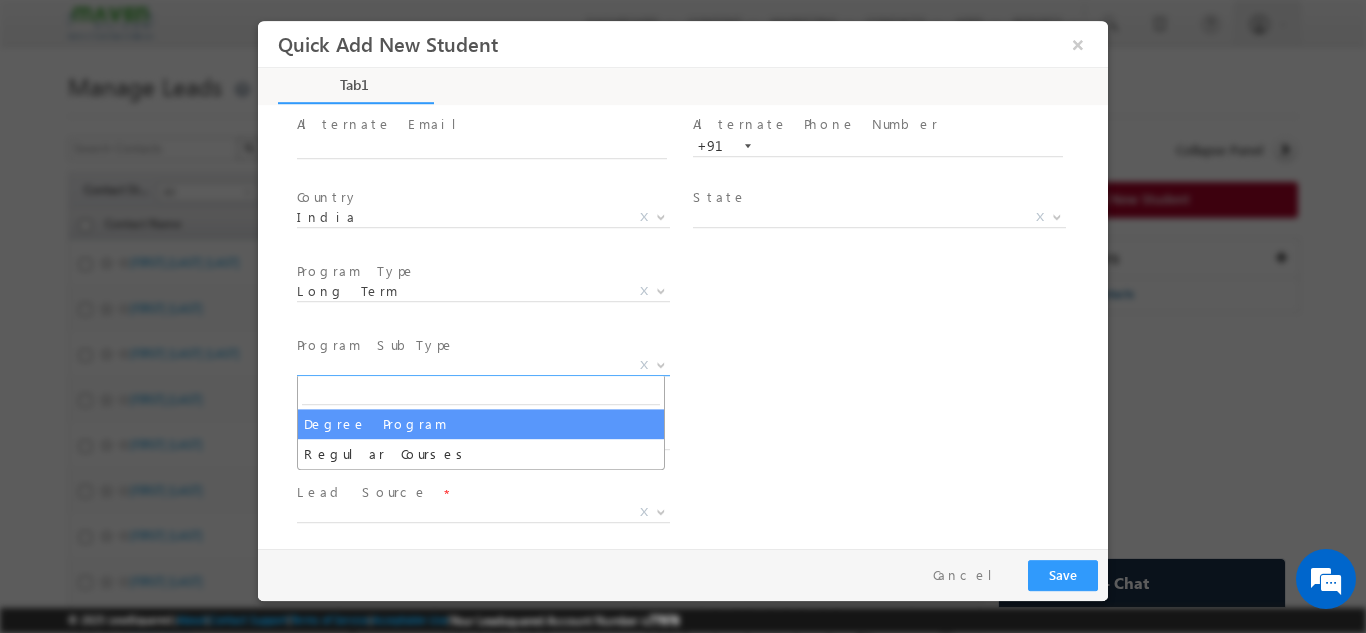 select on "Degree Program" 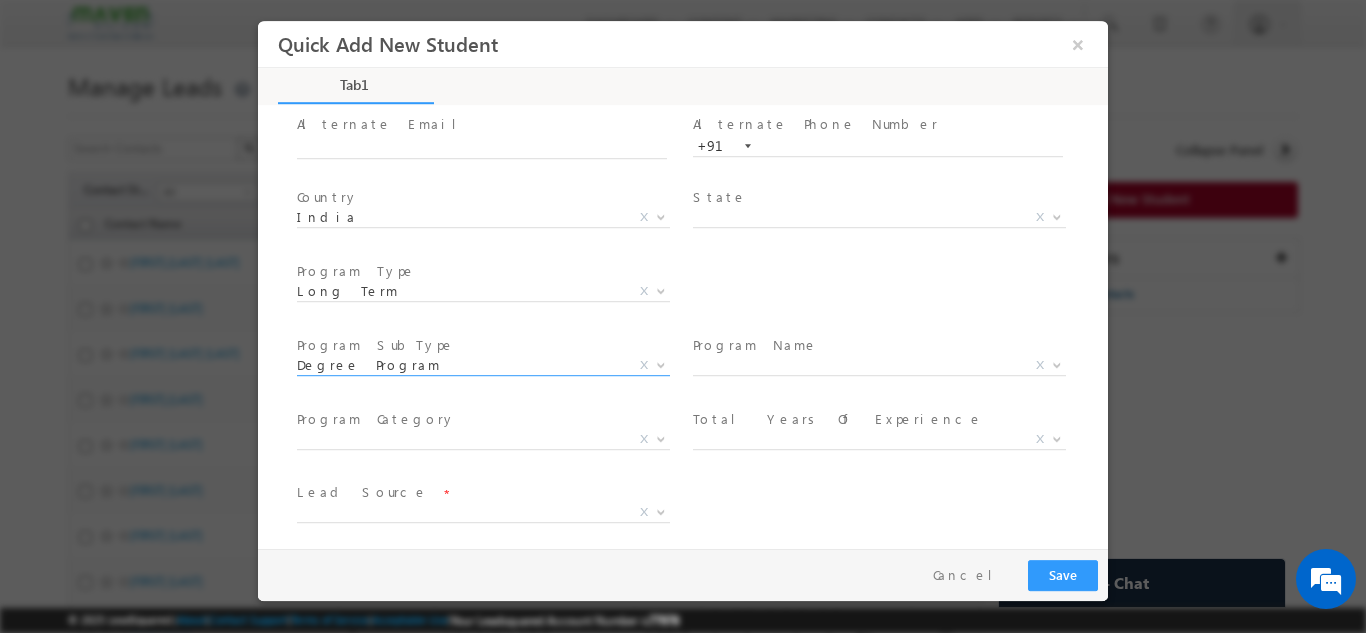 scroll, scrollTop: 284, scrollLeft: 0, axis: vertical 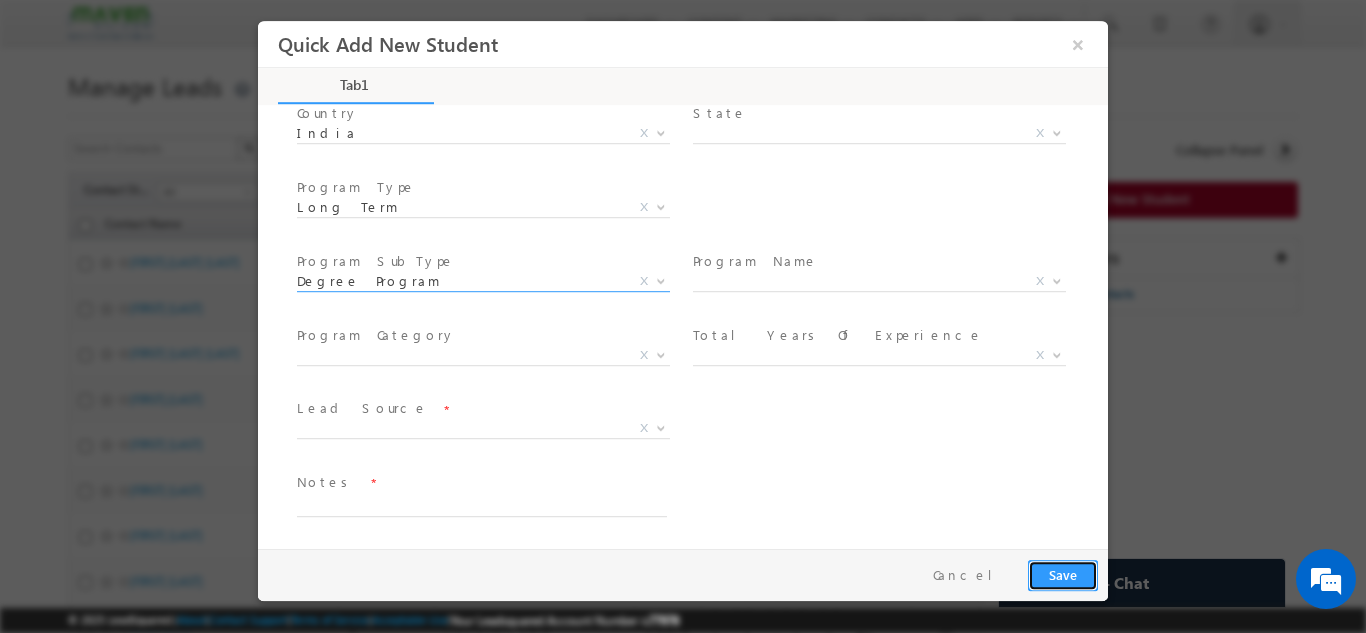 click on "Save" at bounding box center (1063, 574) 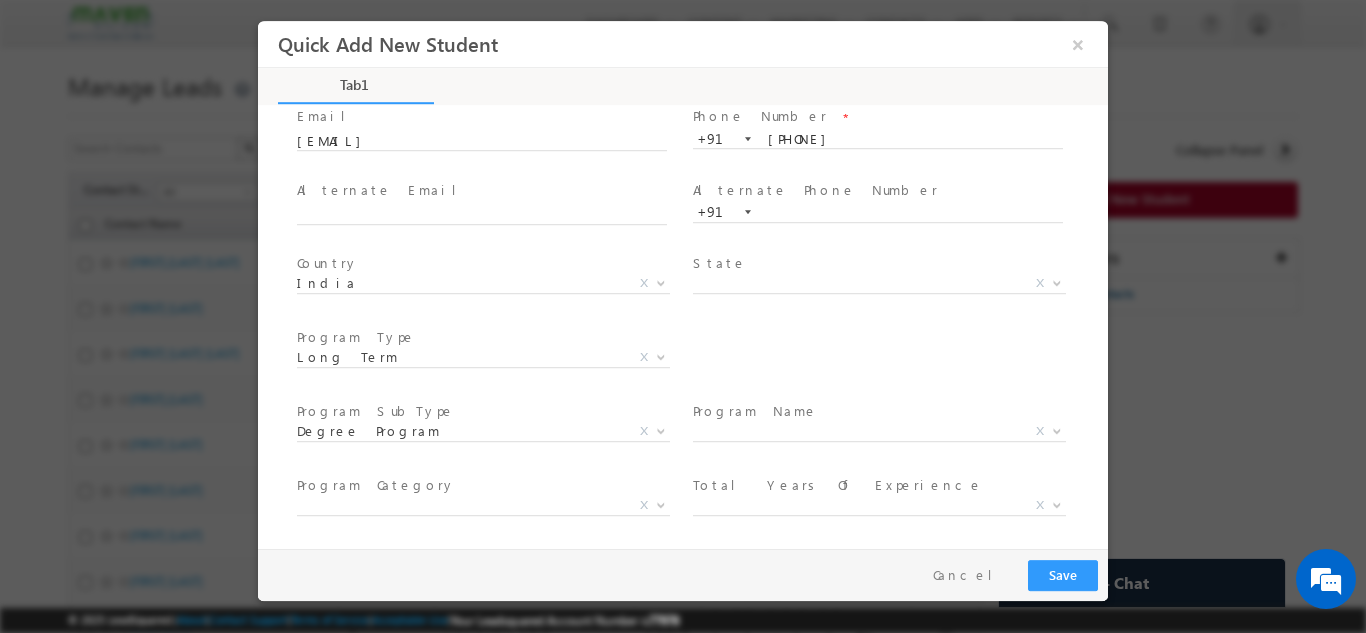 scroll, scrollTop: 284, scrollLeft: 0, axis: vertical 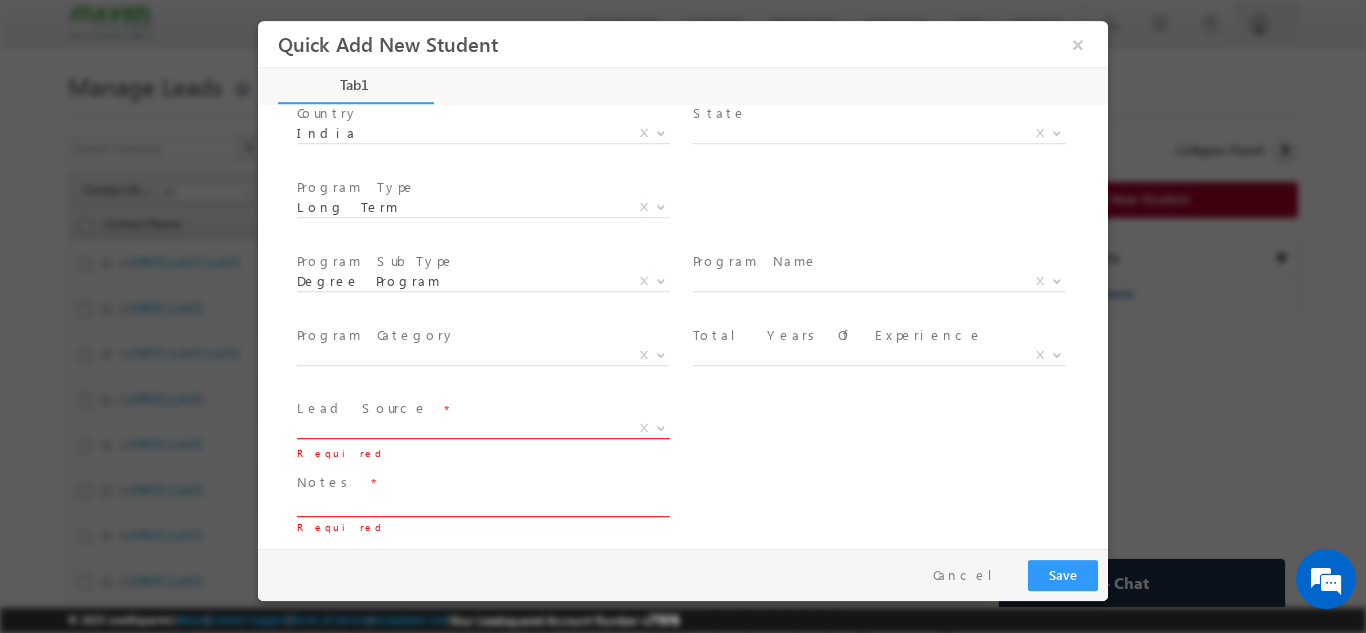 click on "X" at bounding box center [483, 428] 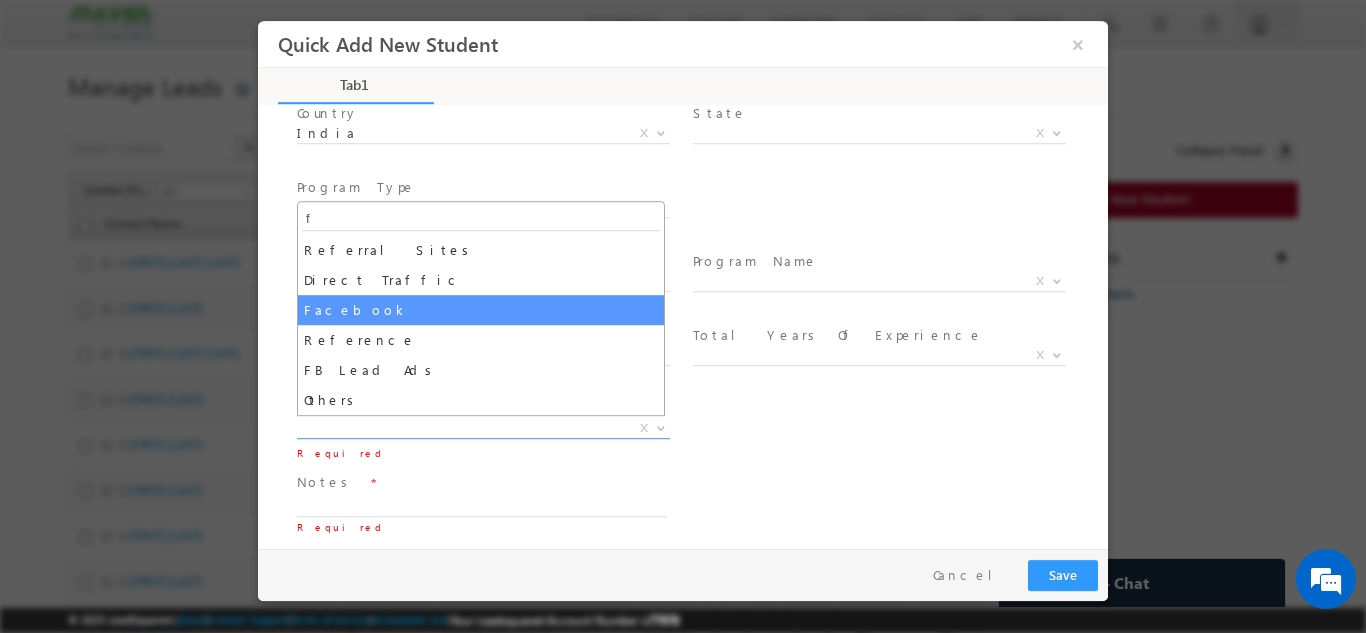 type on "f" 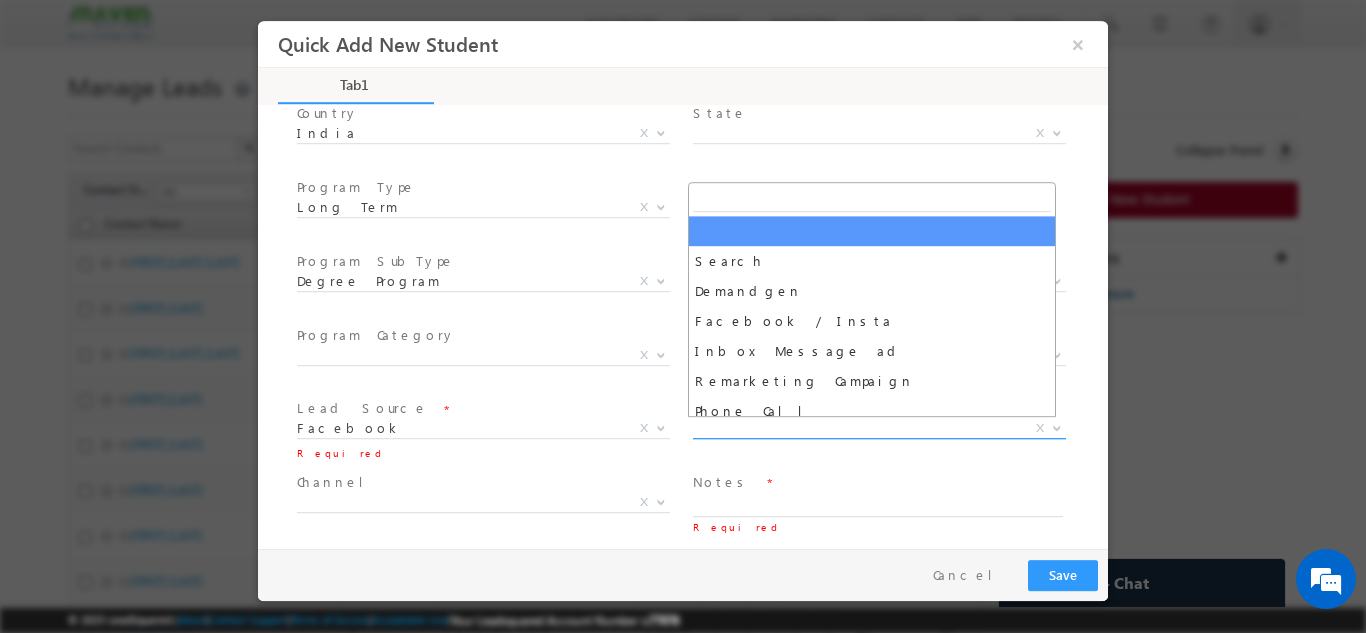 click on "X" at bounding box center [879, 428] 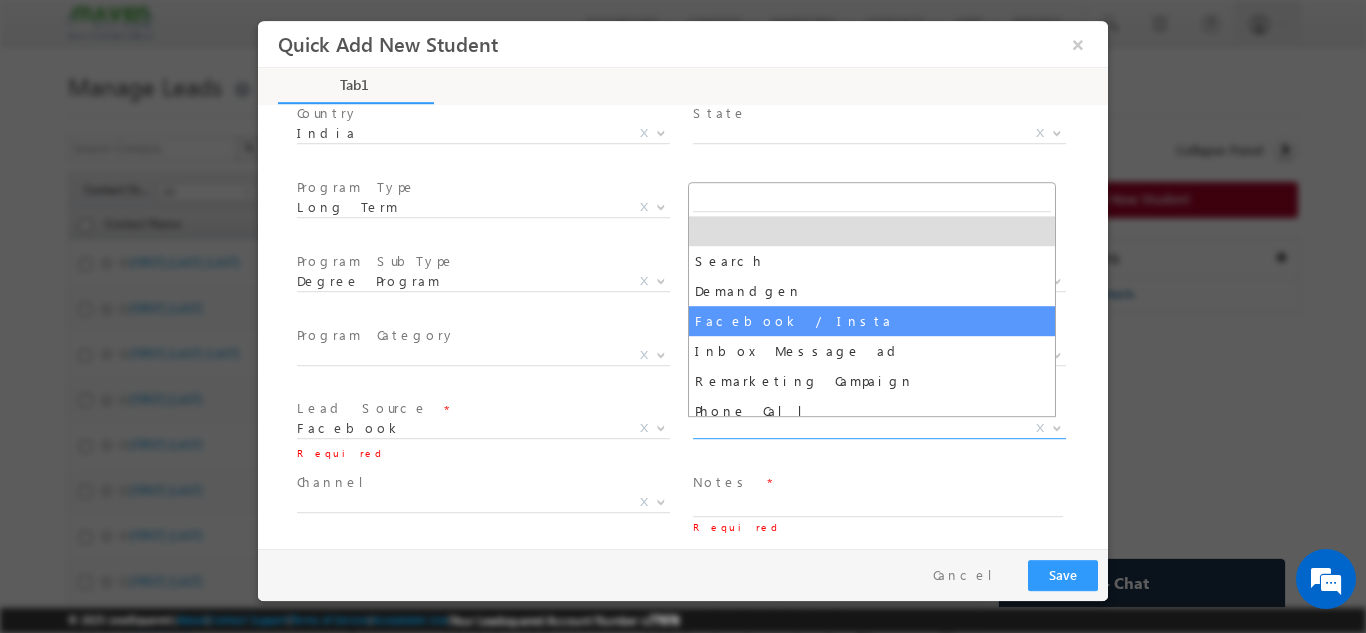 select on "Facebook / Insta" 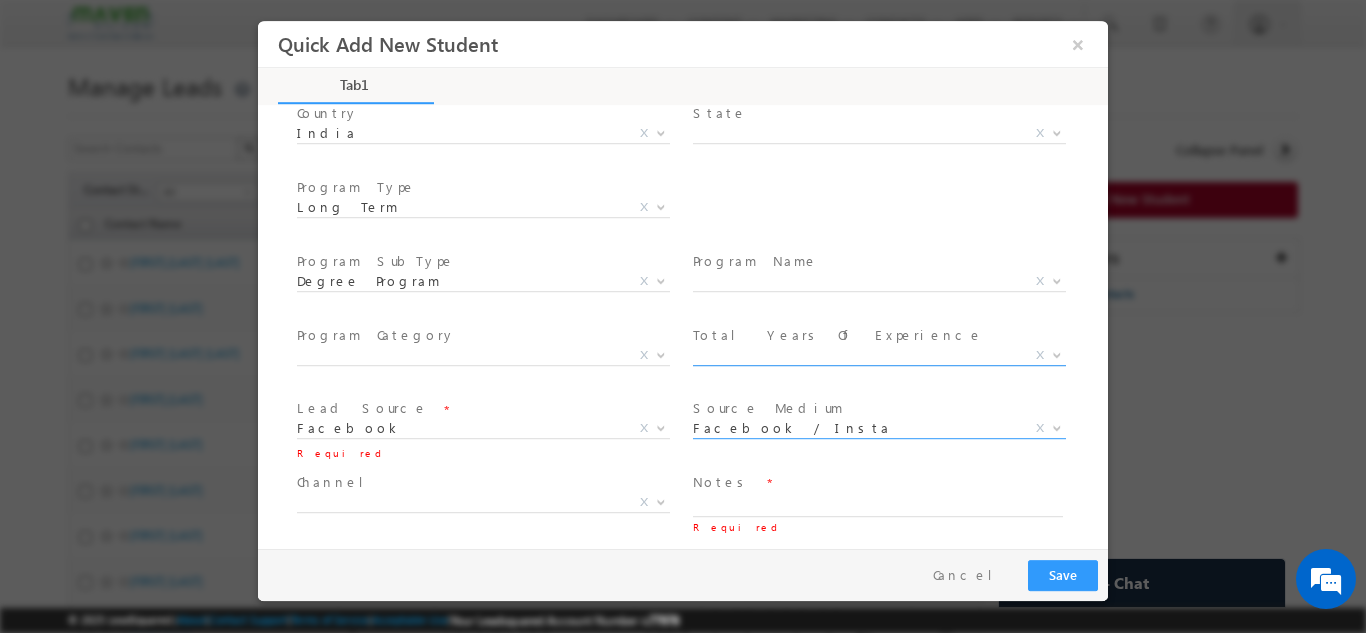 click on "X" at bounding box center [879, 355] 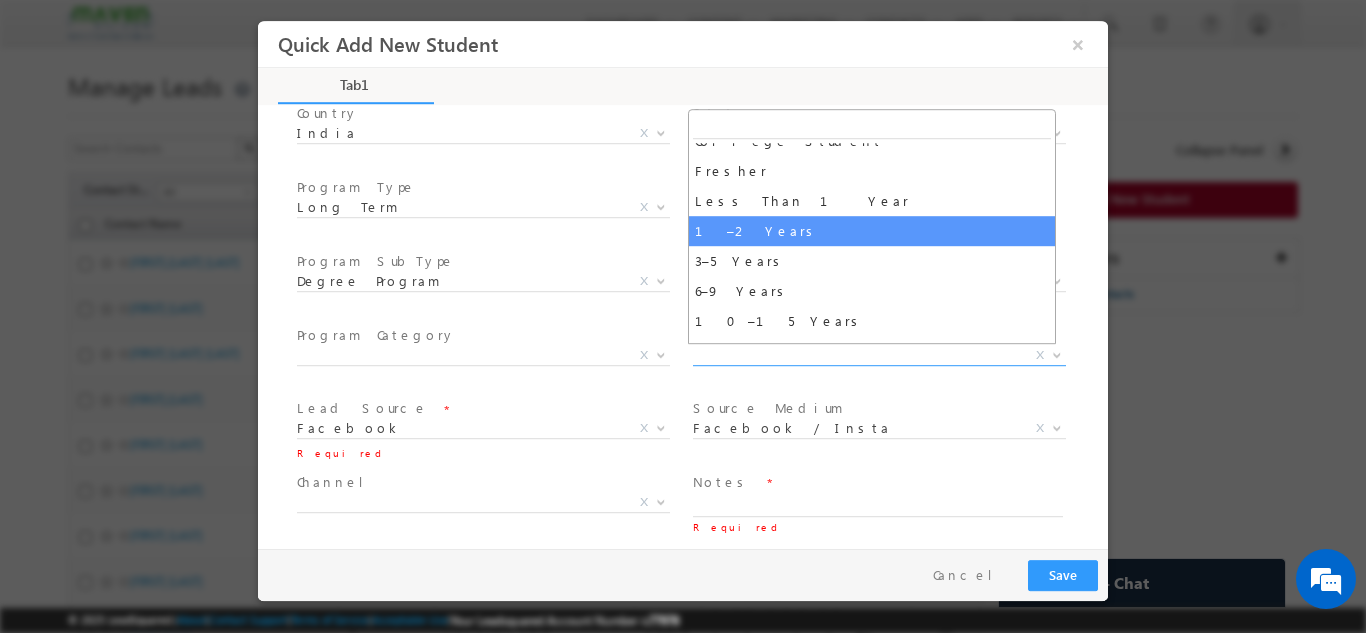 scroll, scrollTop: 70, scrollLeft: 0, axis: vertical 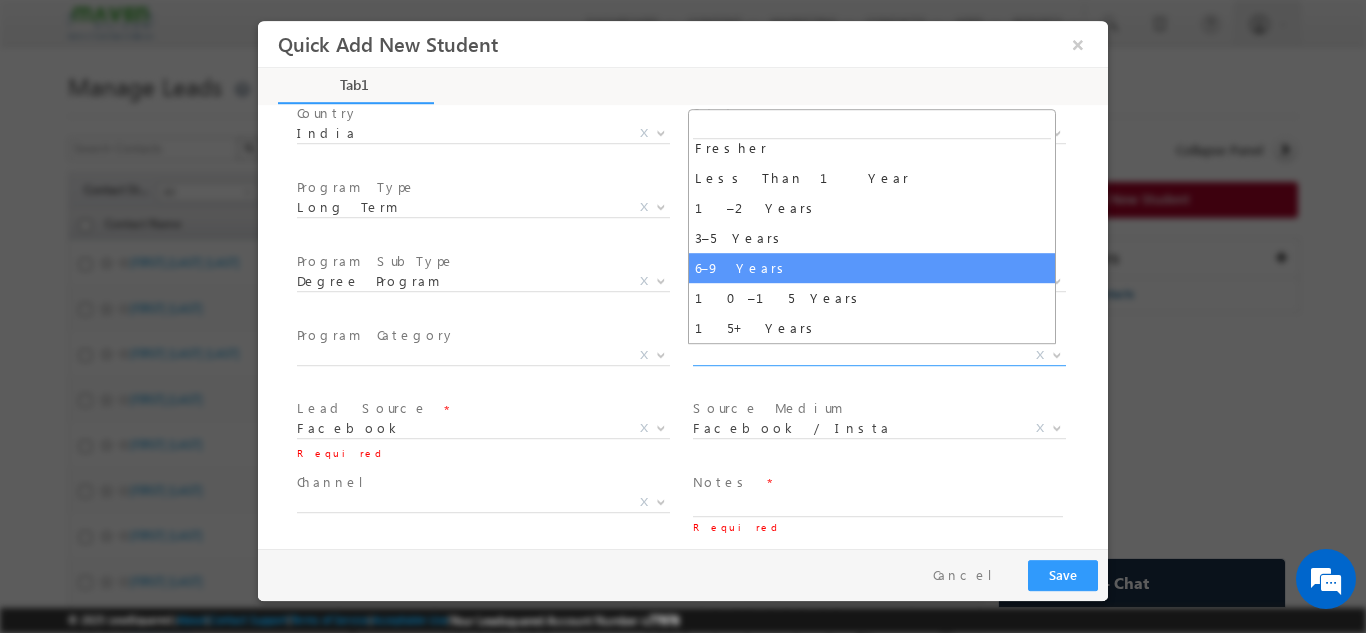 select on "6–9 Years" 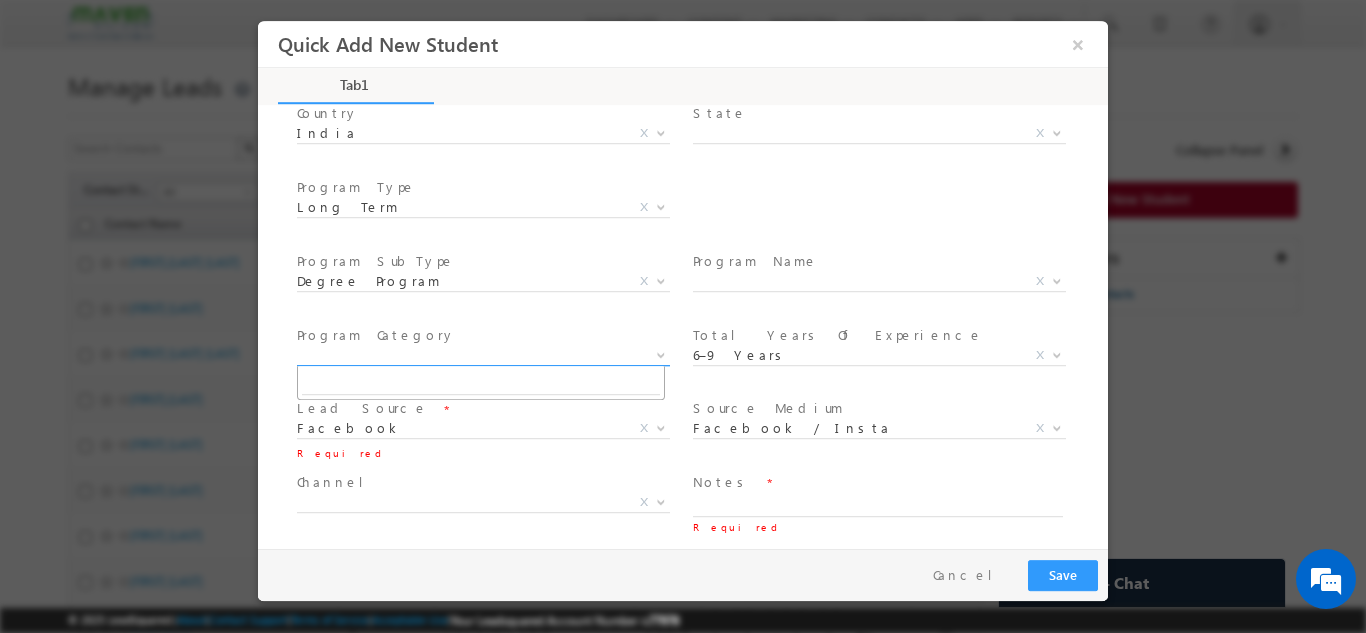 click on "X" at bounding box center (483, 355) 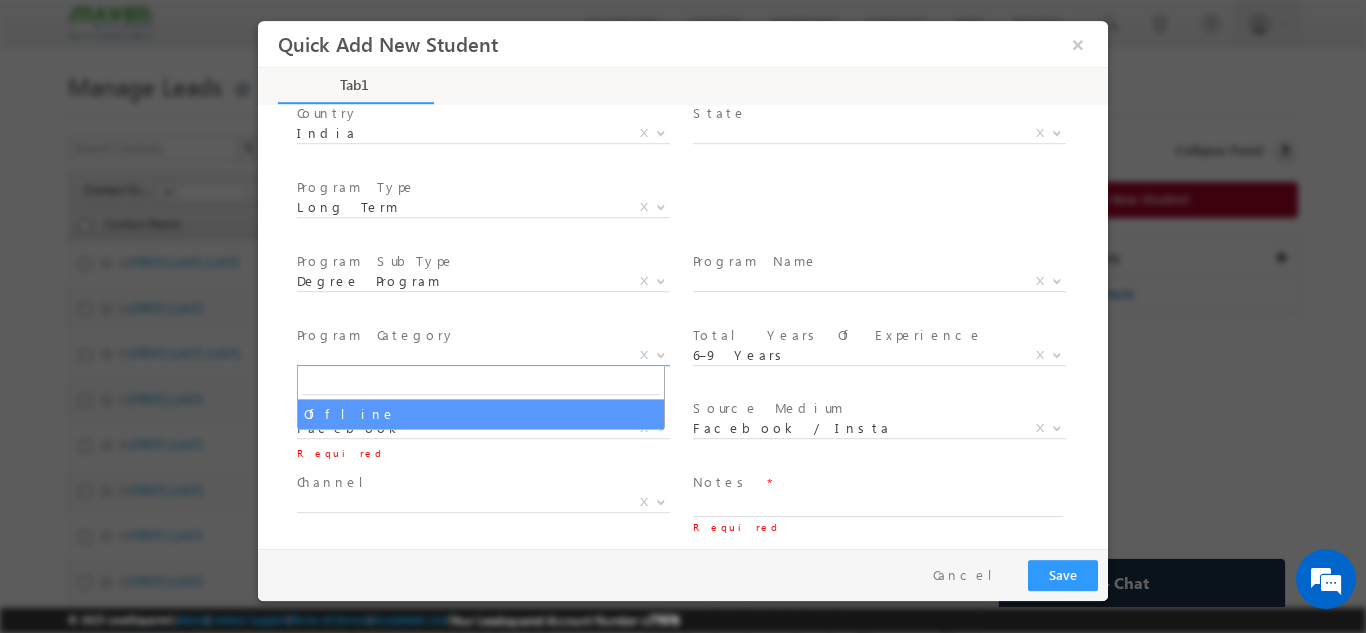 select on "Offline" 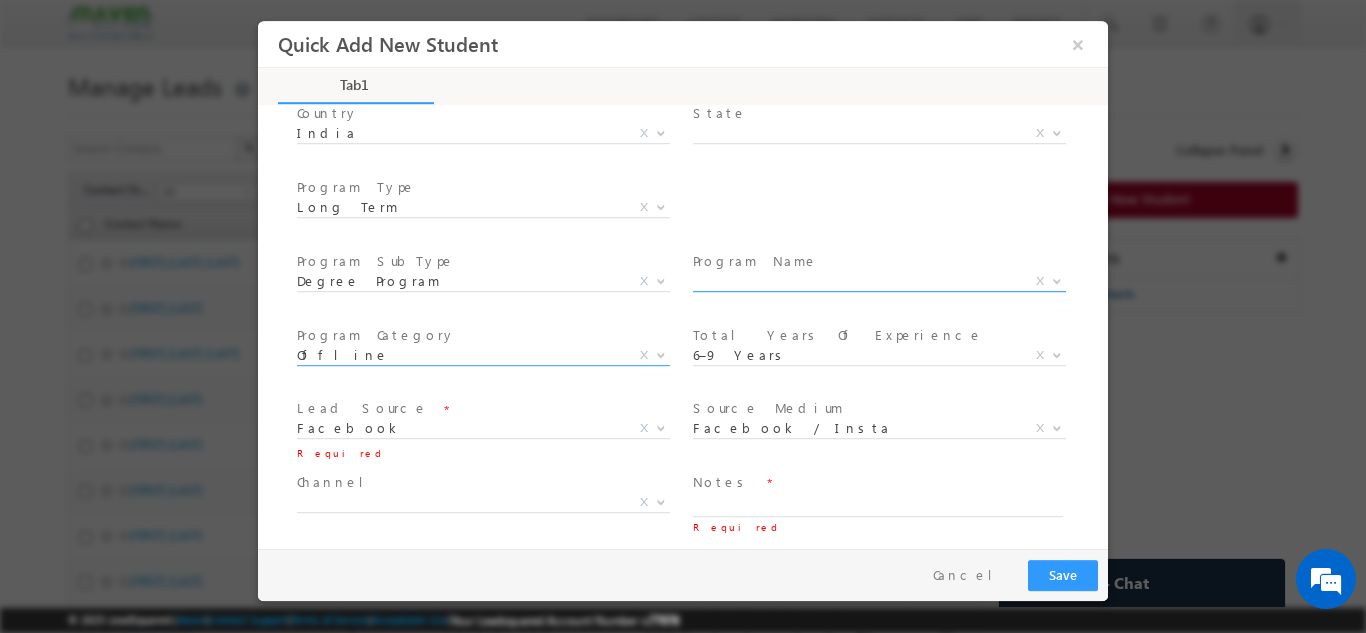 click on "X" at bounding box center [879, 281] 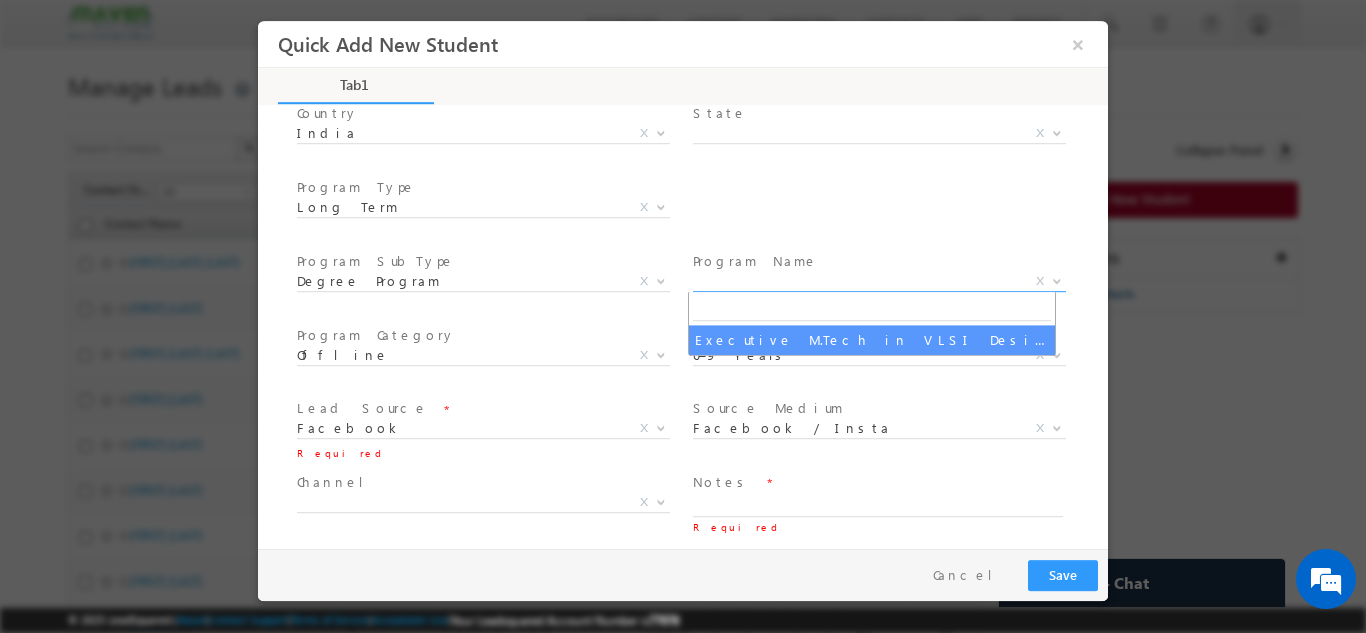 select on "Executive M.Tech in VLSI Design" 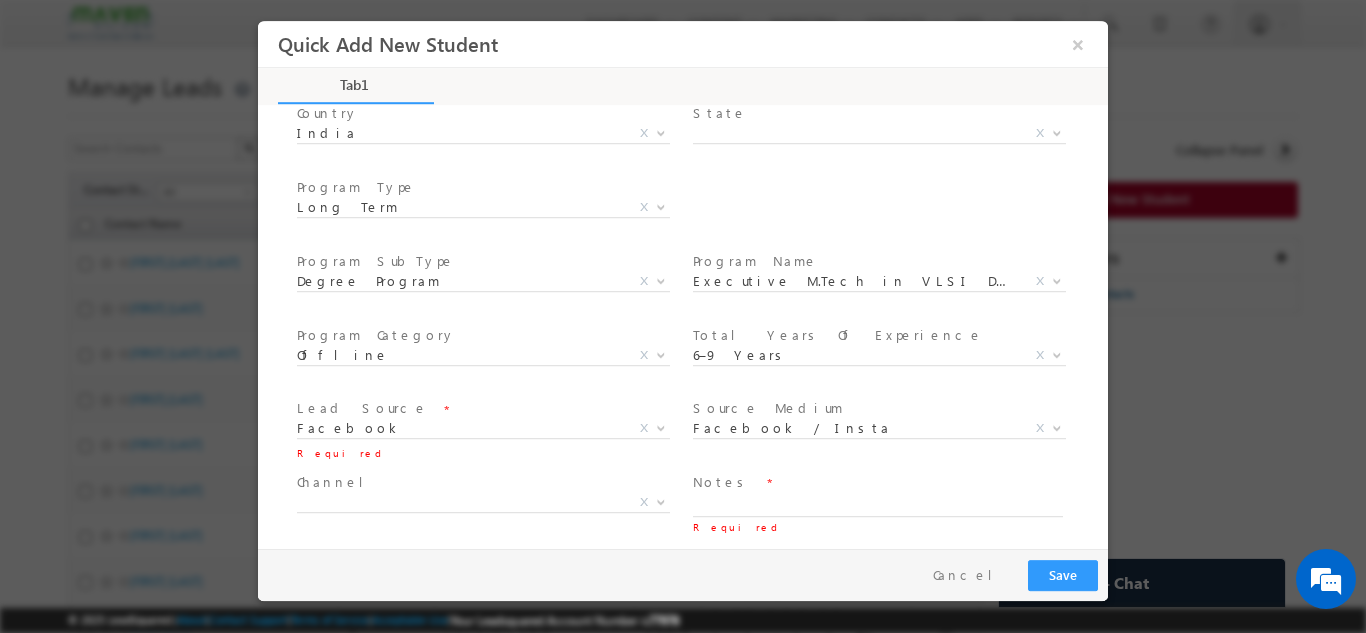 click on "Paid
Organic
Reference
College Connect
X" at bounding box center (491, 505) 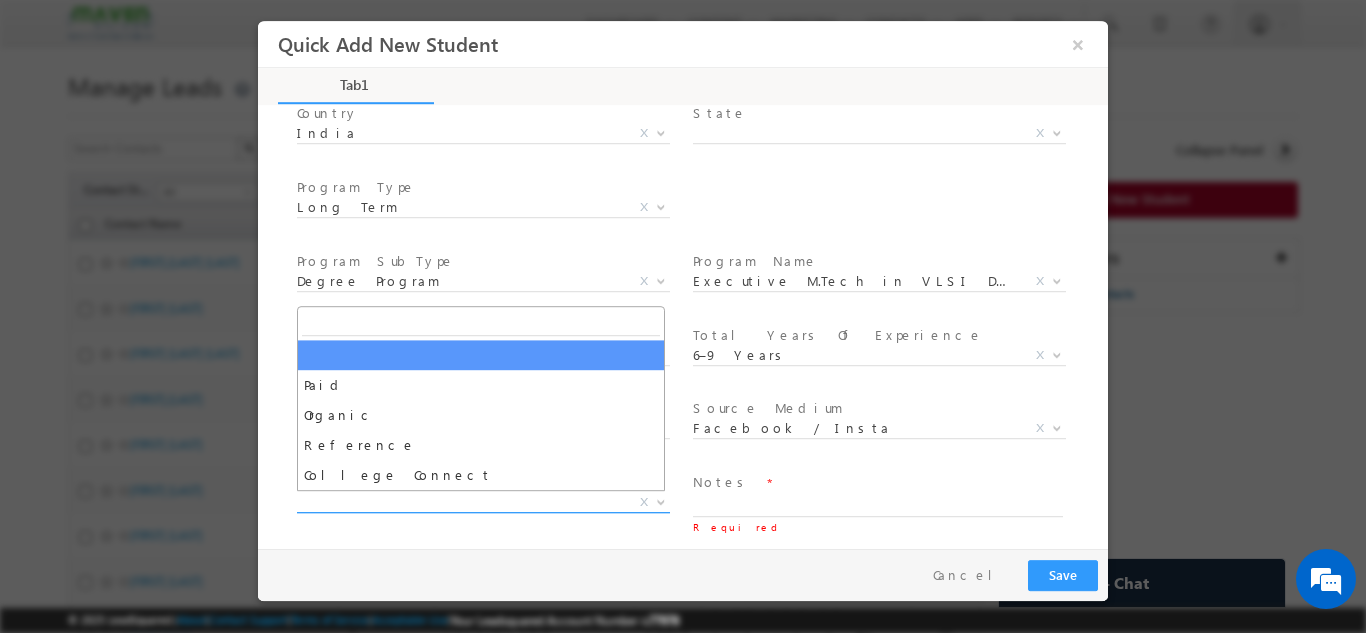 click on "X" at bounding box center [483, 502] 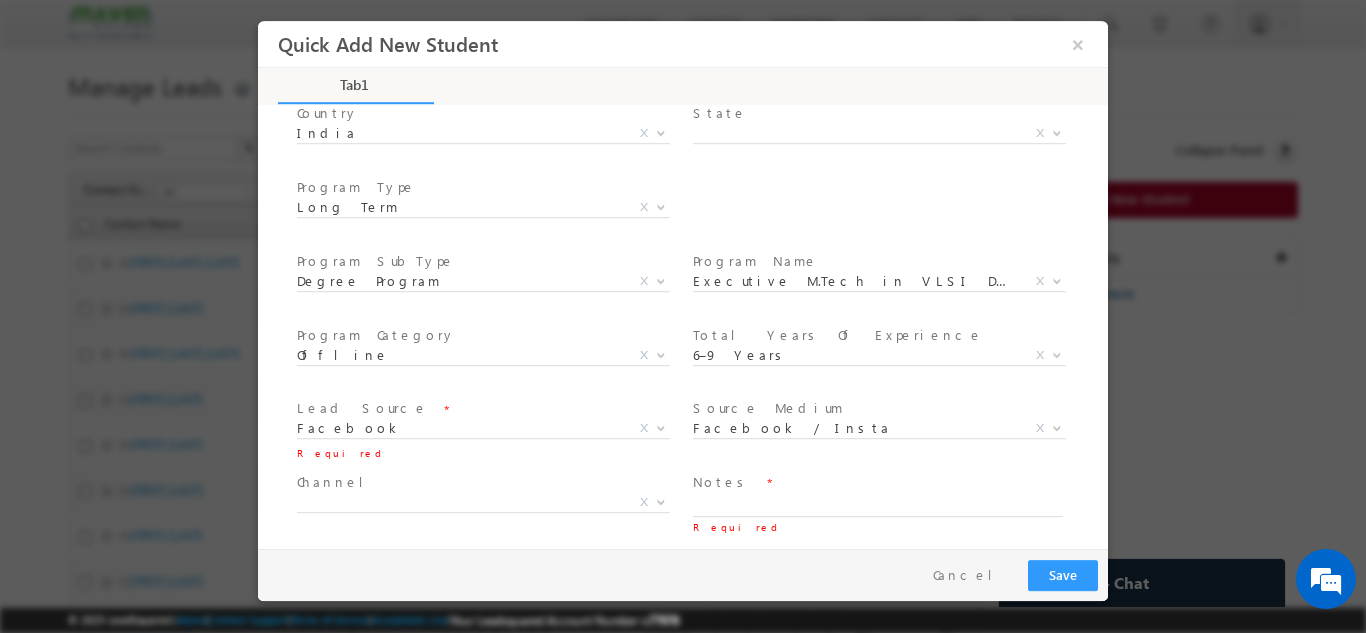 click at bounding box center [481, 526] 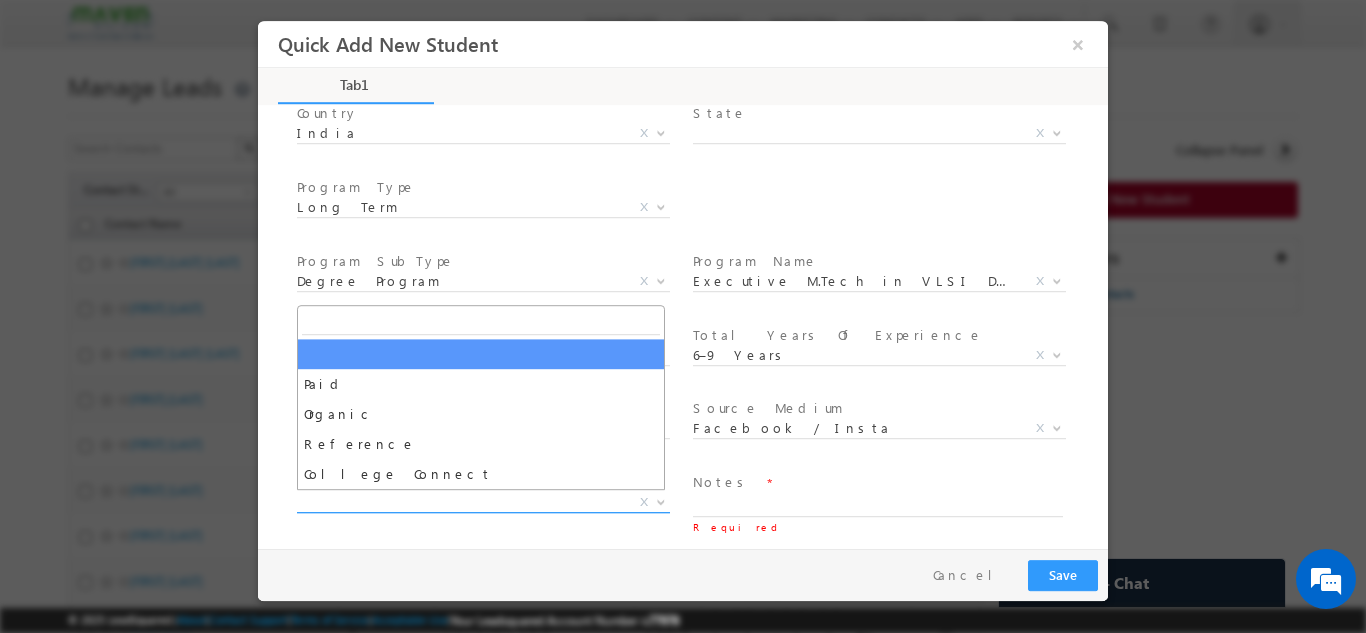 click on "X" at bounding box center [483, 502] 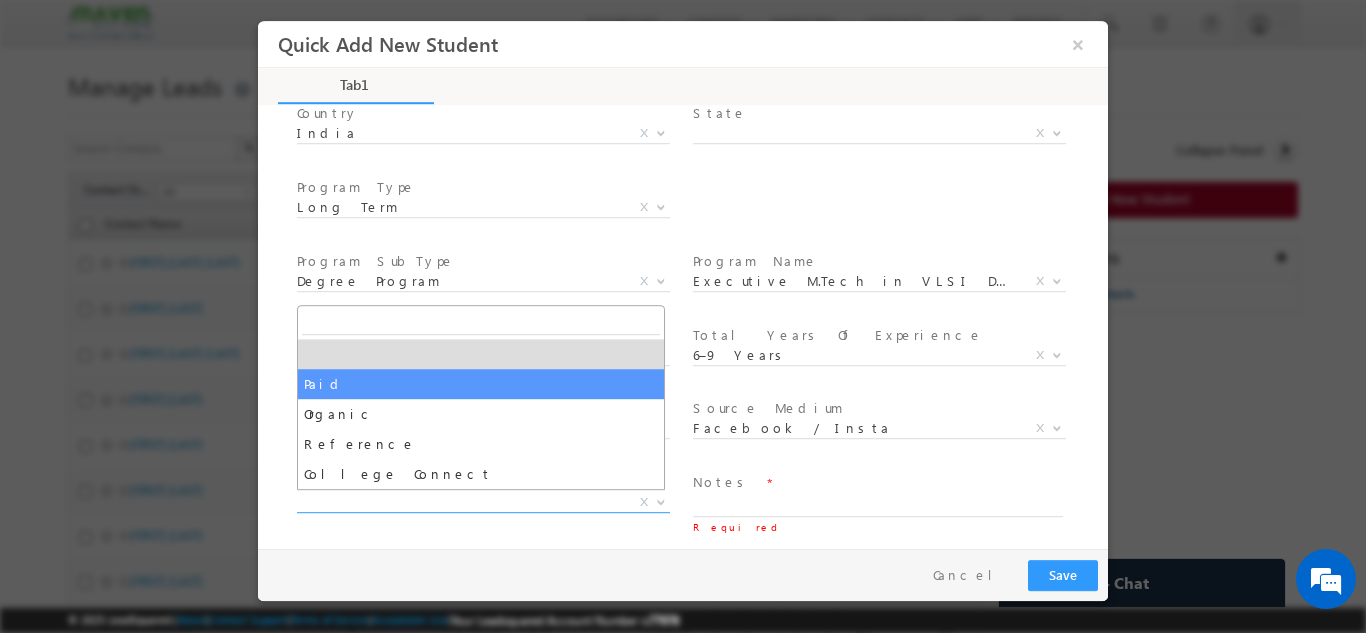 select on "Paid" 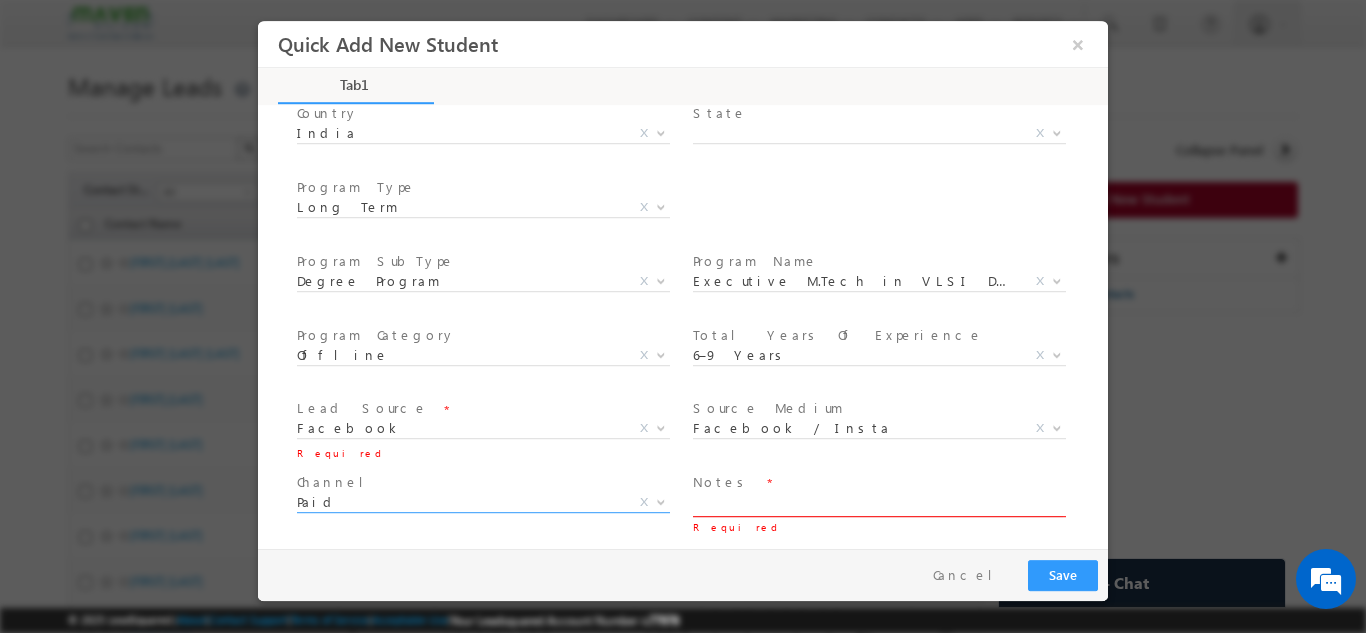 click at bounding box center [878, 504] 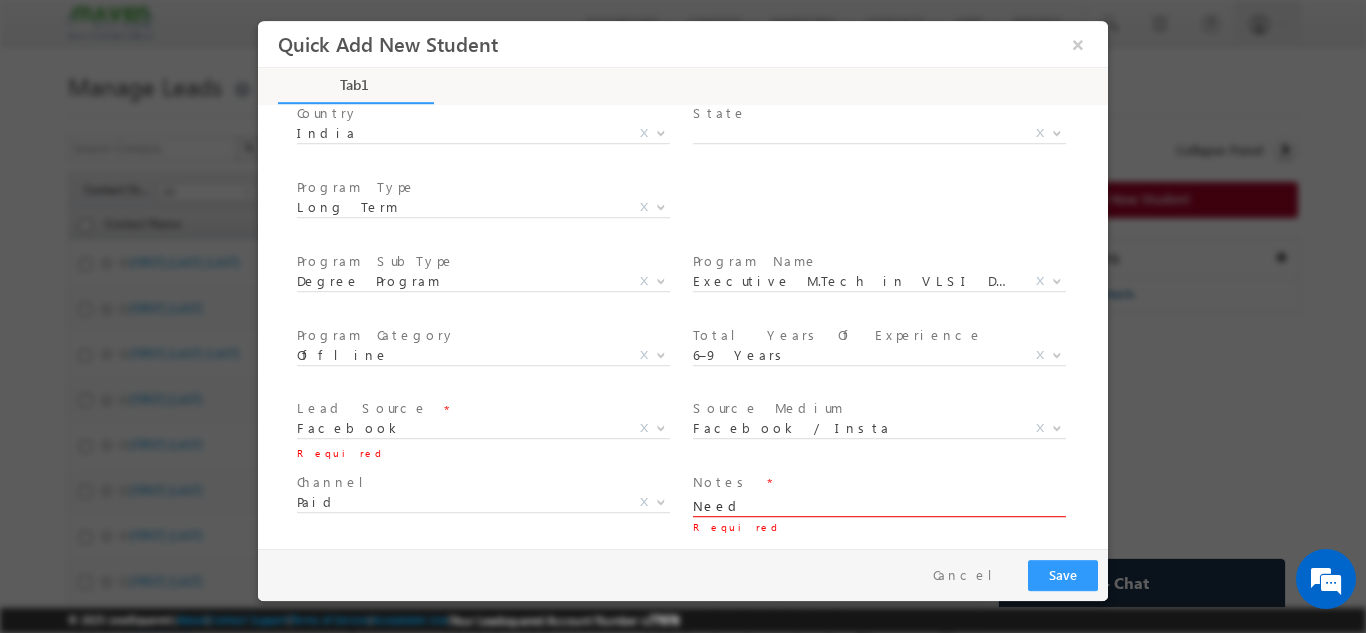 paste on "Bengaluru" 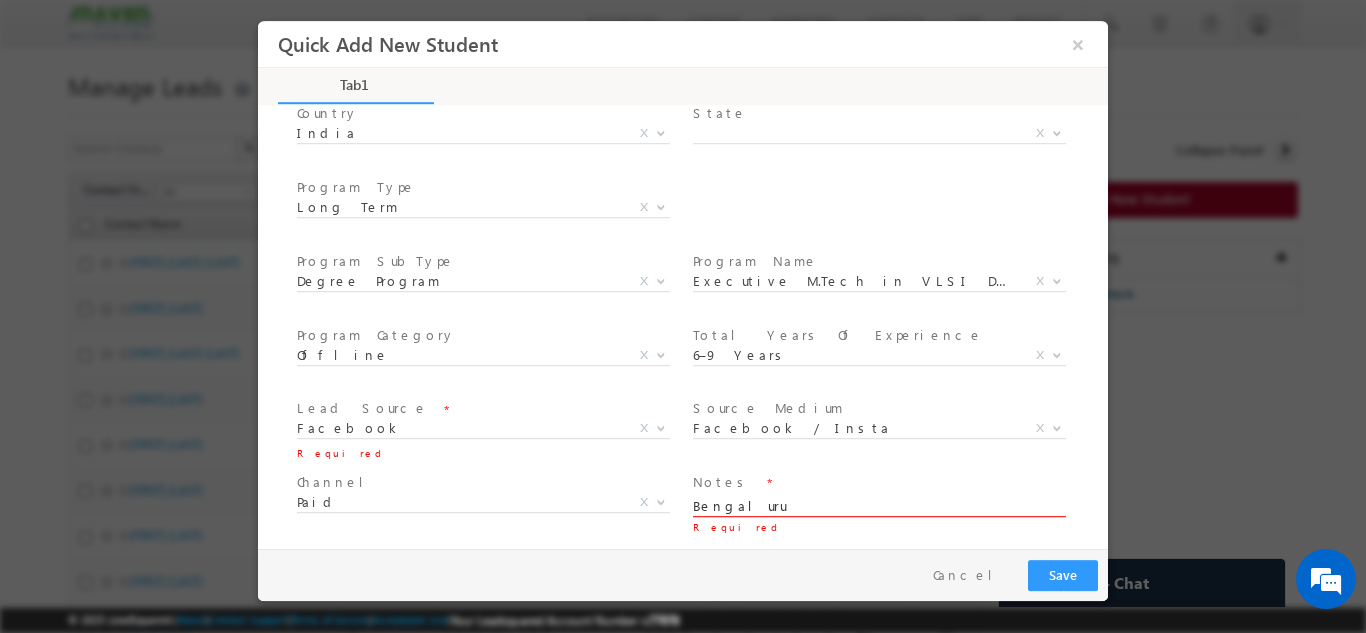 click on "Bengaluru" at bounding box center (878, 504) 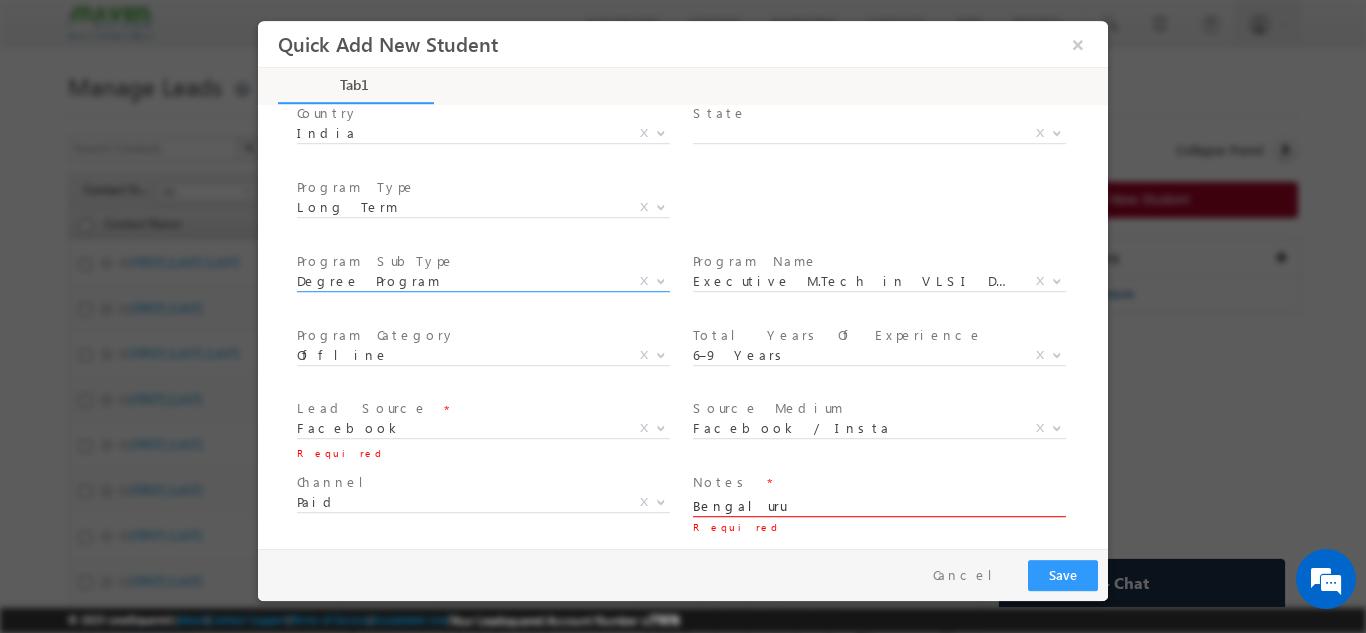 scroll, scrollTop: 184, scrollLeft: 0, axis: vertical 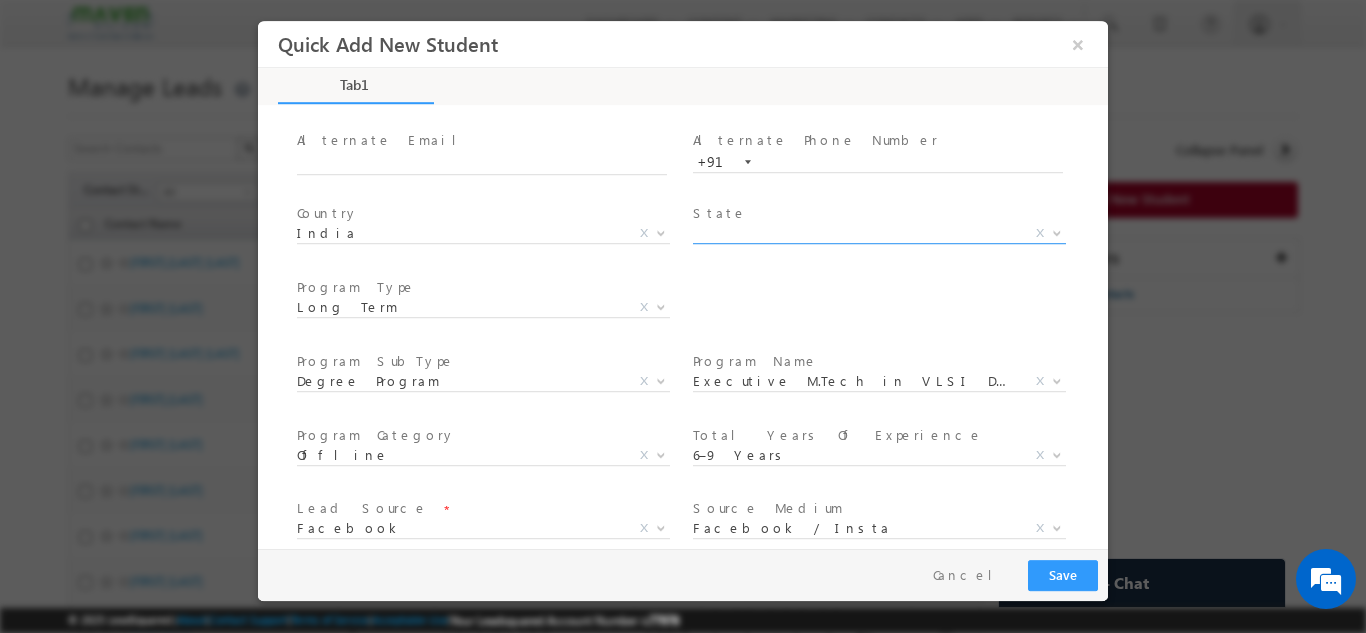 type on "Bengaluru" 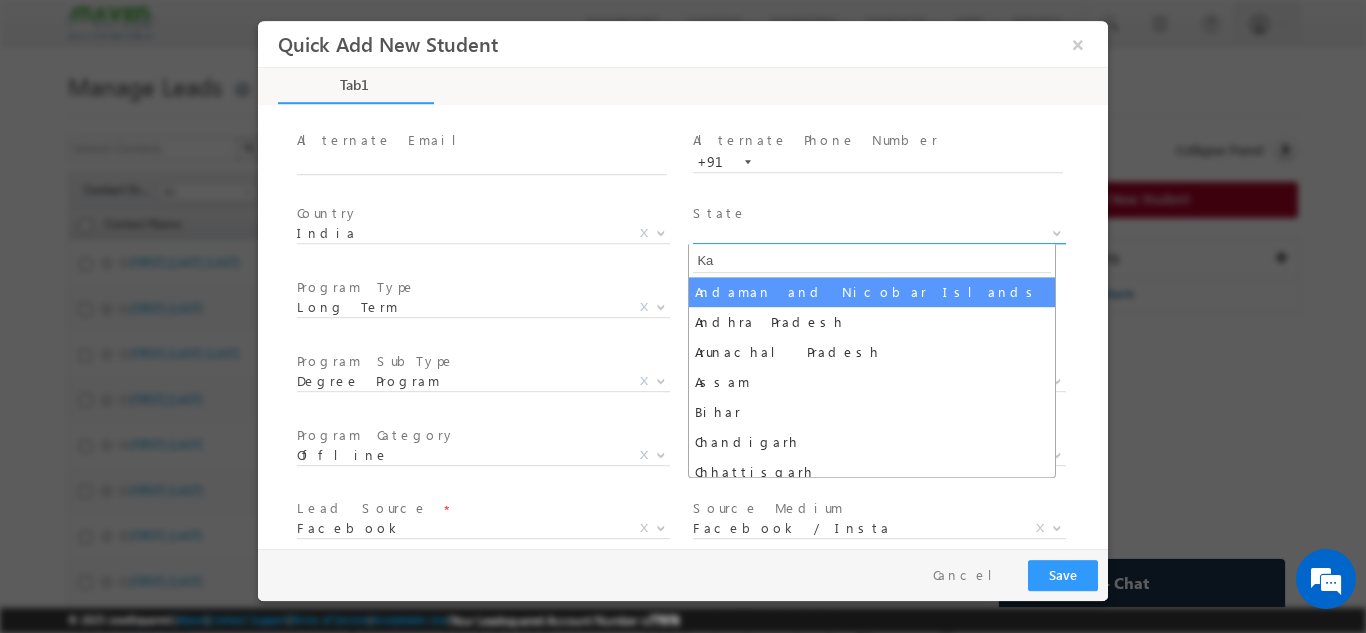 type on "Kar" 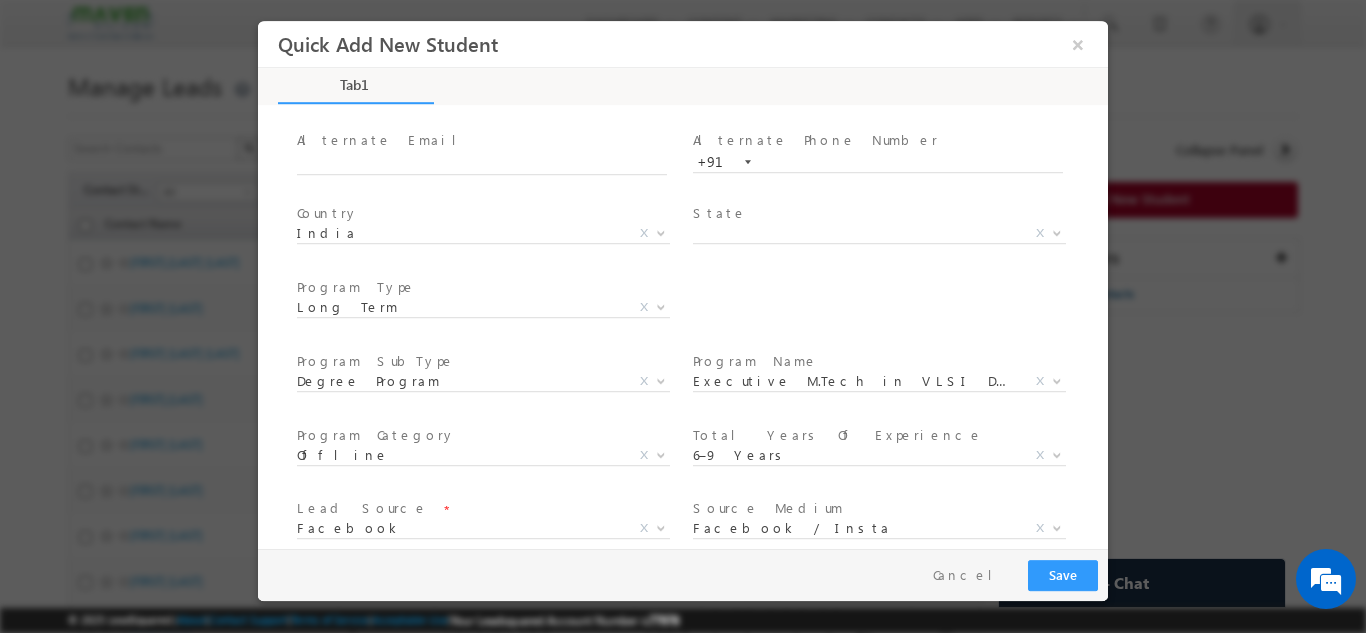 click on "First Name
*
Mallikarjun
Last Name
*
HS
Email
*
mallikarjunhs05@gmail.com" at bounding box center (693, 309) 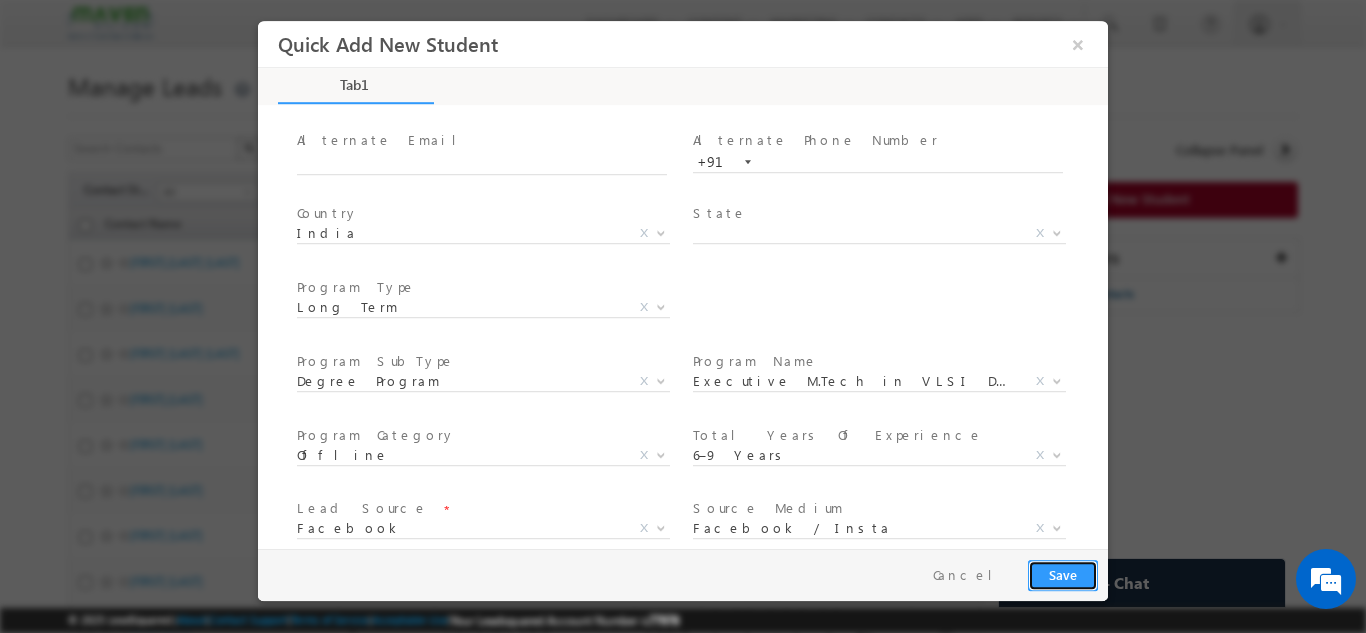 click on "Save" at bounding box center (1063, 574) 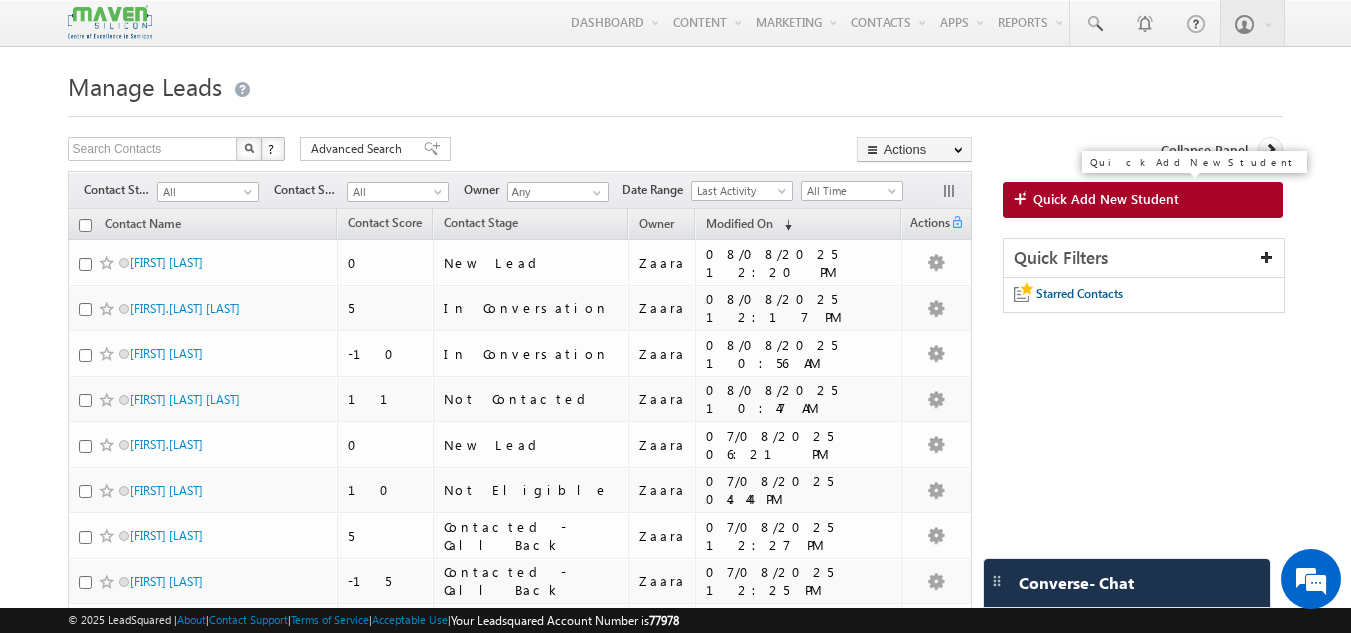 click on "Quick Add New Student" at bounding box center [1106, 199] 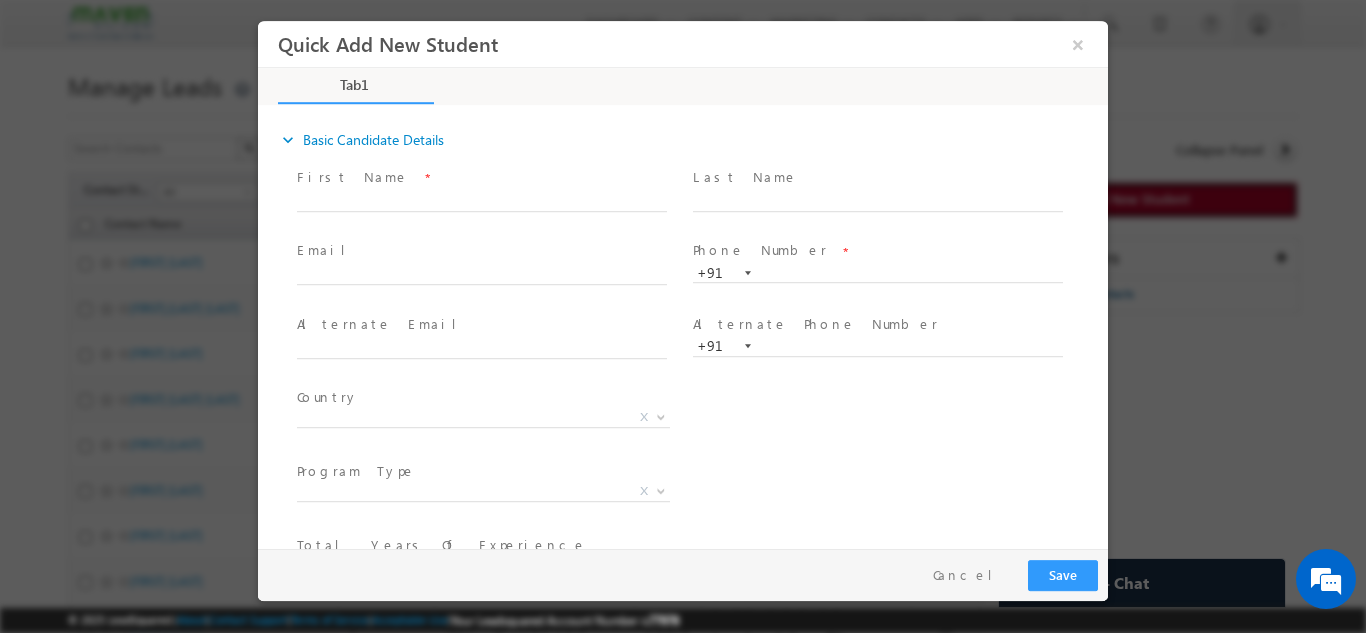 scroll, scrollTop: 0, scrollLeft: 0, axis: both 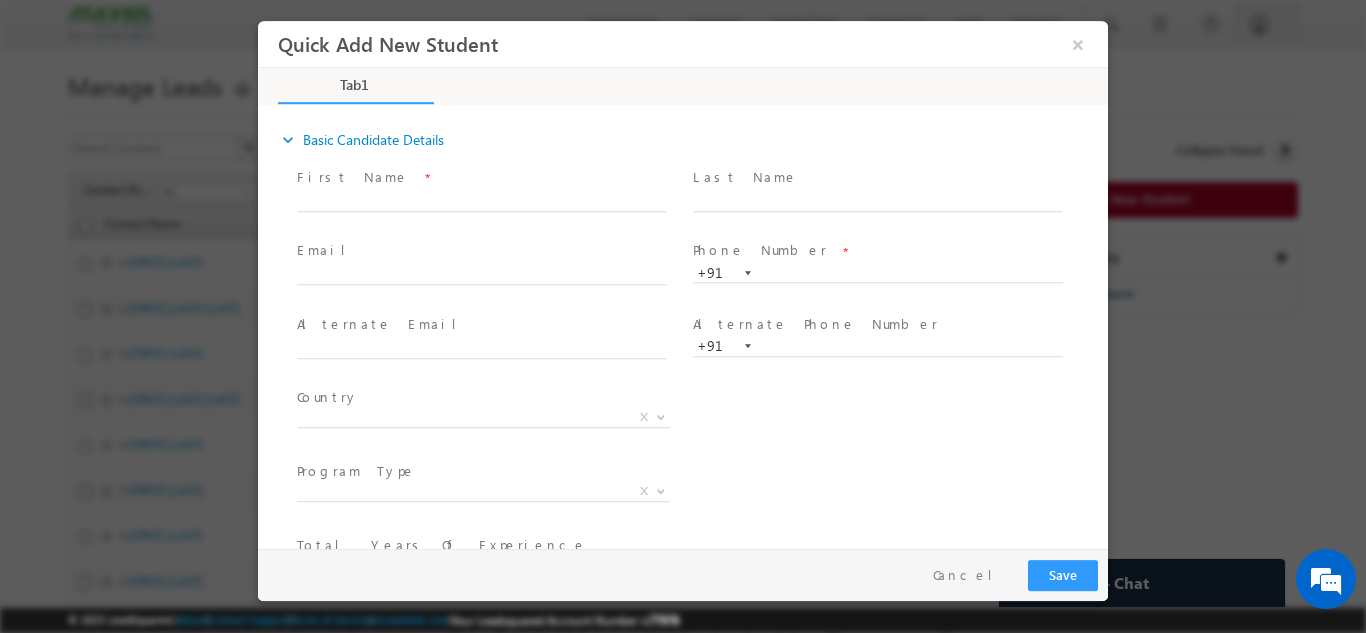 click at bounding box center (481, 221) 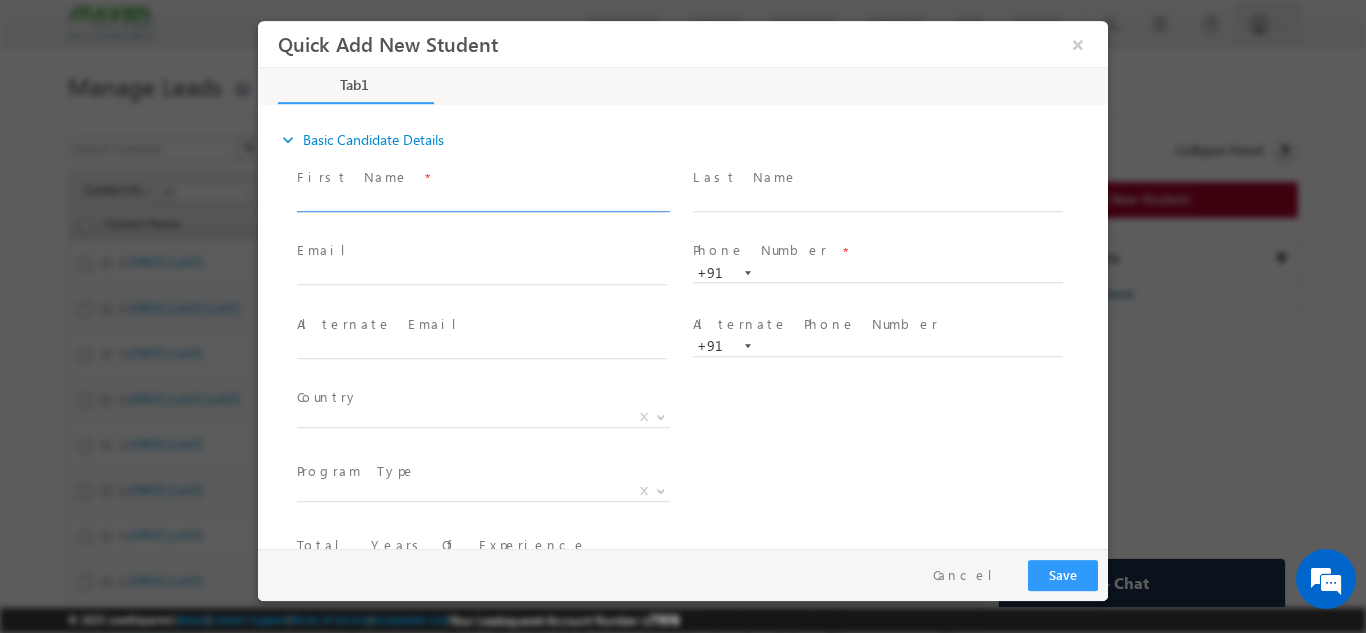 click at bounding box center [482, 201] 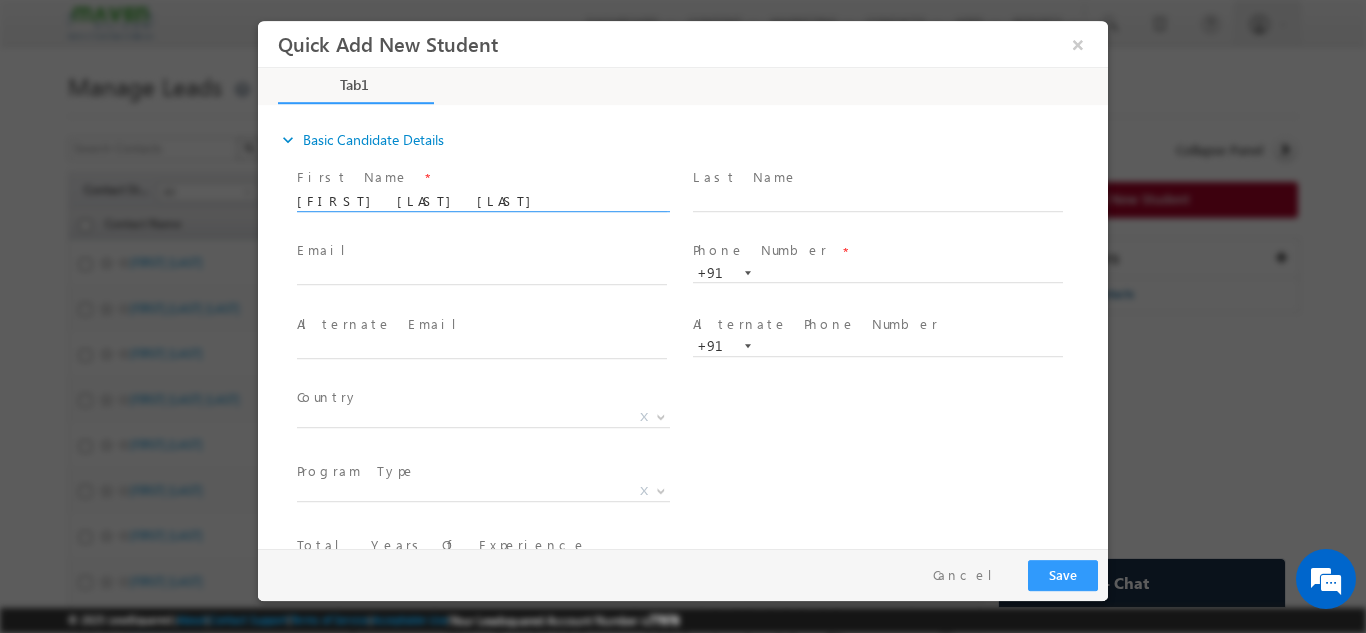 drag, startPoint x: 386, startPoint y: 204, endPoint x: 481, endPoint y: 210, distance: 95.189285 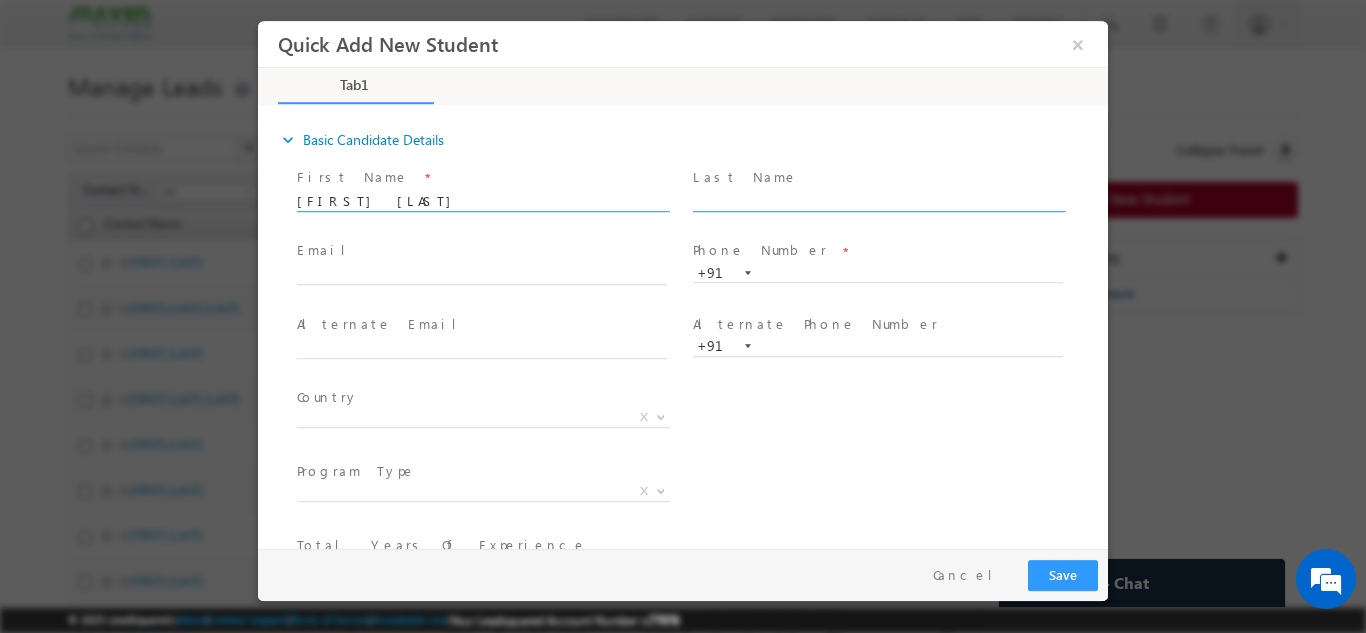 type on "Krishna Murthy" 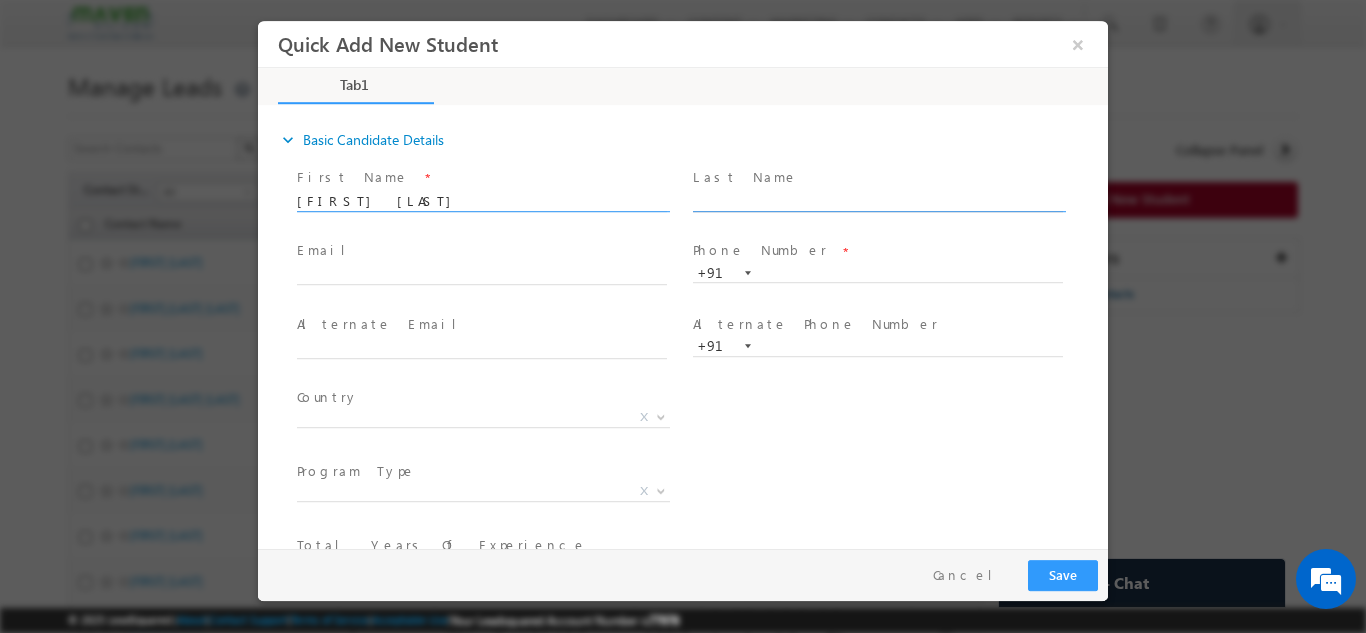 click at bounding box center [878, 201] 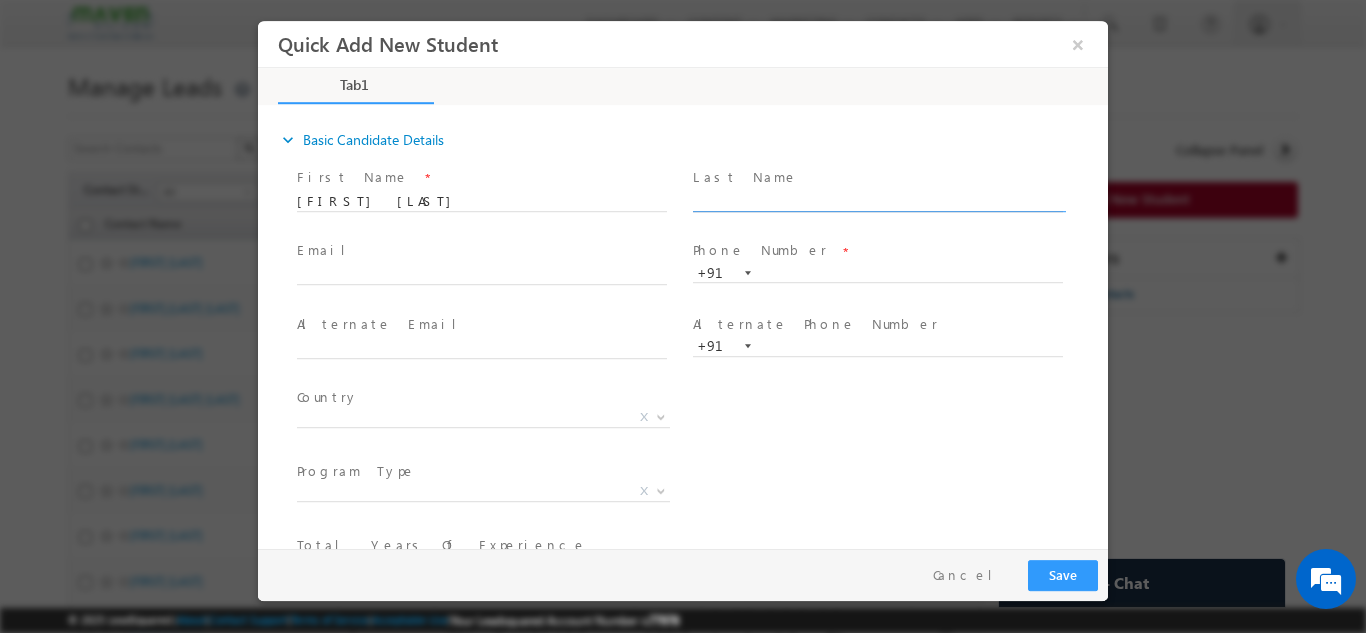 paste on "Yatirajam" 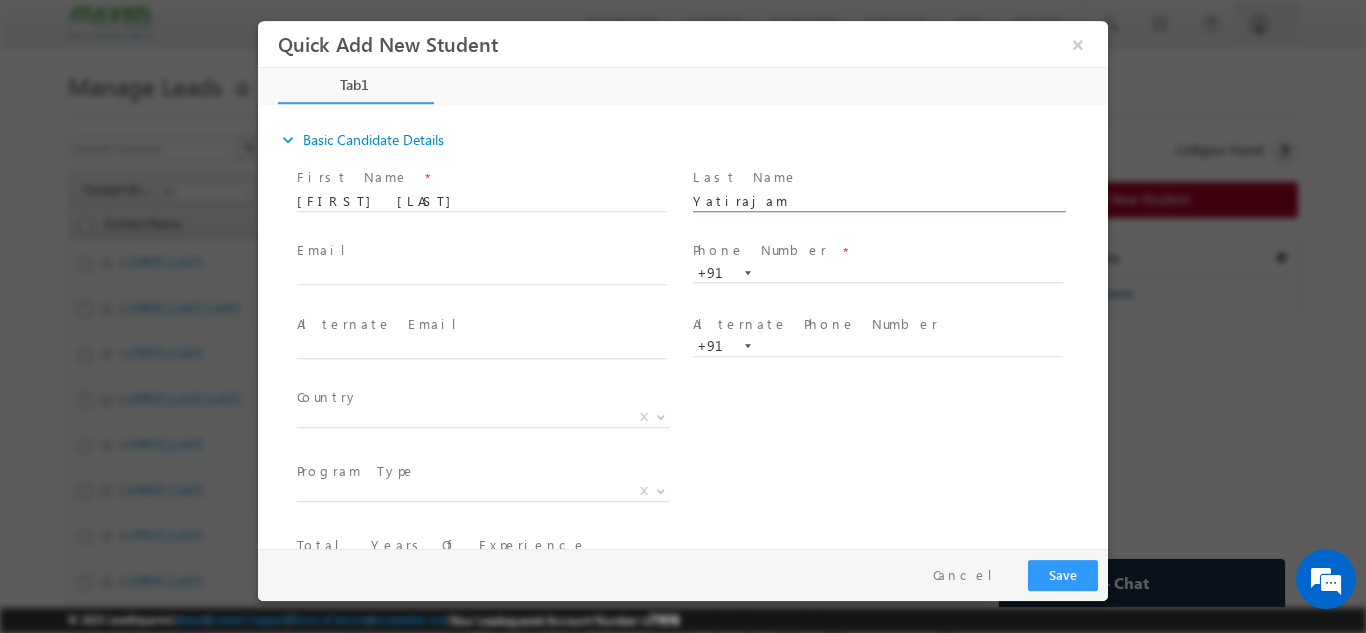 click on "Yatirajam" at bounding box center (878, 201) 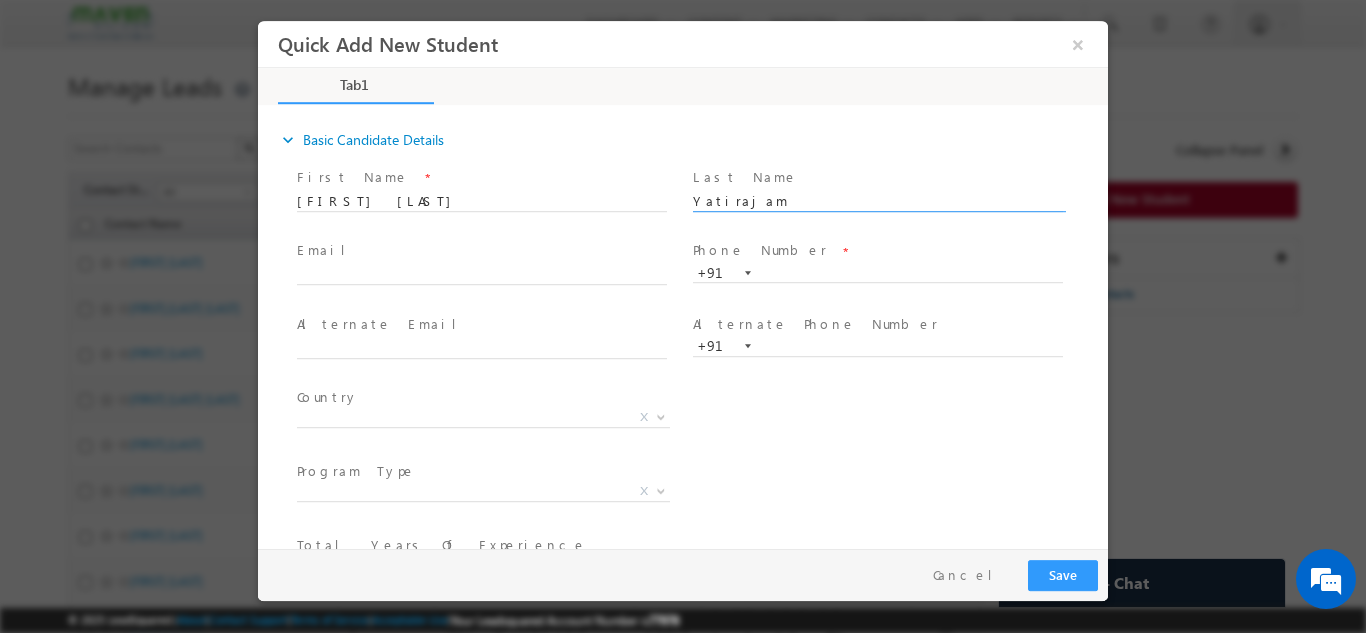type on "Yatirajam" 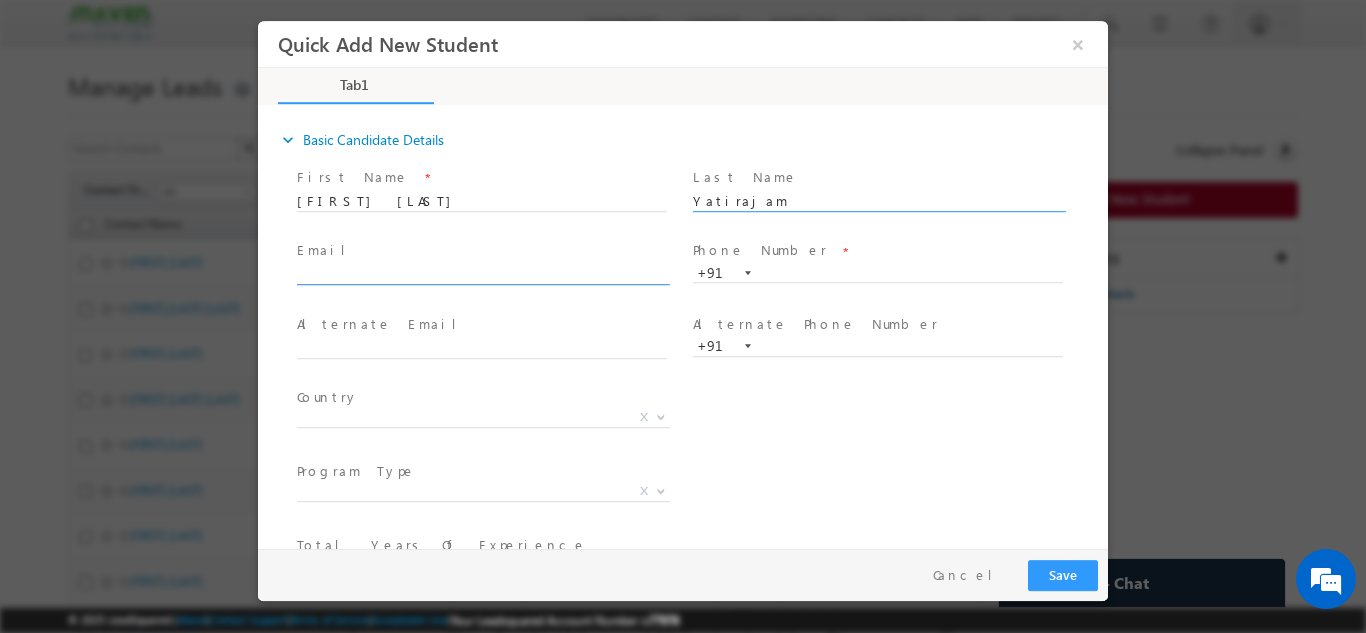 click 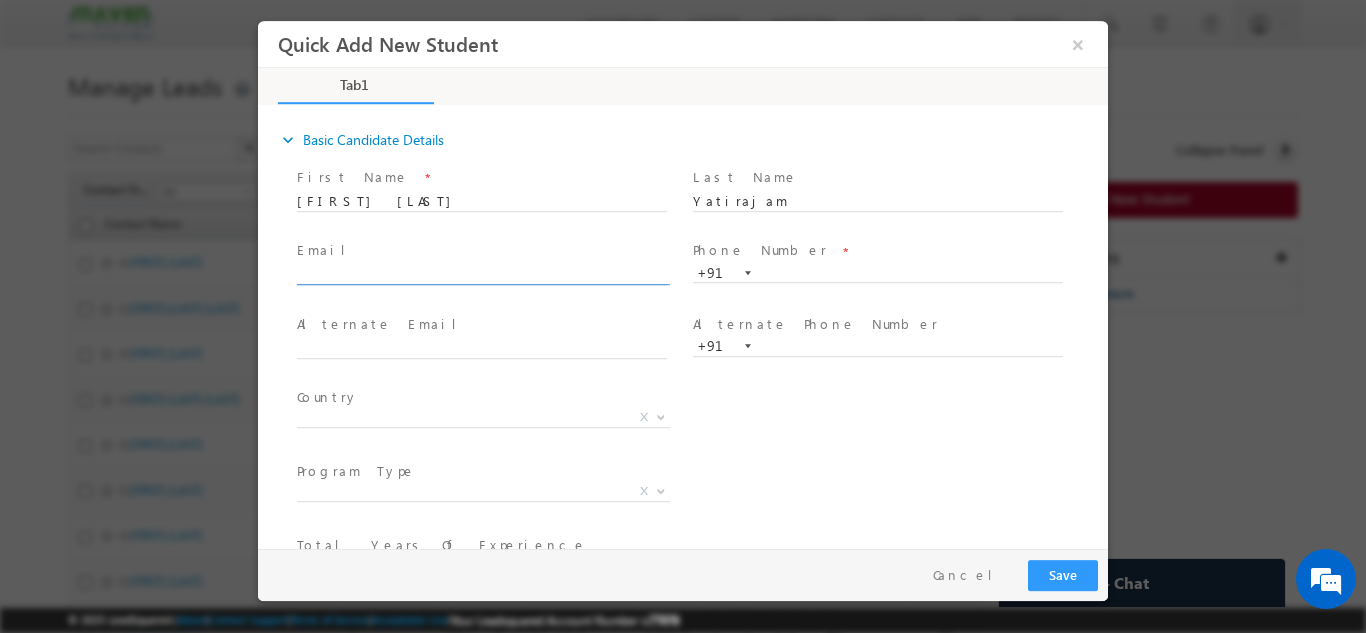 paste on "krishnan4d@gmail.com	9886789654" 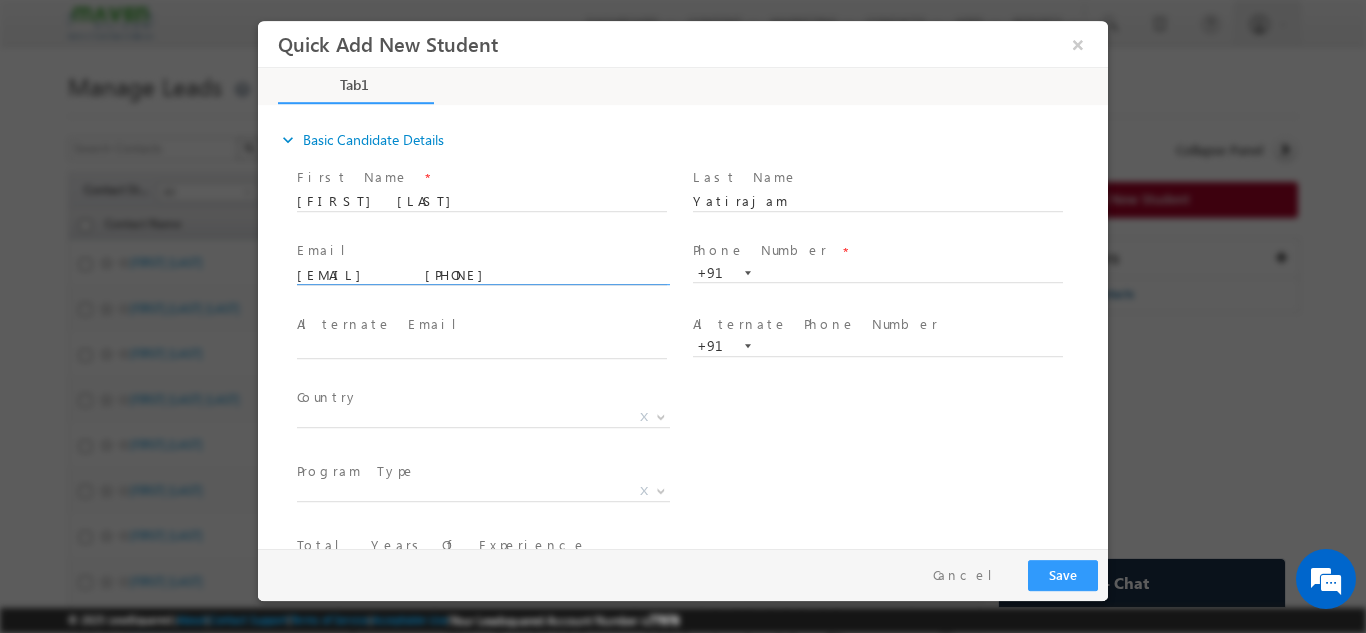 drag, startPoint x: 440, startPoint y: 268, endPoint x: 518, endPoint y: 272, distance: 78.10249 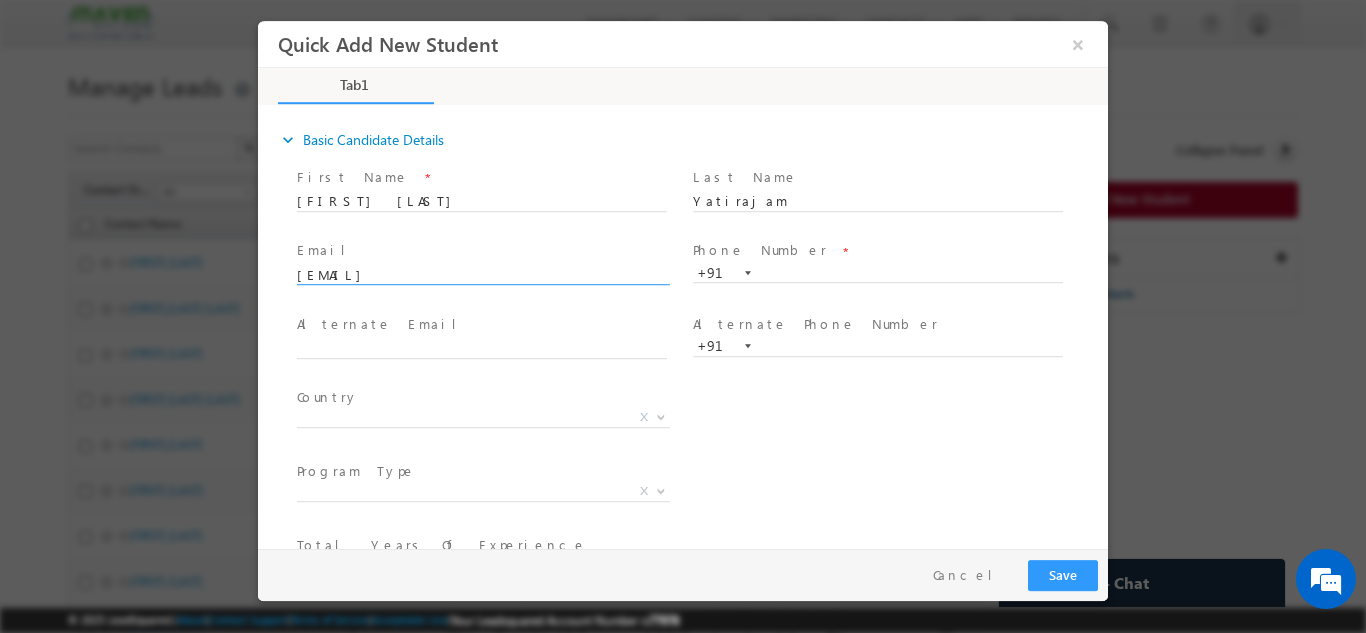 type on "krishnan4d@gmail.com" 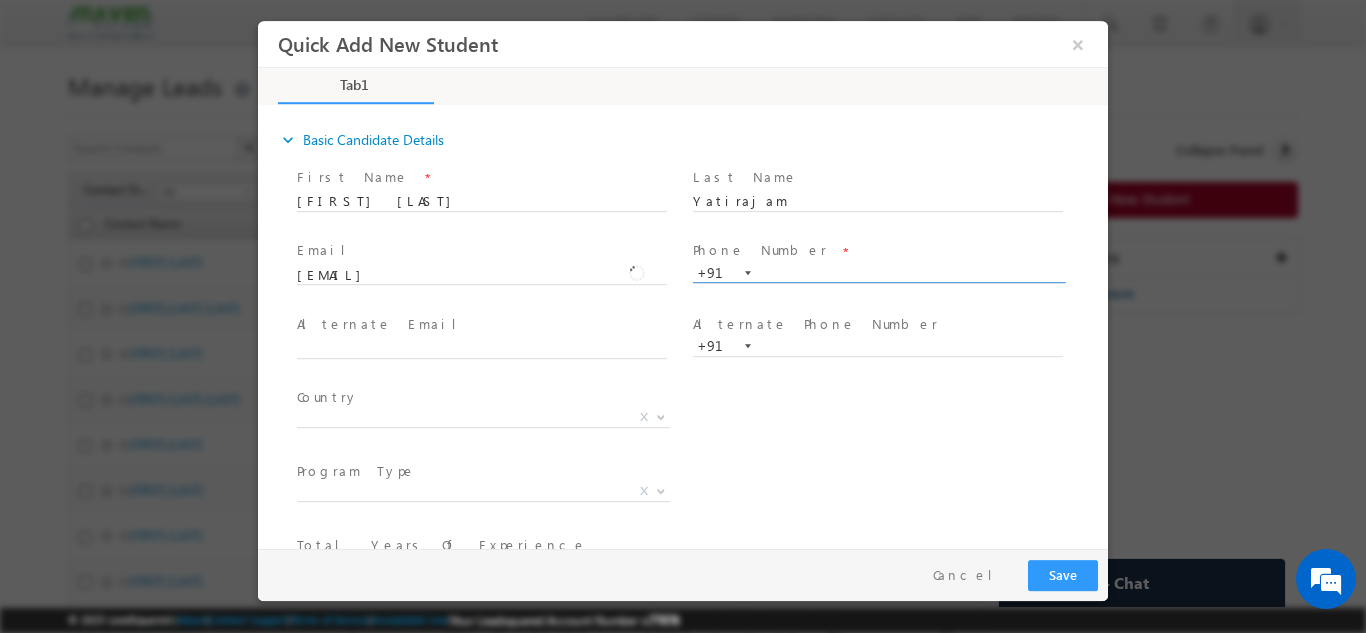 click at bounding box center (878, 273) 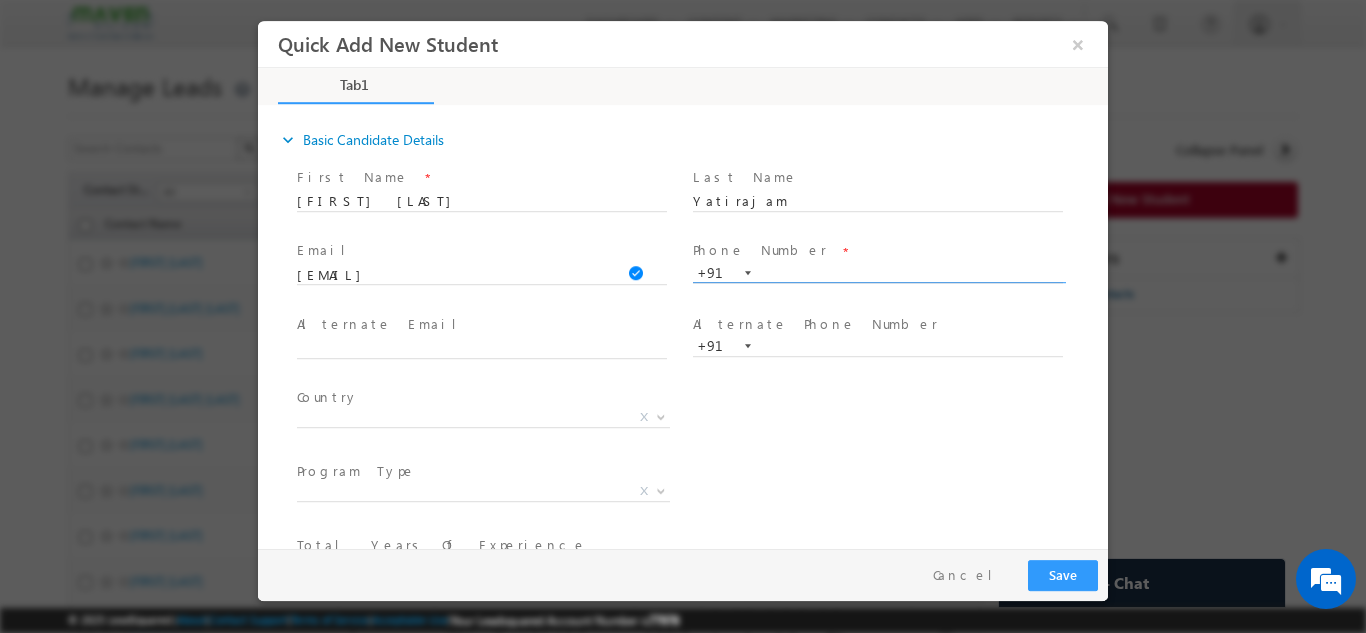 paste on "9886789654" 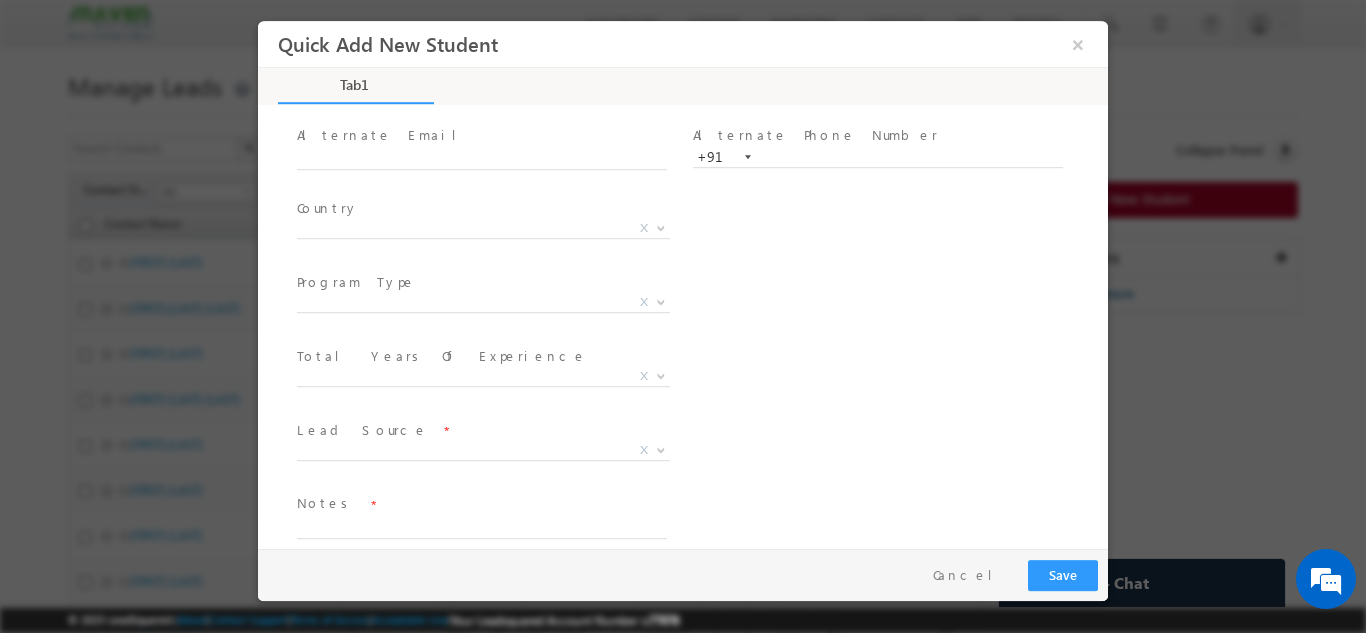 scroll, scrollTop: 200, scrollLeft: 0, axis: vertical 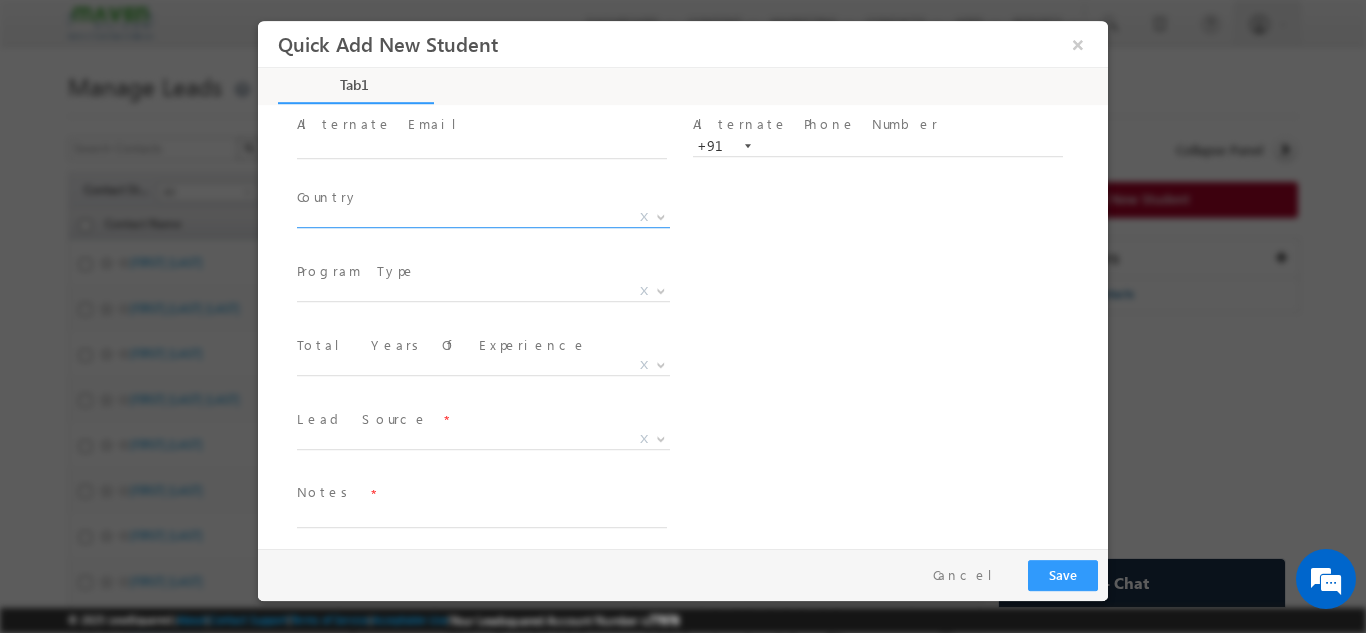 type on "9886789654" 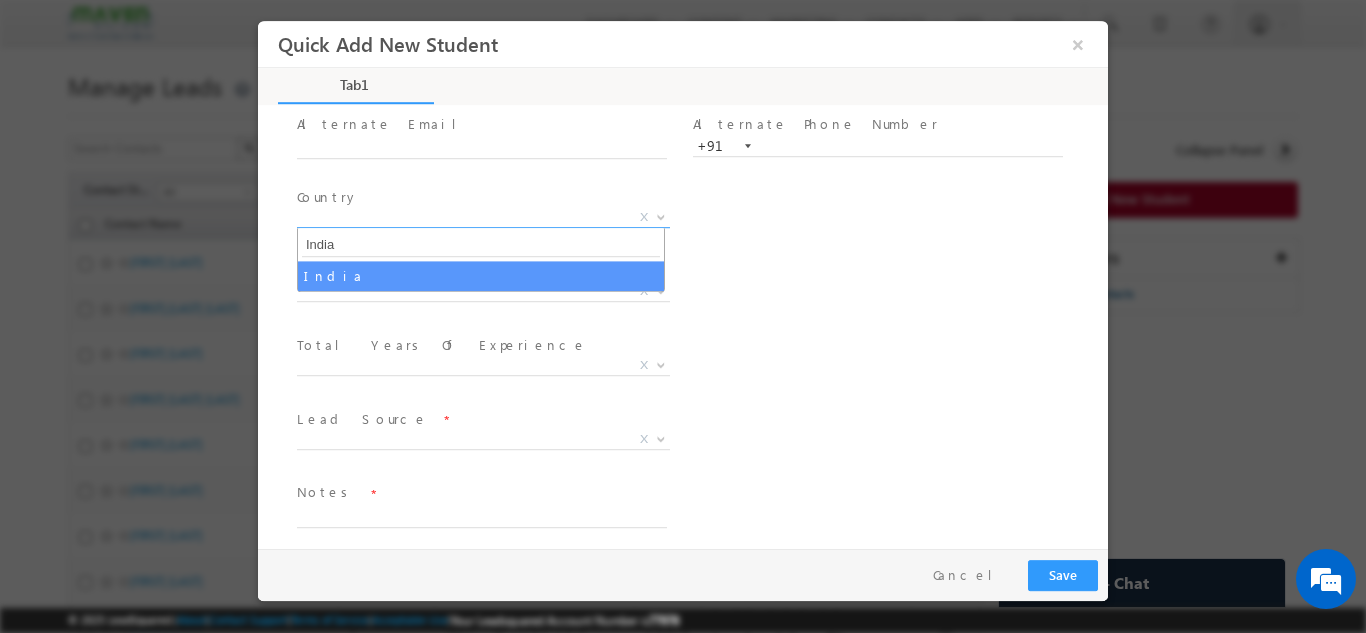 type on "India" 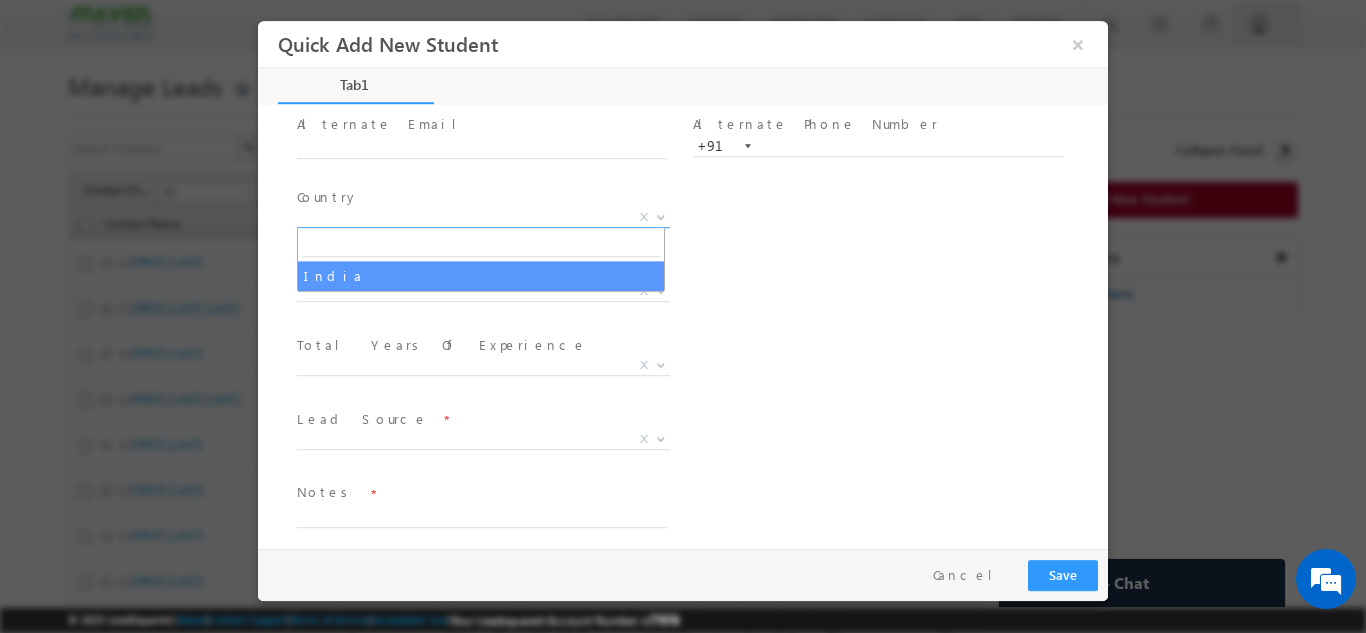 select 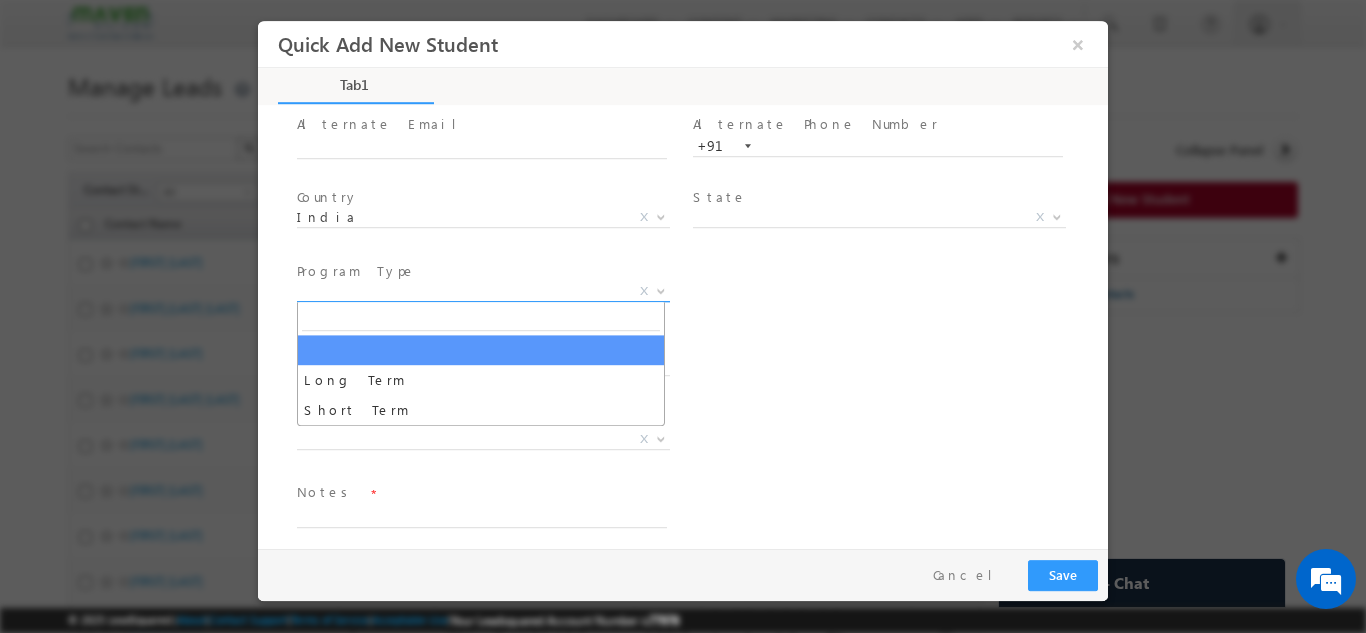 click on "X" at bounding box center (483, 291) 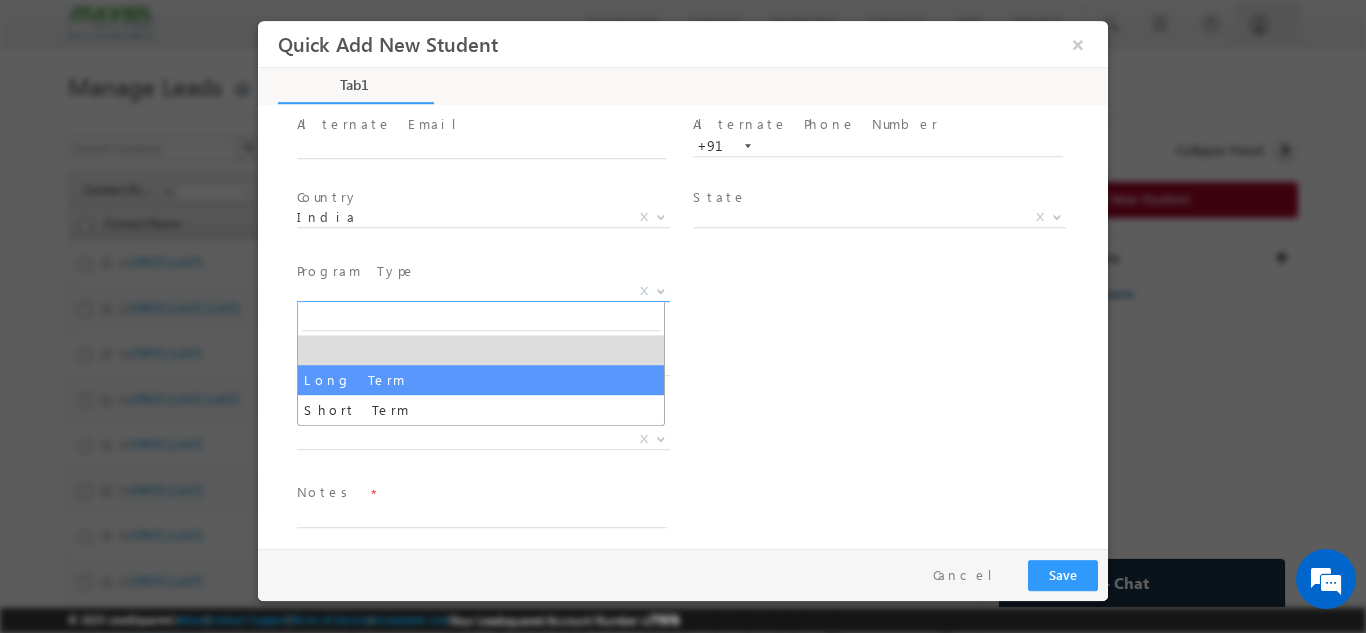 select on "Long Term" 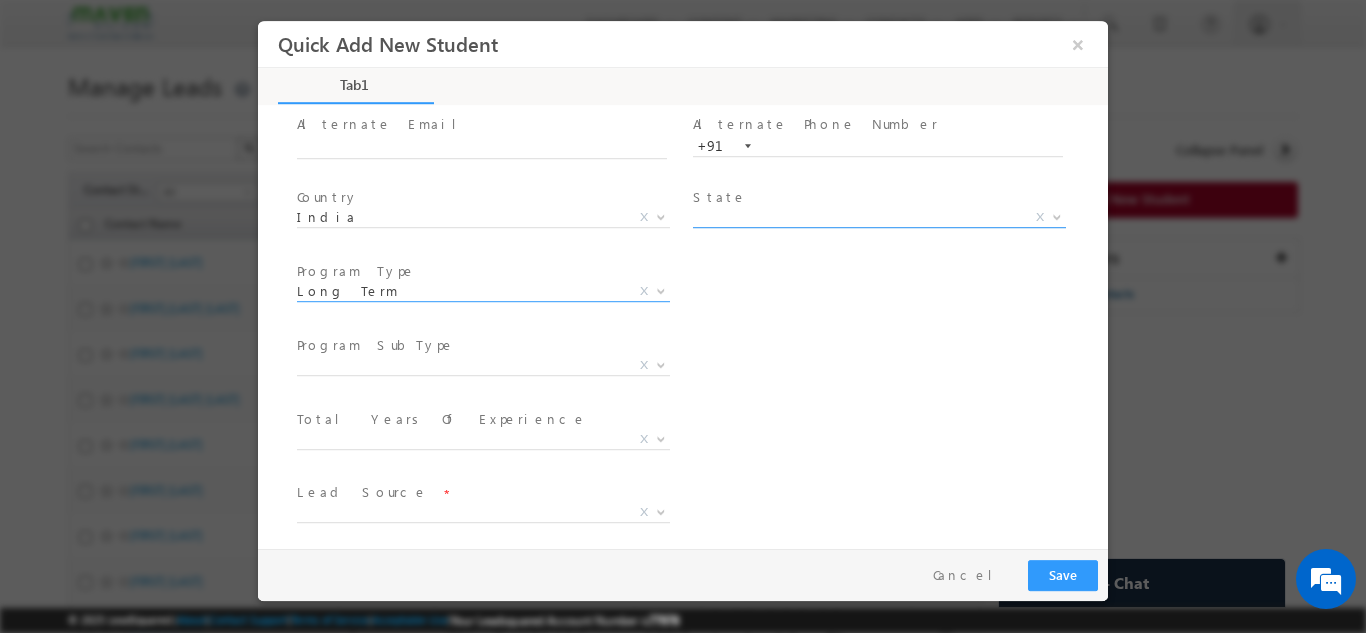 click on "X" at bounding box center (879, 217) 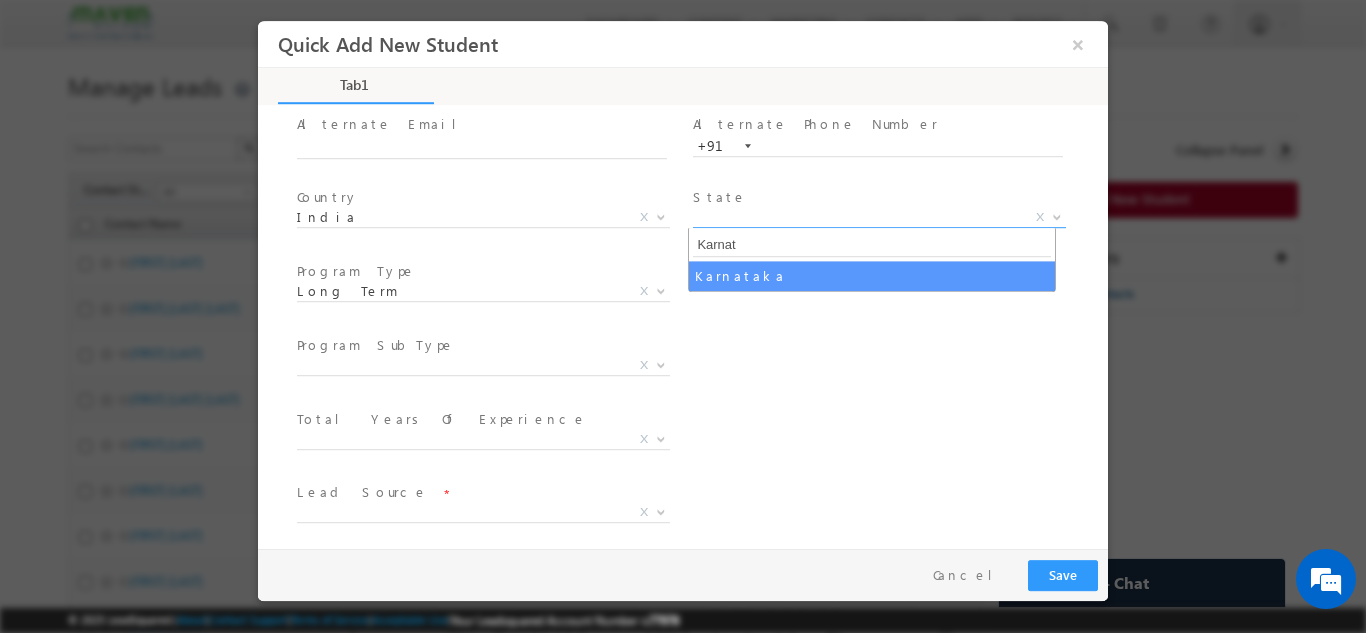type on "Karnat" 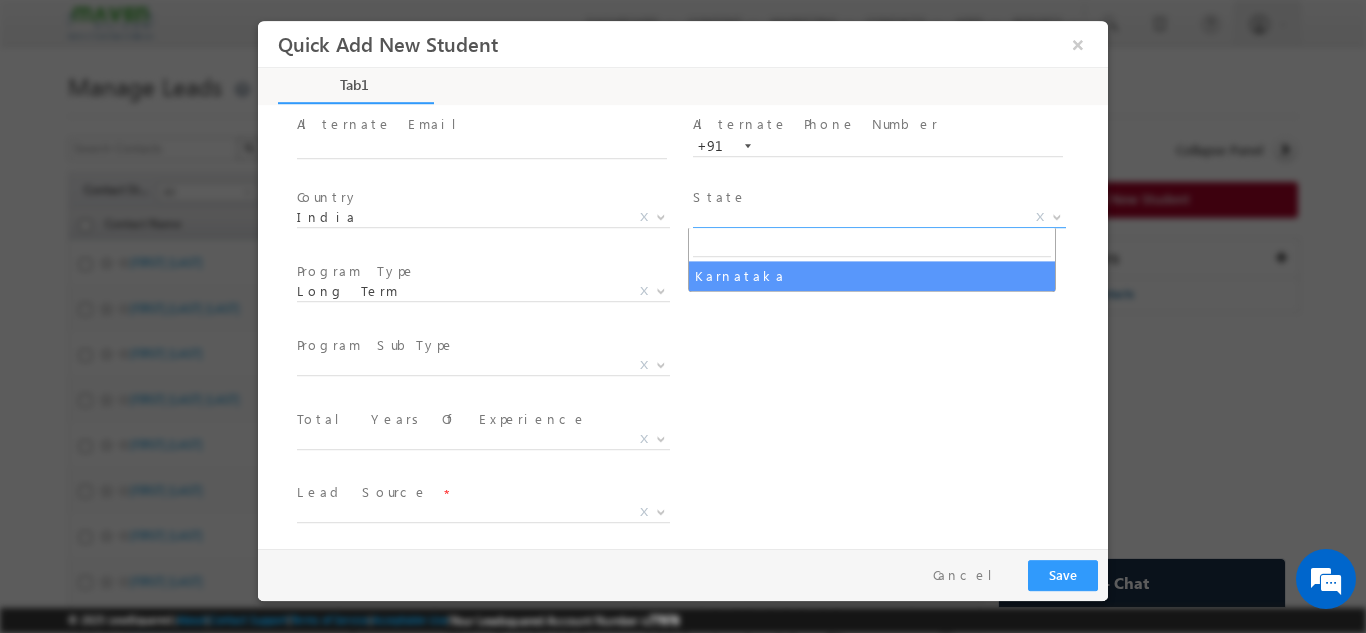select on "Karnataka" 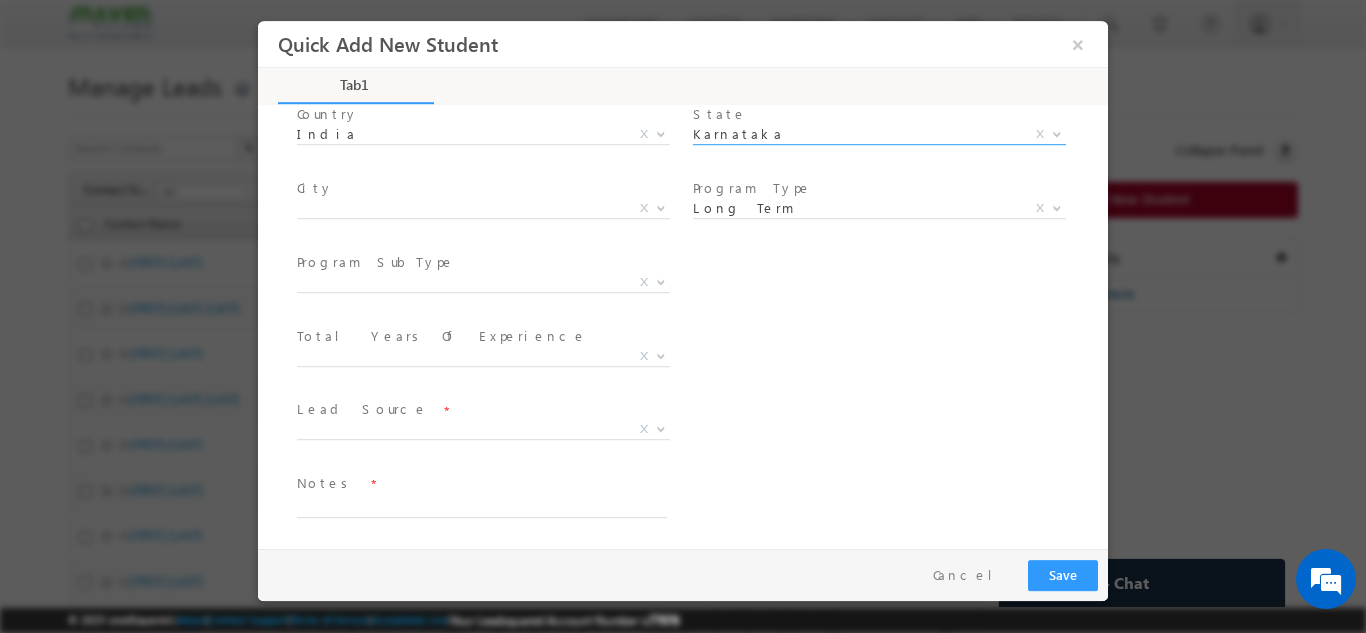 scroll, scrollTop: 284, scrollLeft: 0, axis: vertical 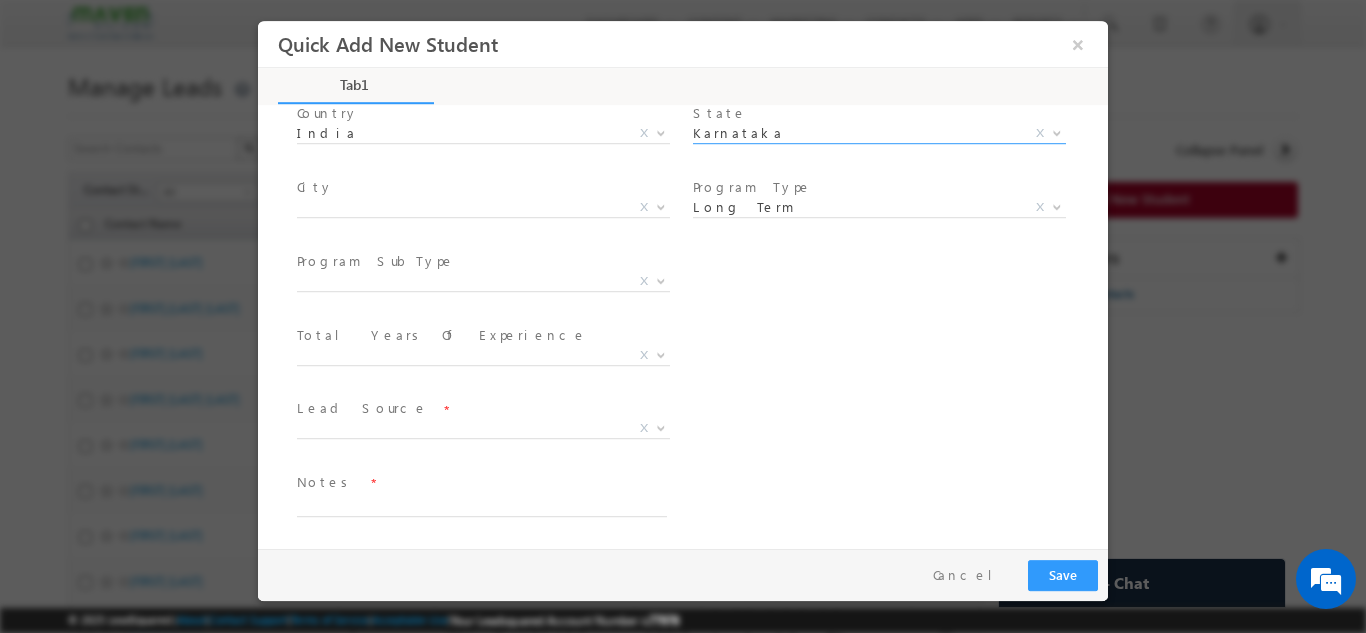 click at bounding box center [481, 305] 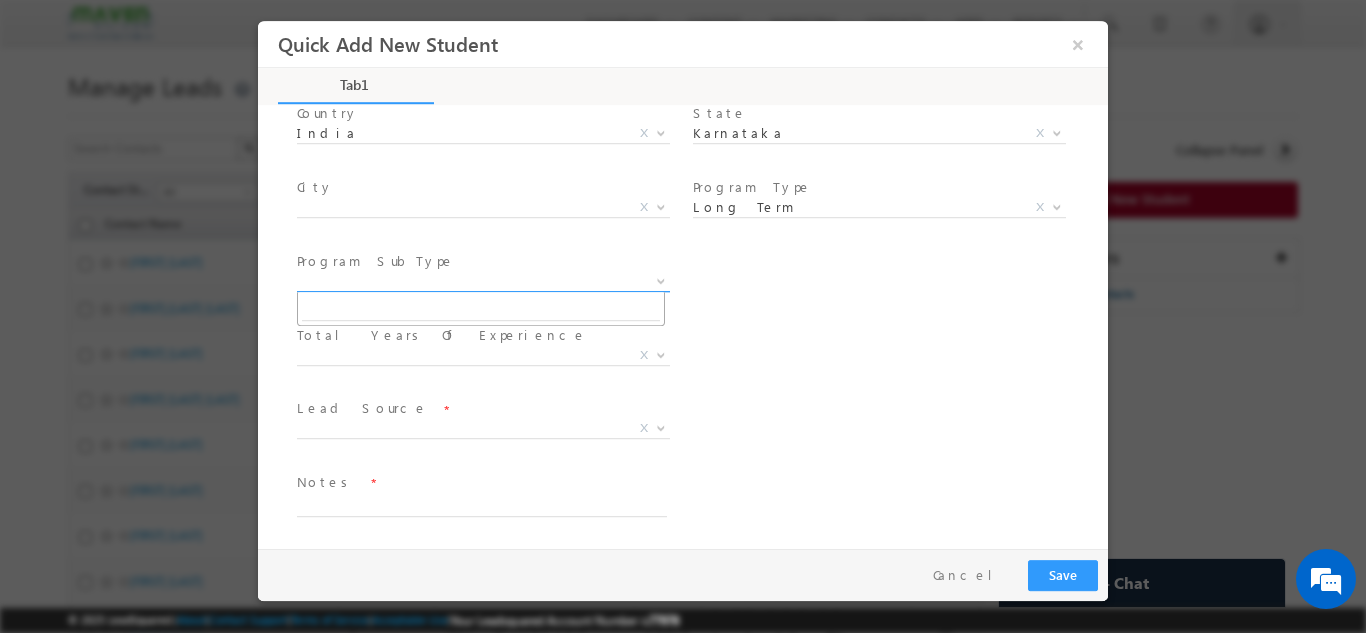 click on "X" at bounding box center (483, 281) 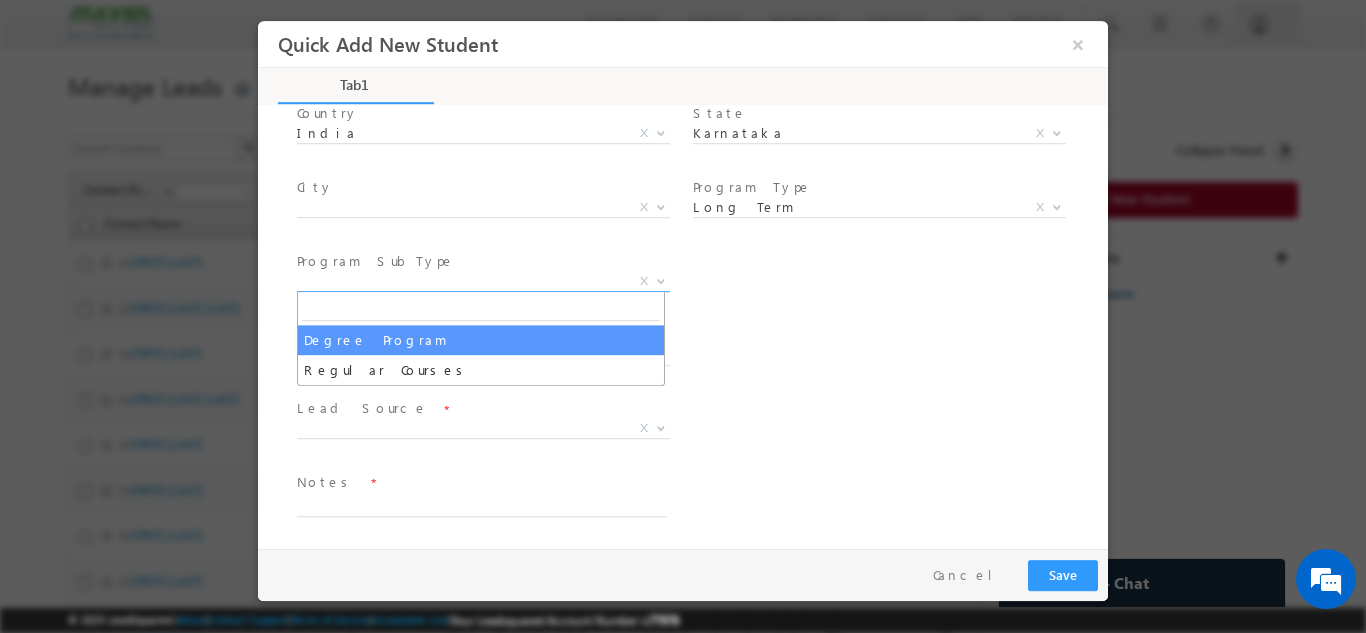 select on "Degree Program" 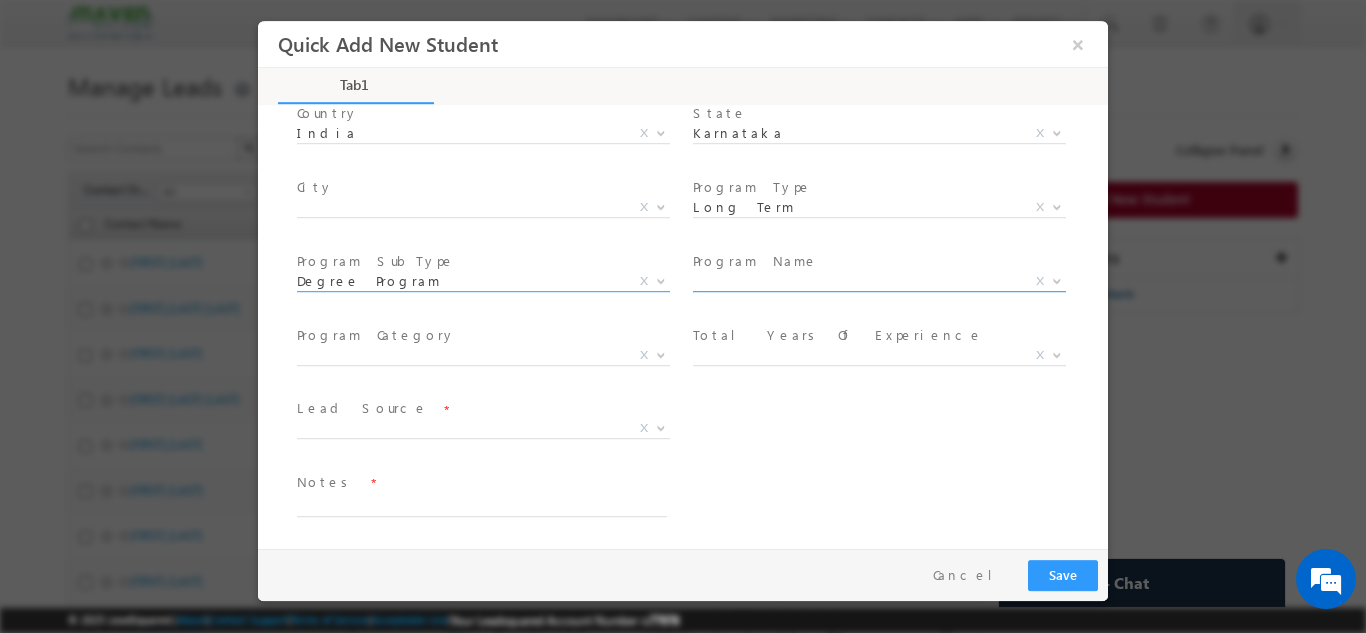click on "X" at bounding box center [879, 281] 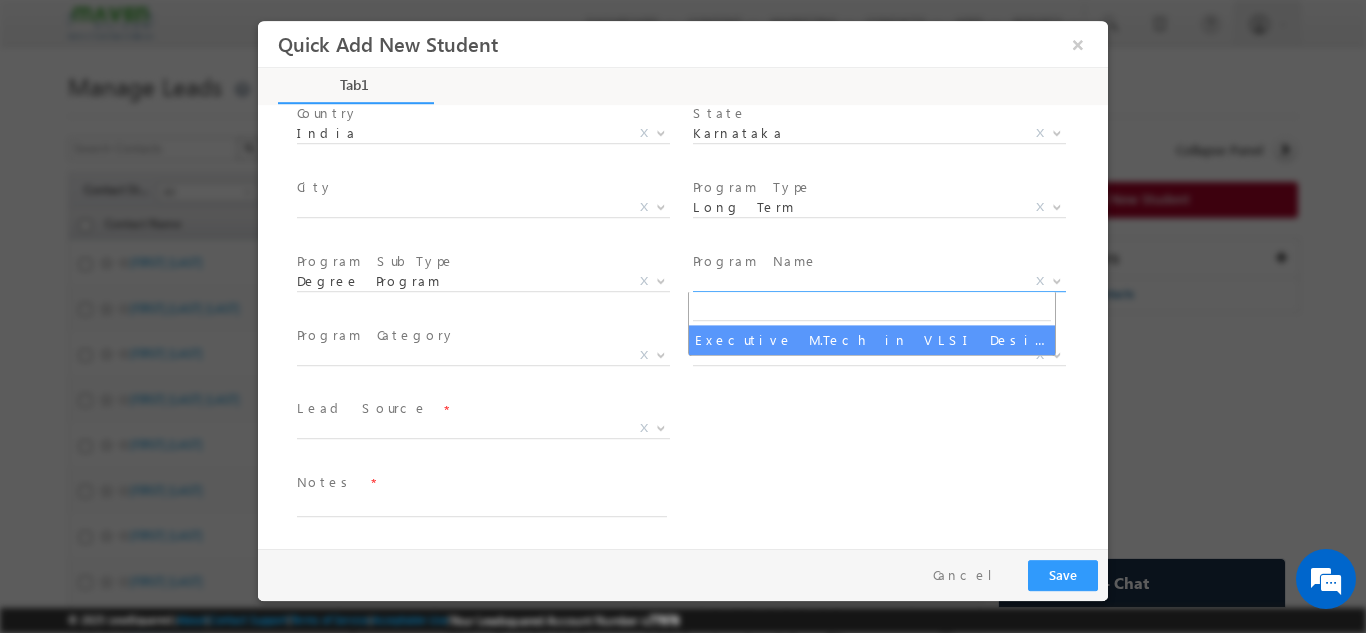 select on "Executive M.Tech in VLSI Design" 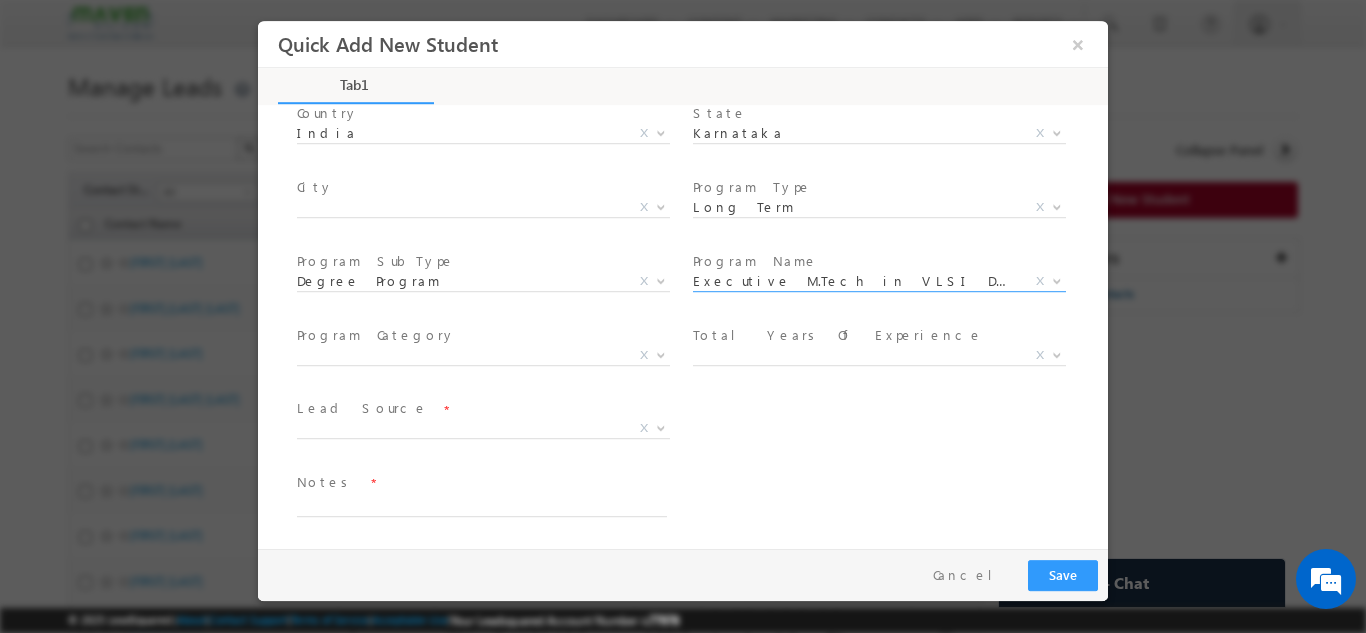 click at bounding box center [481, 379] 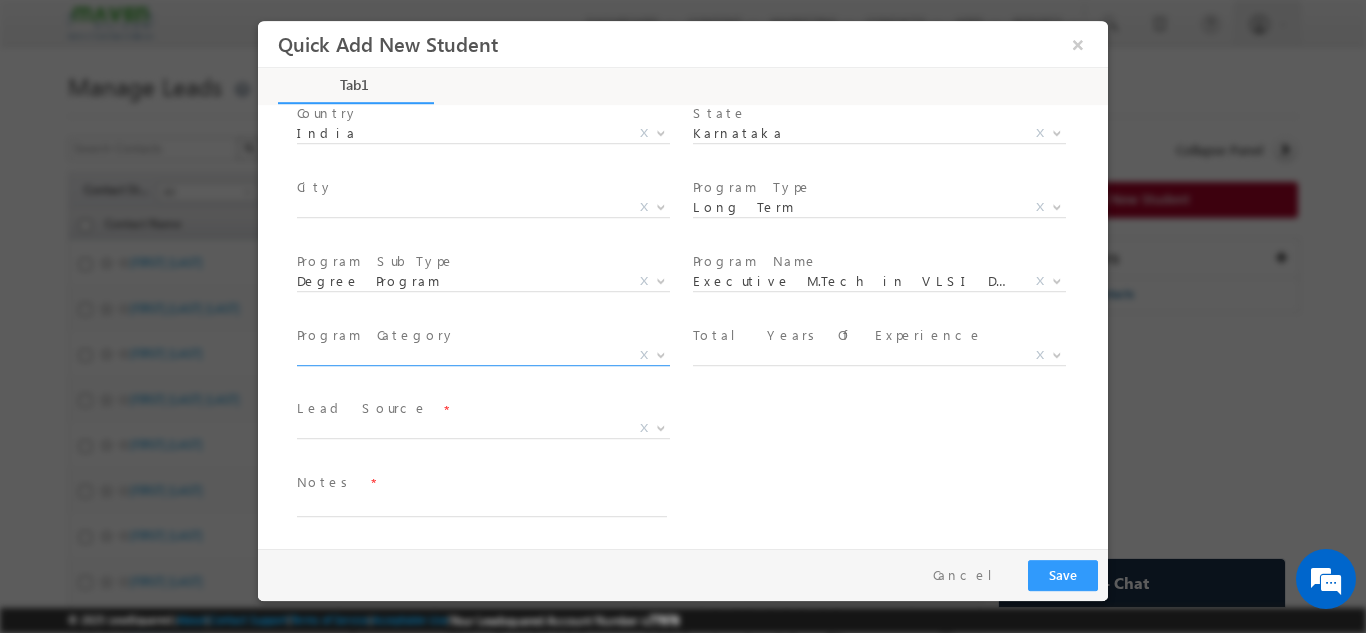 click on "X" at bounding box center [483, 355] 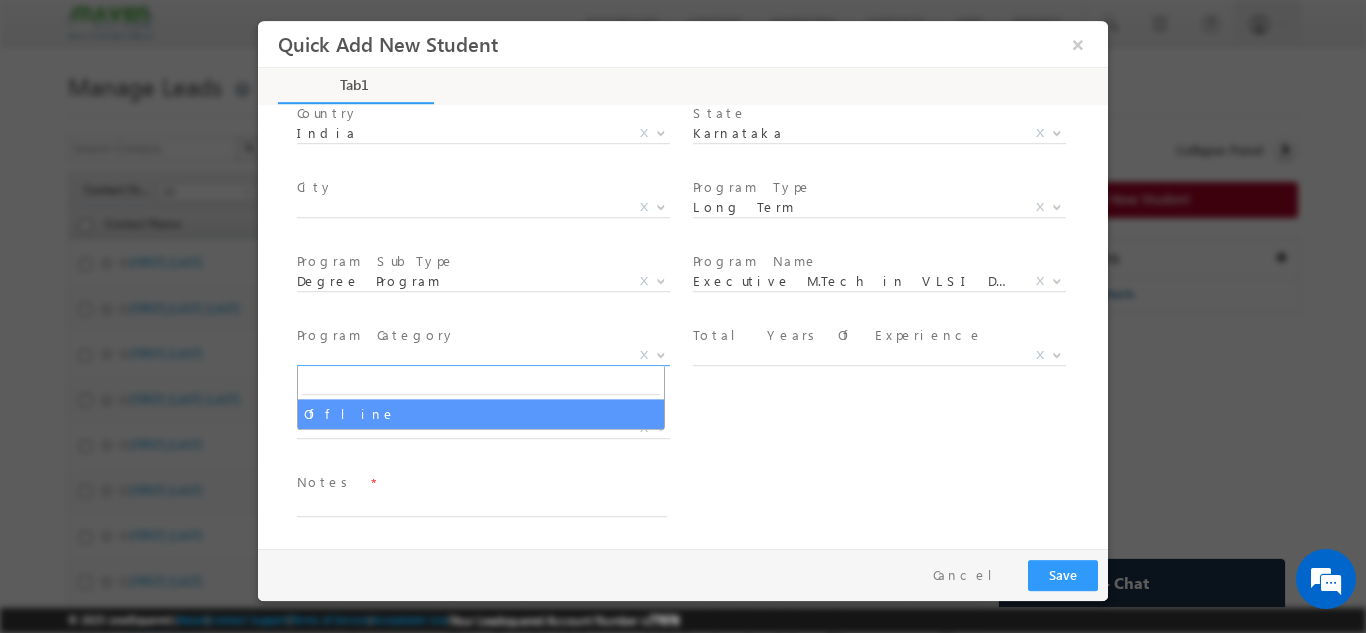 drag, startPoint x: 325, startPoint y: 415, endPoint x: 342, endPoint y: 404, distance: 20.248457 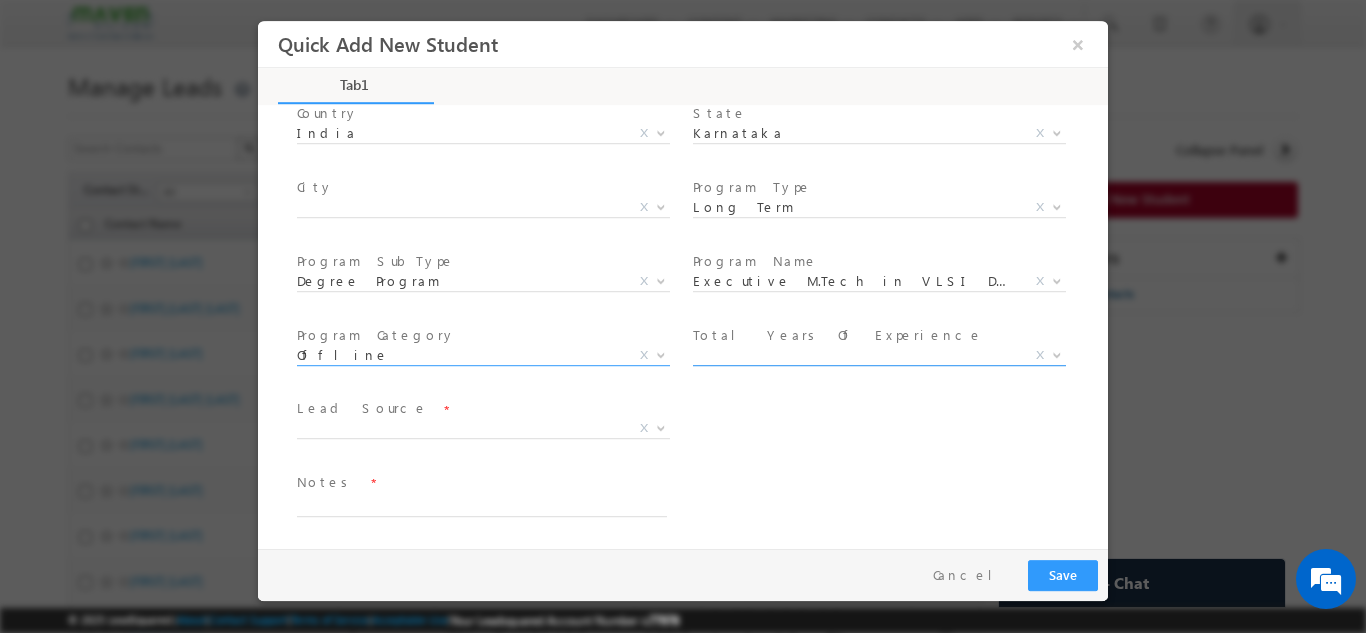 click on "X" at bounding box center (879, 355) 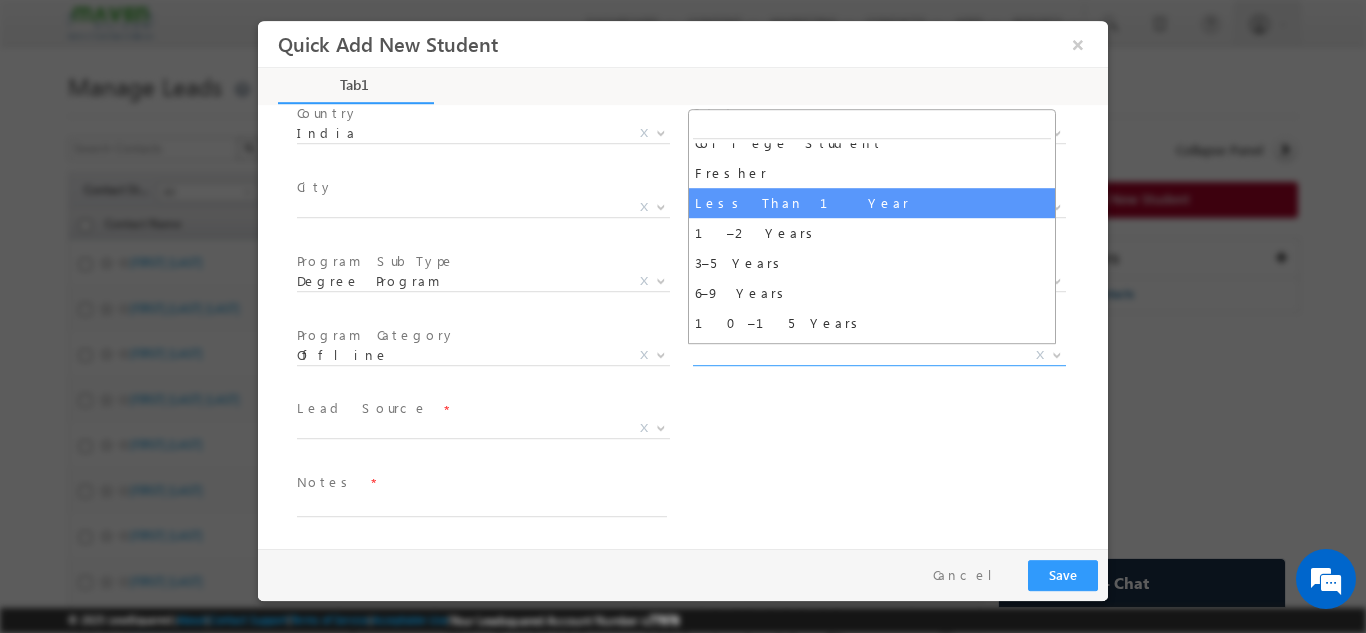 scroll, scrollTop: 70, scrollLeft: 0, axis: vertical 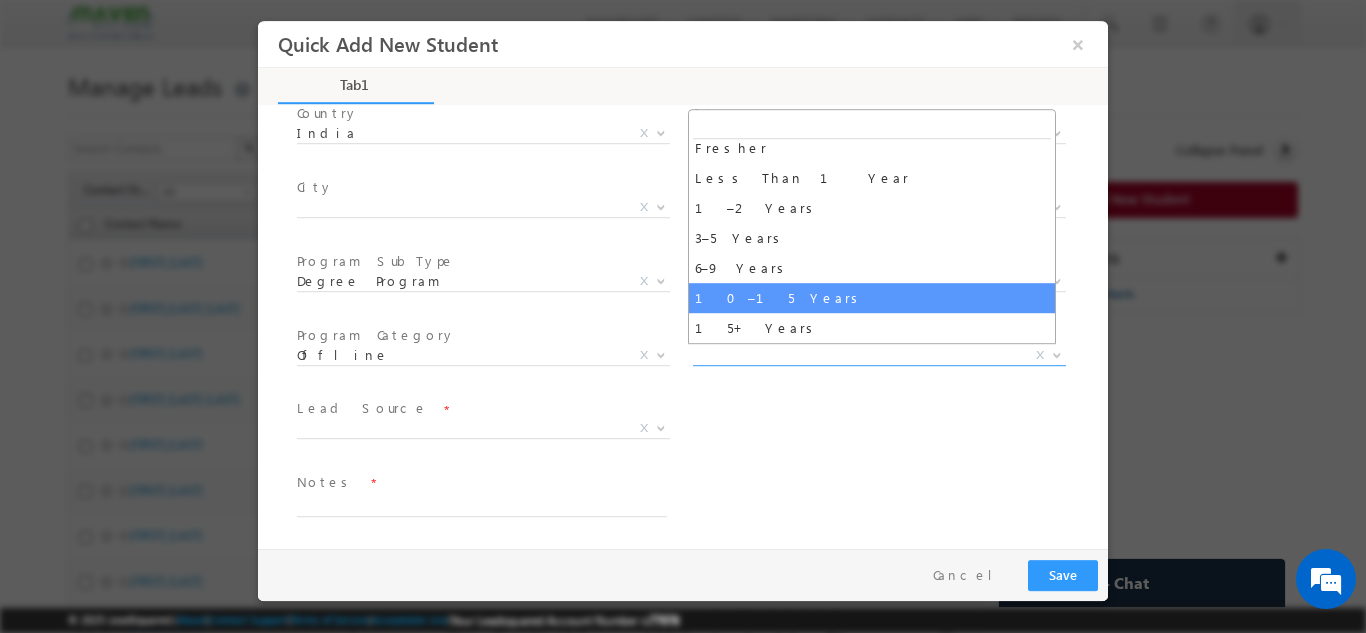 select on "10–15 Years" 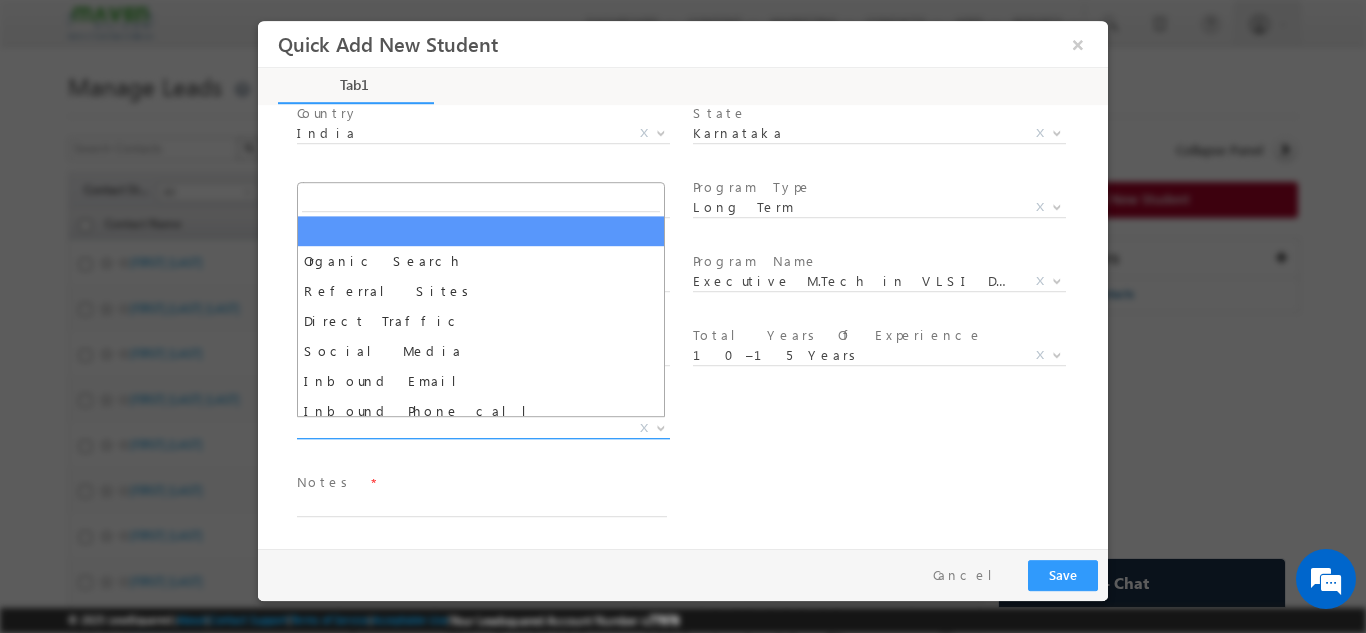 click on "X" at bounding box center [483, 428] 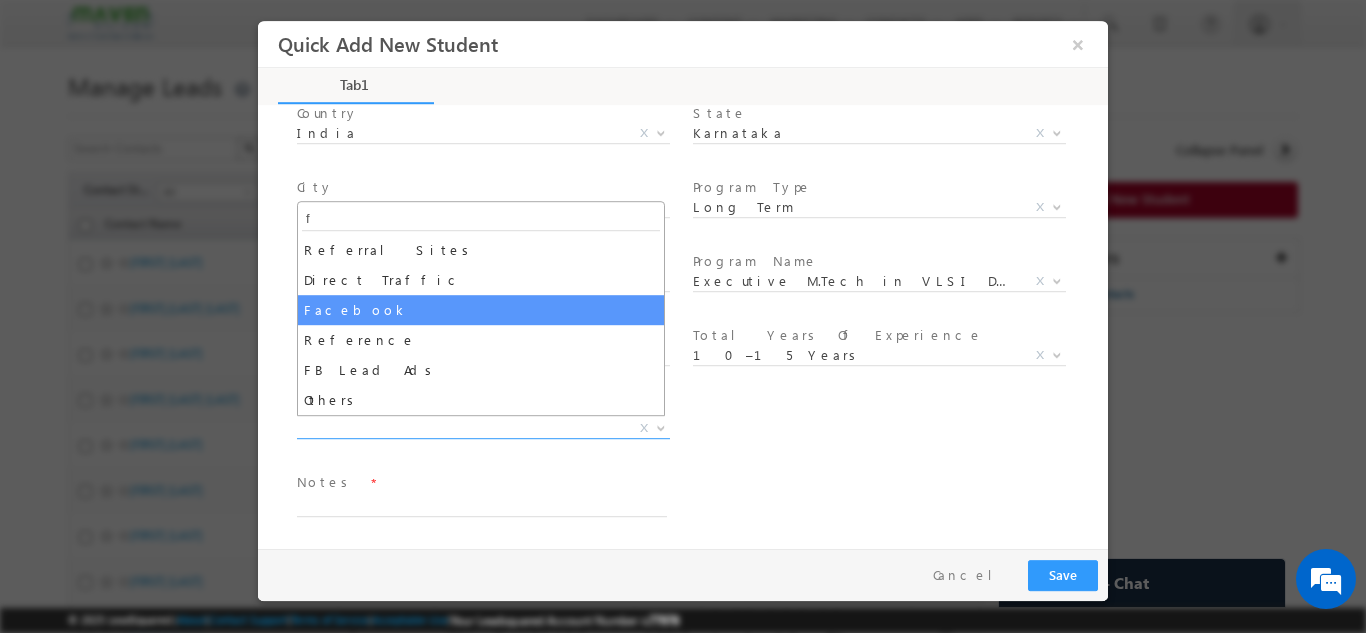 type on "f" 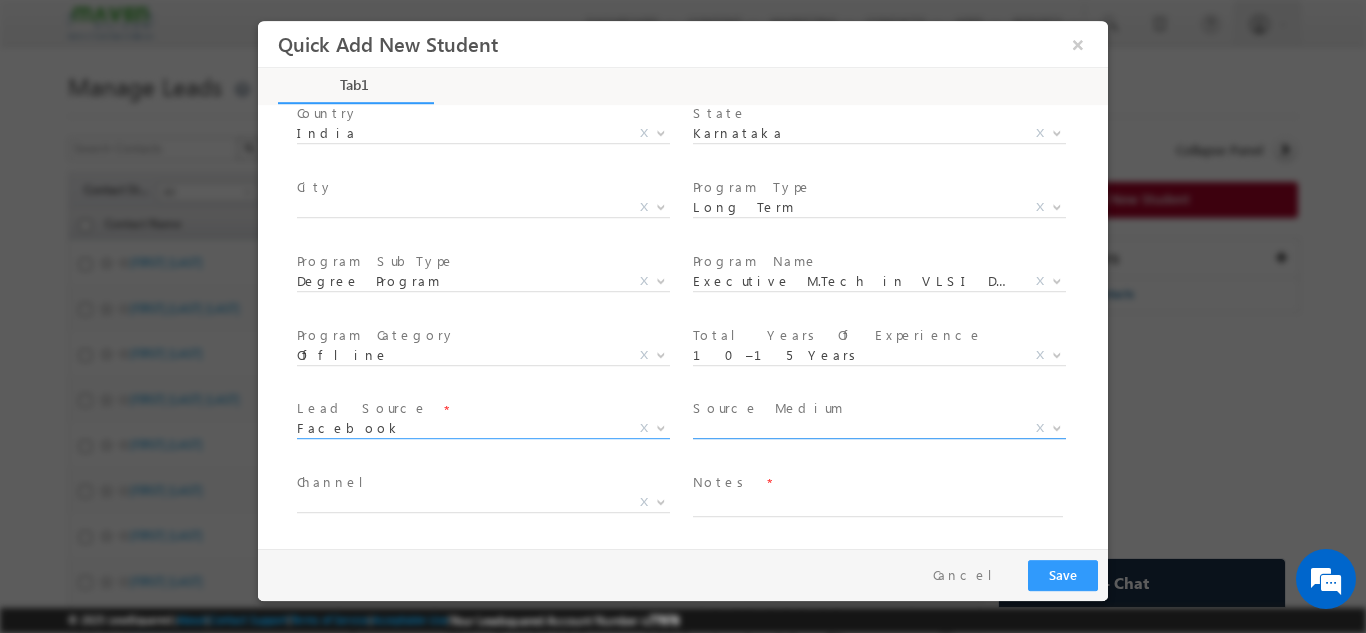 click on "X" at bounding box center [879, 428] 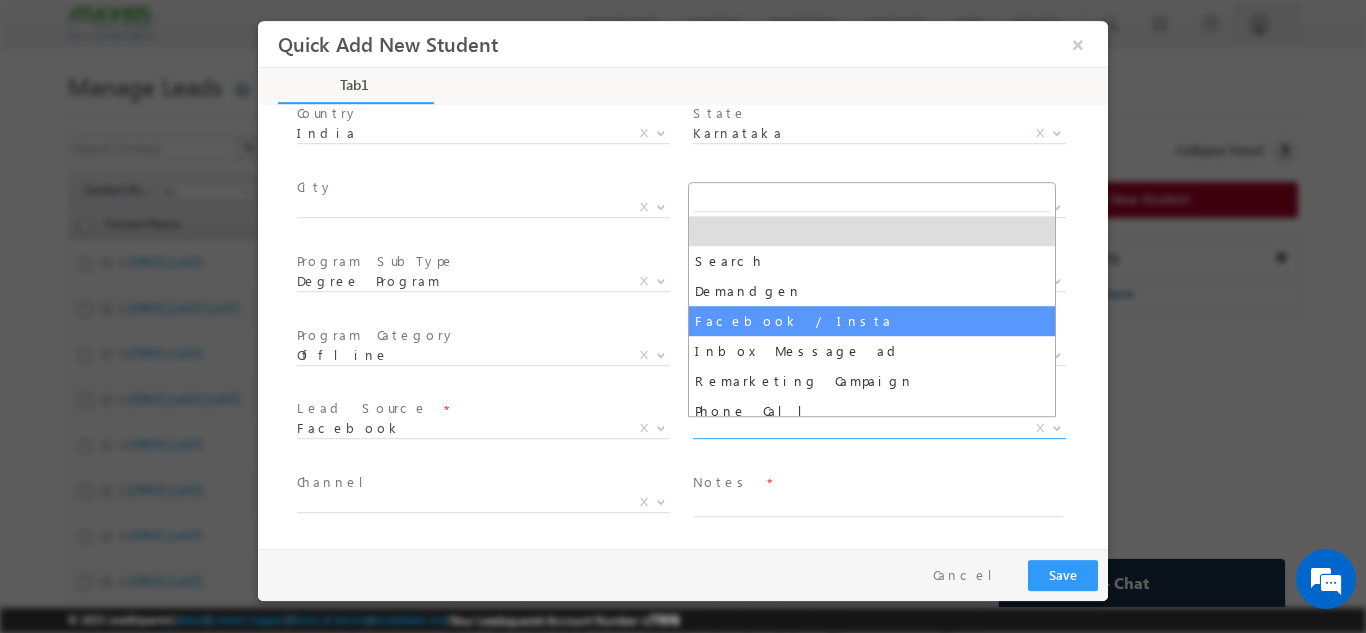 select on "Facebook / Insta" 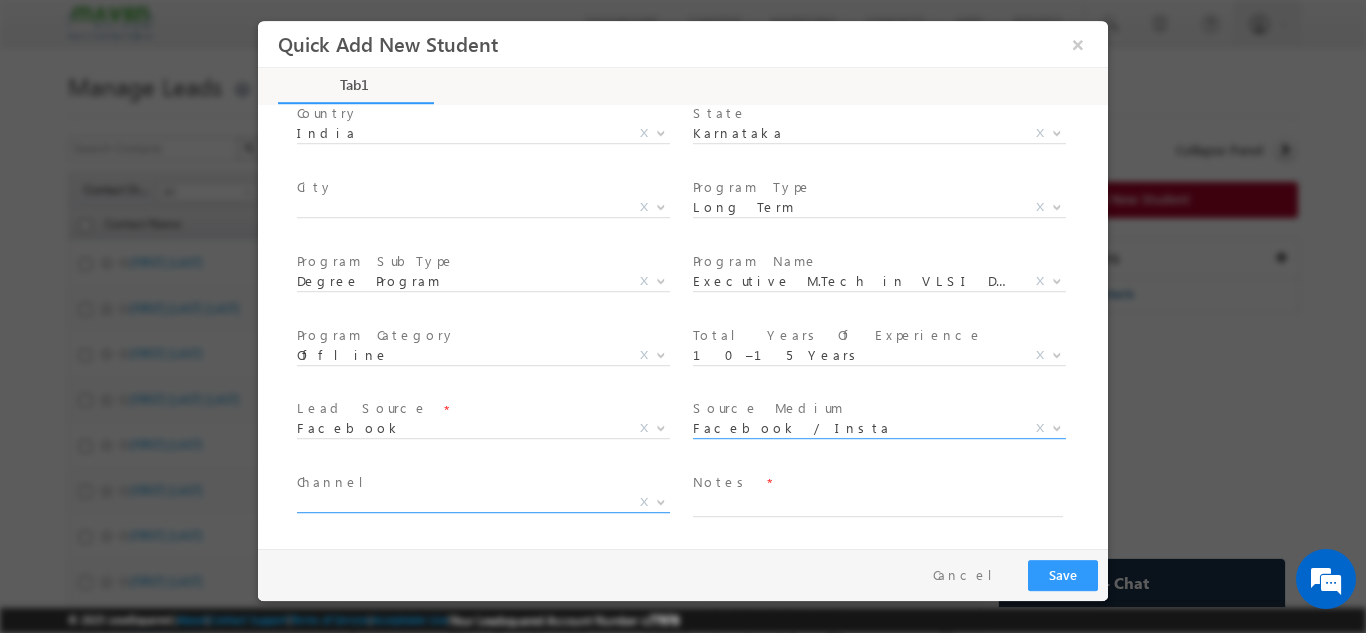 click on "X" at bounding box center [483, 502] 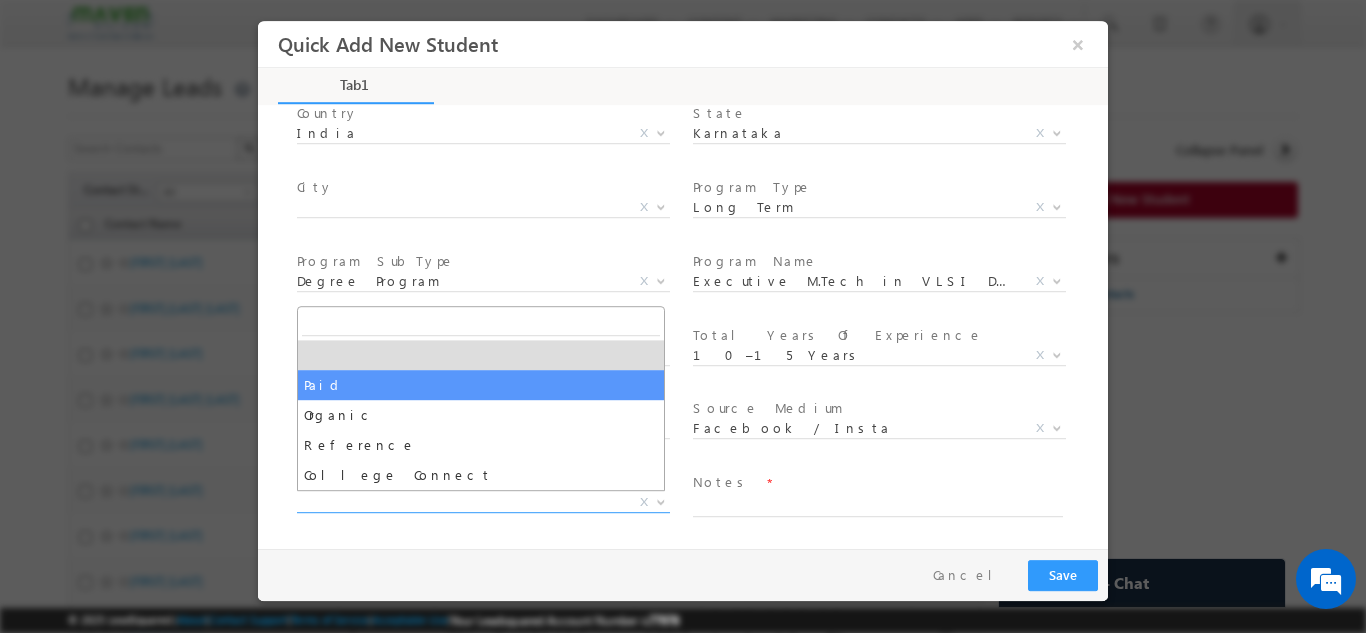 select on "Paid" 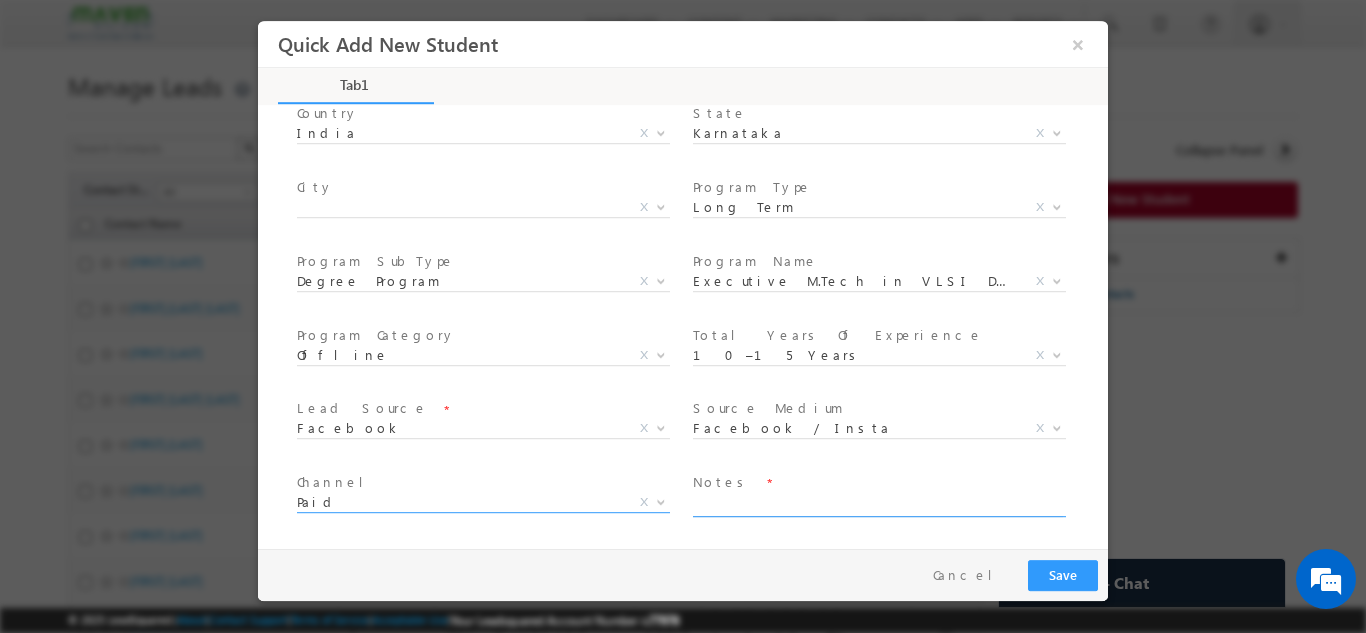click at bounding box center (878, 504) 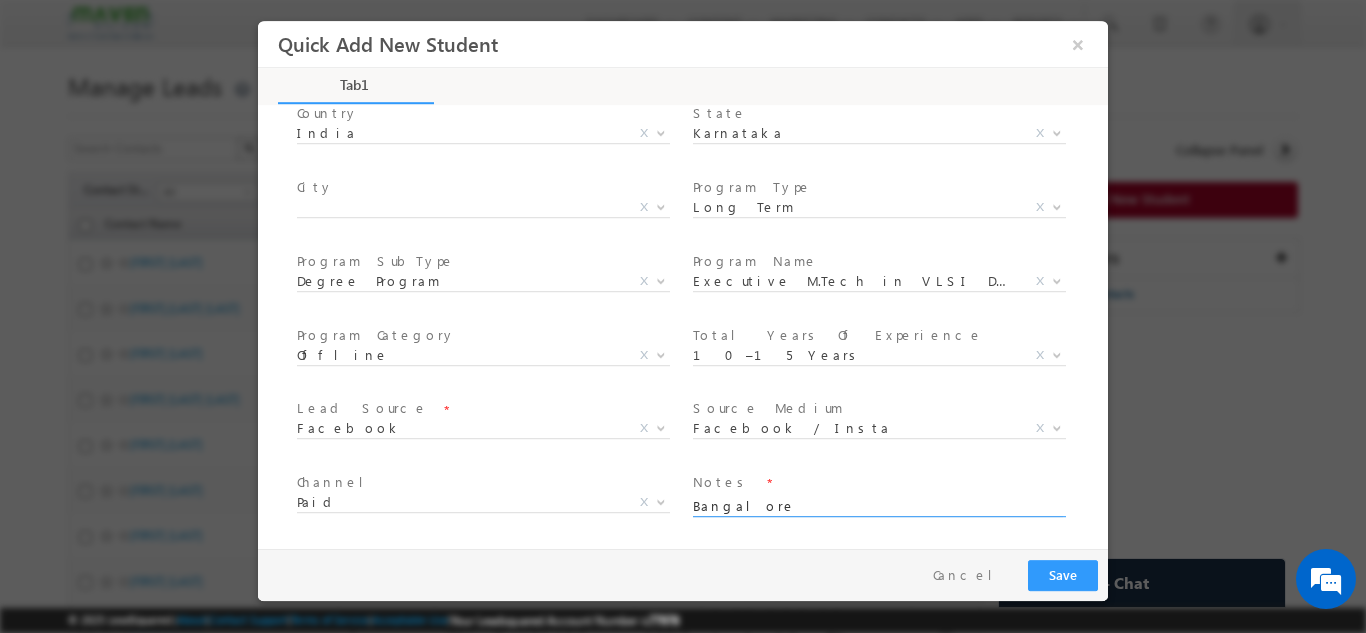 type on "Bangalore" 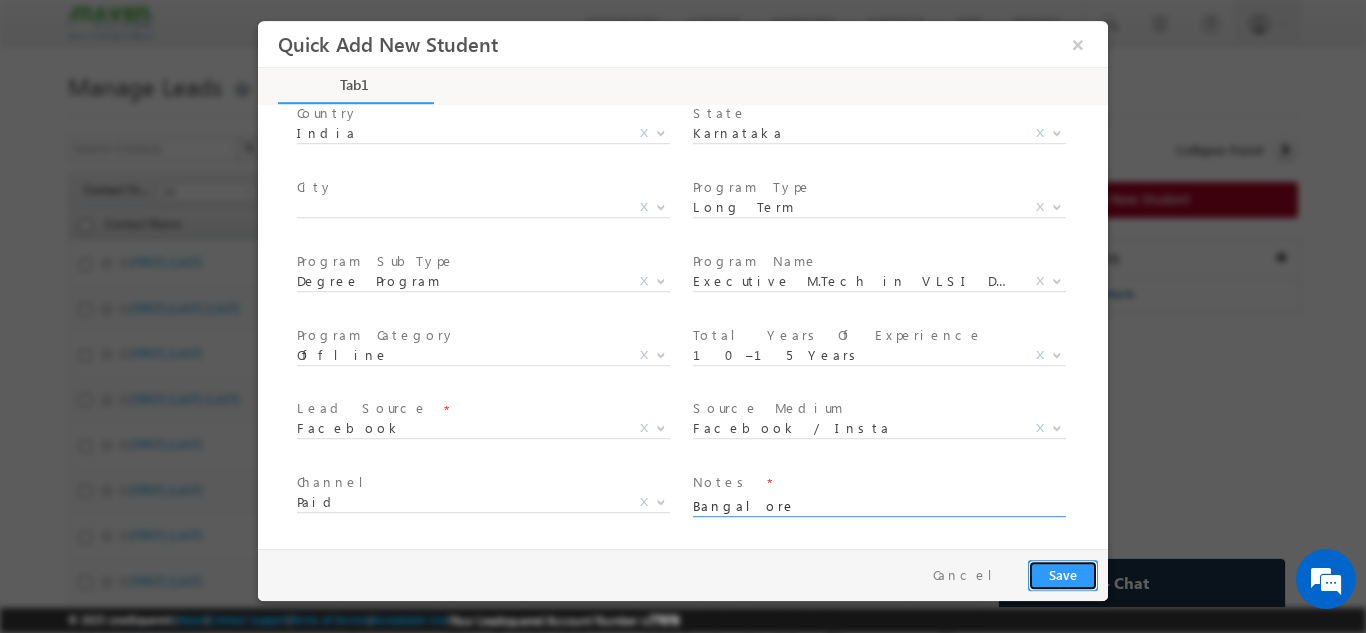 click on "Save" at bounding box center (1063, 574) 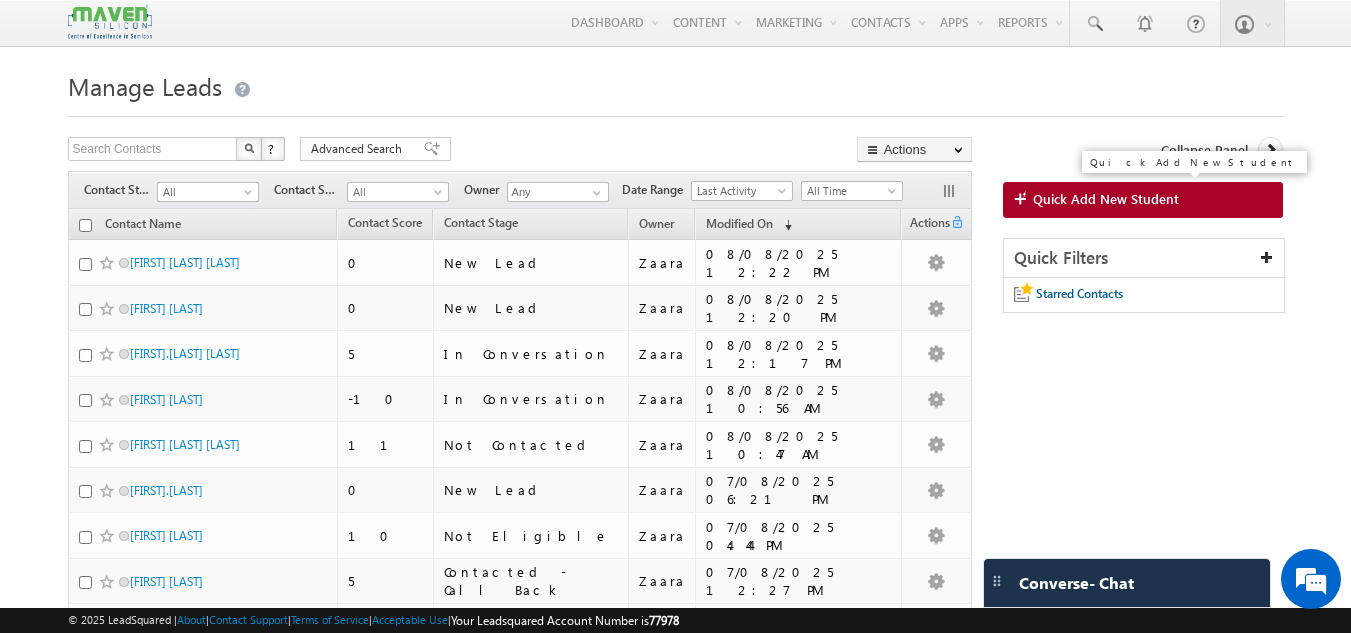 click on "Quick Add New Student" at bounding box center [1106, 199] 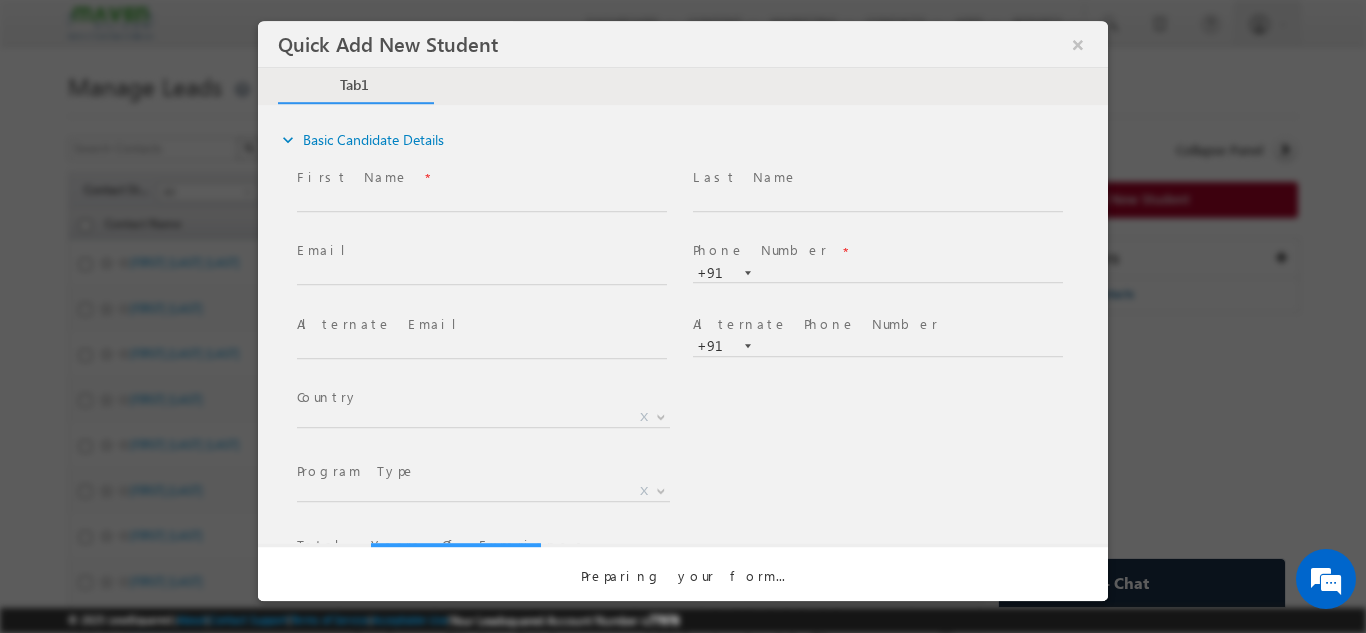 scroll, scrollTop: 0, scrollLeft: 0, axis: both 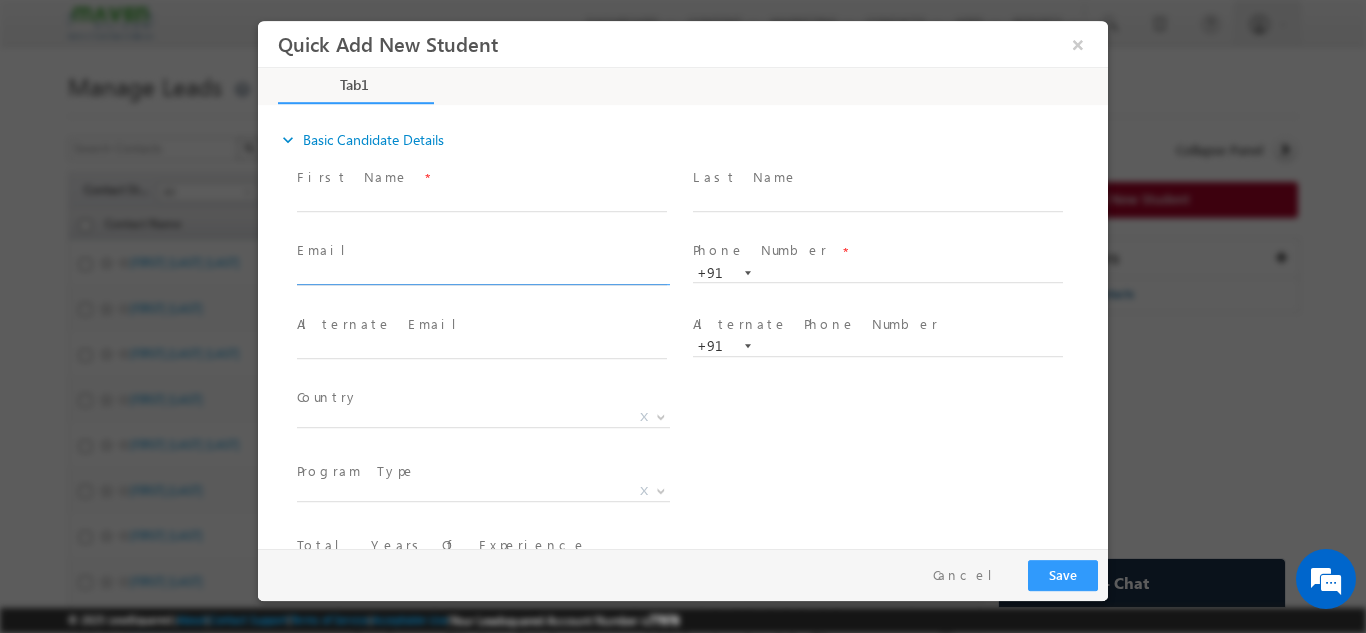 click 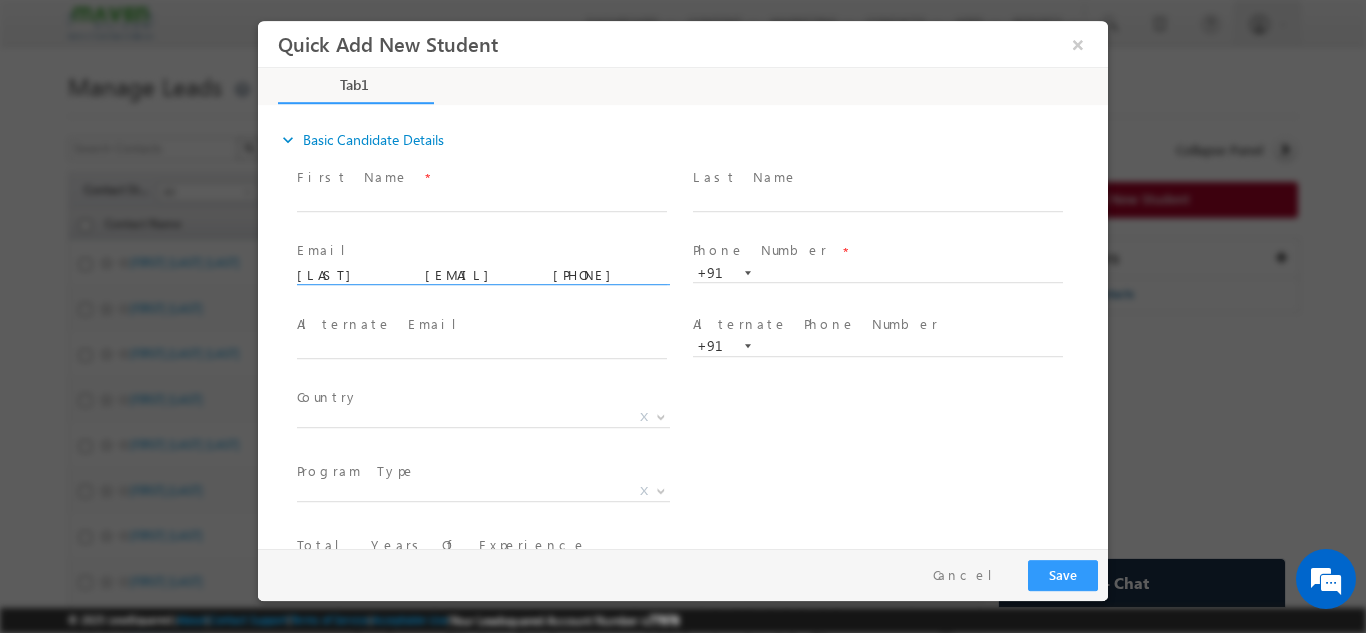 scroll, scrollTop: 0, scrollLeft: 0, axis: both 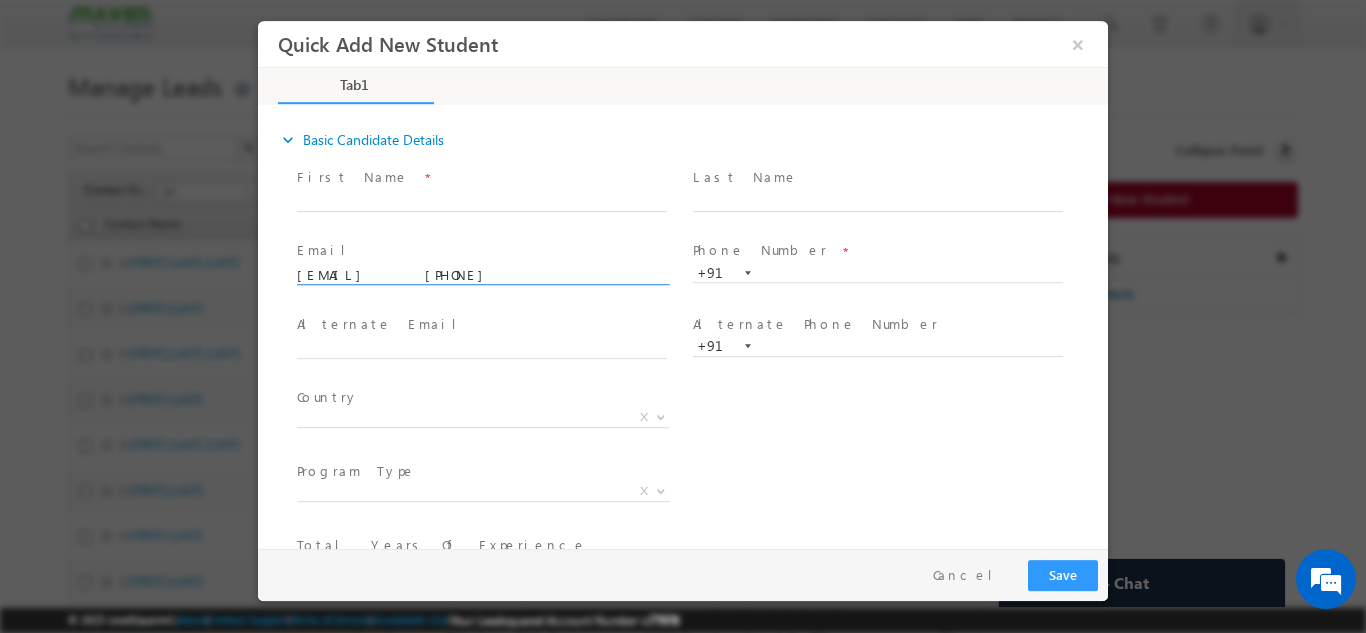 click on "periyasamymahalingam@gmail.com	9629283324" 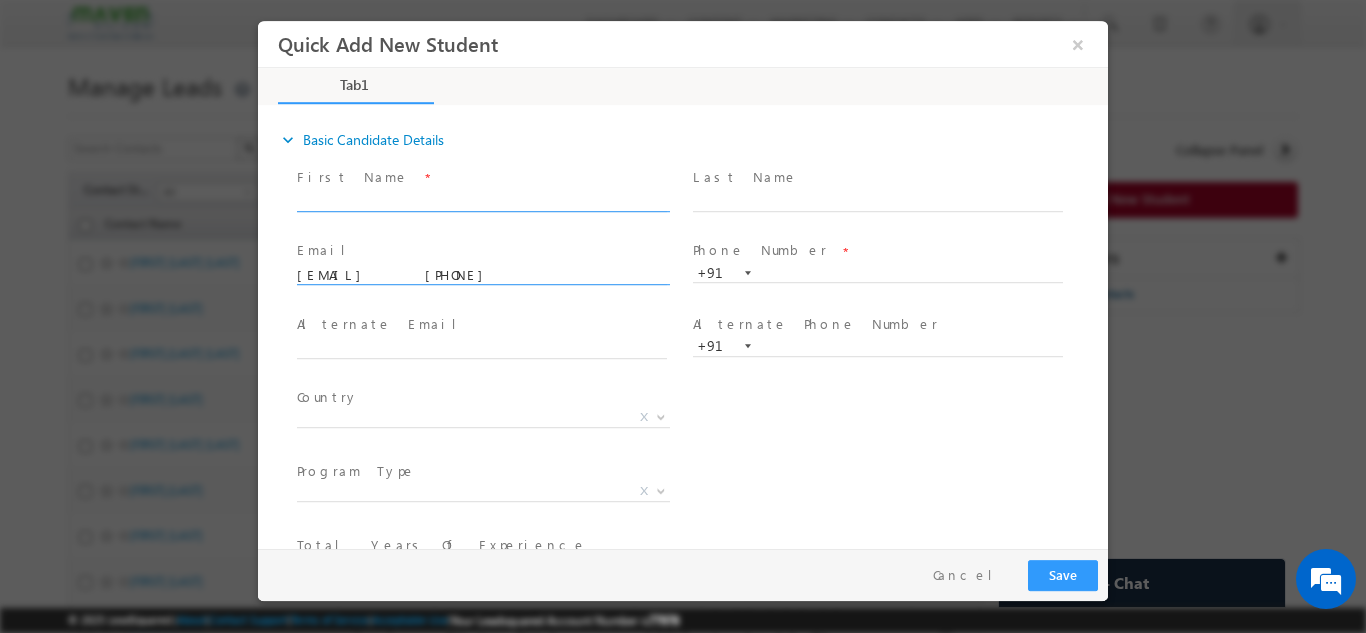 type on "periyasamymahalingam@gmail.com	9629283324" 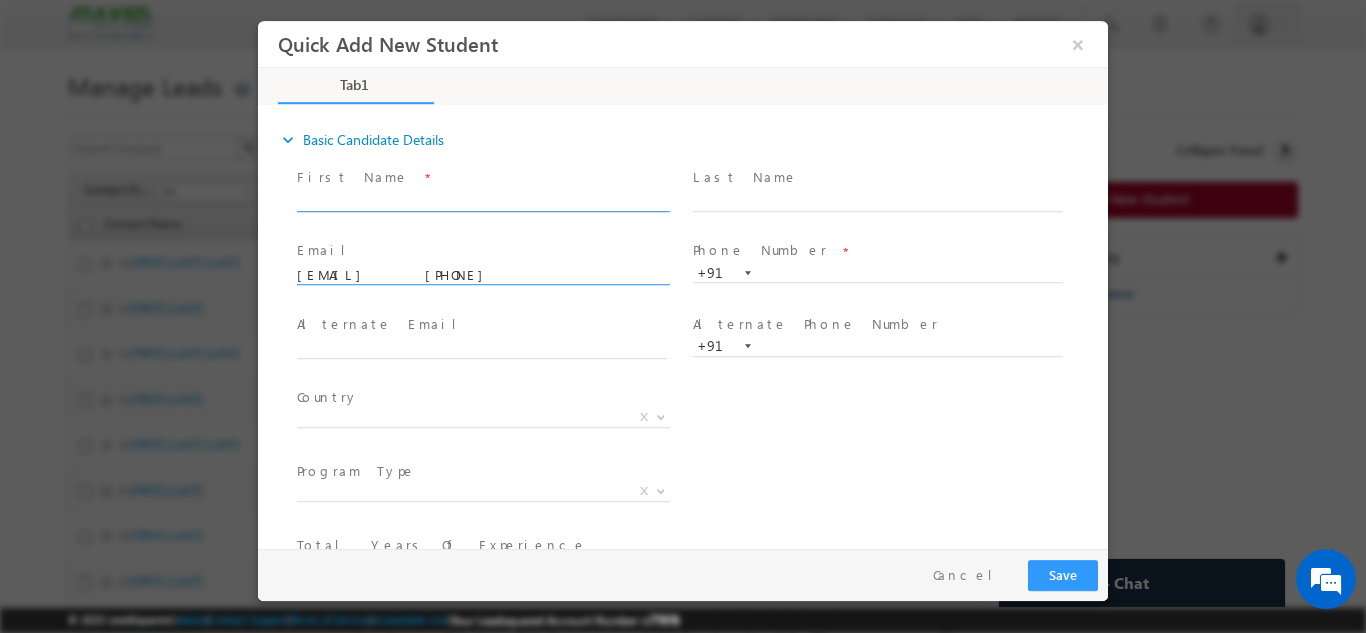 click at bounding box center [482, 201] 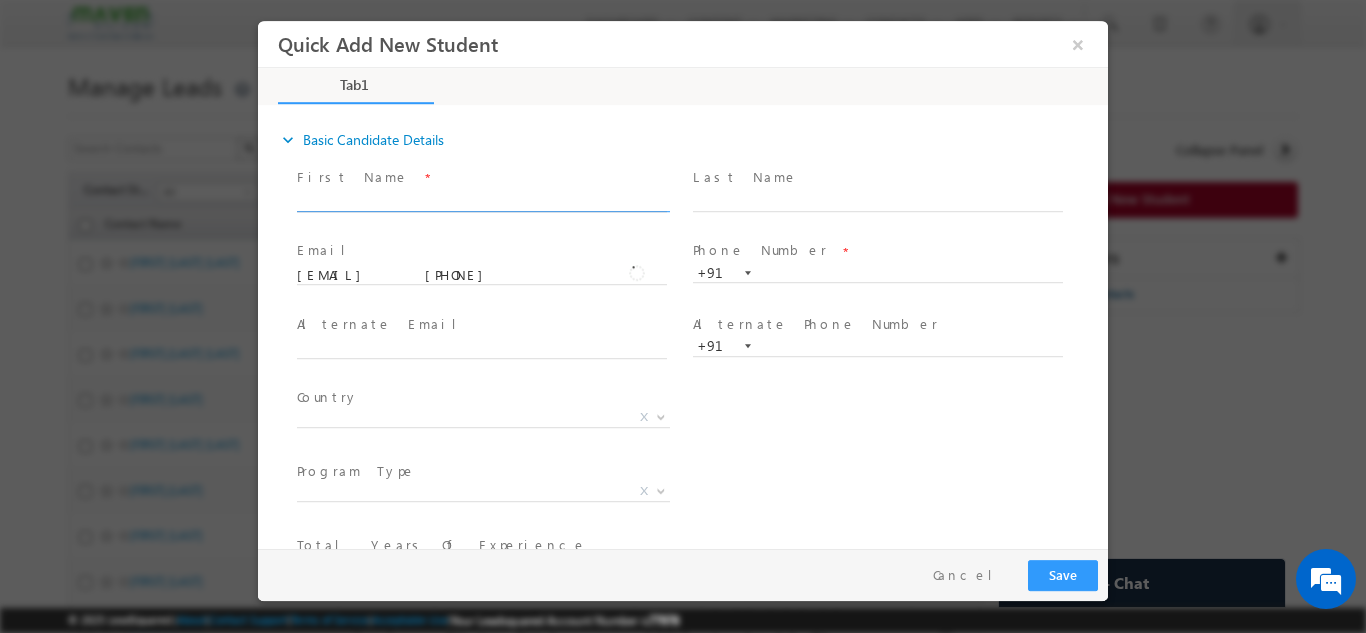 paste on "Periyasamy" 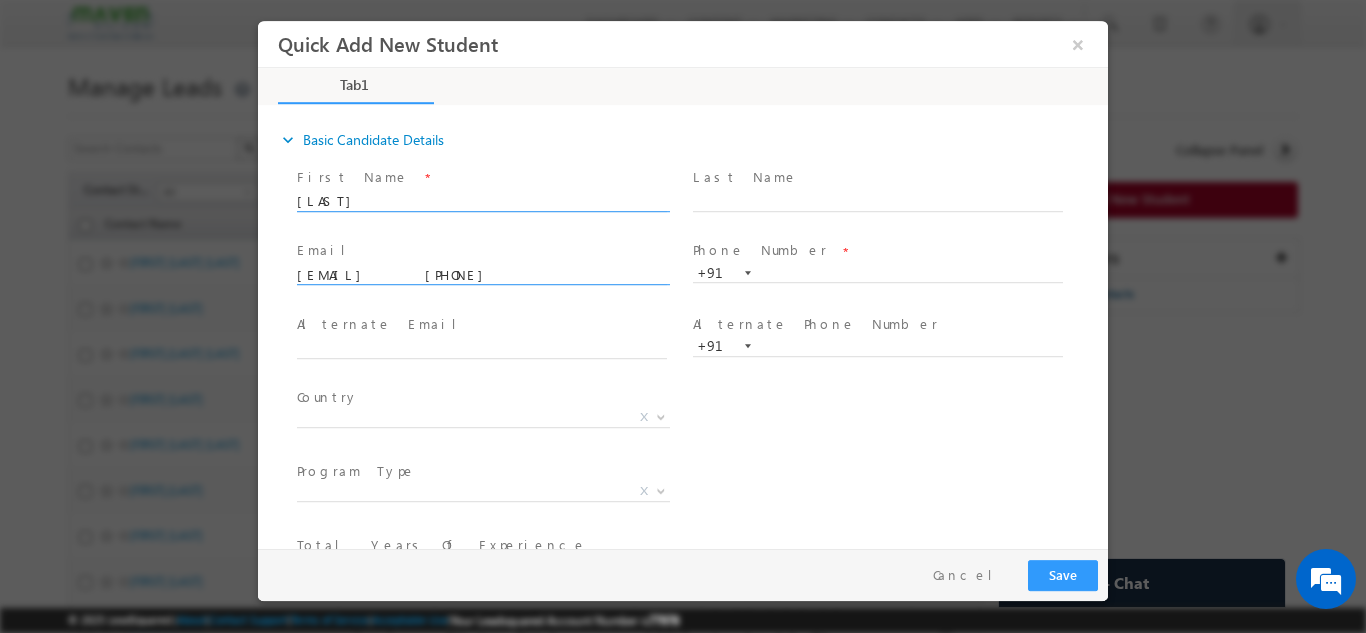 type on "Periyasamy" 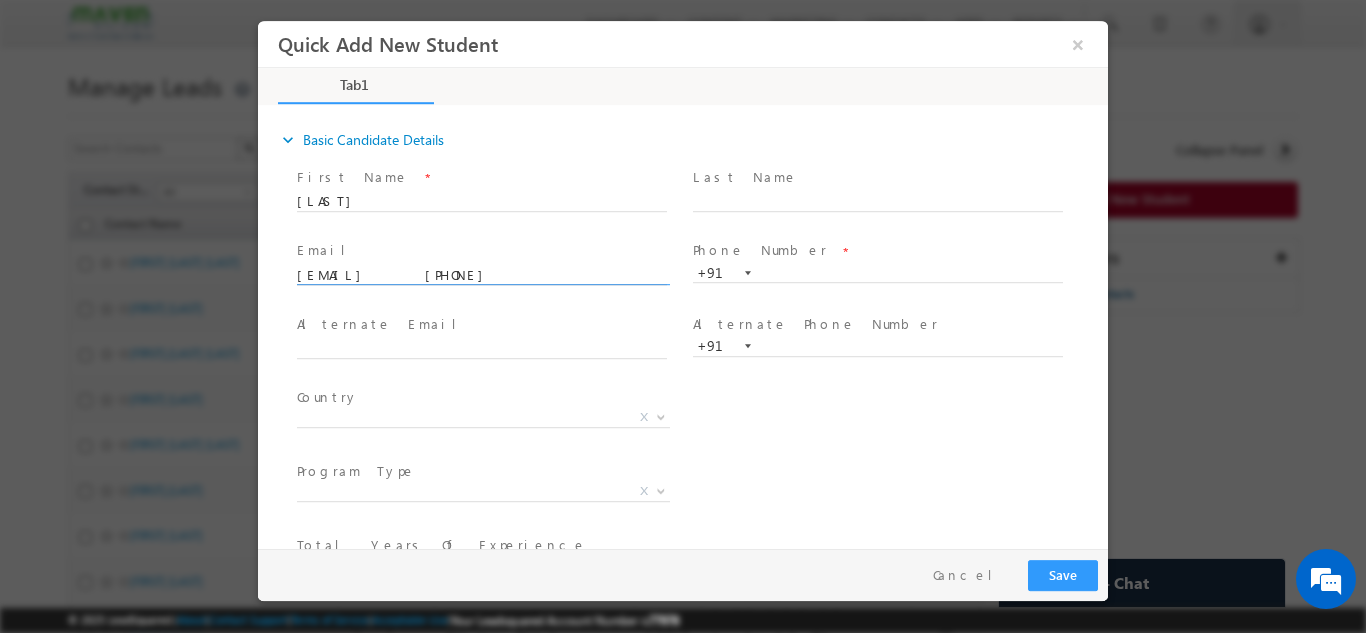 drag, startPoint x: 517, startPoint y: 280, endPoint x: 650, endPoint y: 279, distance: 133.00375 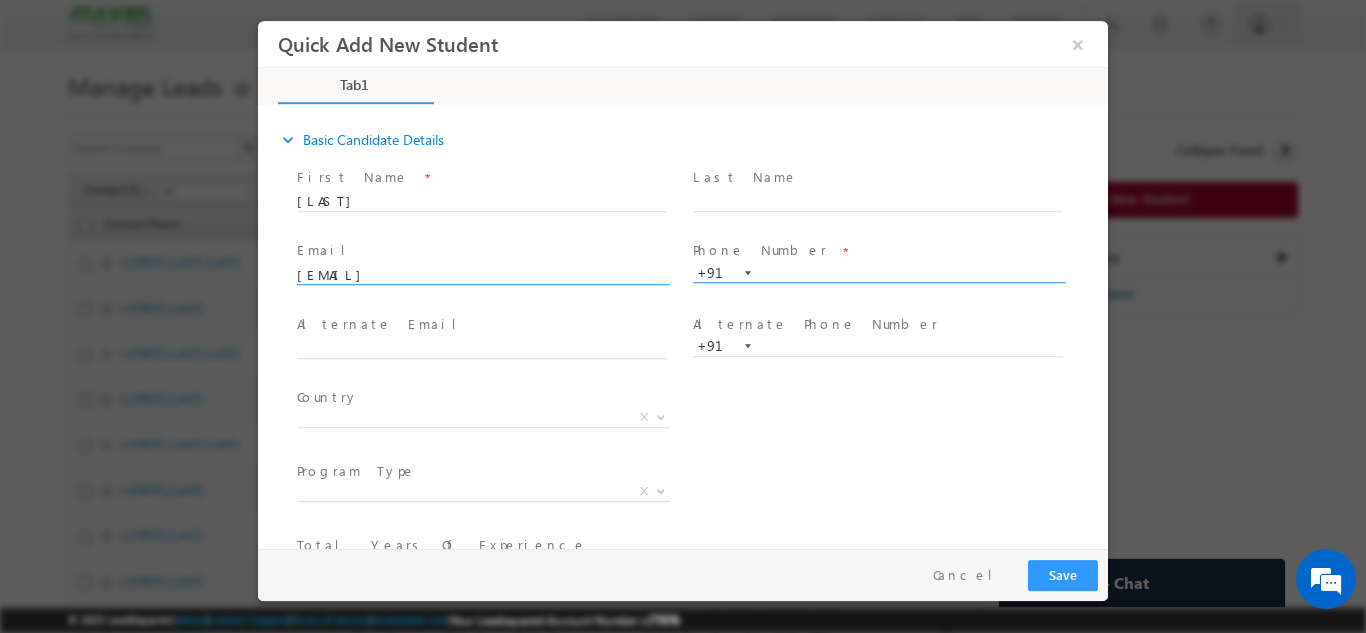 type on "periyasamymahalingam@gmail.com" 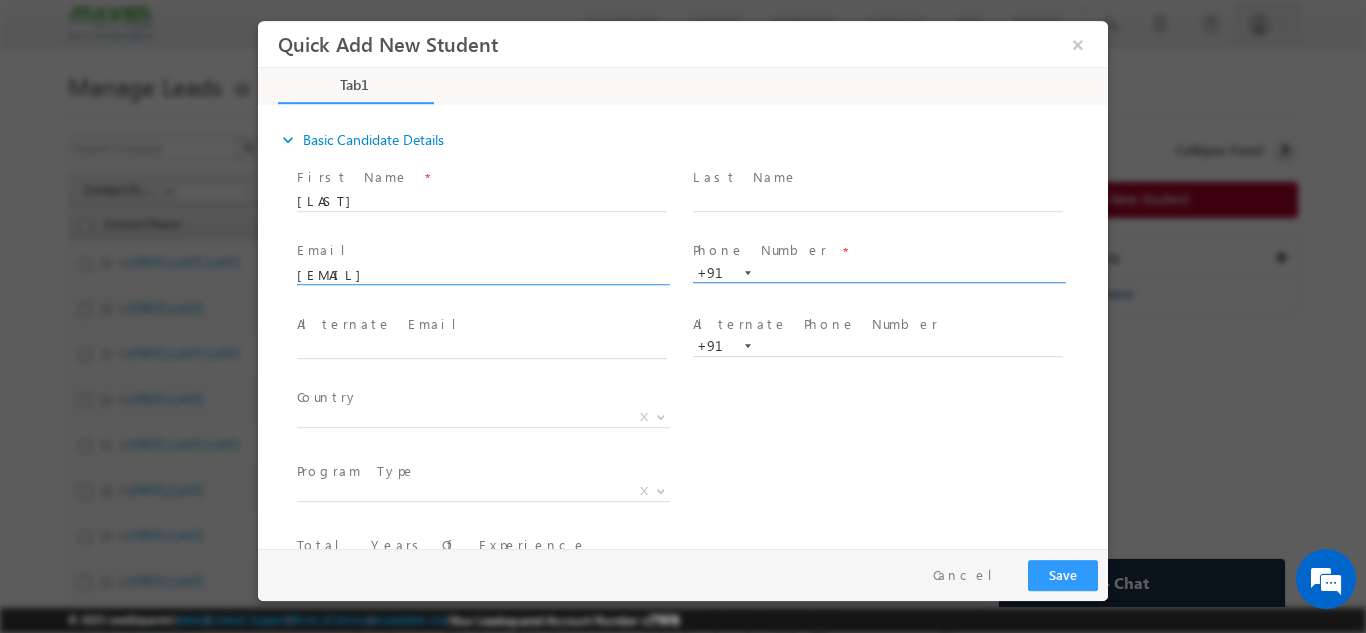 click at bounding box center [878, 273] 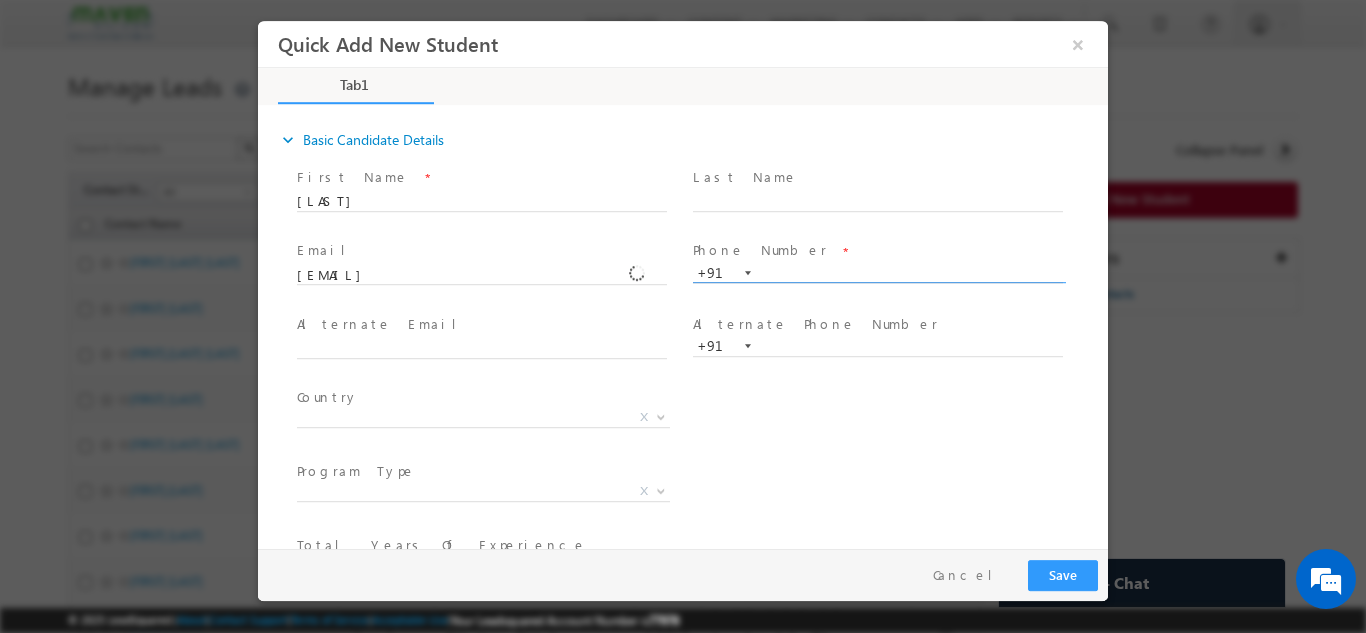 paste on "9629283324" 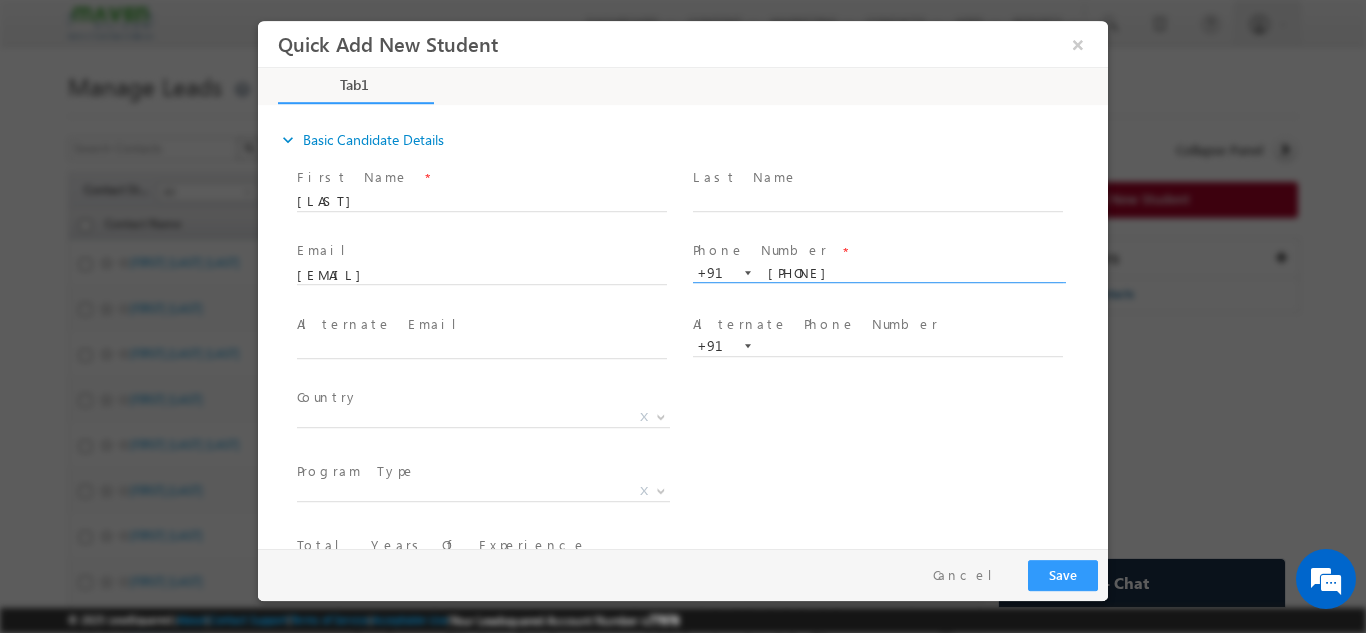 type on "9629283324" 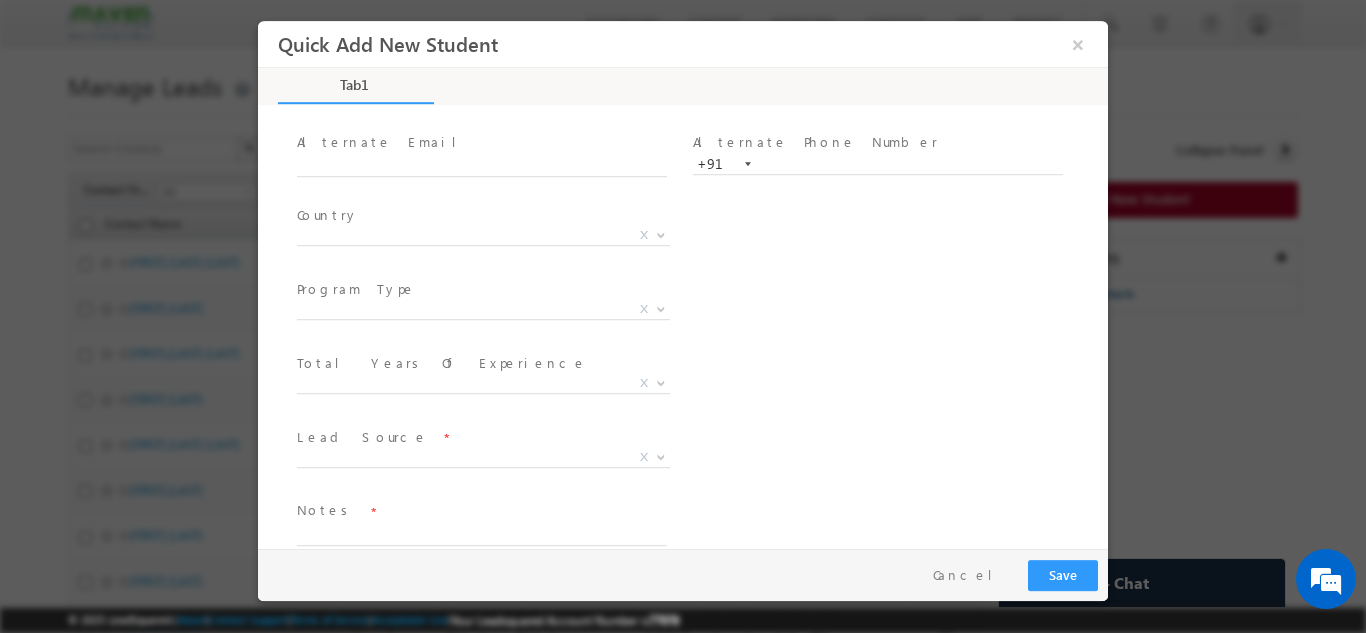 scroll, scrollTop: 200, scrollLeft: 0, axis: vertical 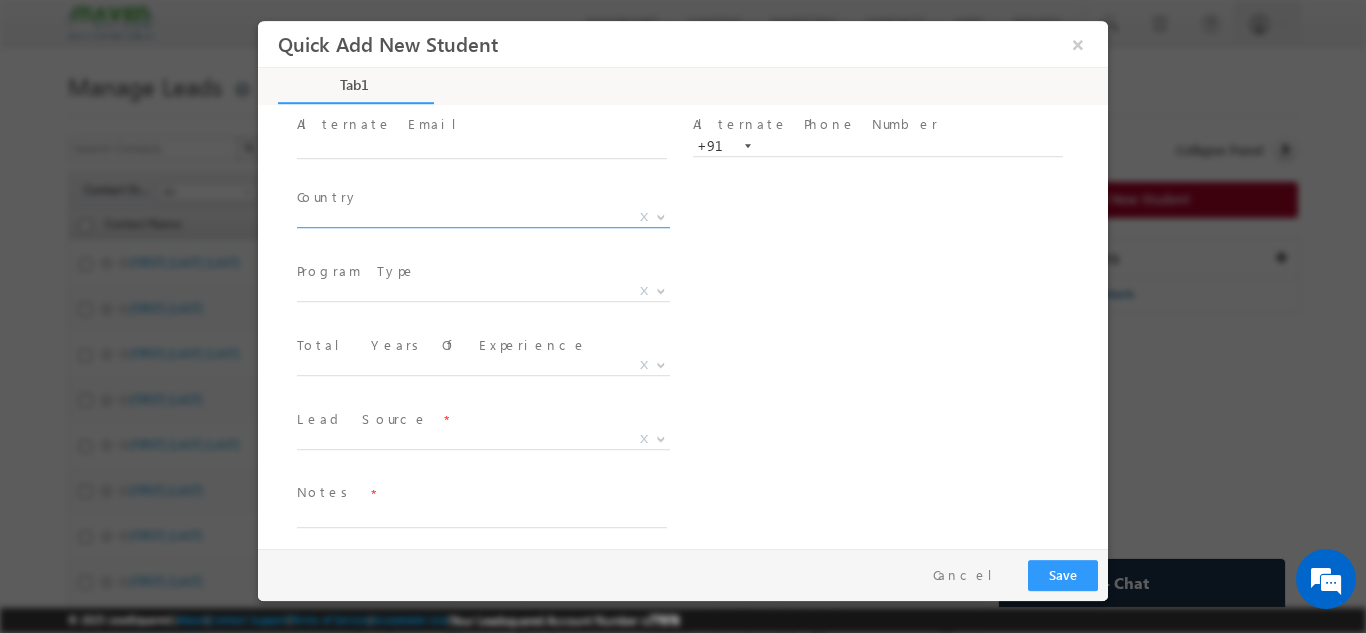 click on "X" at bounding box center [483, 217] 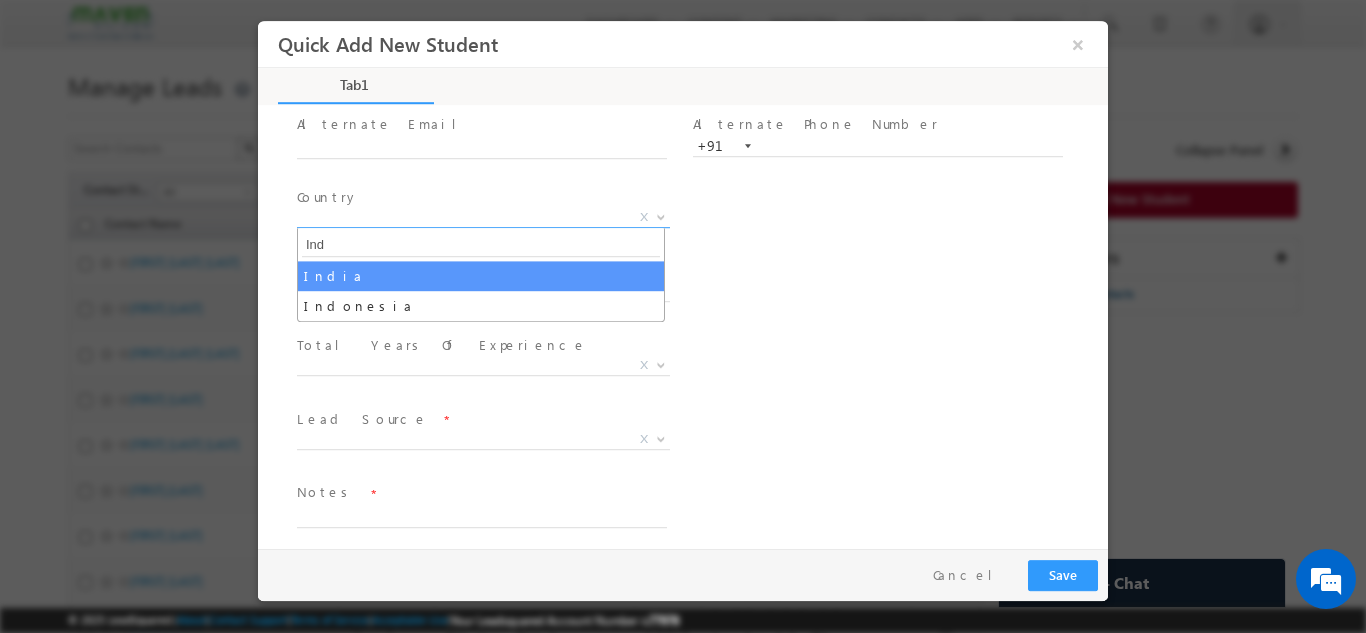 type on "Ind" 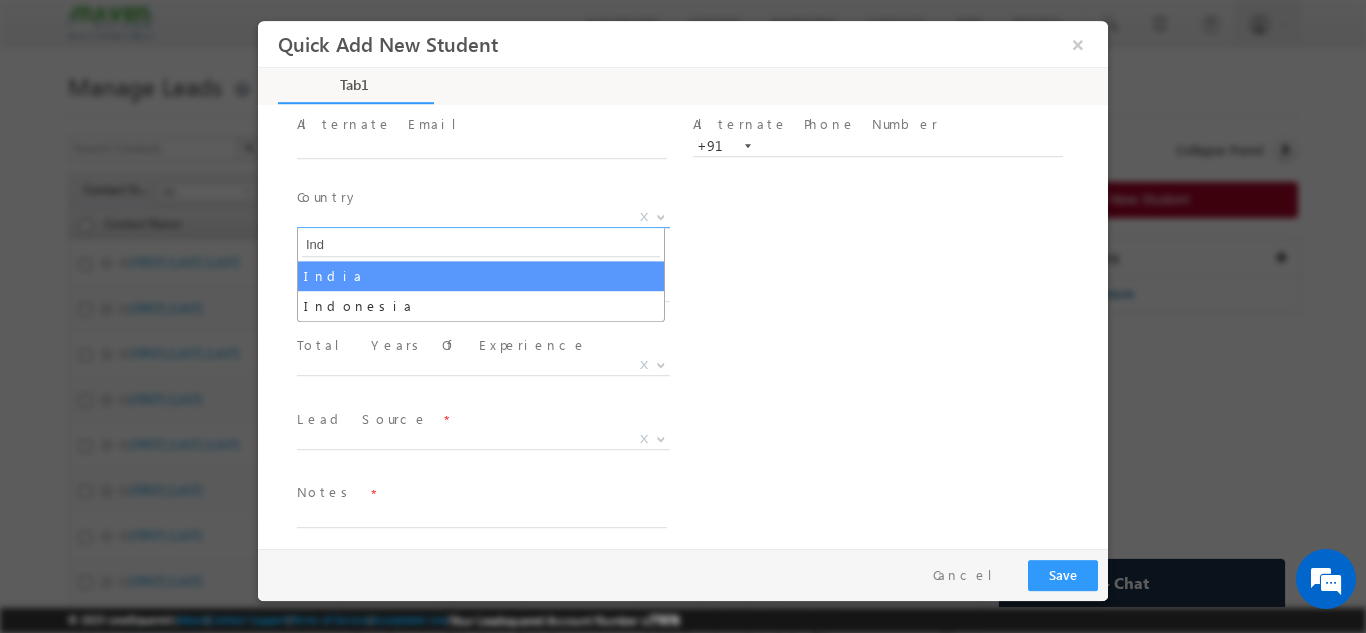 select on "India" 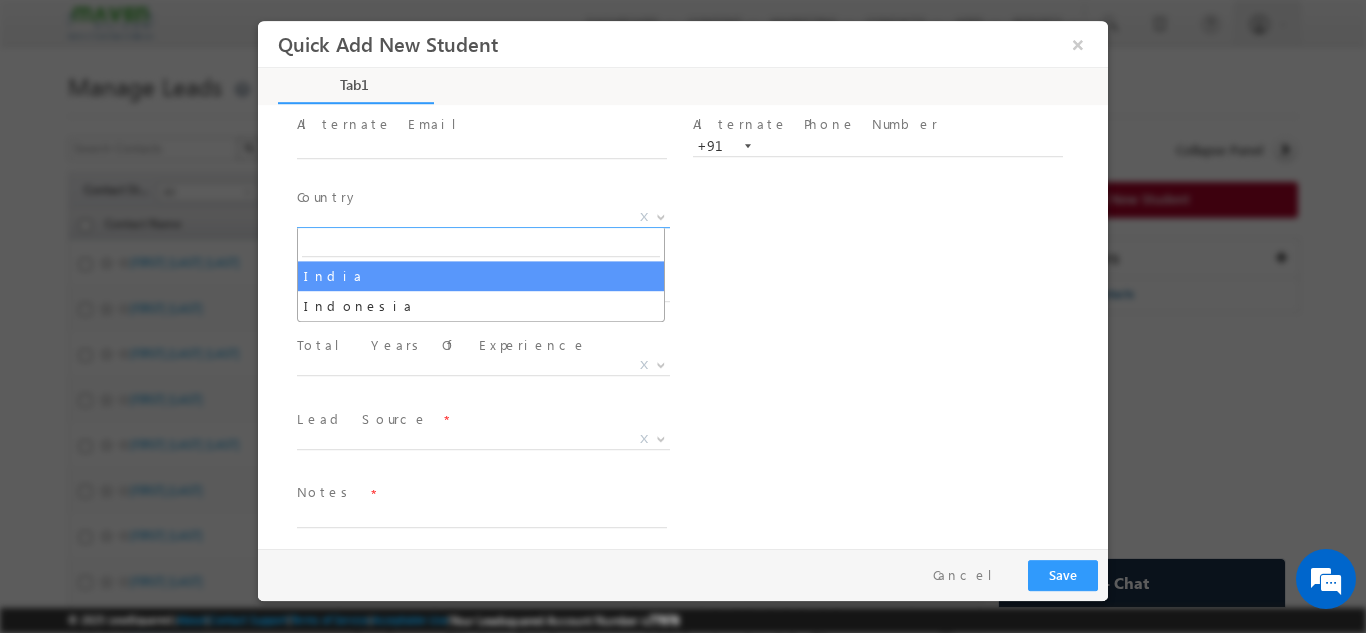 select 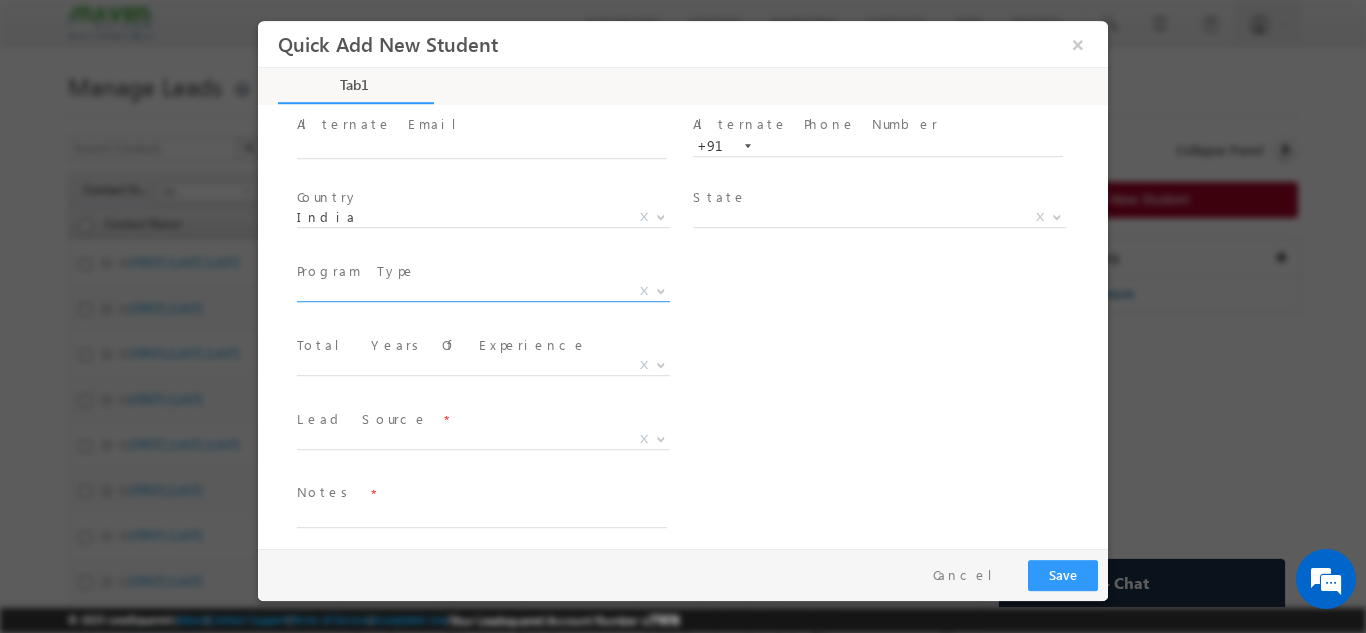 click on "X" at bounding box center (483, 295) 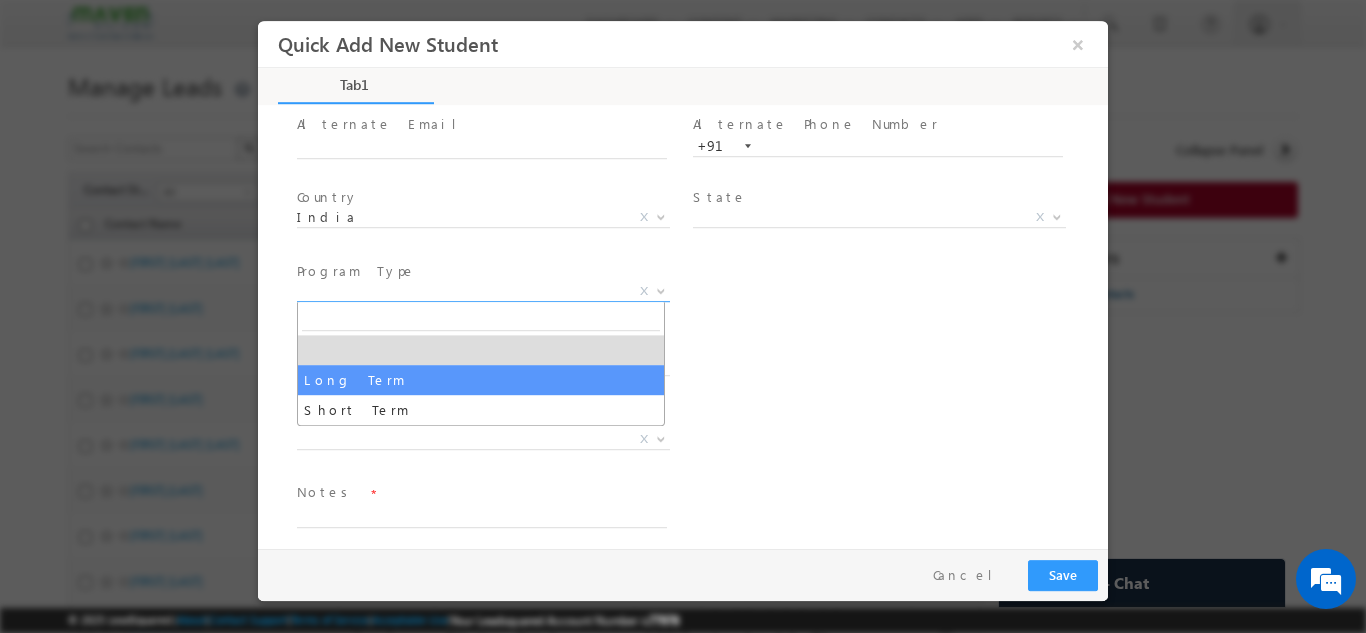 select on "Long Term" 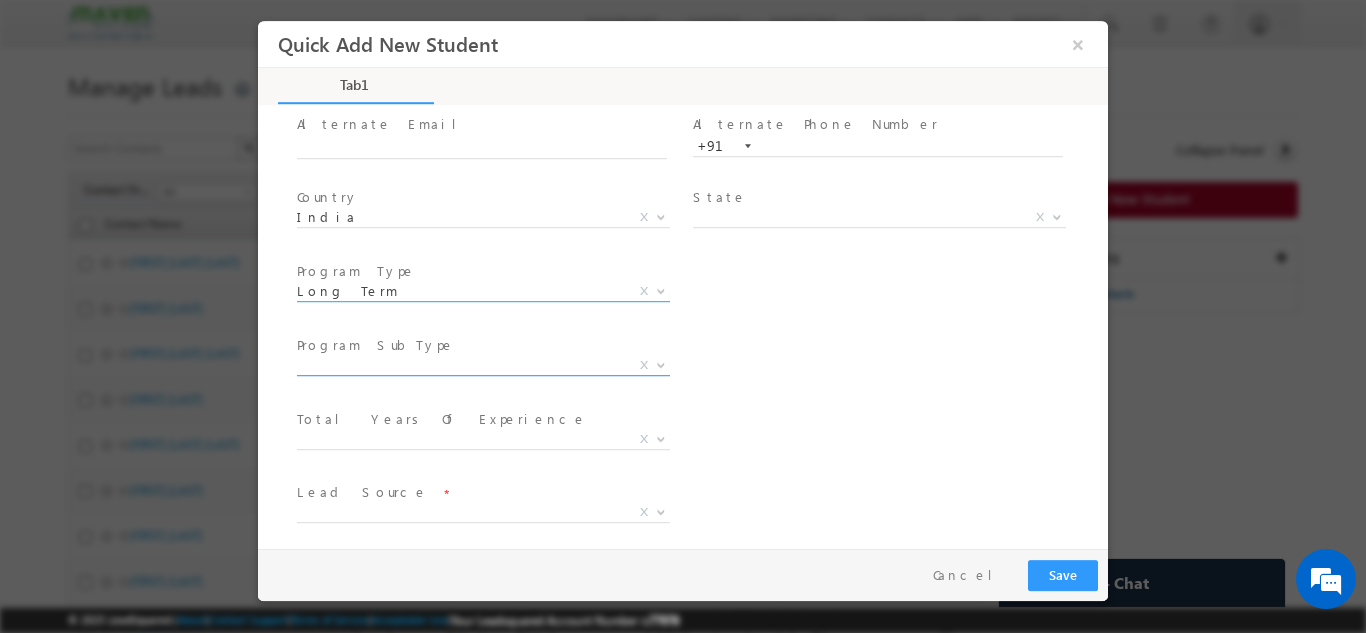 click on "X" at bounding box center [483, 365] 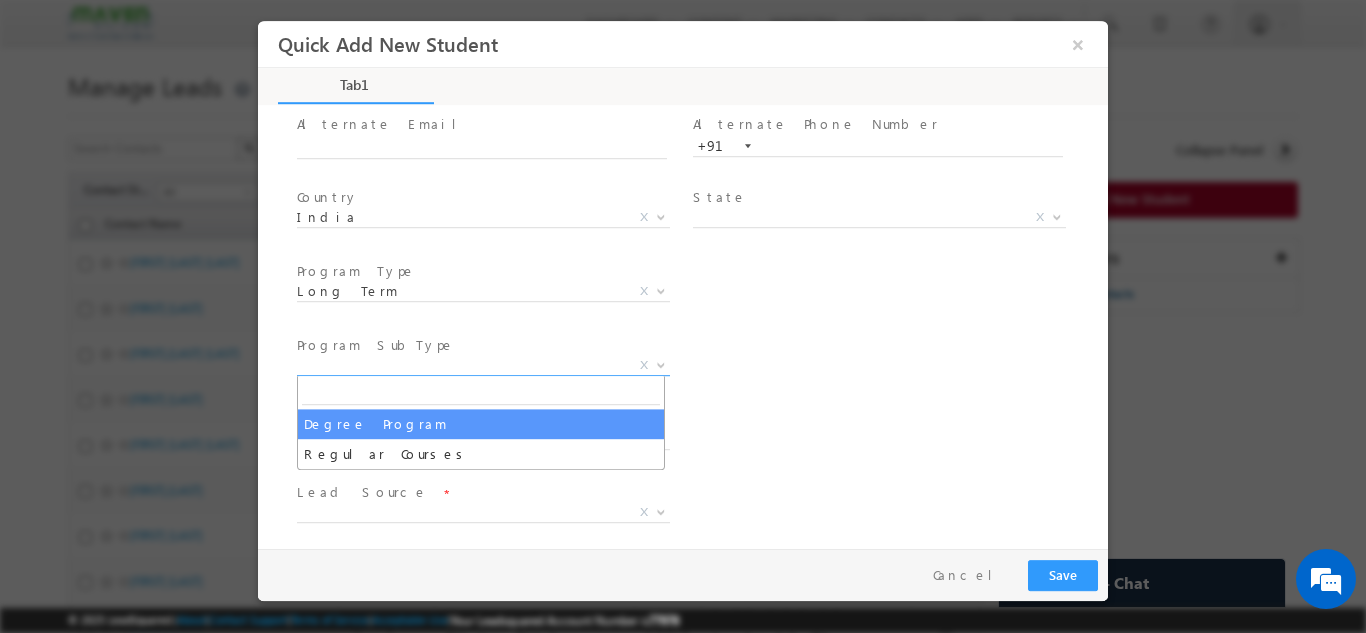select on "Degree Program" 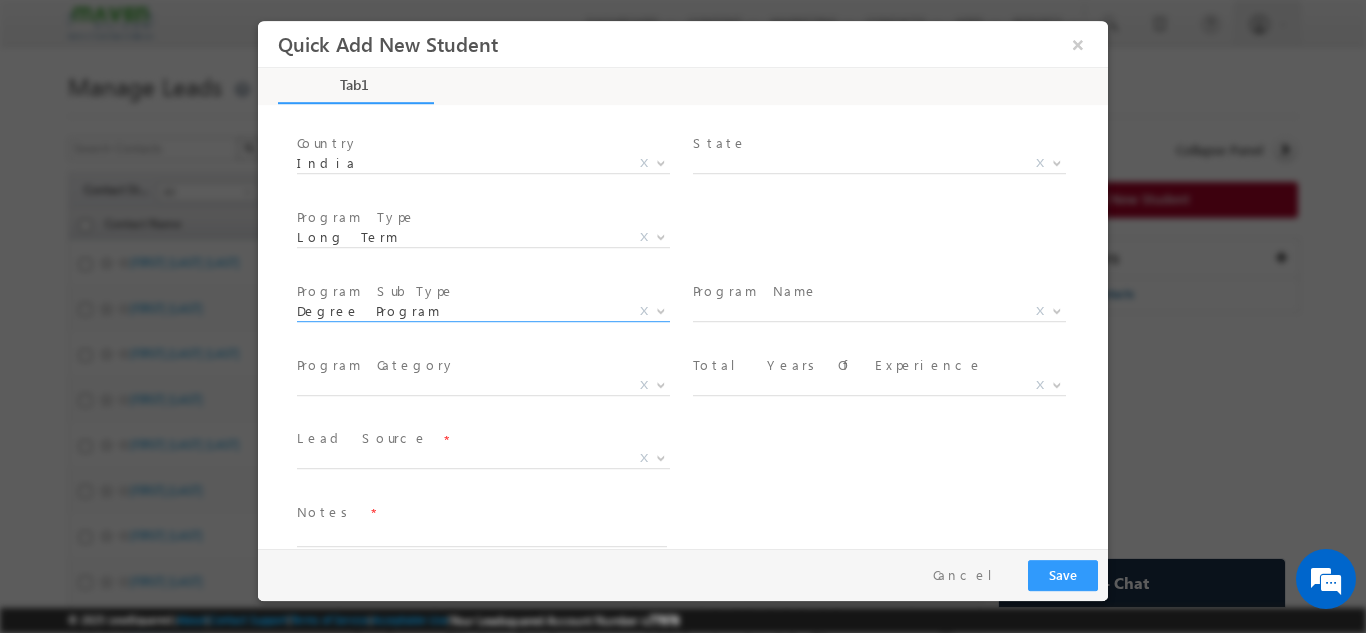 scroll, scrollTop: 284, scrollLeft: 0, axis: vertical 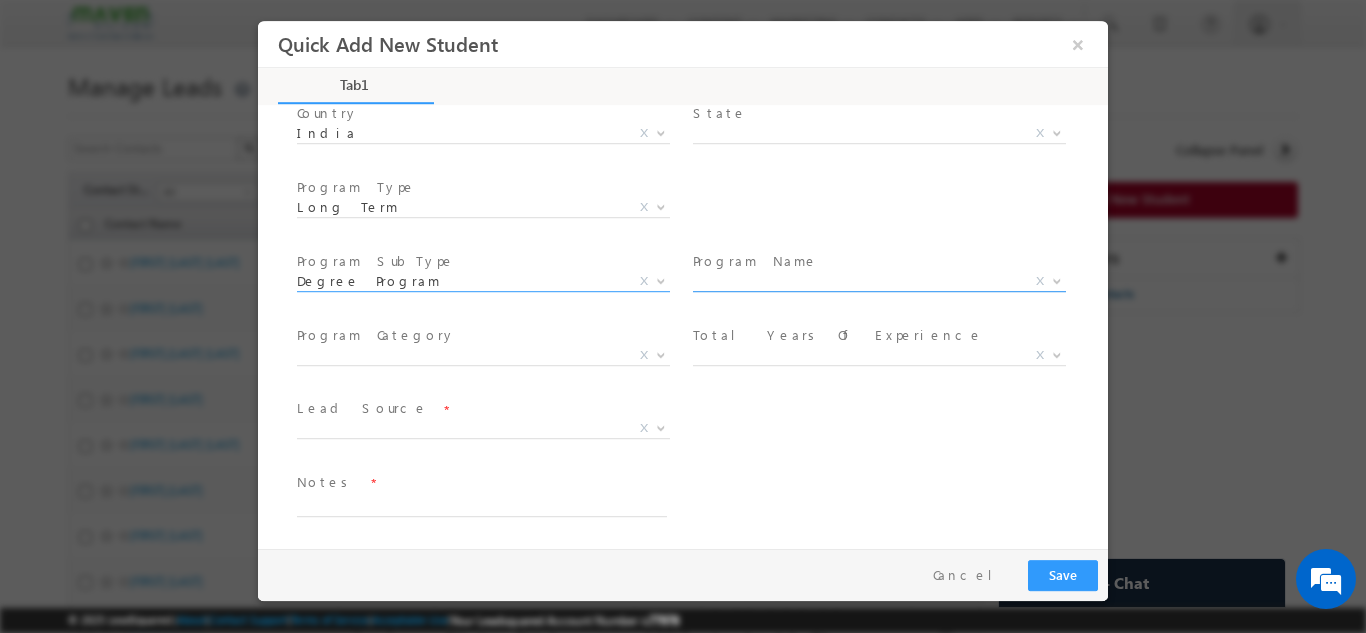 click on "X" at bounding box center [879, 281] 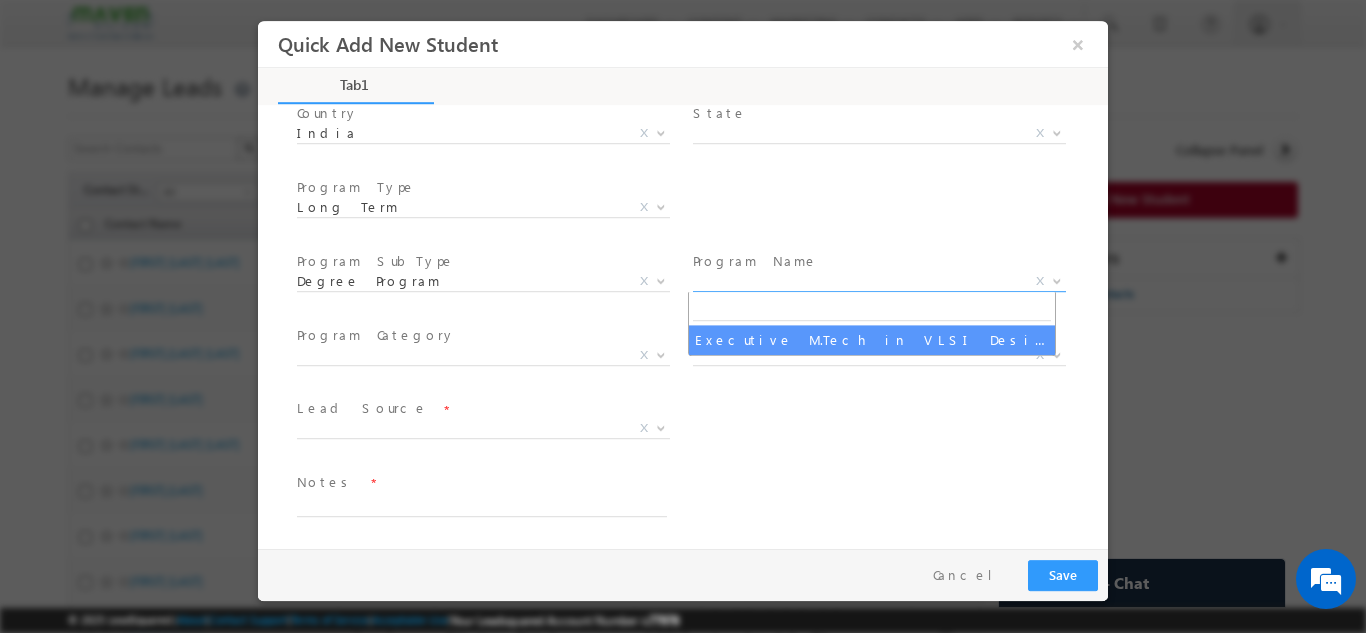 select on "Executive M.Tech in VLSI Design" 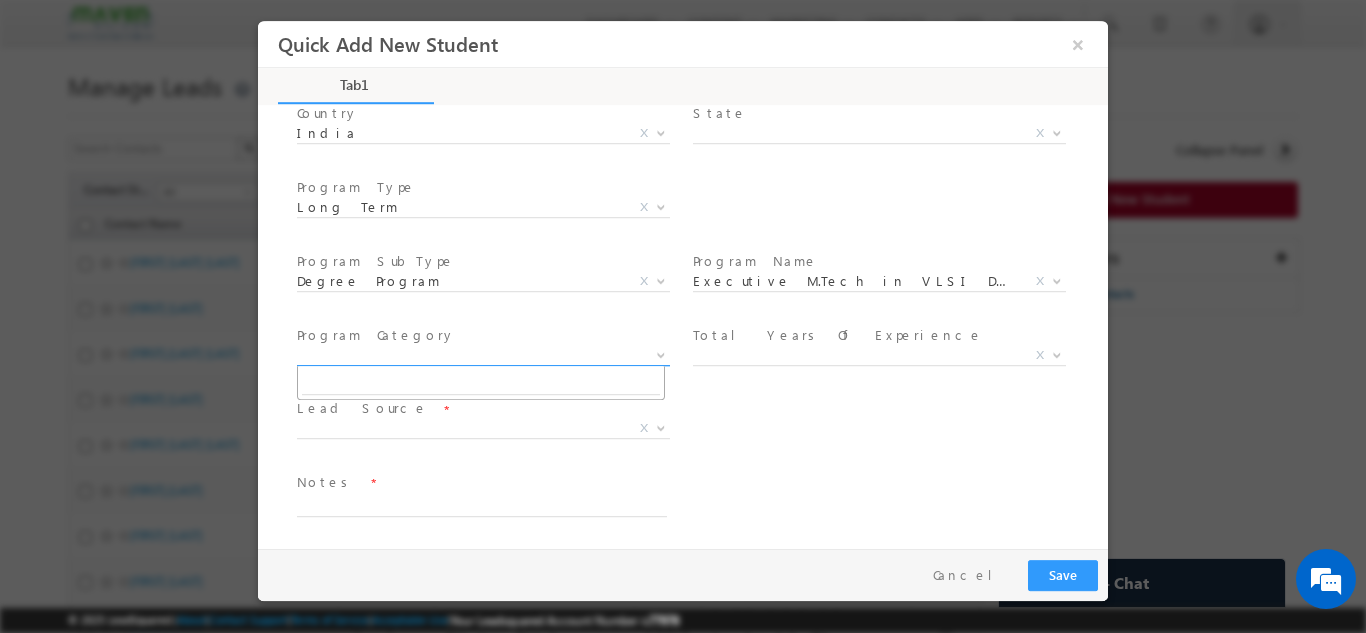 click on "X" at bounding box center (483, 355) 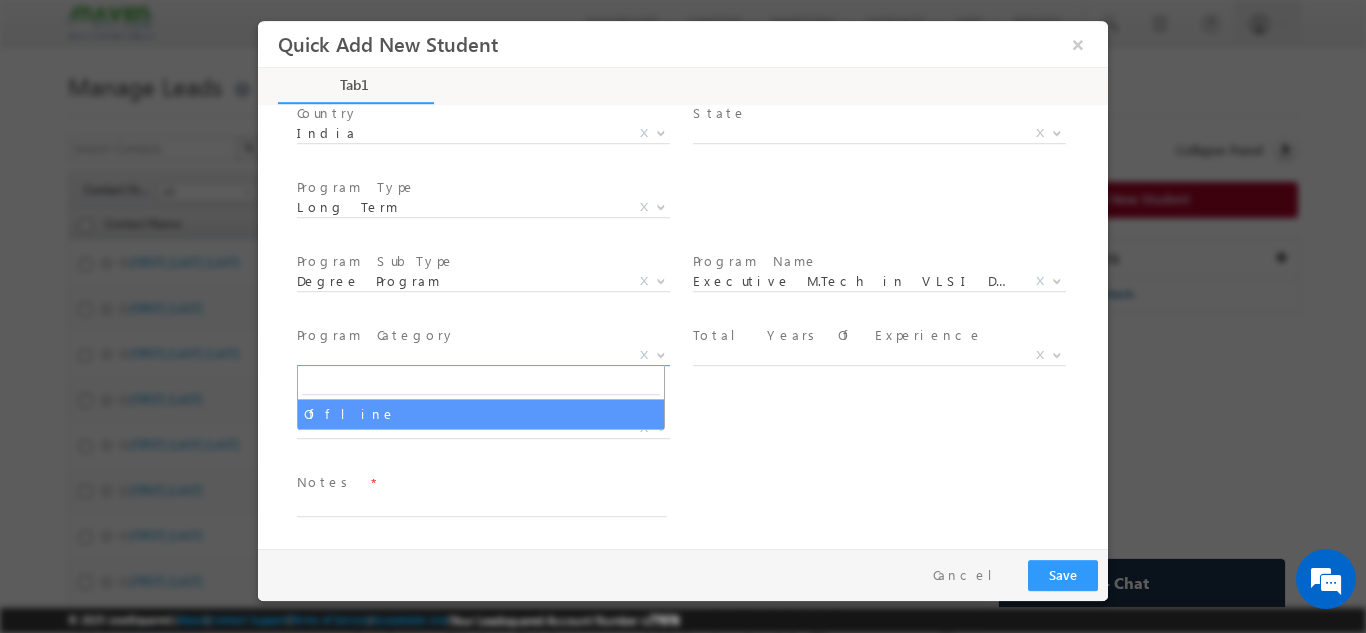 select on "Offline" 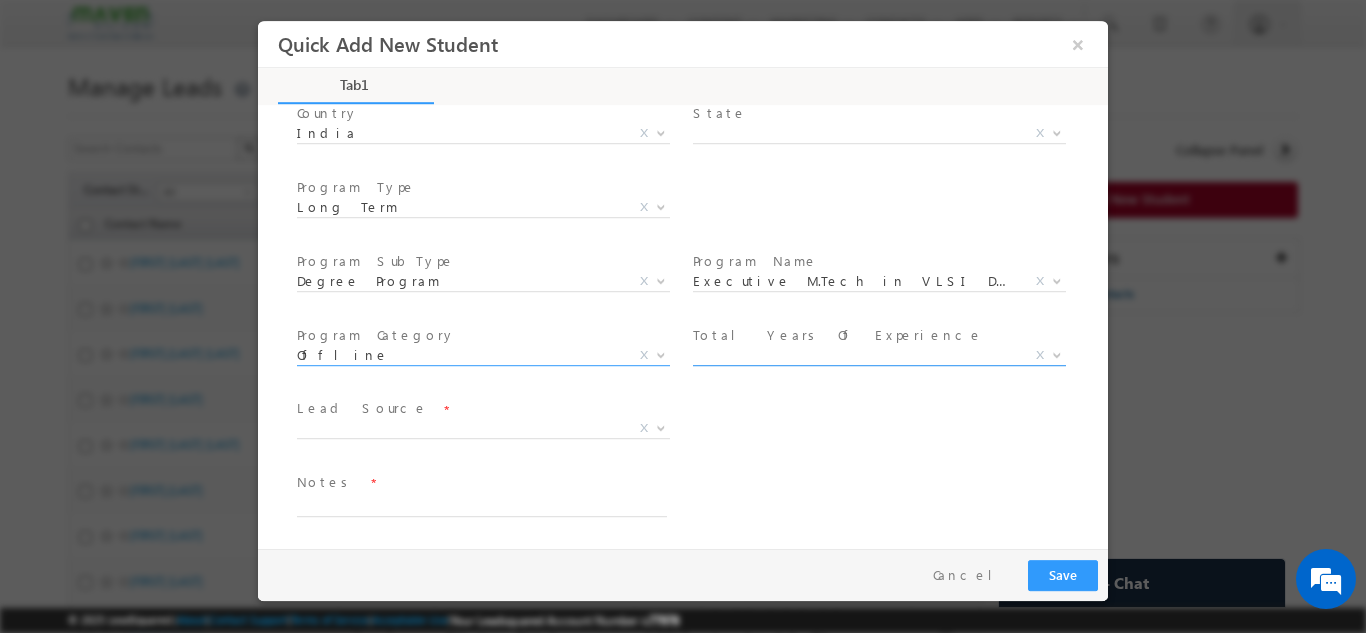 click on "X" at bounding box center (879, 359) 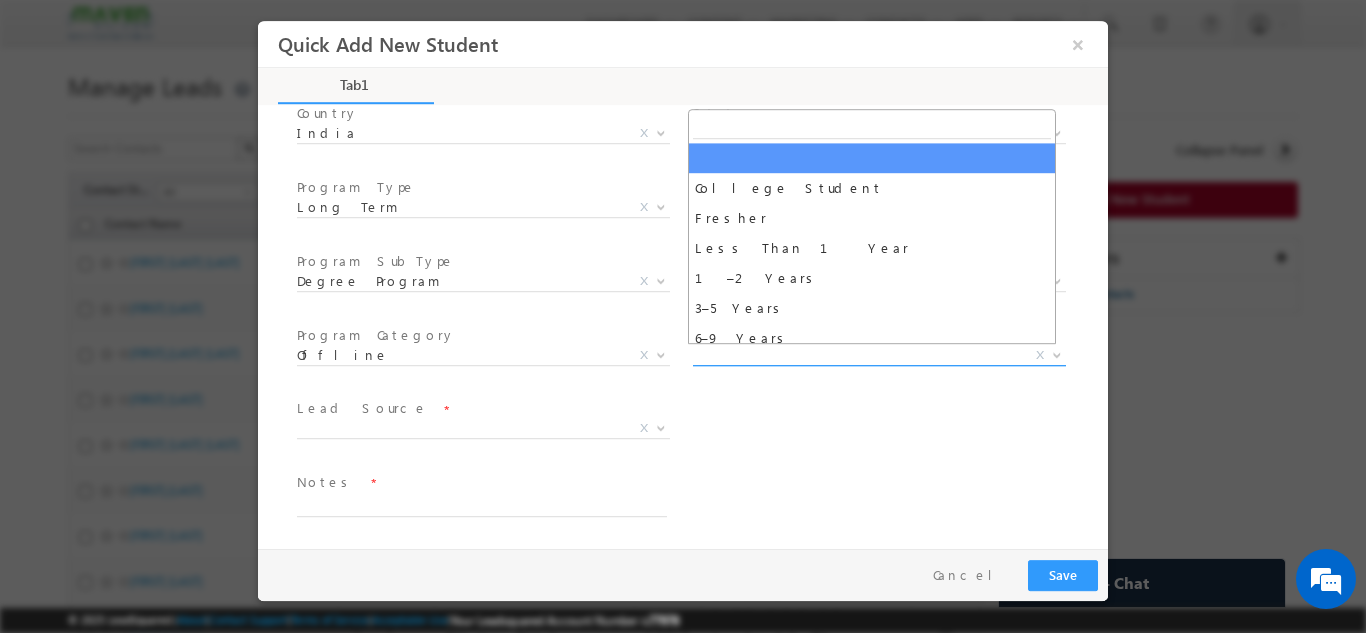click on "College Student
Fresher
Less Than 1 Year
1–2 Years
3–5 Years
6–9 Years
10–15 Years
15+ Years
X" at bounding box center (887, 358) 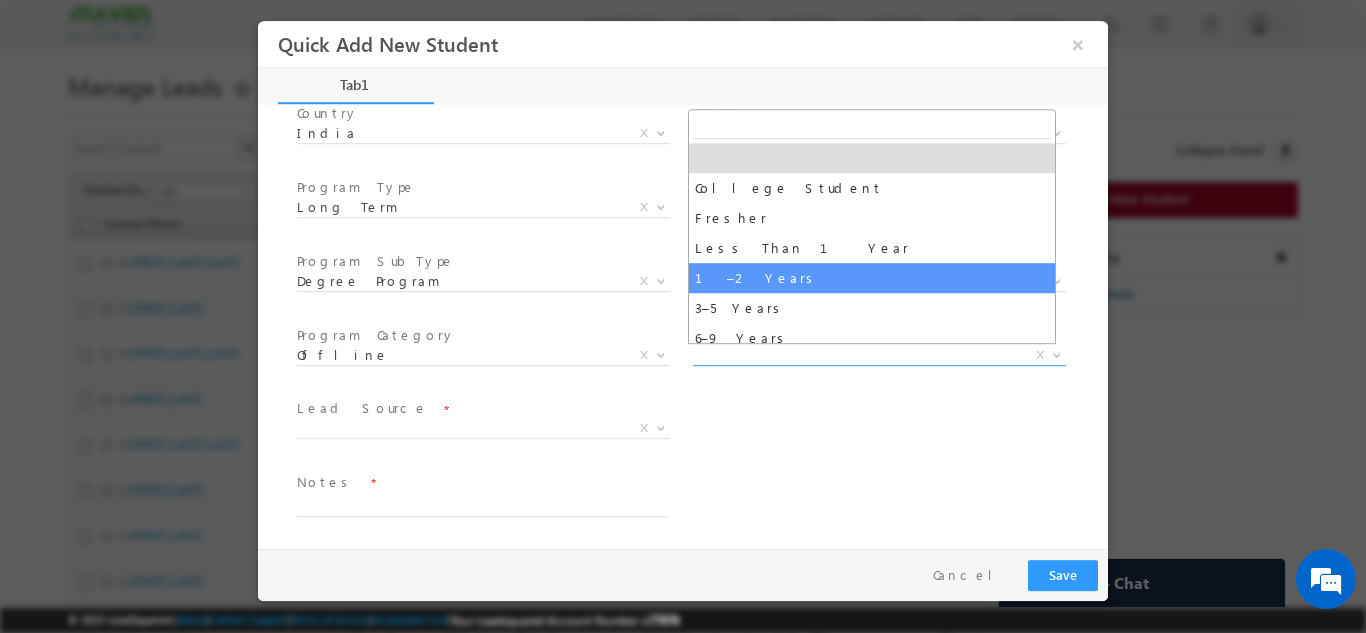 scroll, scrollTop: 70, scrollLeft: 0, axis: vertical 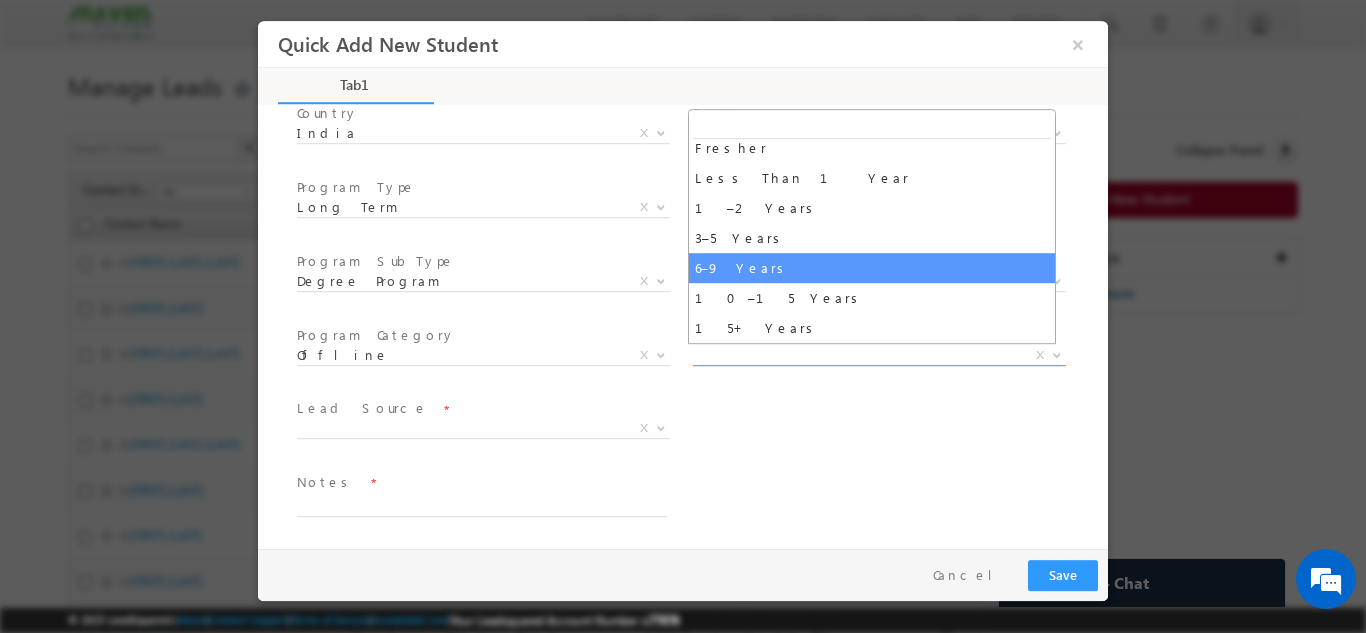 select on "6–9 Years" 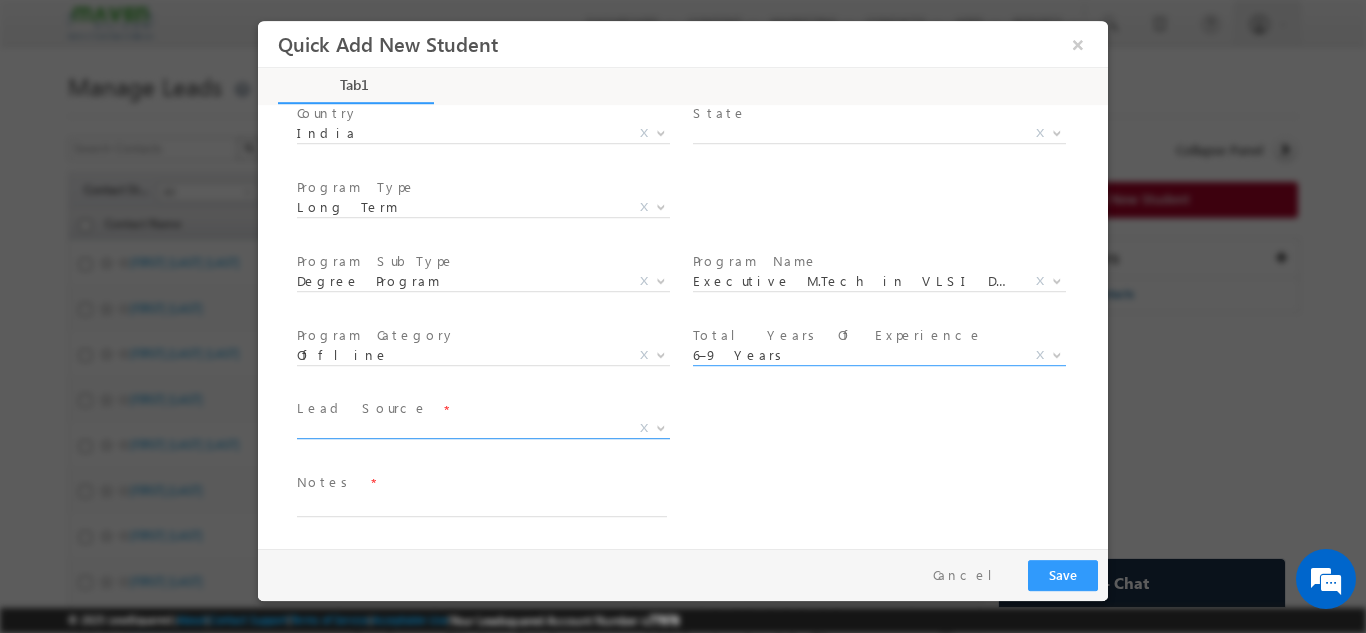click on "X" at bounding box center (483, 428) 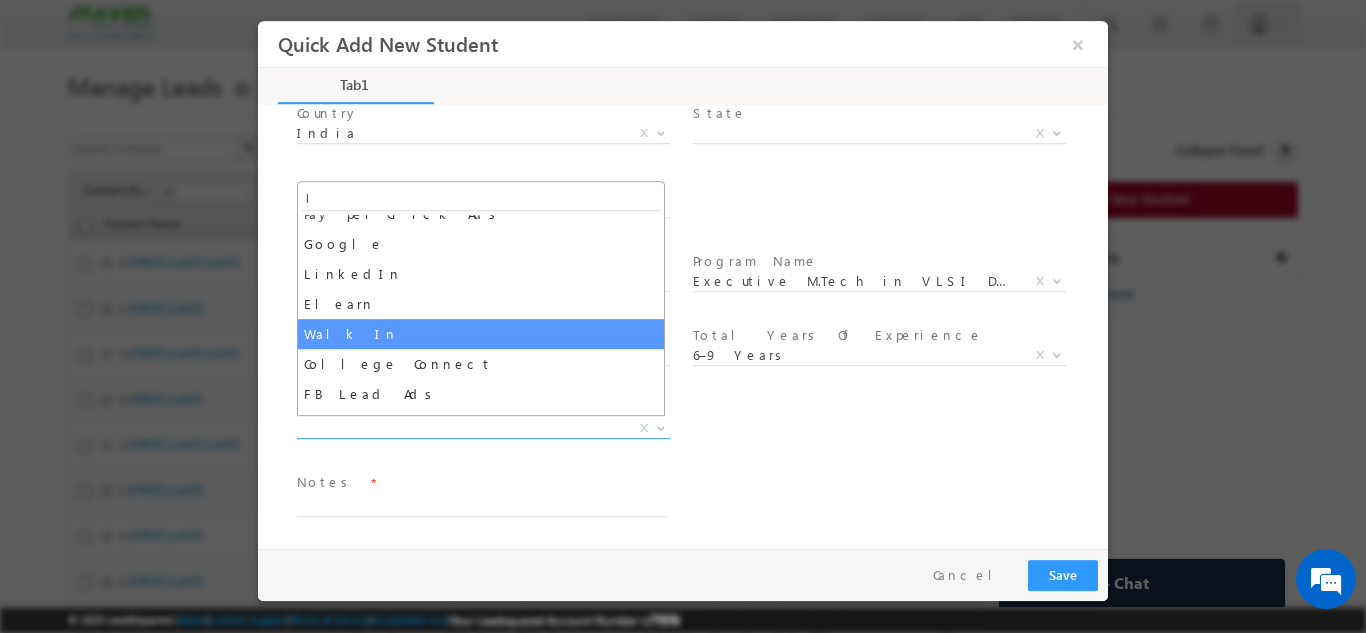 scroll, scrollTop: 200, scrollLeft: 0, axis: vertical 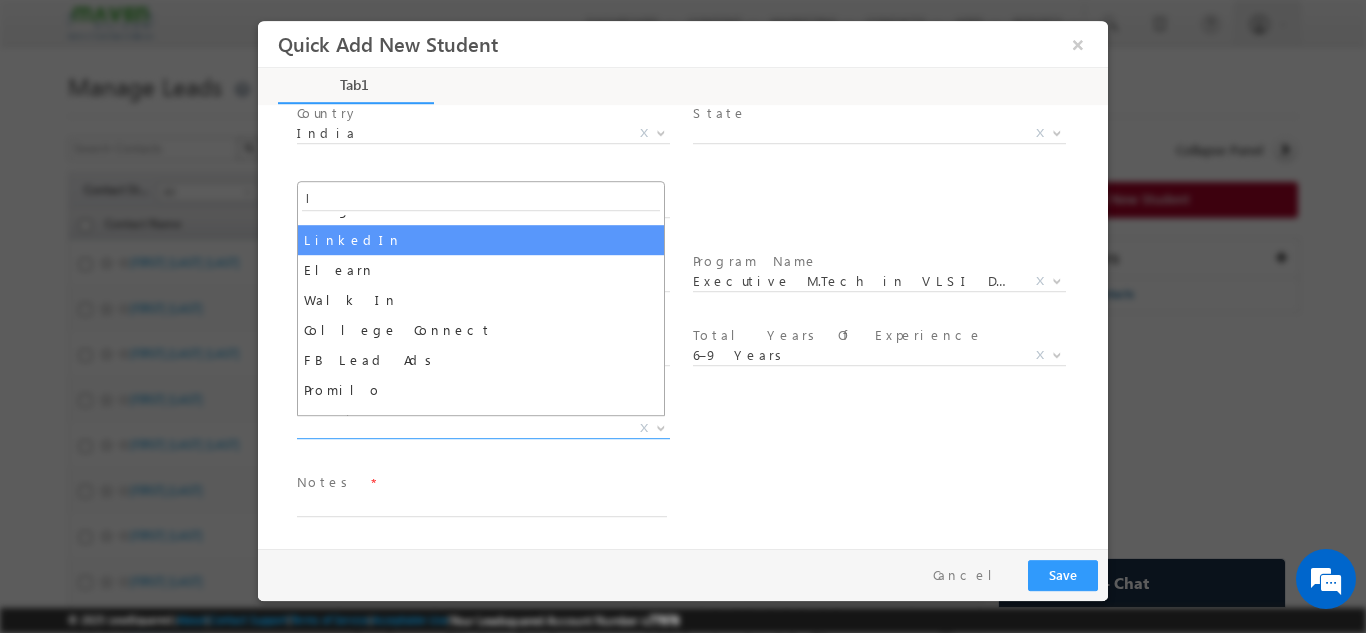 type on "l" 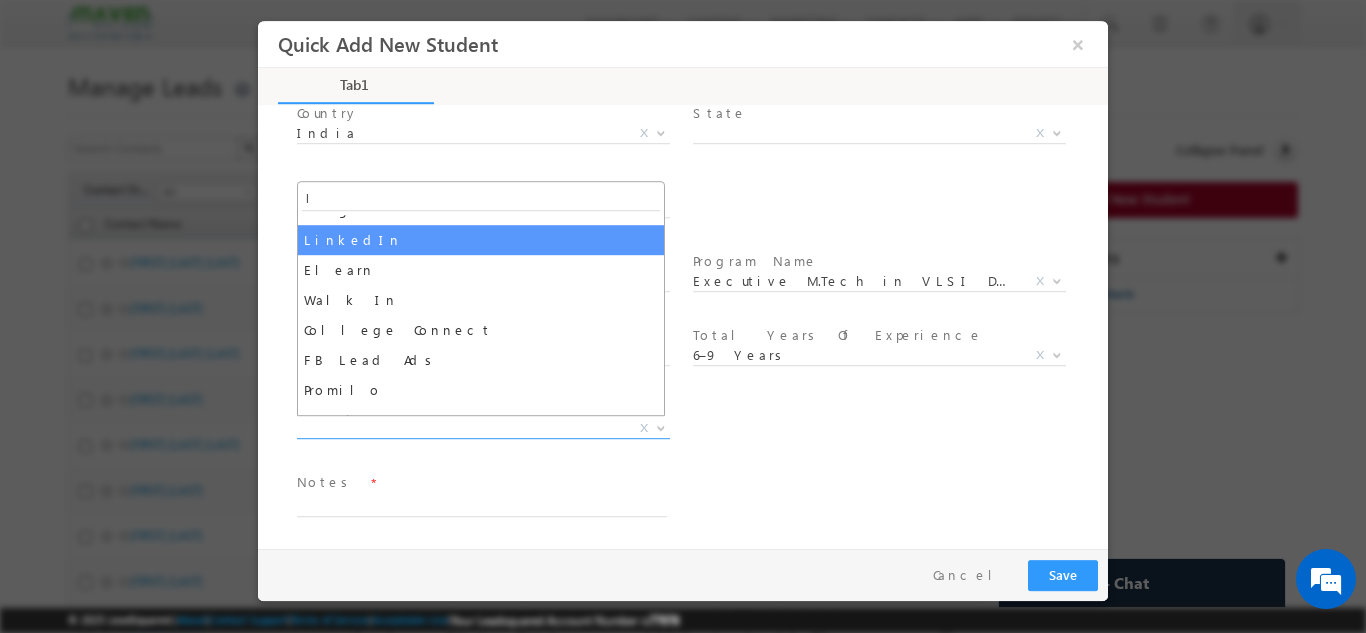 select on "LinkedIn" 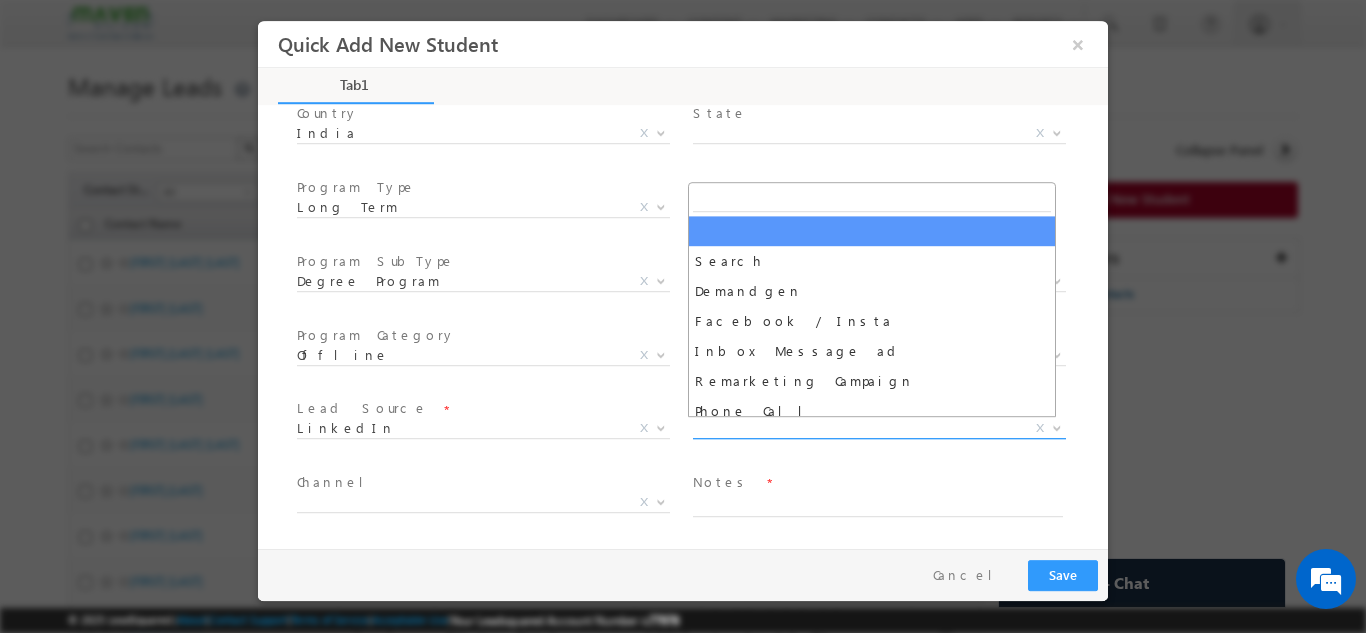 click on "X" at bounding box center (879, 428) 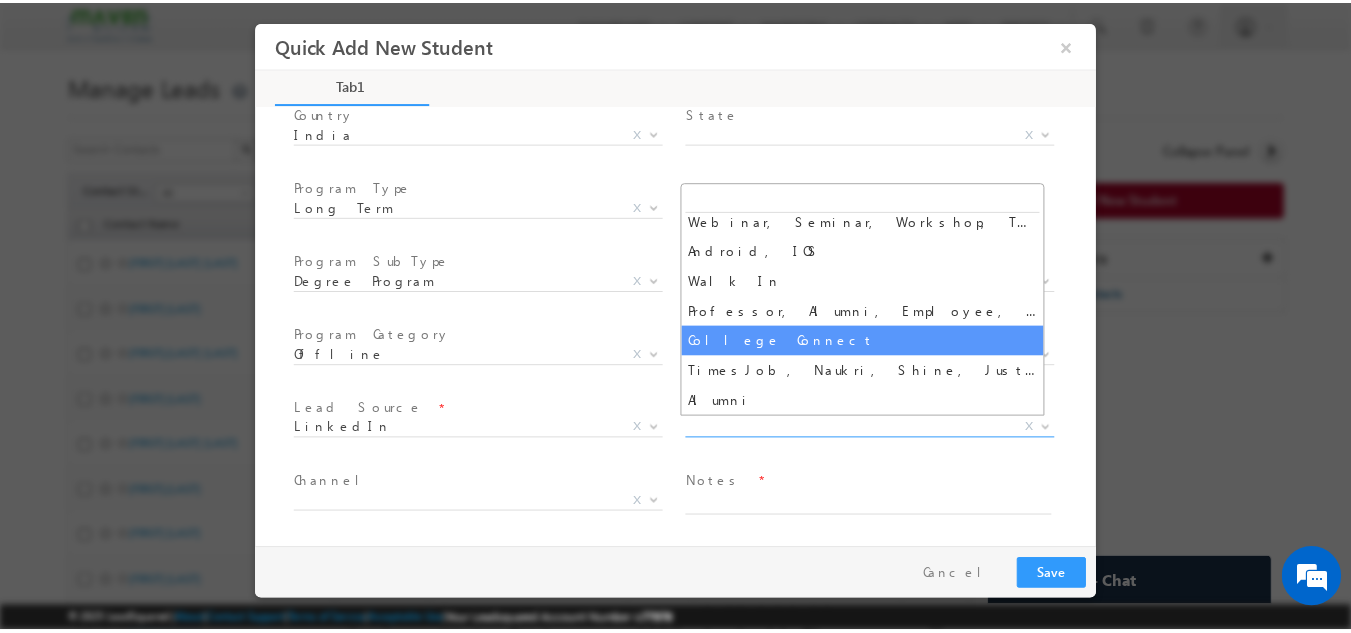 scroll, scrollTop: 240, scrollLeft: 0, axis: vertical 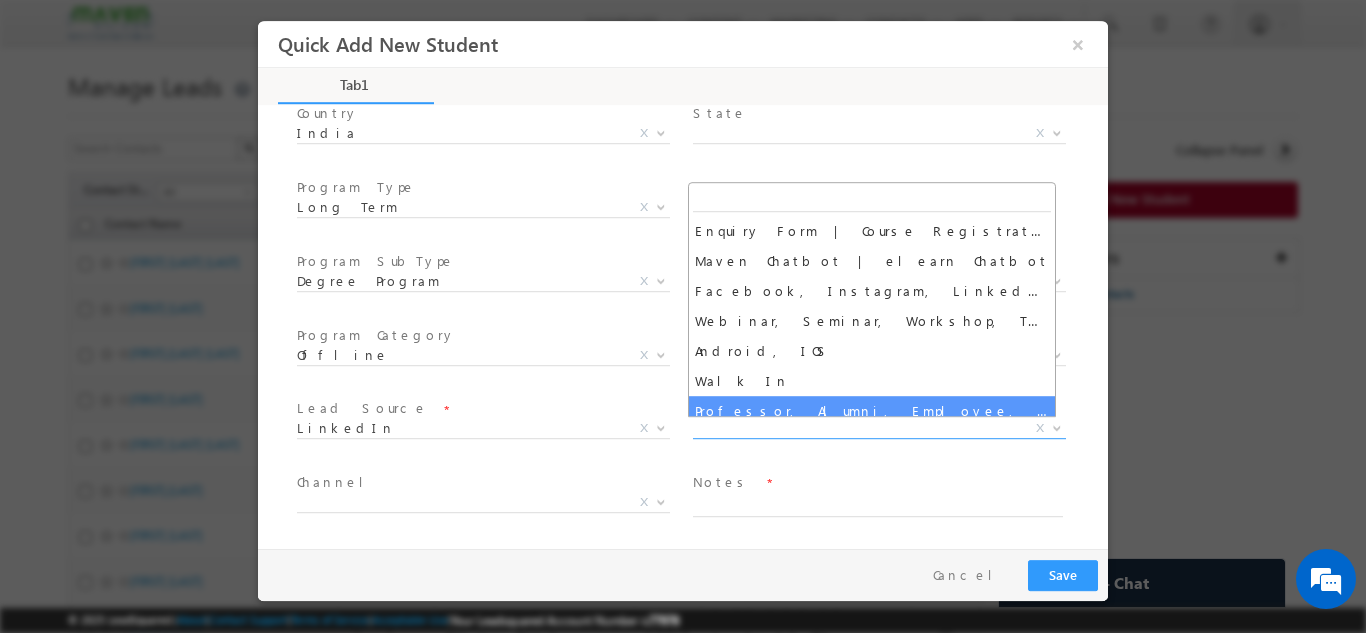 click on "Notes
*" at bounding box center (877, 482) 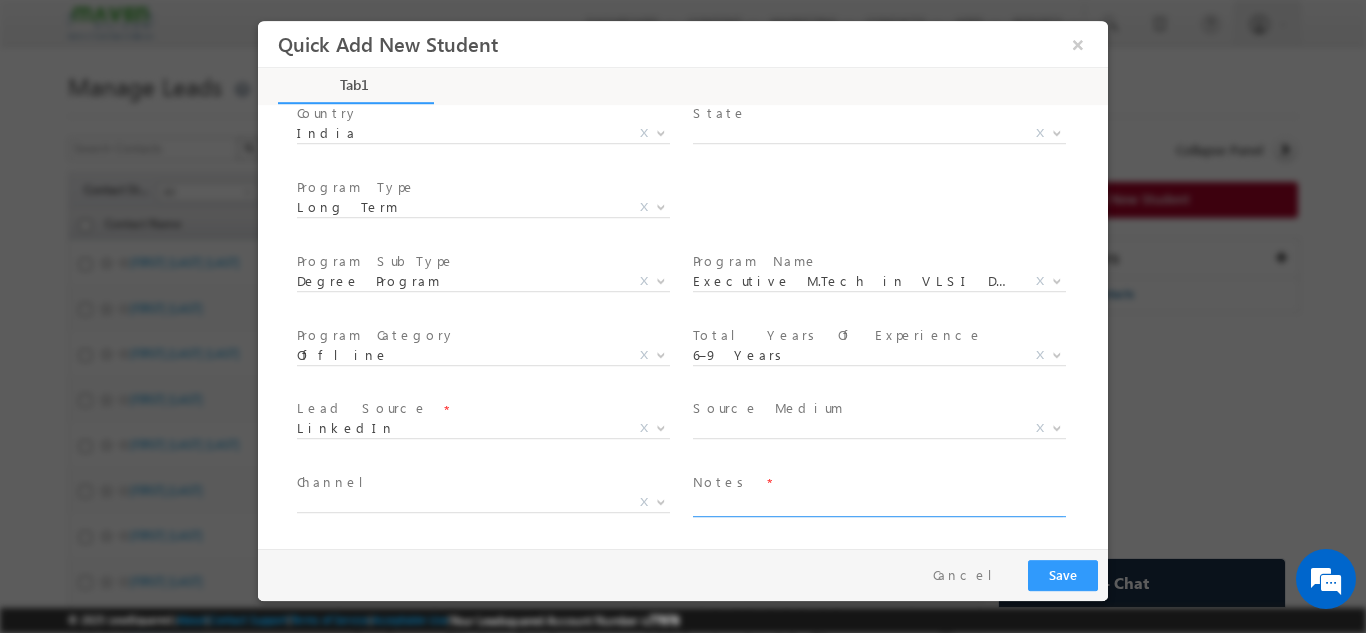 click at bounding box center (878, 504) 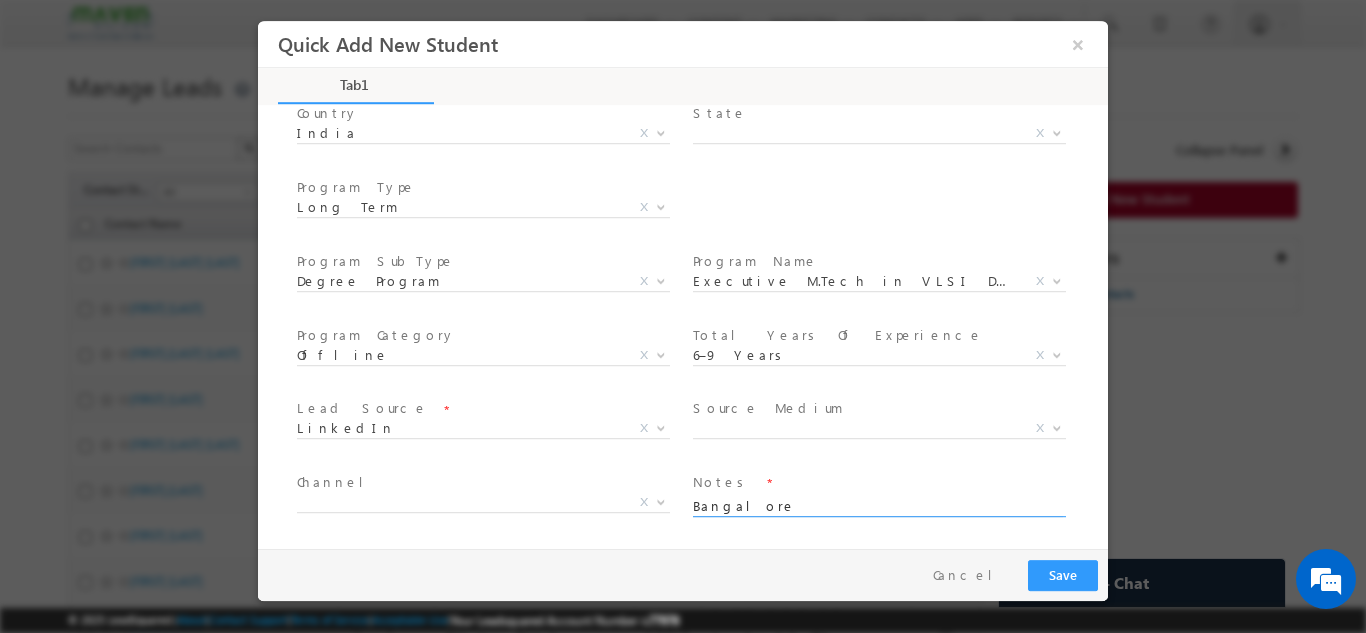 type on "Bangalore" 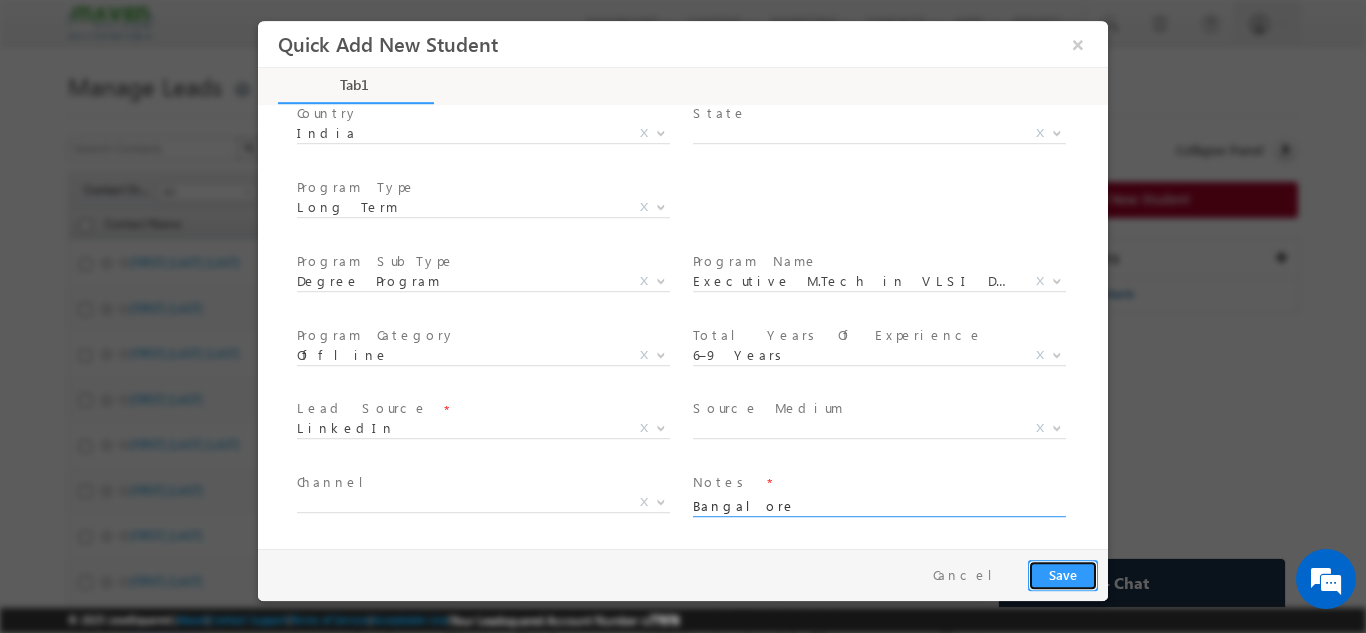 click on "Save" at bounding box center [1063, 574] 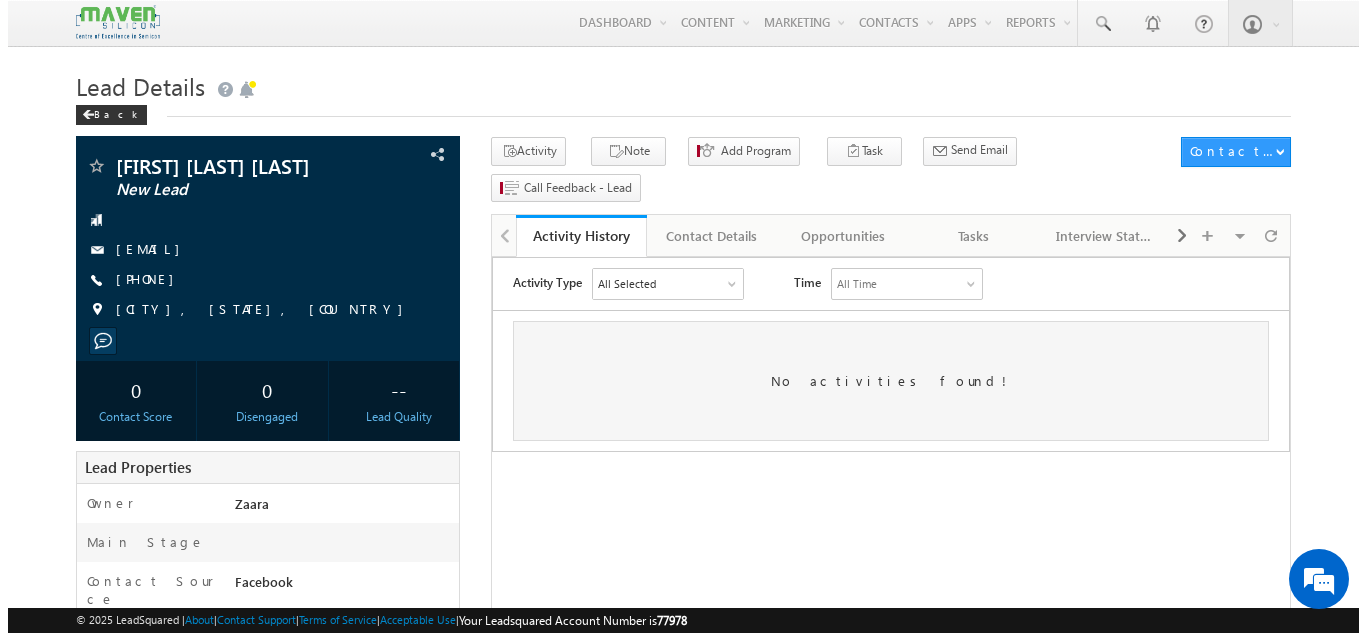 scroll, scrollTop: 0, scrollLeft: 0, axis: both 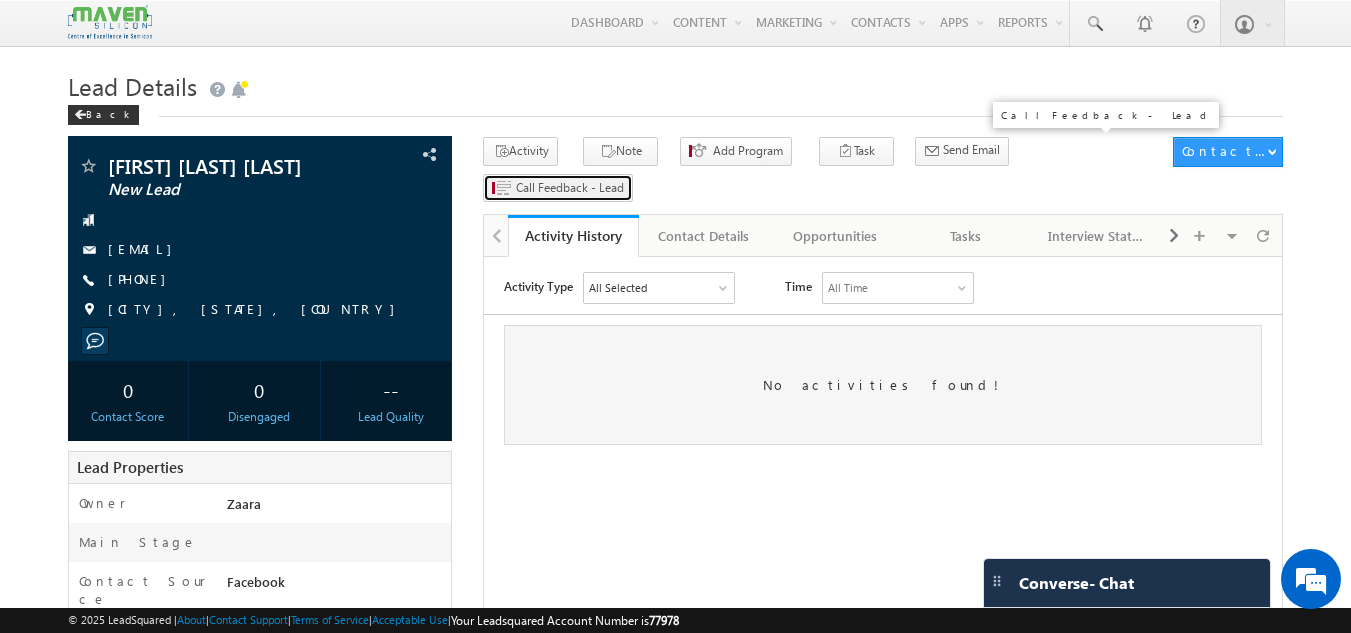 click on "Call Feedback - Lead" at bounding box center (570, 188) 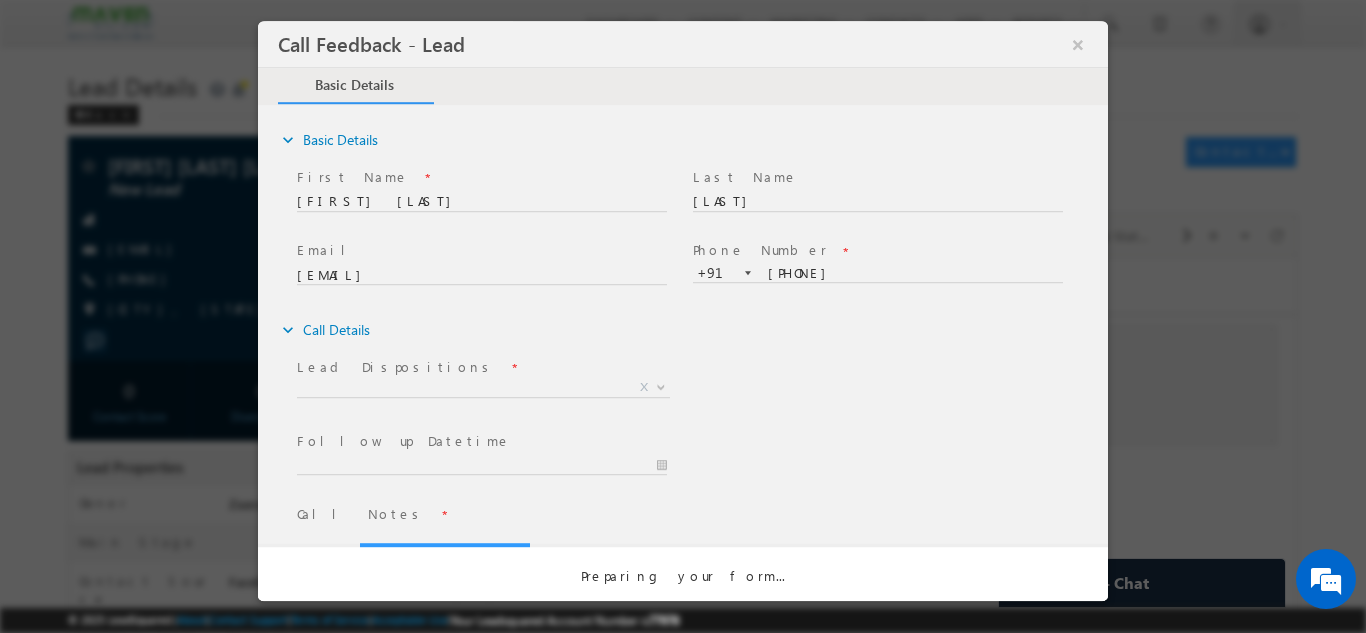 scroll, scrollTop: 0, scrollLeft: 0, axis: both 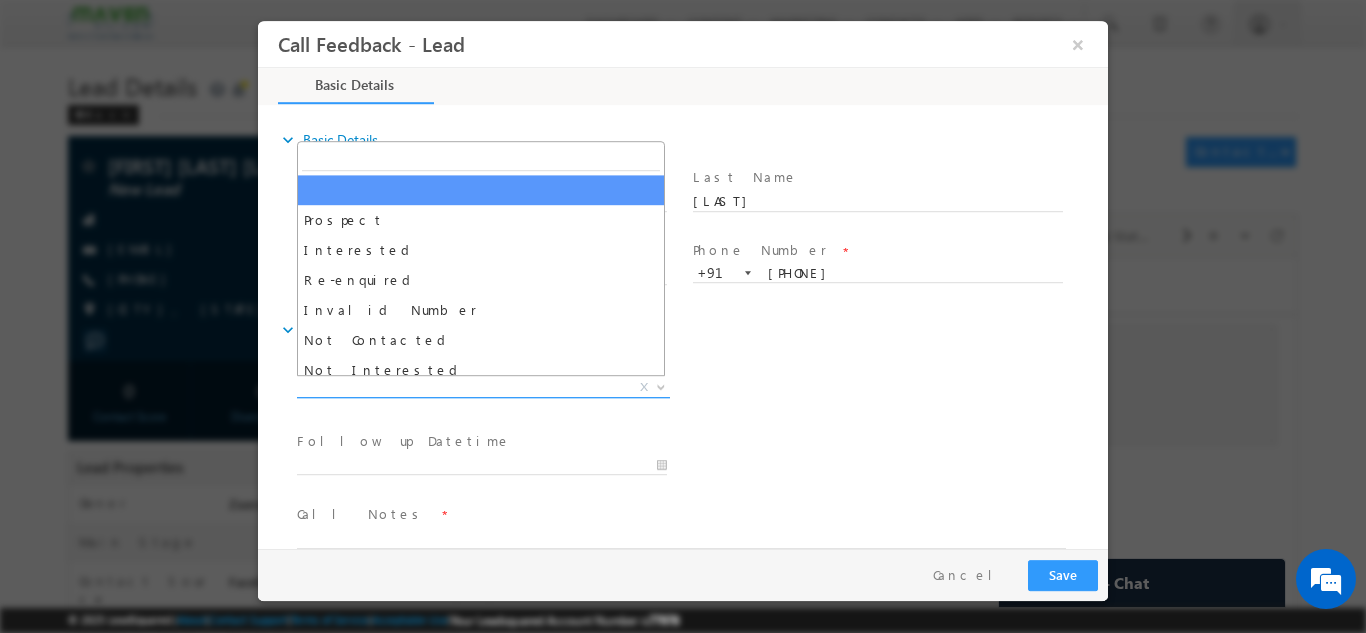 click on "X" at bounding box center [483, 387] 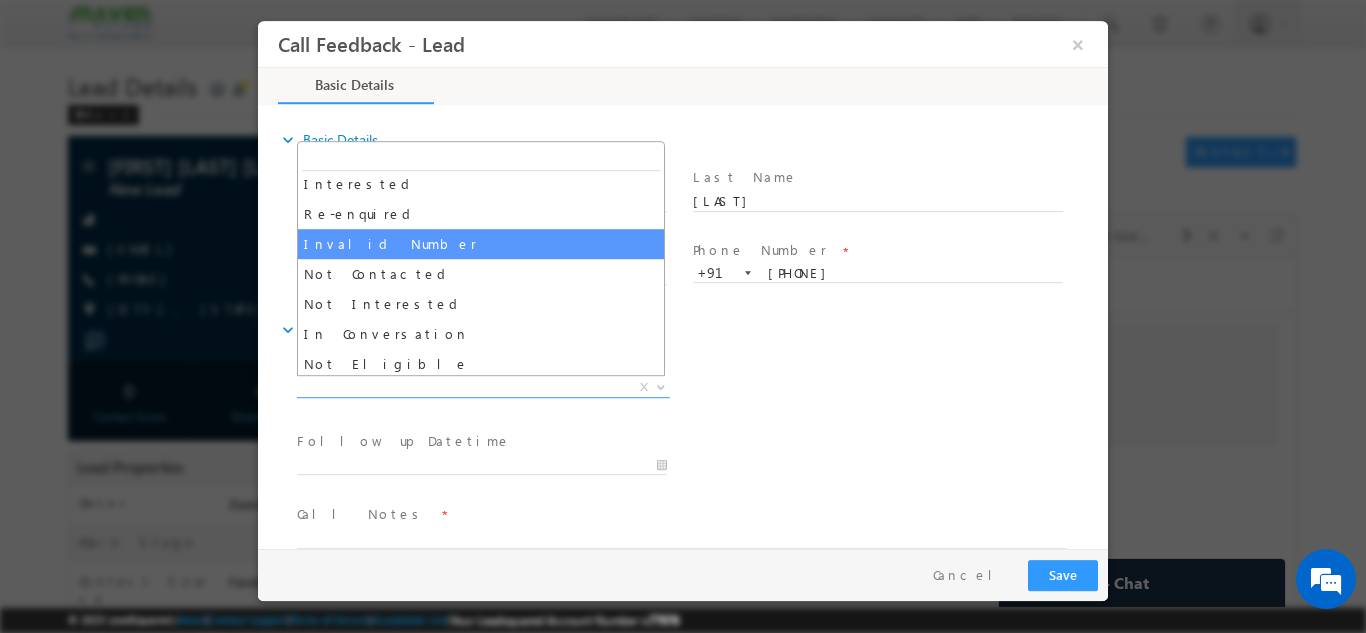 scroll, scrollTop: 100, scrollLeft: 0, axis: vertical 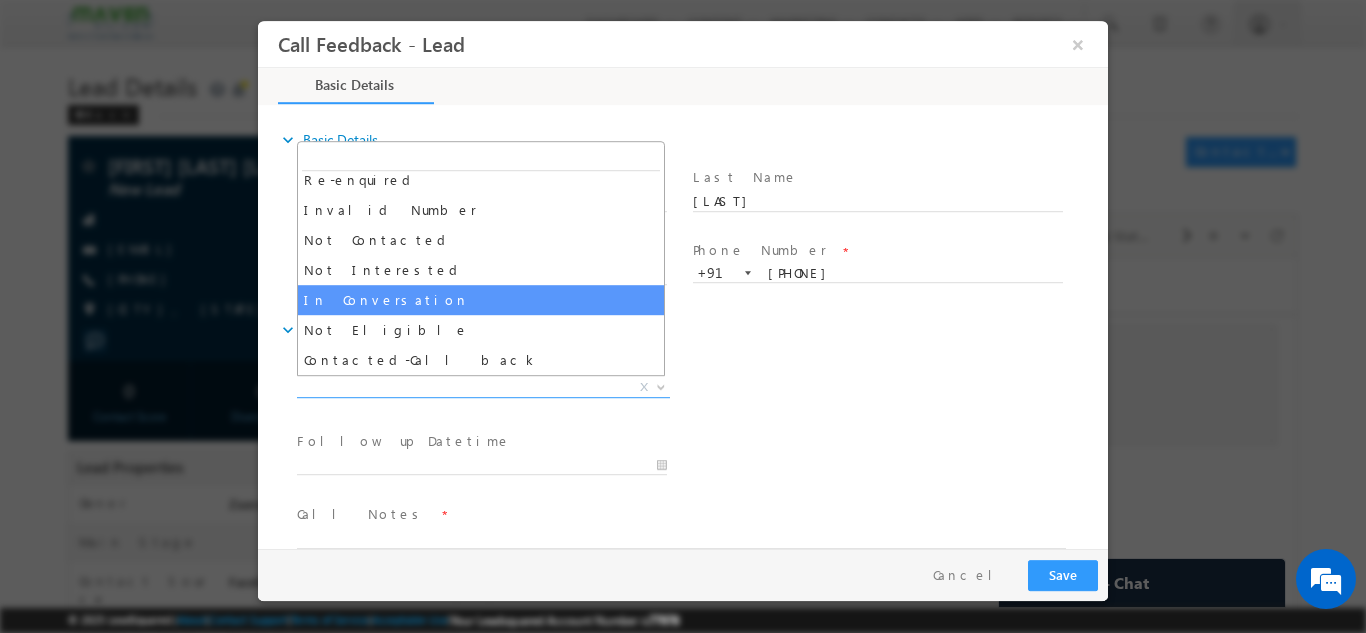 select on "In Conversation" 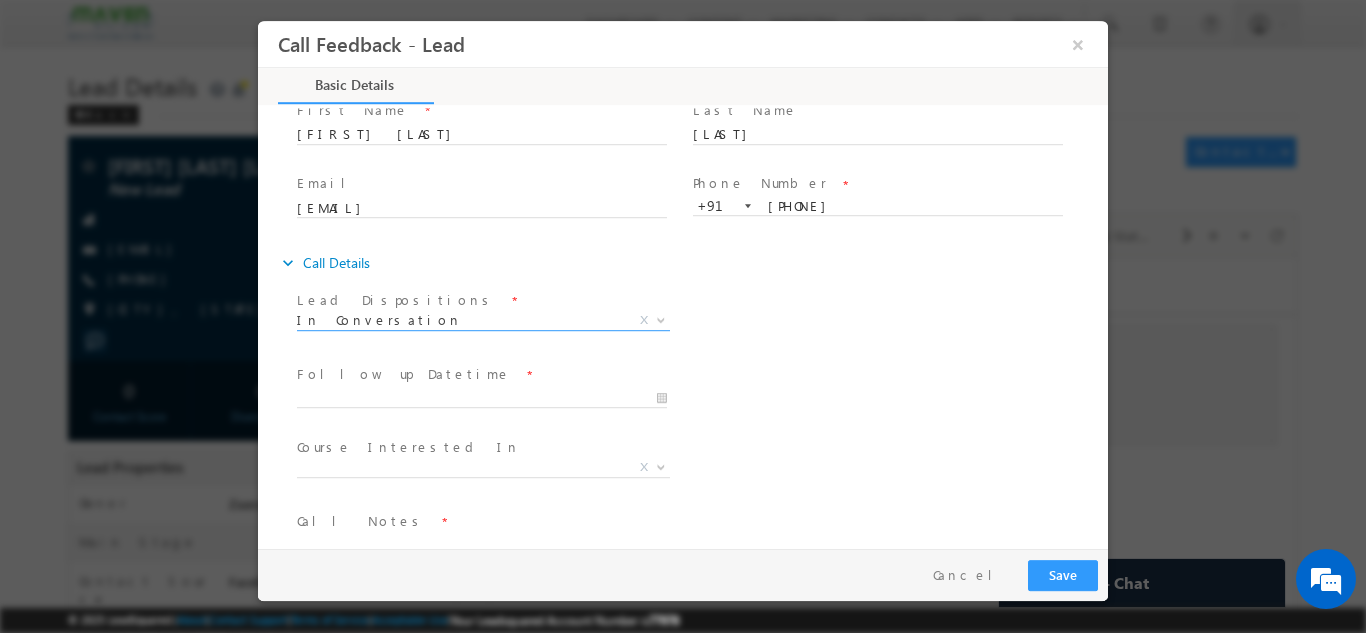 scroll, scrollTop: 100, scrollLeft: 0, axis: vertical 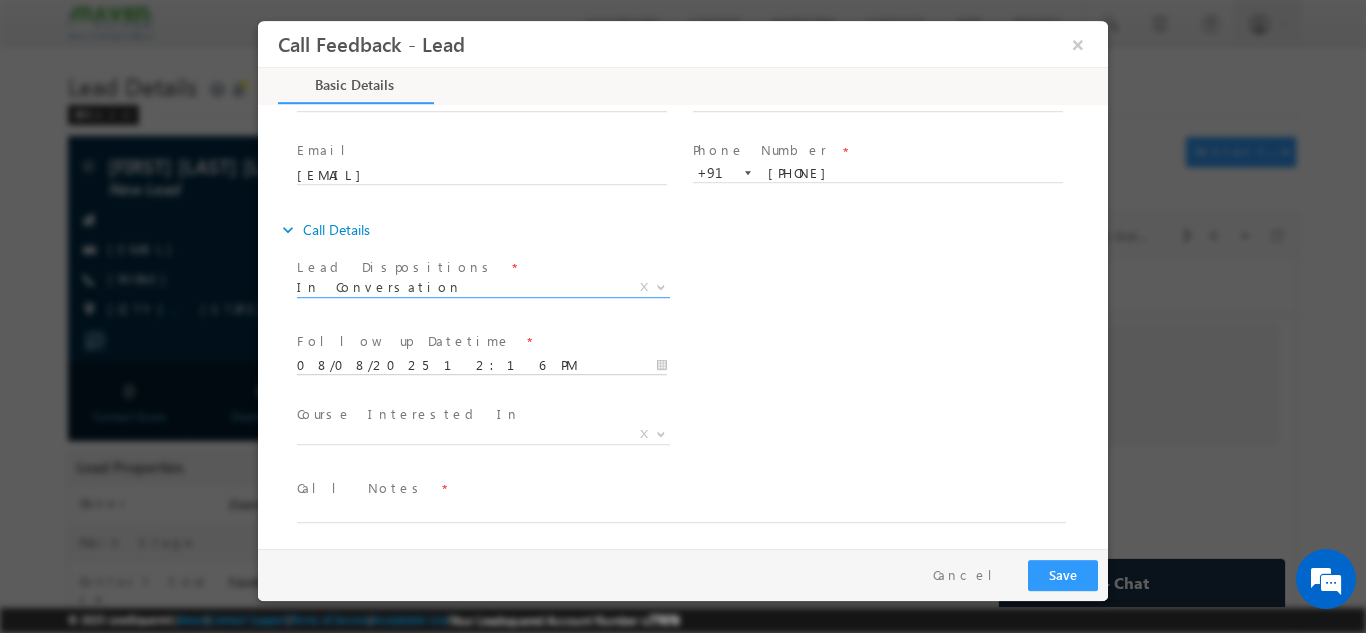 click on "08/08/2025 12:16 PM" at bounding box center (482, 365) 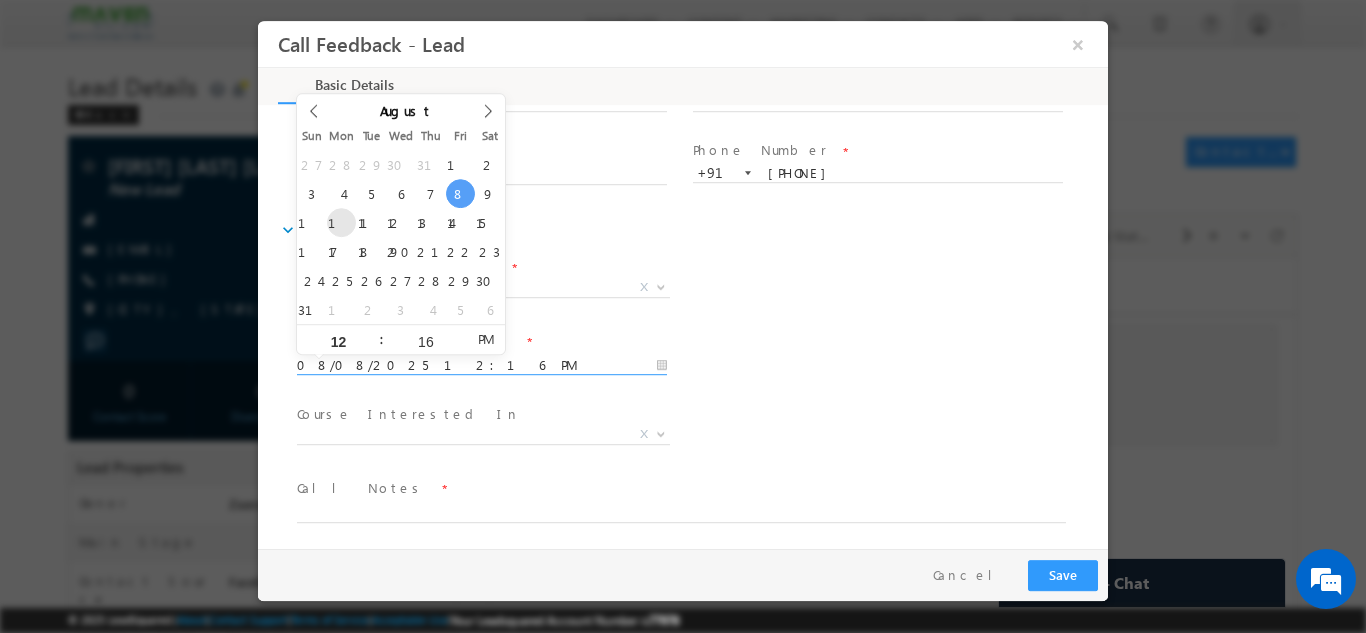 scroll, scrollTop: 0, scrollLeft: 0, axis: both 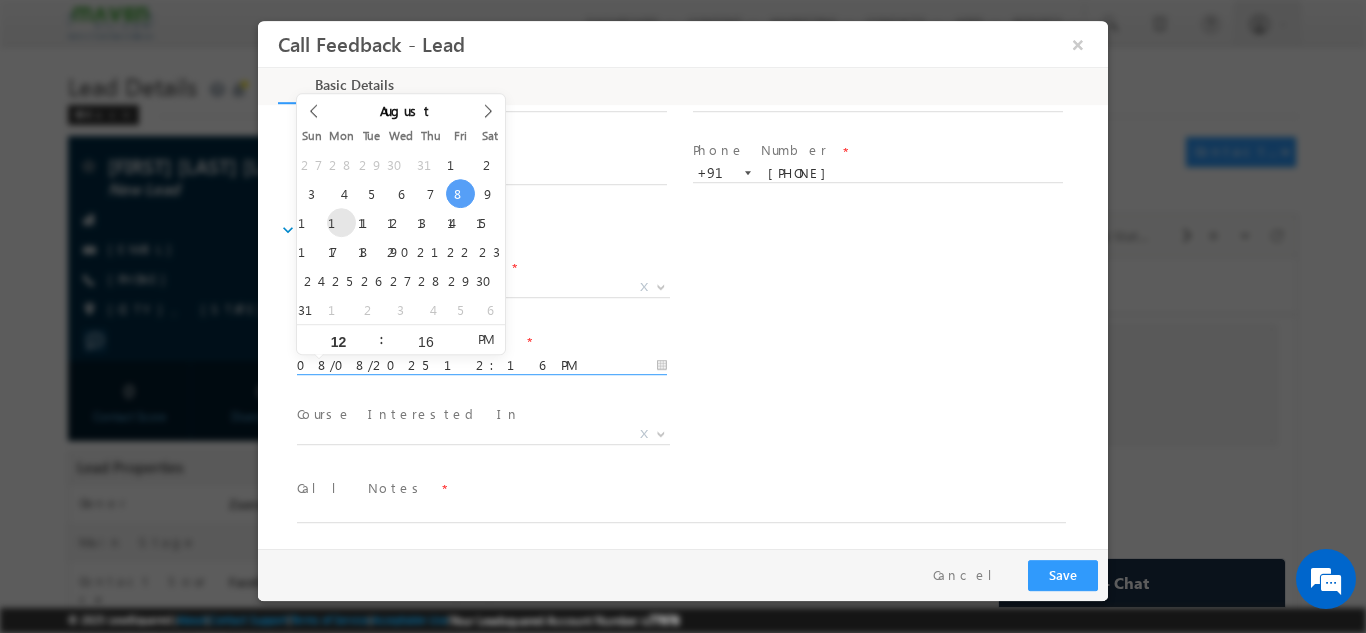 type on "11/08/2025 12:16 PM" 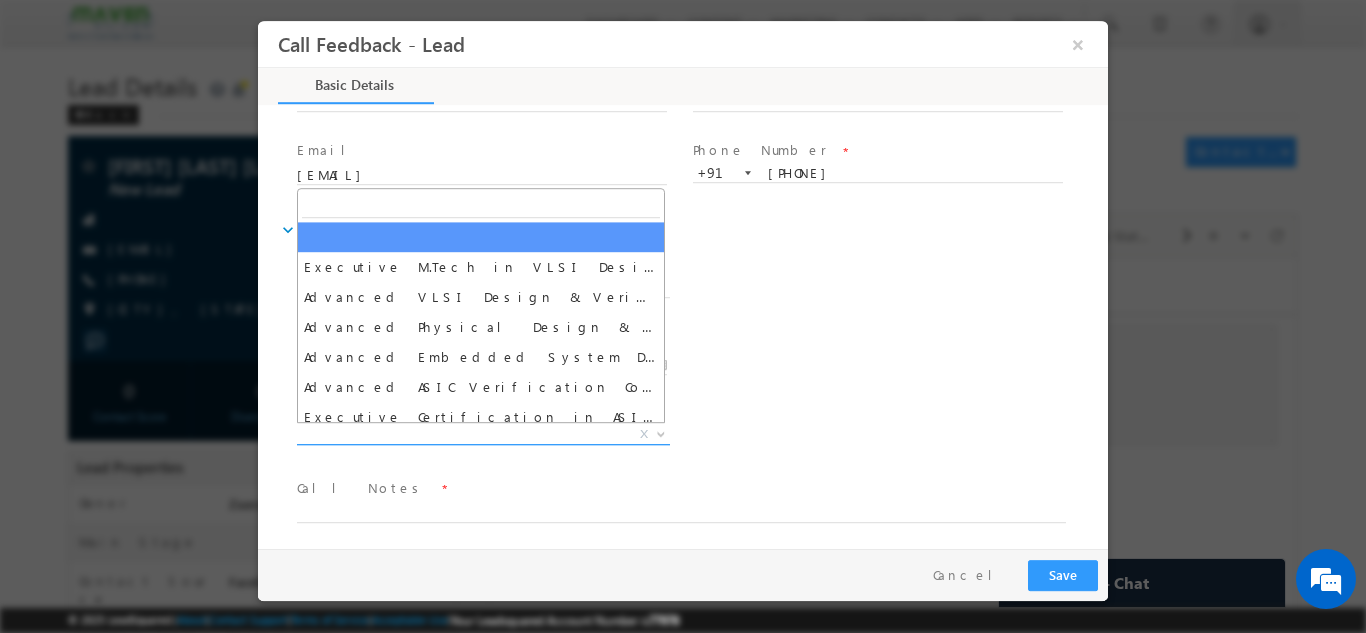 click on "X" at bounding box center (483, 434) 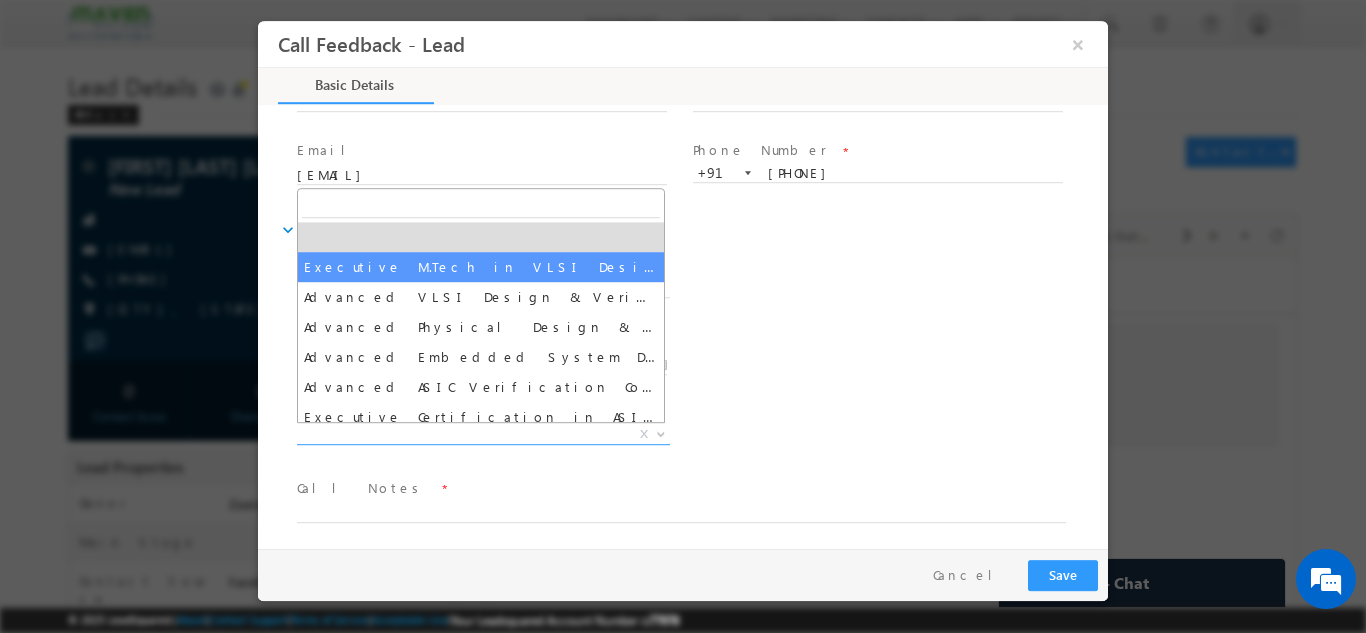 select on "Executive M.Tech in VLSI Design" 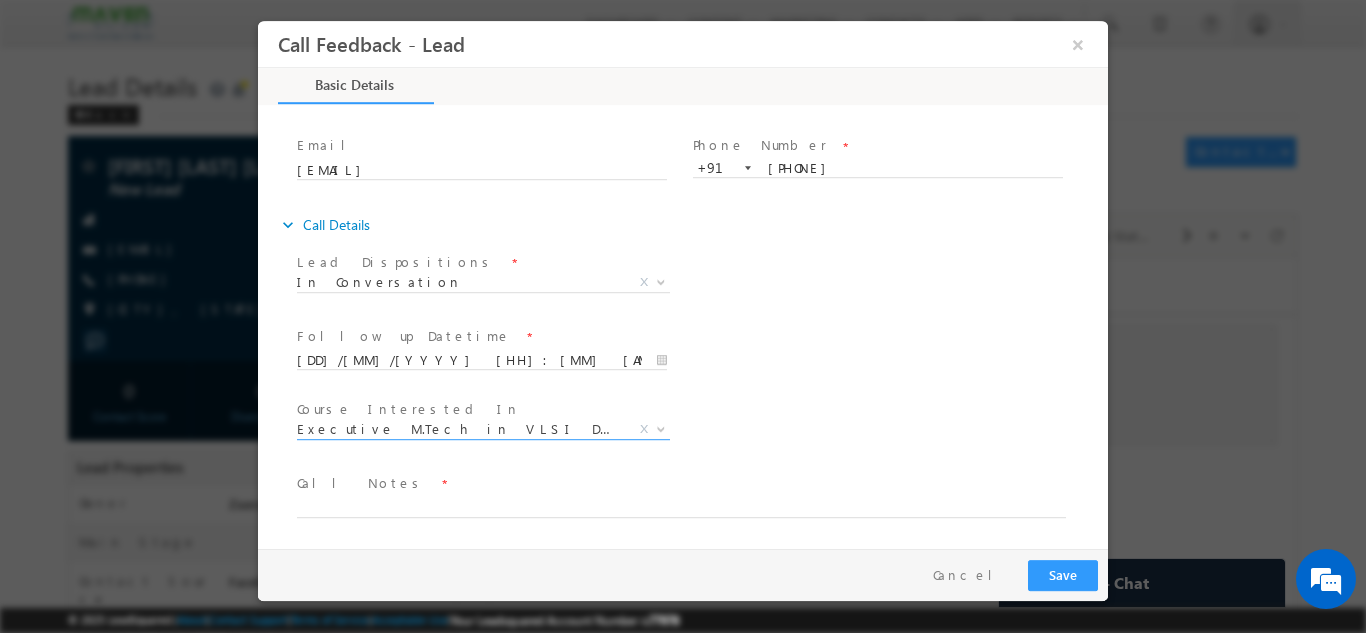 scroll, scrollTop: 106, scrollLeft: 0, axis: vertical 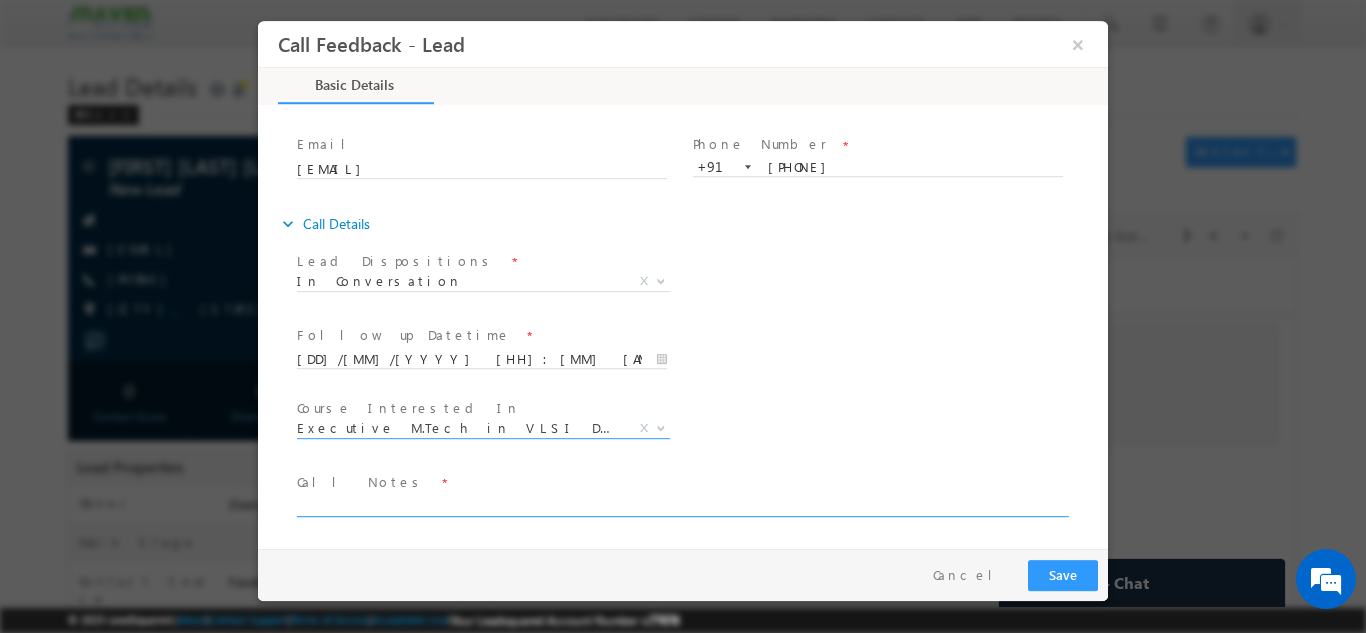 click at bounding box center [681, 504] 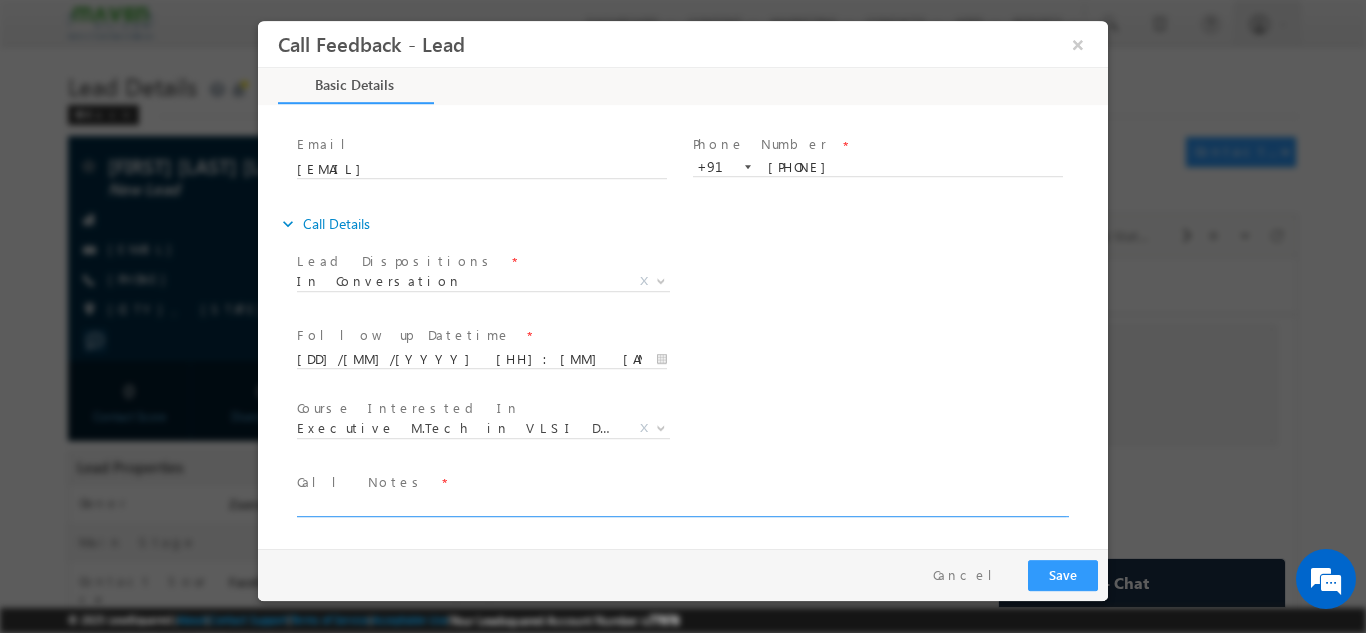 paste on "Duplicate lead Over all 9+ Years of Exp / Btech 2020 5 years gap in between Diploma and Btech /" 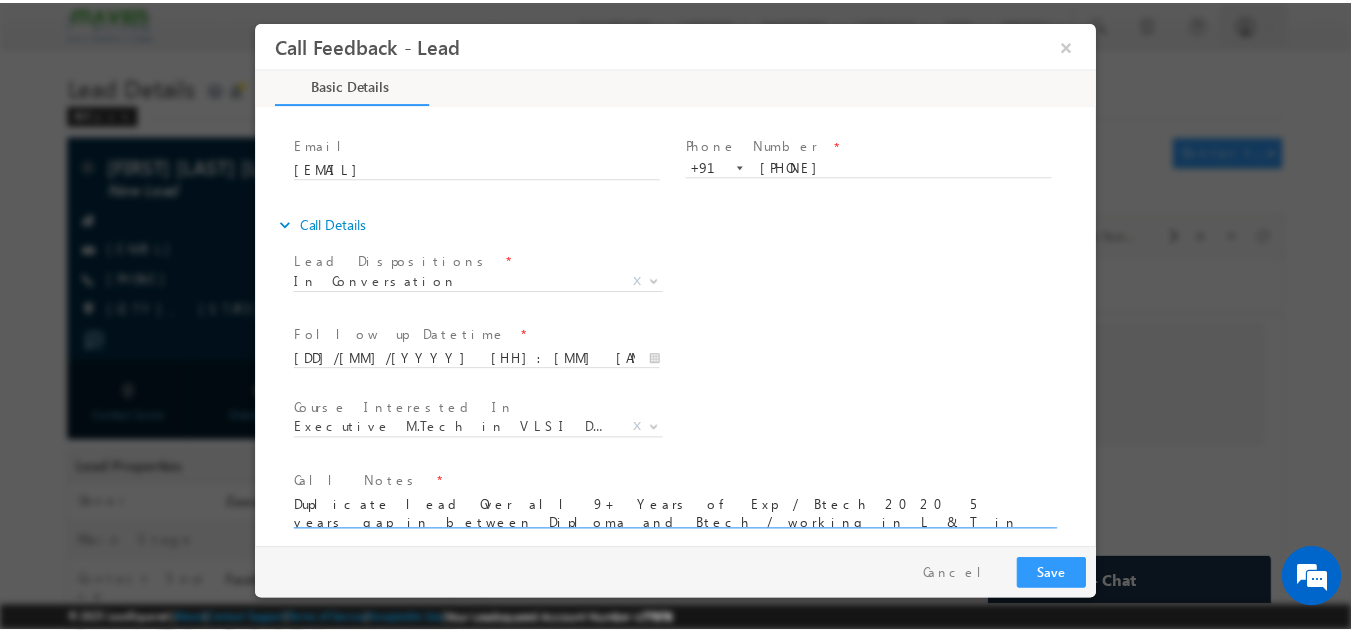 scroll, scrollTop: 4, scrollLeft: 0, axis: vertical 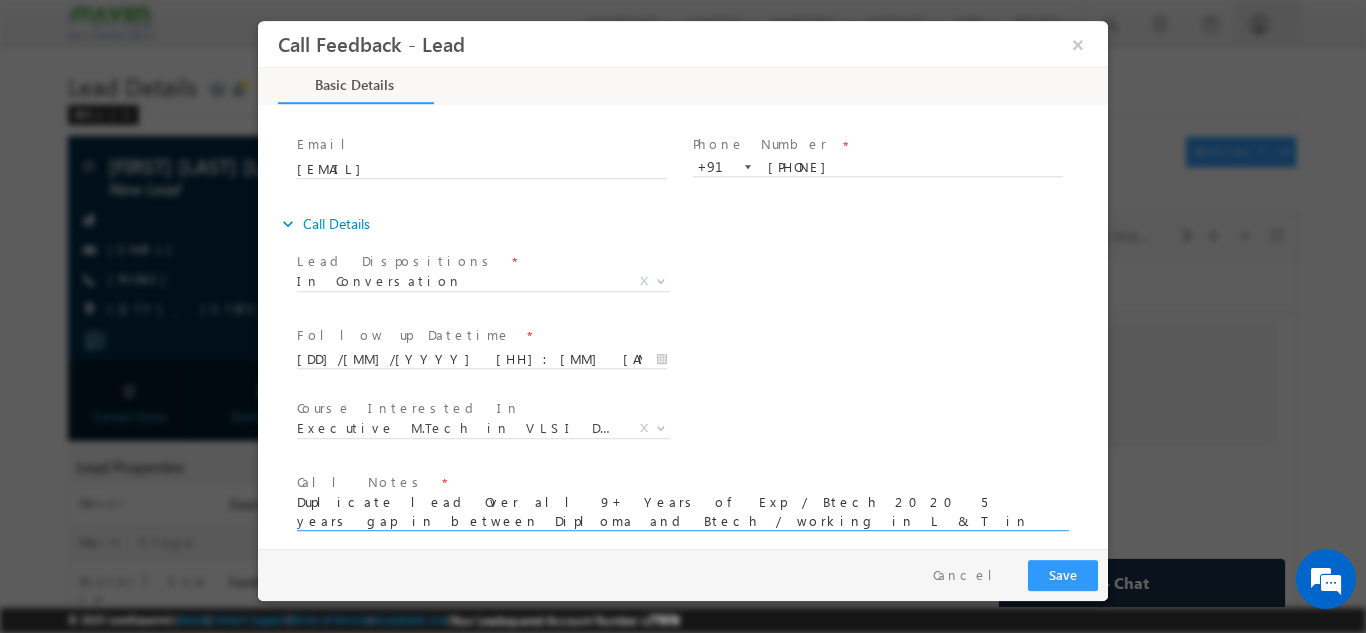 type on "Duplicate lead Over all 9+ Years of Exp / Btech 2020 5 years gap in between Diploma and Btech / working in L & T in no core domain need to call him by 11th Aug" 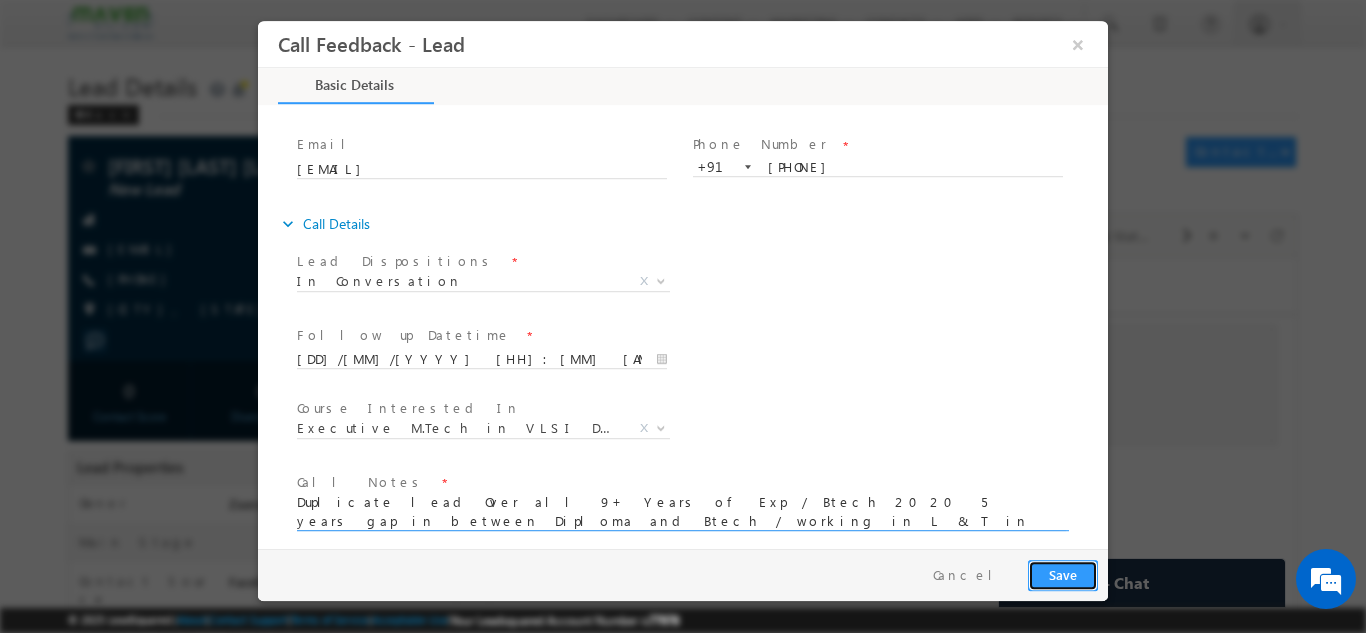 click on "Save" at bounding box center [1063, 574] 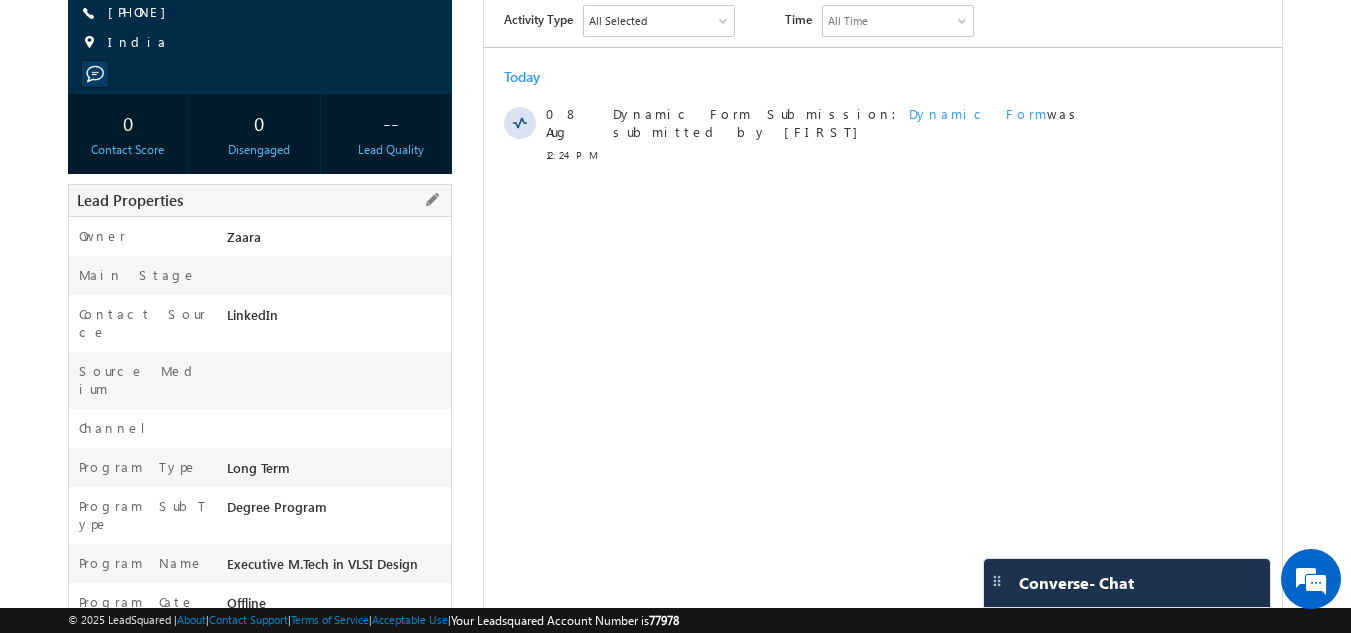 scroll, scrollTop: 0, scrollLeft: 0, axis: both 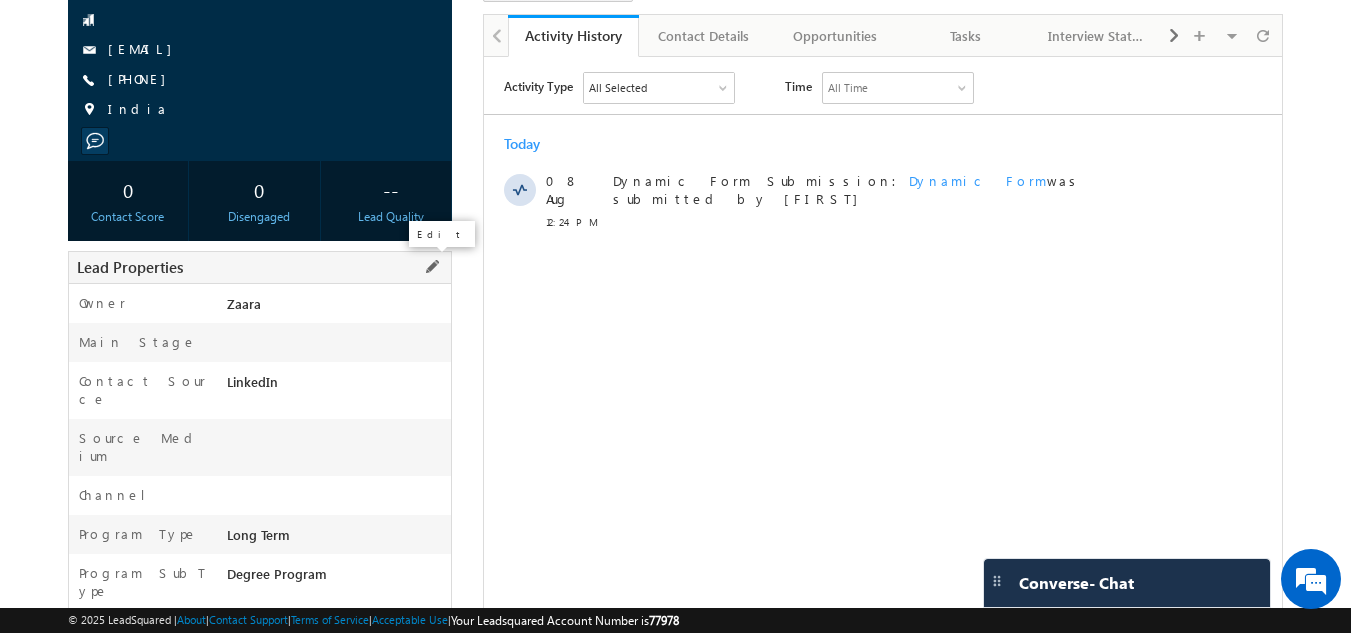 click at bounding box center [432, 267] 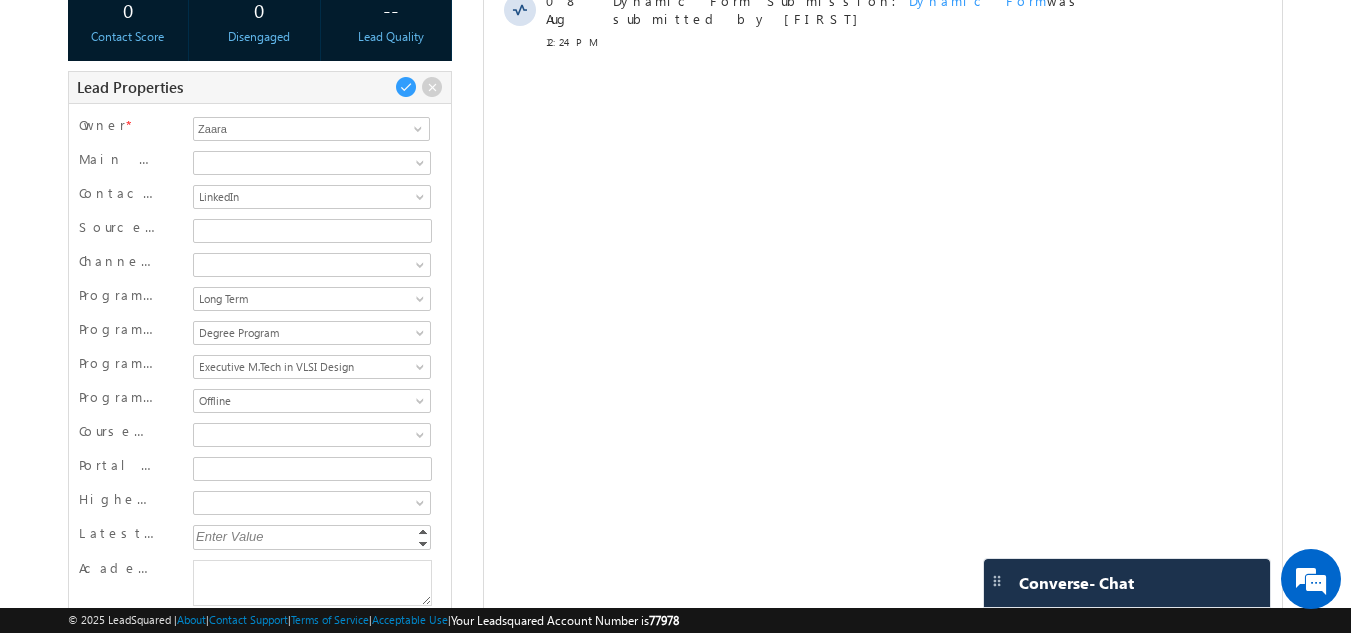 scroll, scrollTop: 500, scrollLeft: 0, axis: vertical 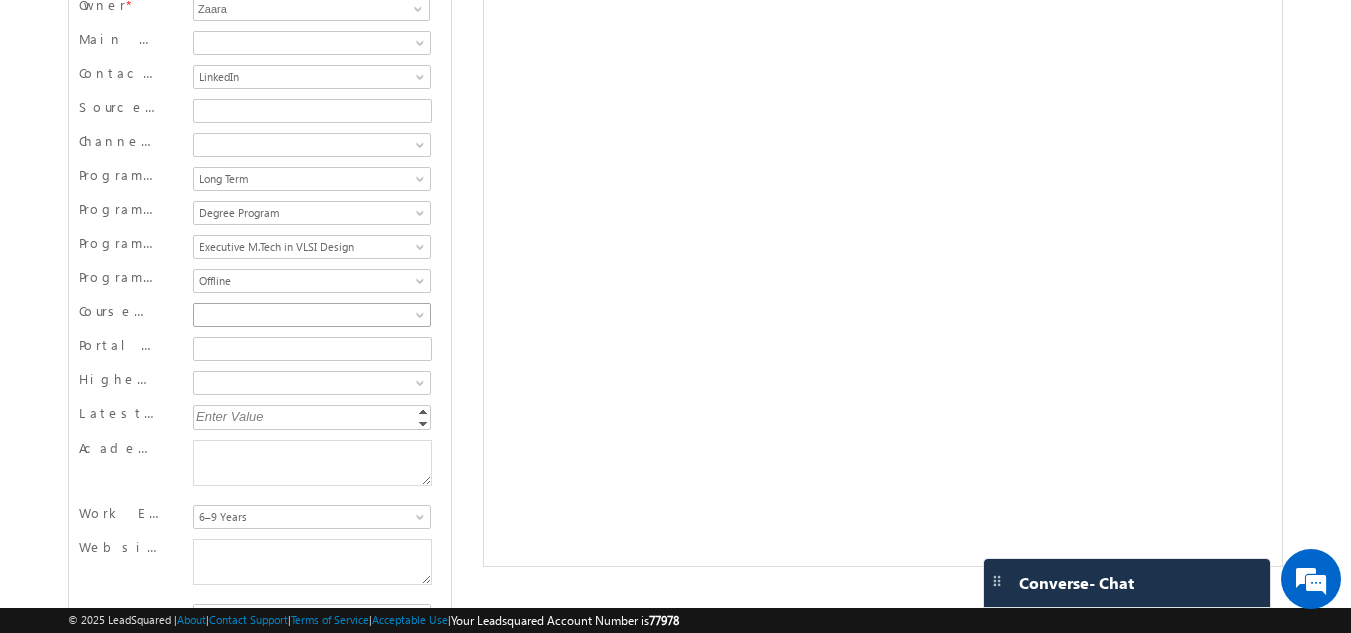 click at bounding box center (309, 315) 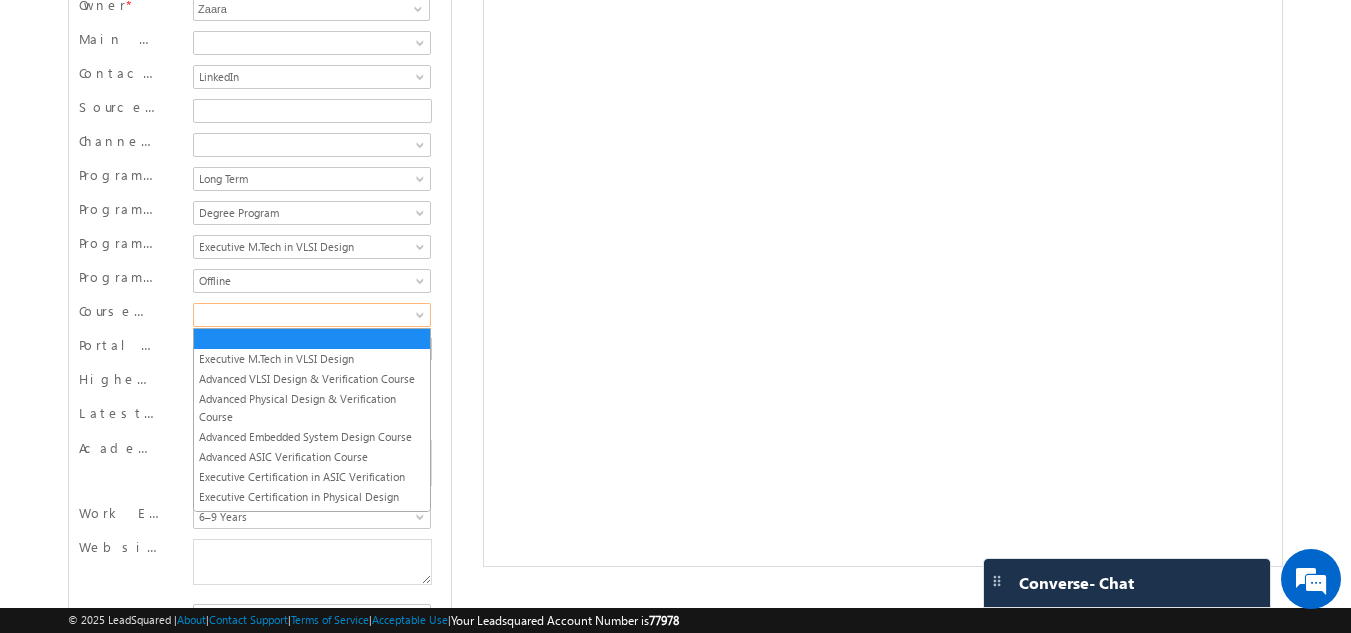 click on "Portal Auto Login URL" at bounding box center [119, 345] 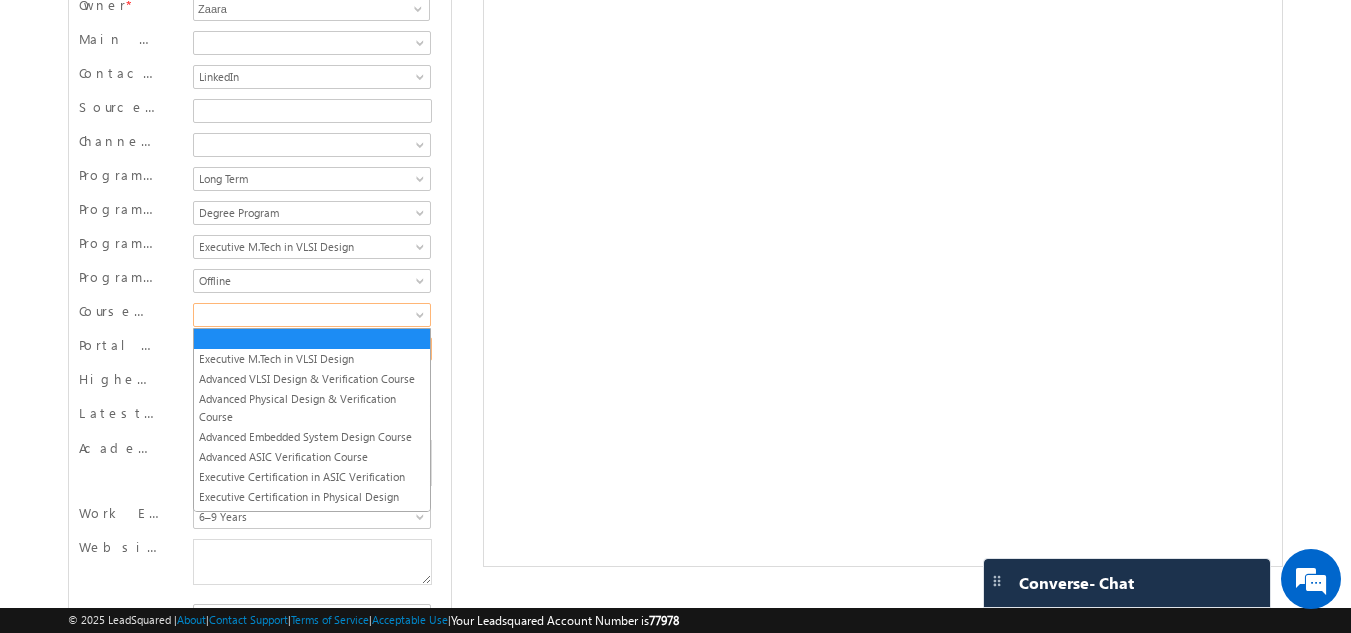 click on "Portal Auto Login URL" at bounding box center (312, 349) 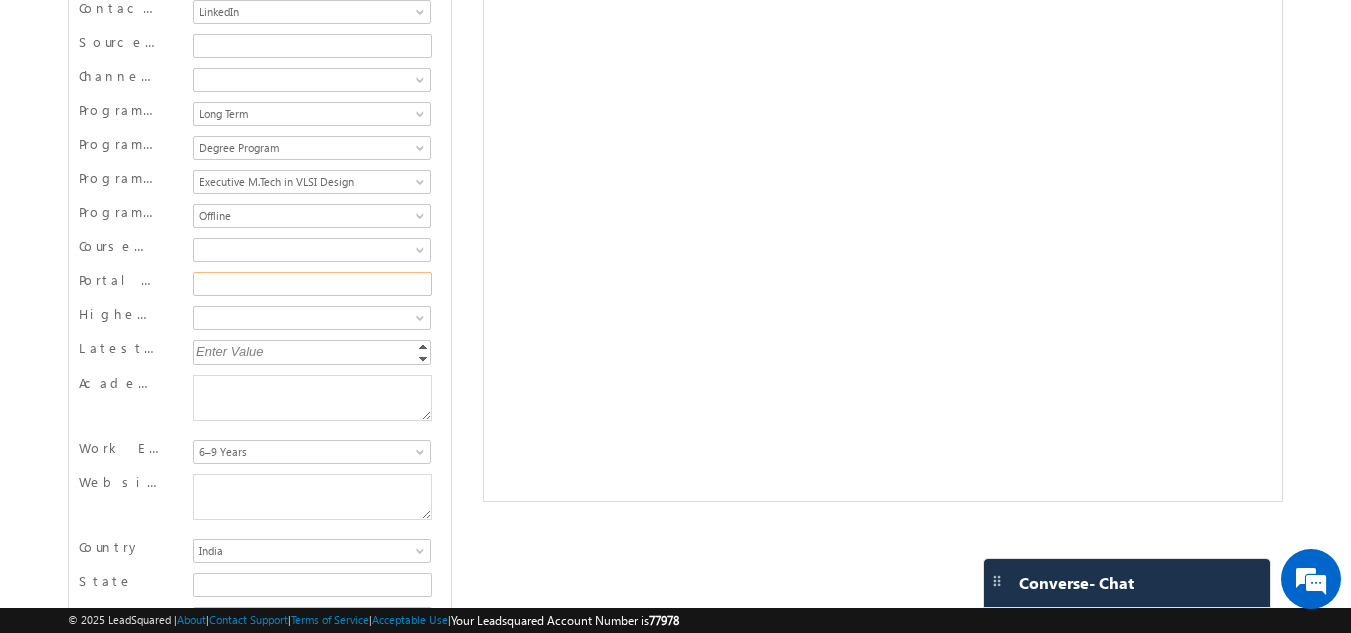 scroll, scrollTop: 600, scrollLeft: 0, axis: vertical 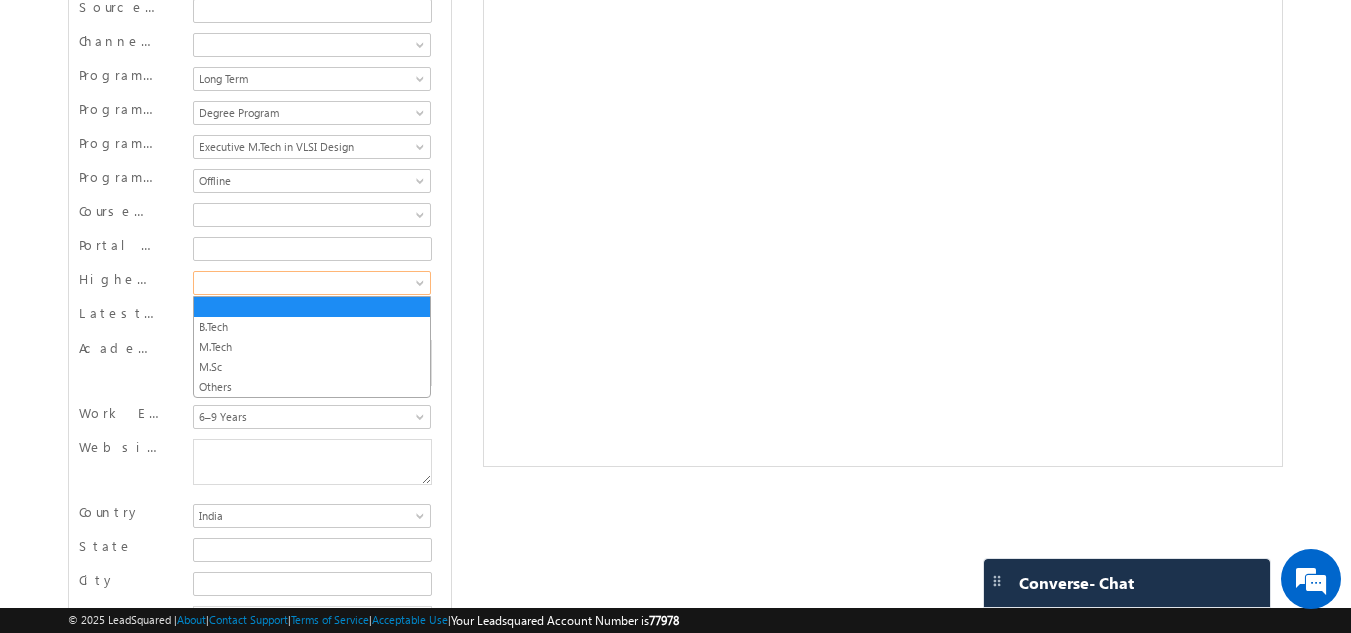 click at bounding box center [309, 283] 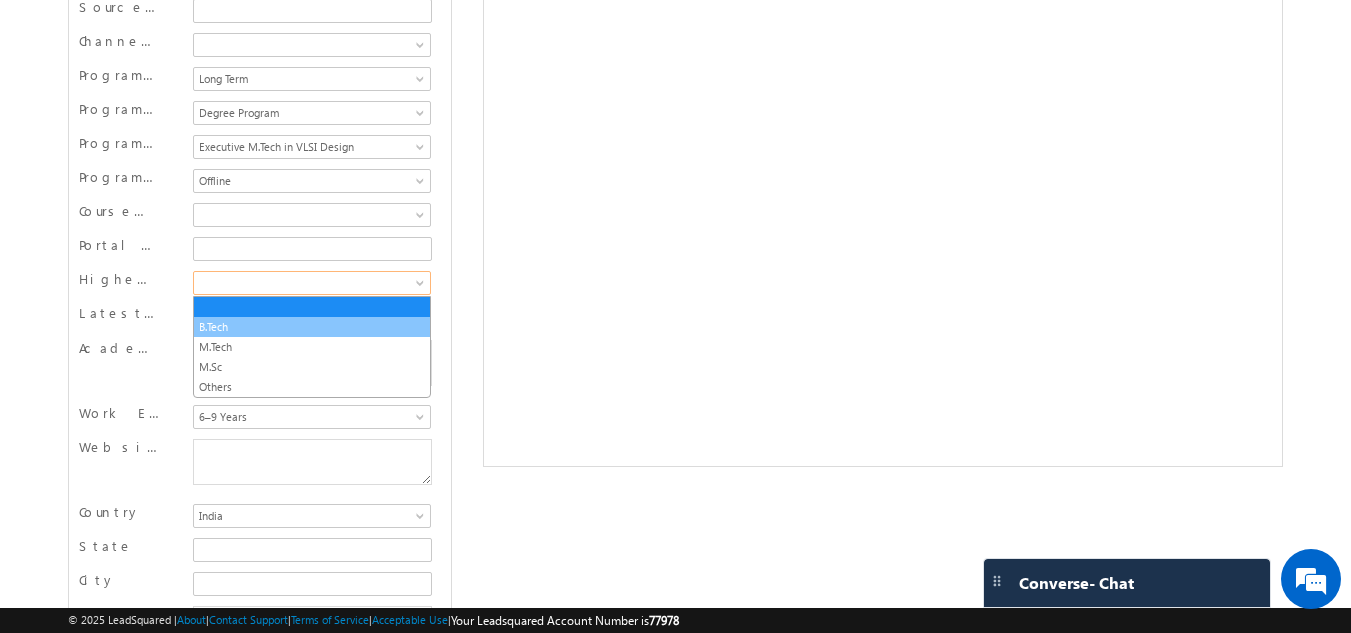 click on "B.Tech" at bounding box center (312, 327) 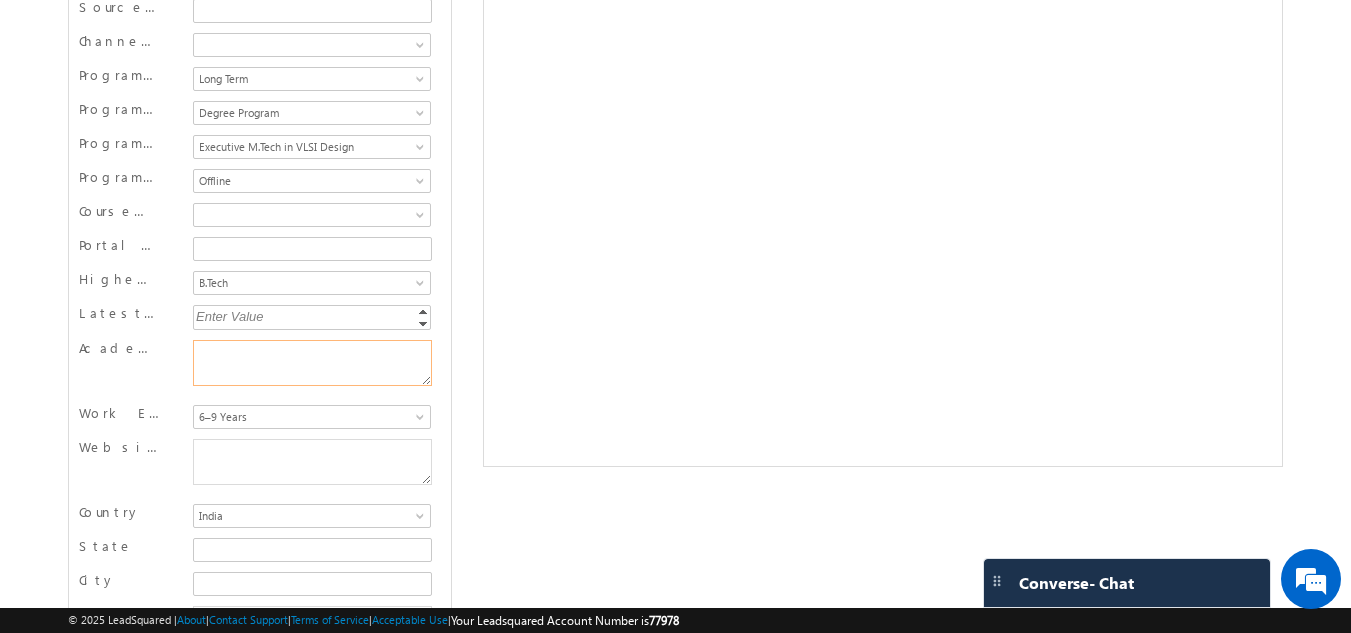 click on "Academic Remarks" at bounding box center [312, 363] 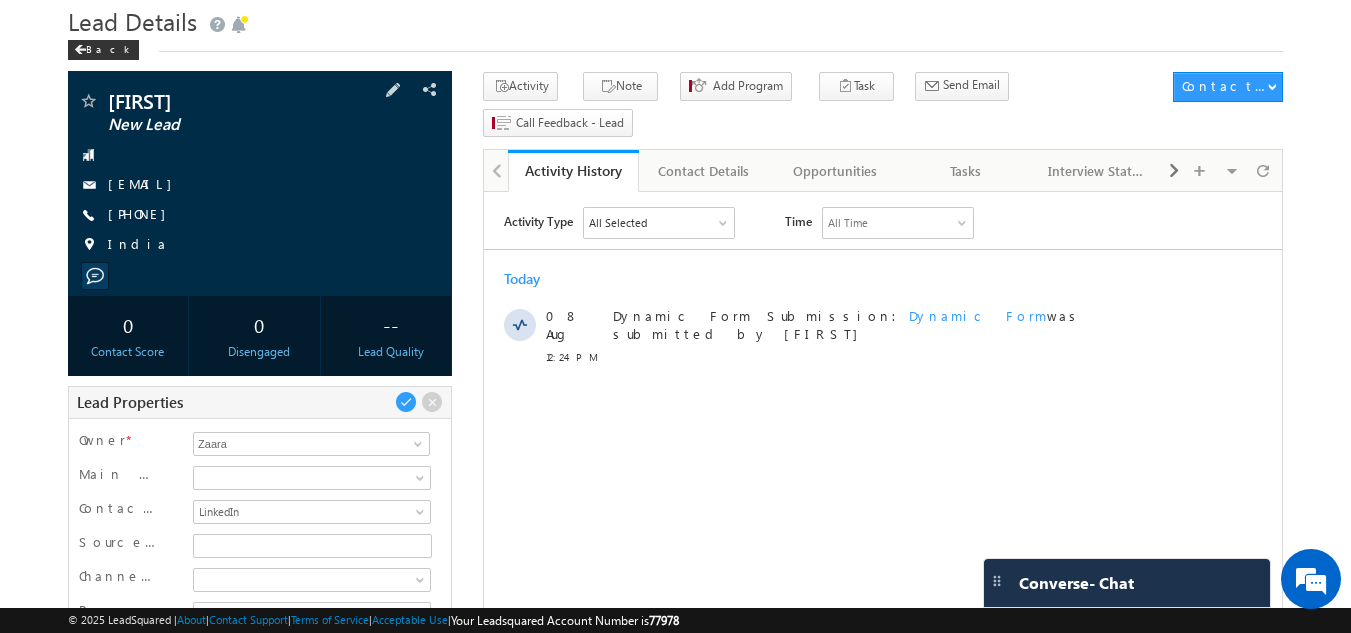 scroll, scrollTop: 0, scrollLeft: 0, axis: both 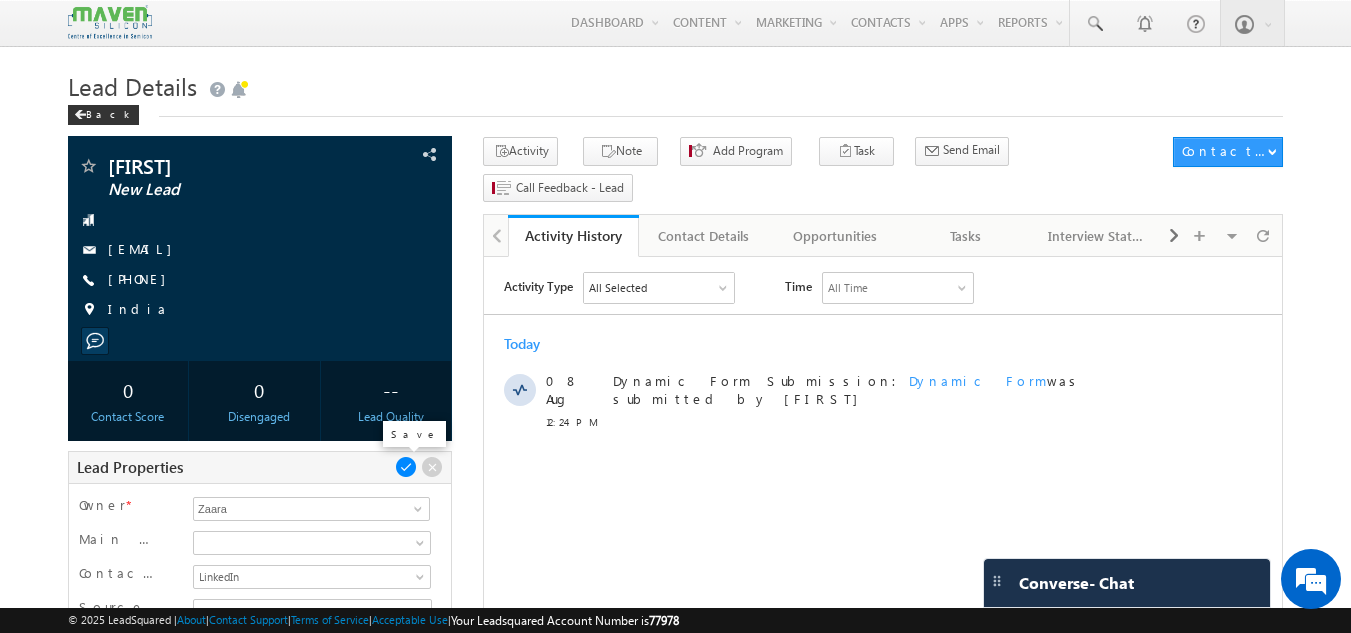 type on "Bachelor of Engineering - BE	Electronics and communication engineering" 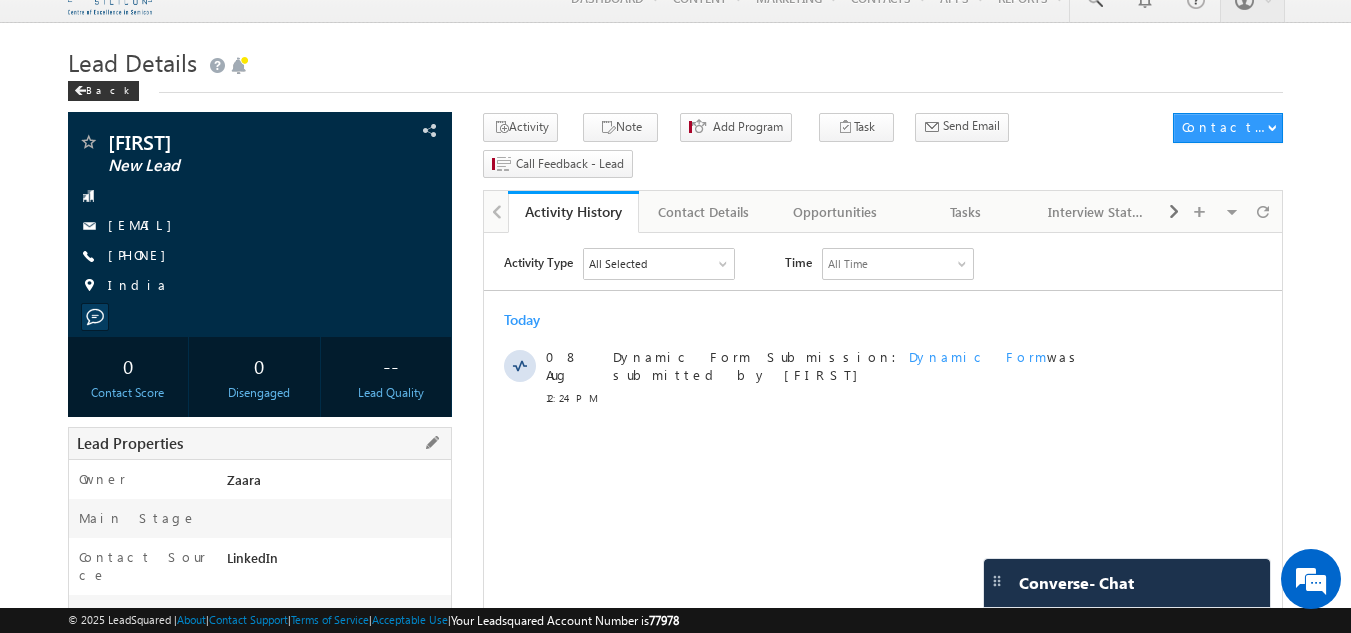 scroll, scrollTop: 0, scrollLeft: 0, axis: both 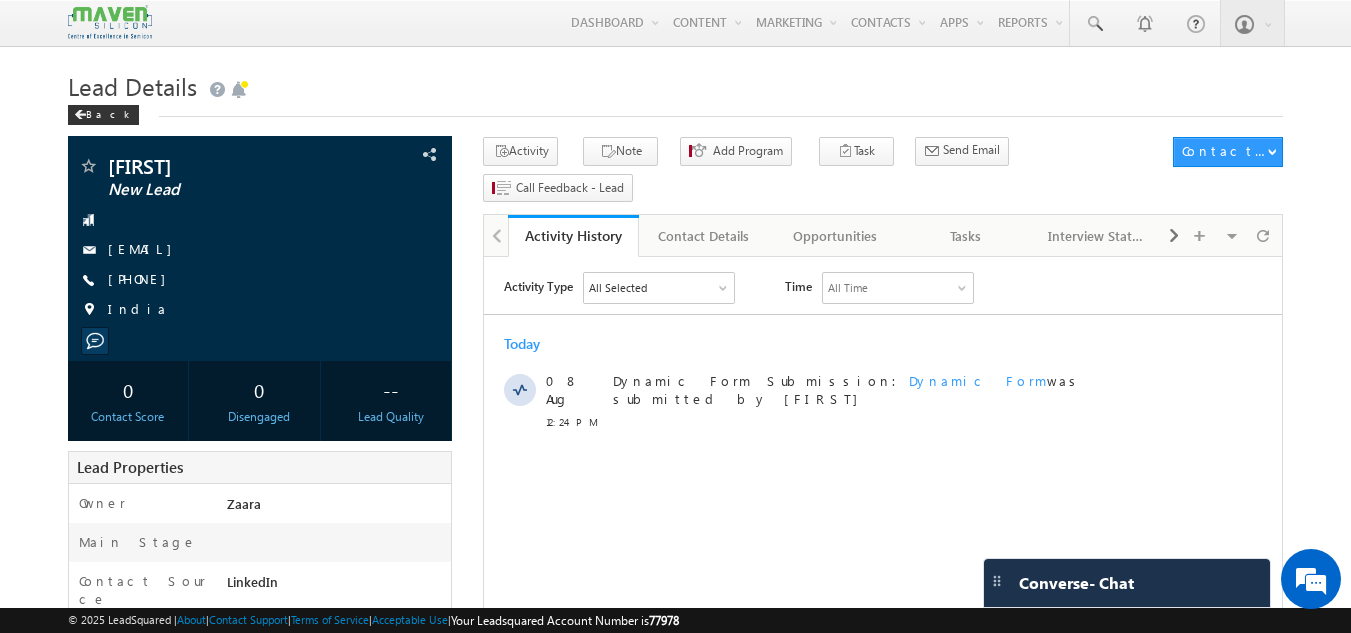 click on "Lead Details" at bounding box center (676, 84) 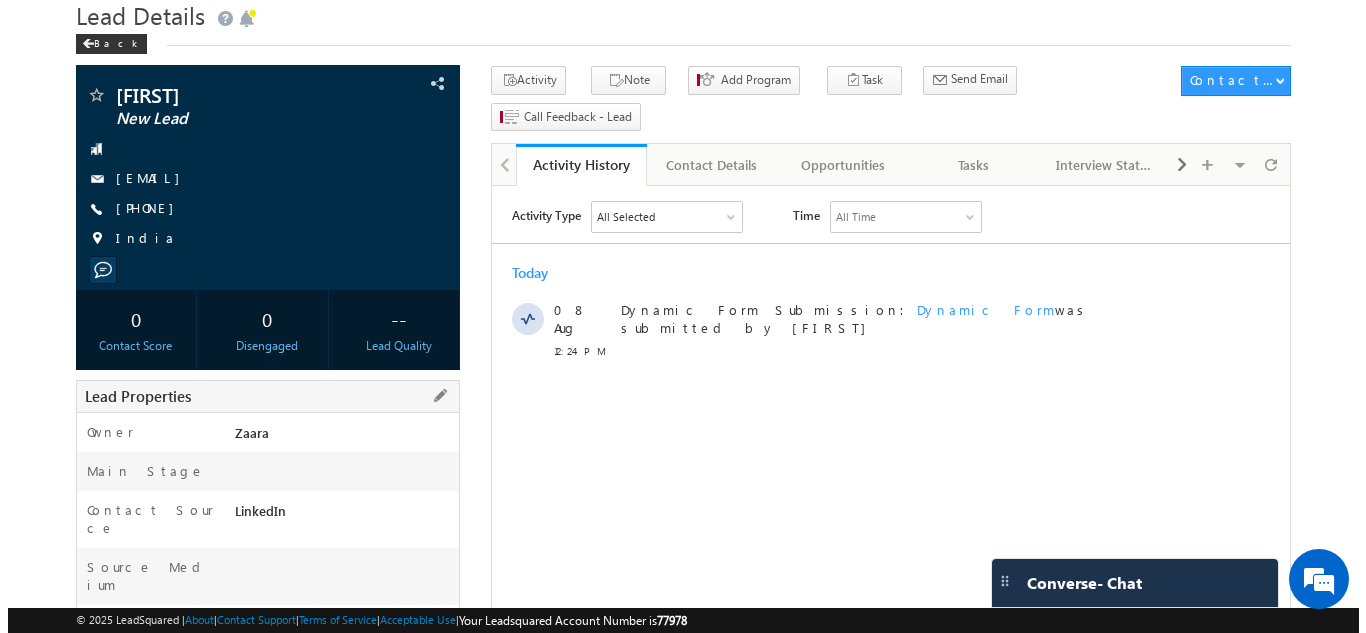 scroll, scrollTop: 65, scrollLeft: 0, axis: vertical 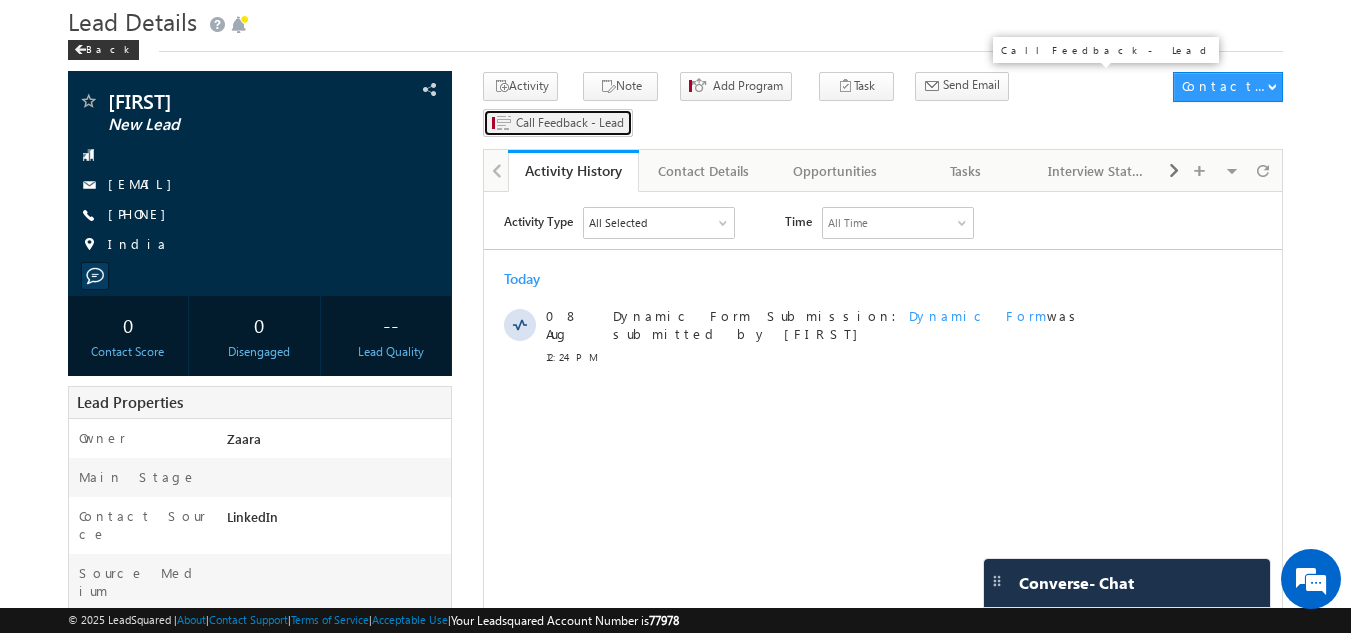 click on "Call Feedback - Lead" at bounding box center (570, 123) 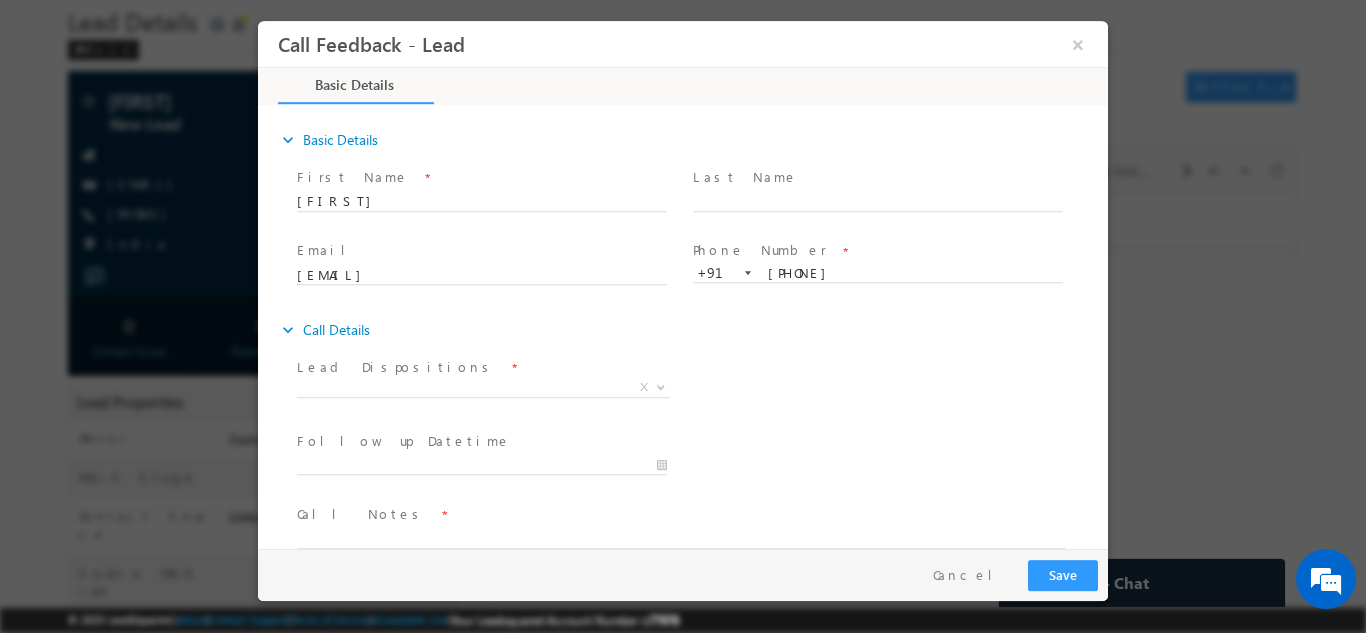 scroll, scrollTop: 0, scrollLeft: 0, axis: both 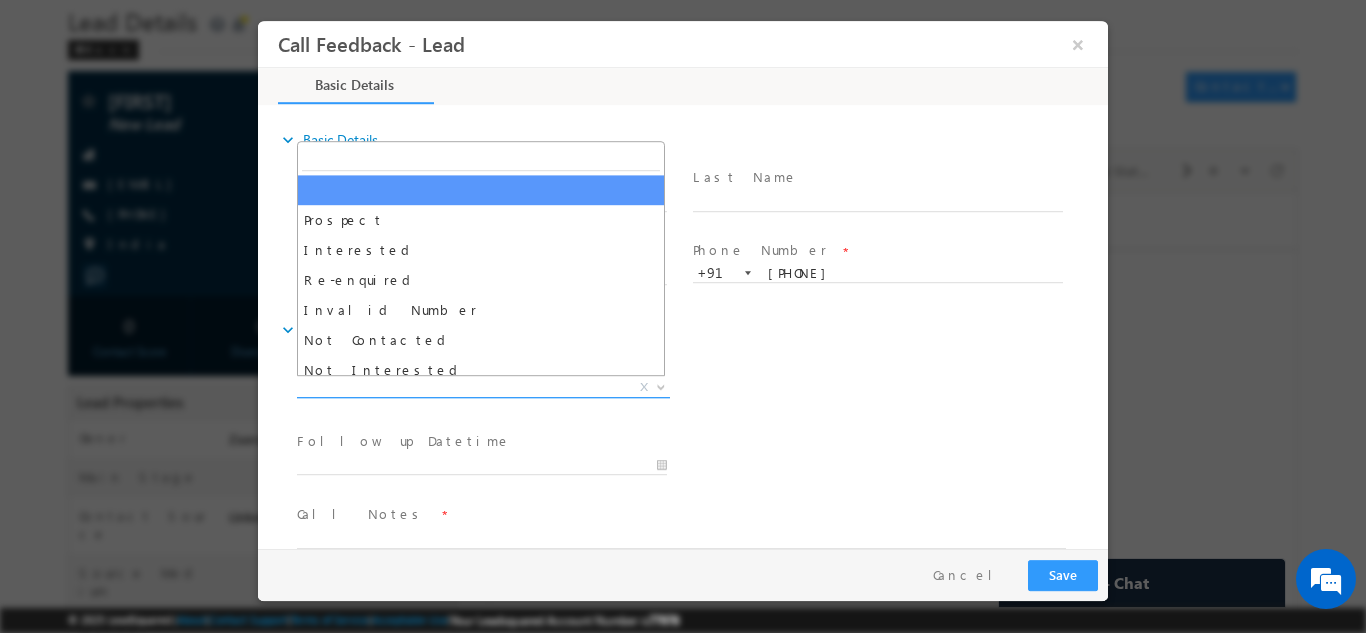 click on "X" at bounding box center [483, 387] 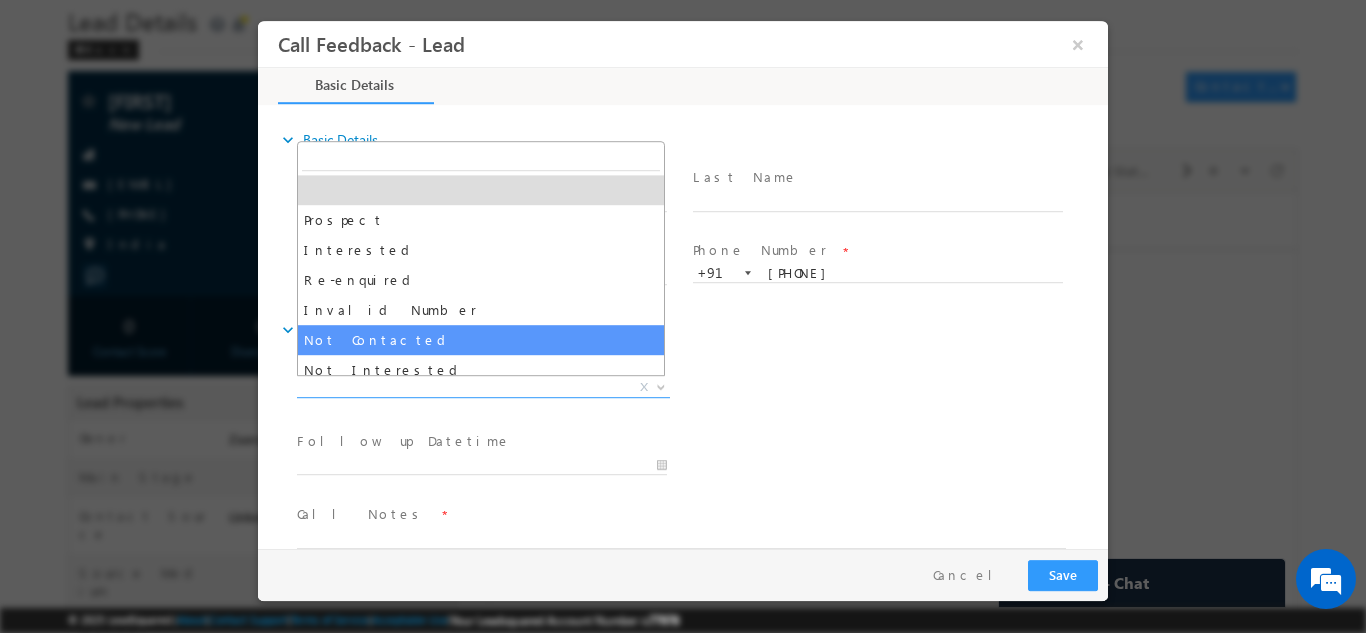 scroll, scrollTop: 100, scrollLeft: 0, axis: vertical 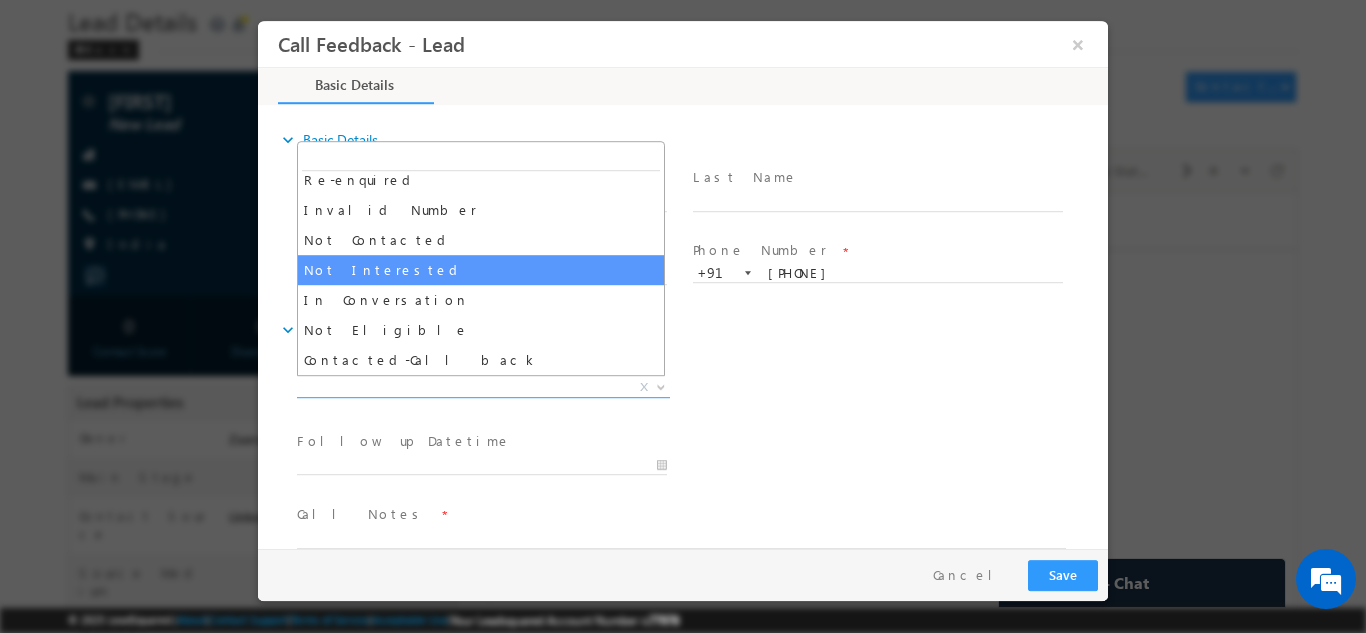 select on "Not Interested" 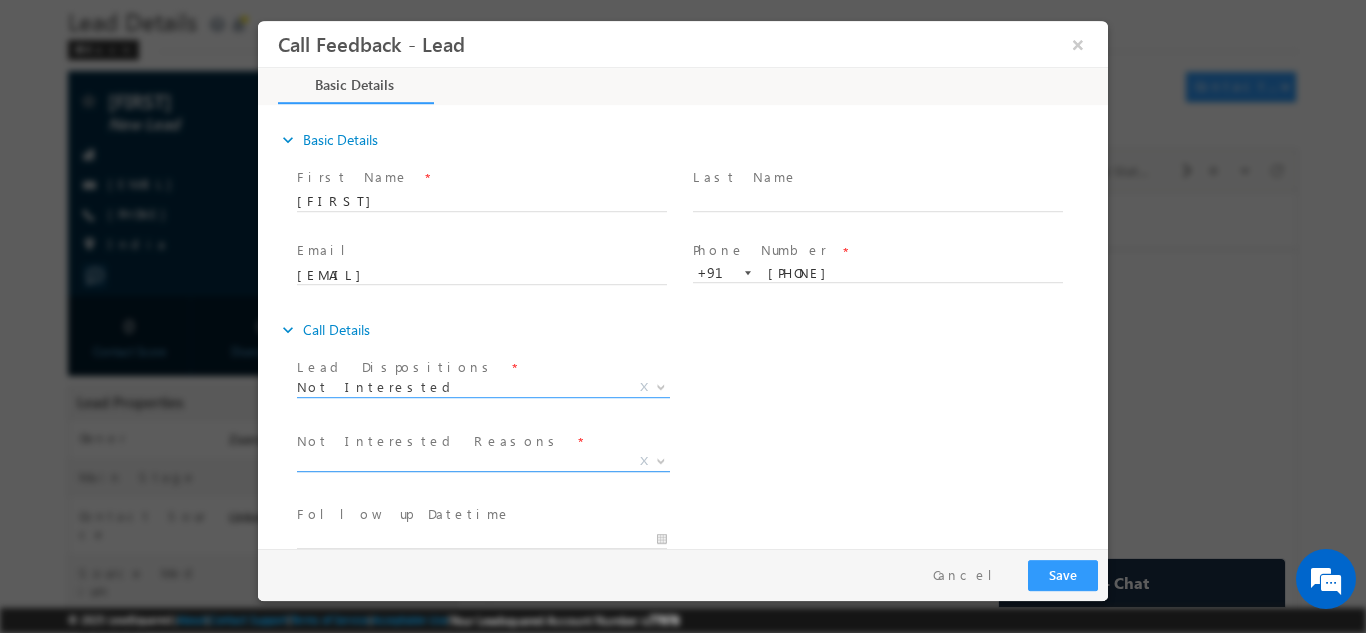 click on "X" at bounding box center (483, 461) 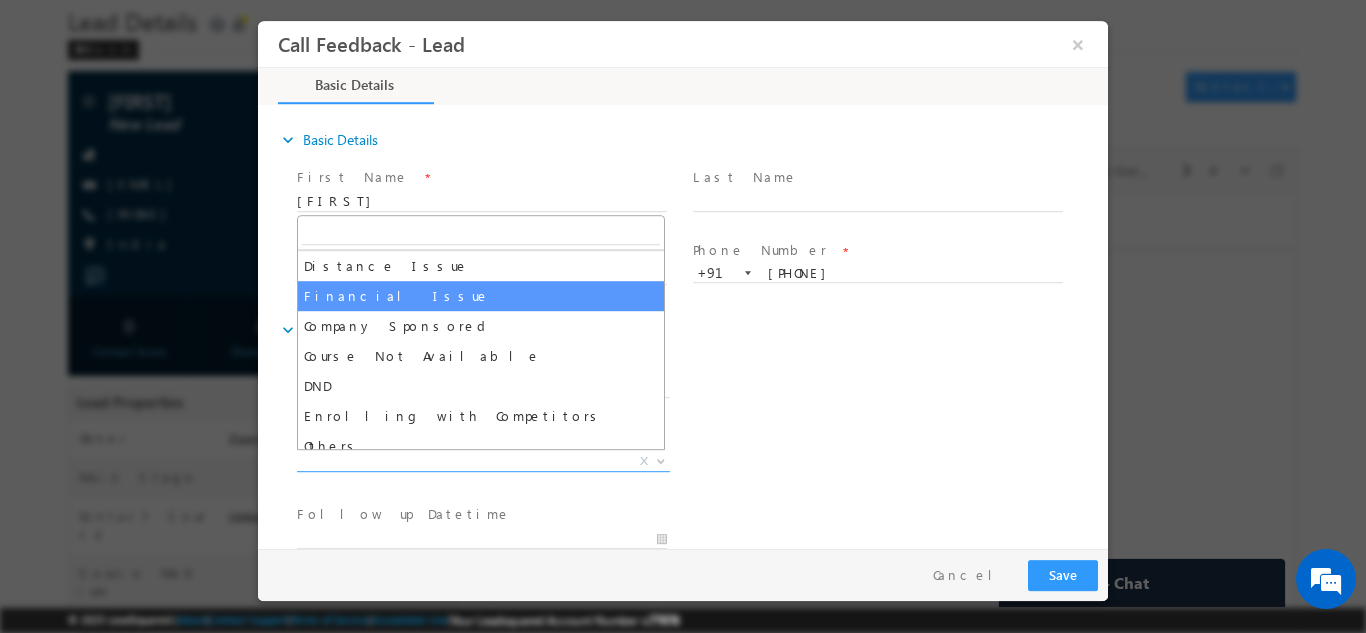 scroll, scrollTop: 40, scrollLeft: 0, axis: vertical 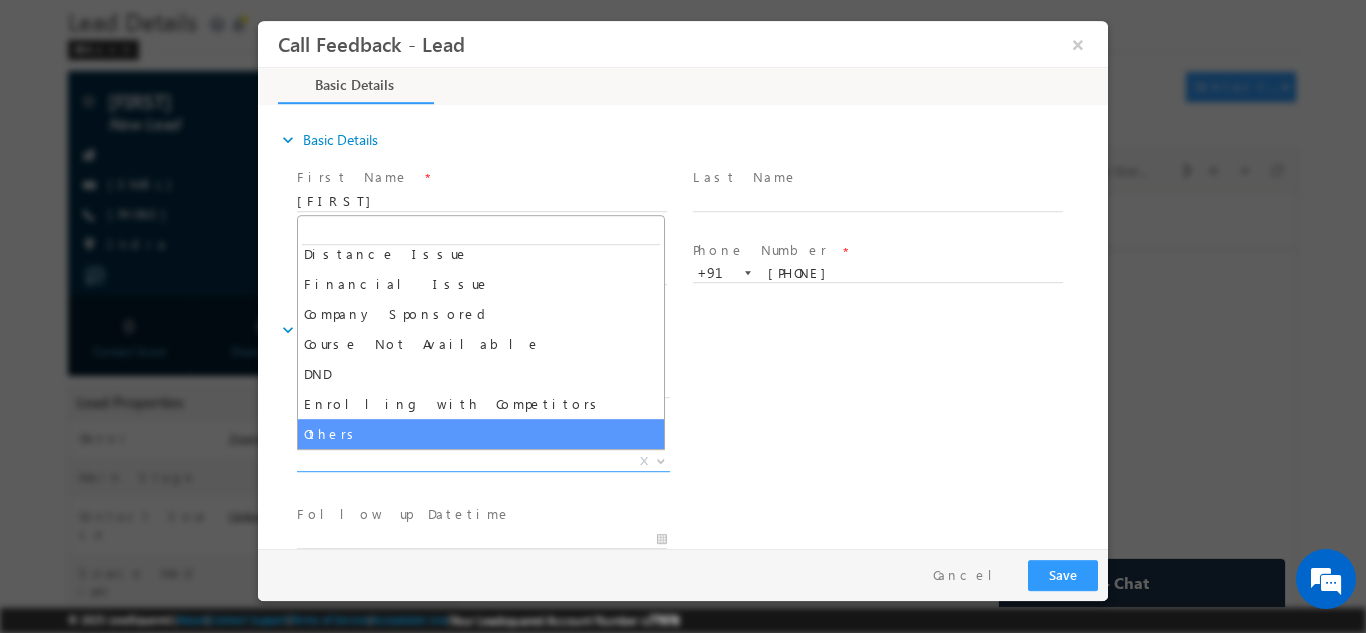 select on "Others" 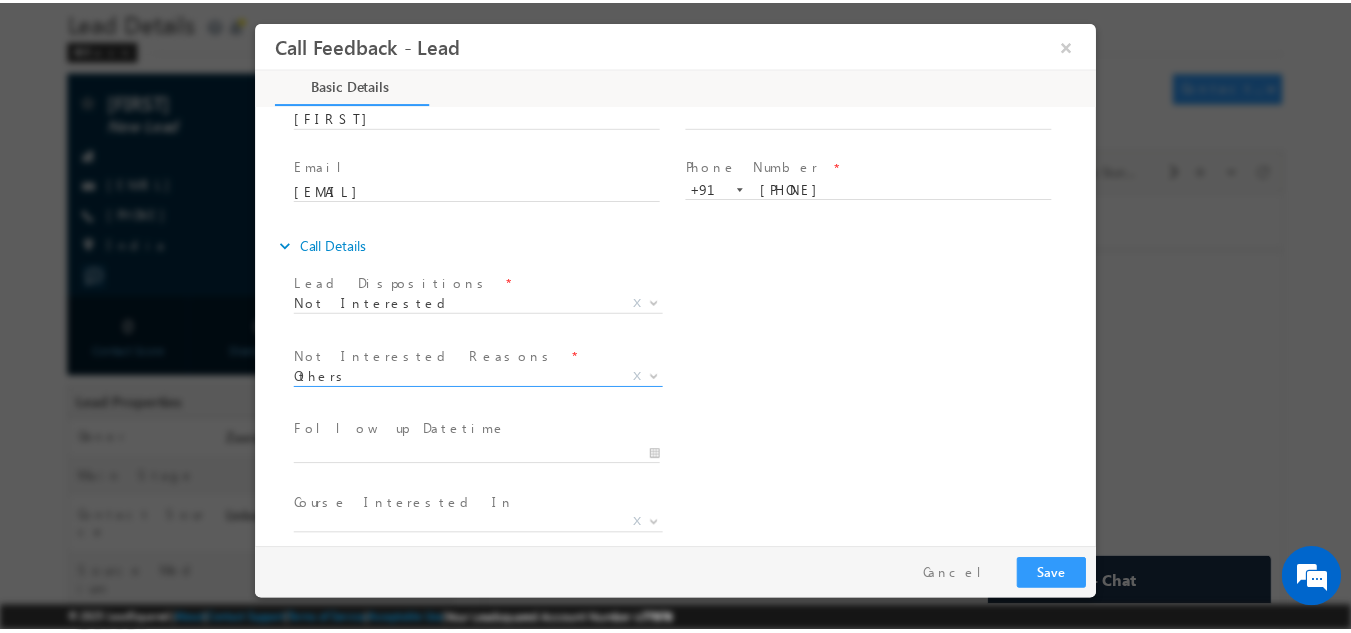 scroll, scrollTop: 180, scrollLeft: 0, axis: vertical 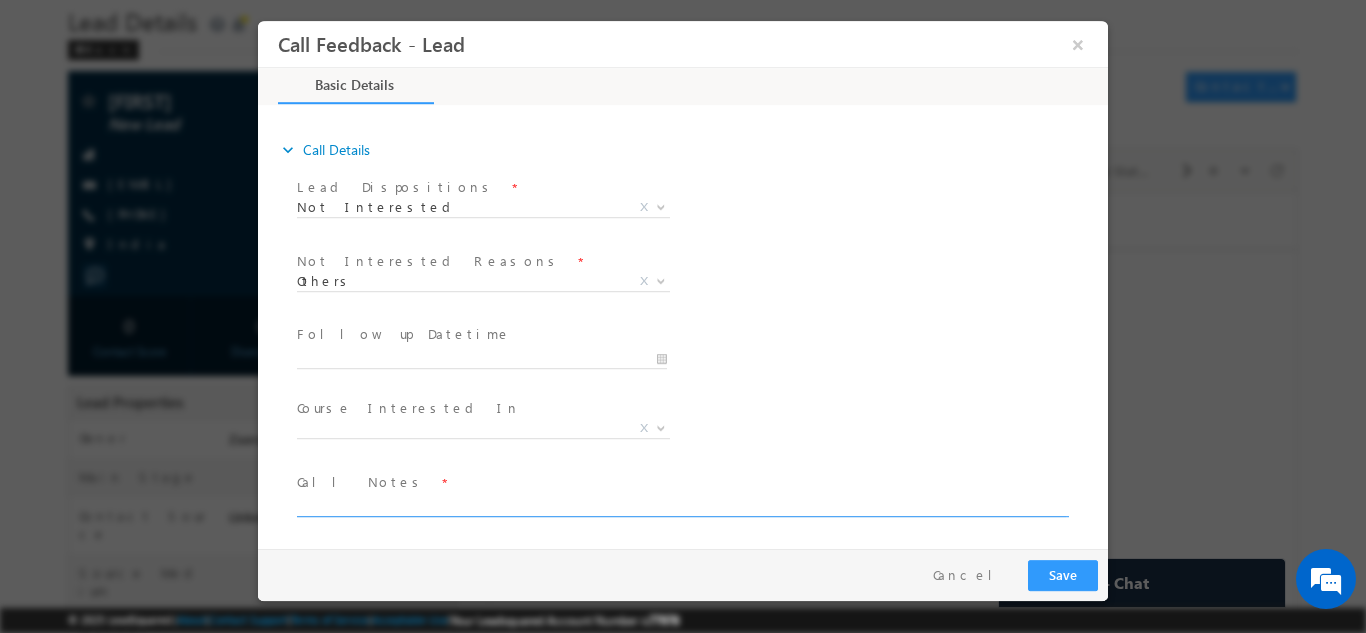 click at bounding box center (681, 504) 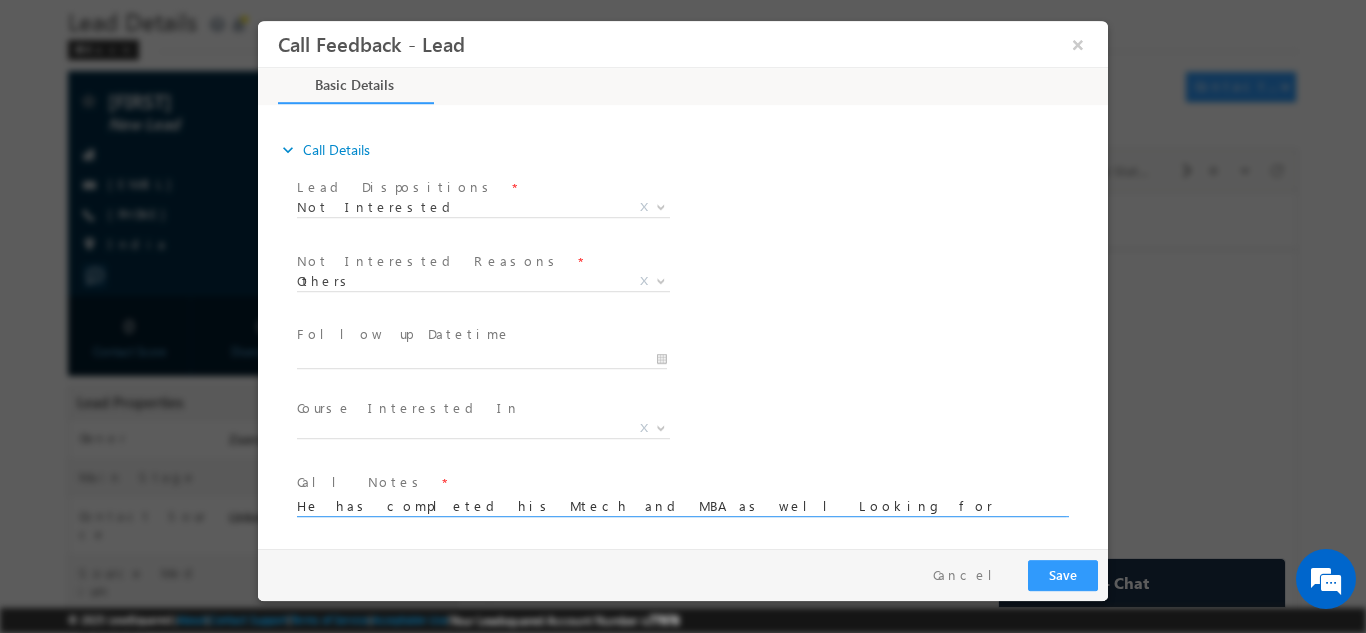 type on "He has completed his Mtech and MBA as well Looking for Job not interested in any program" 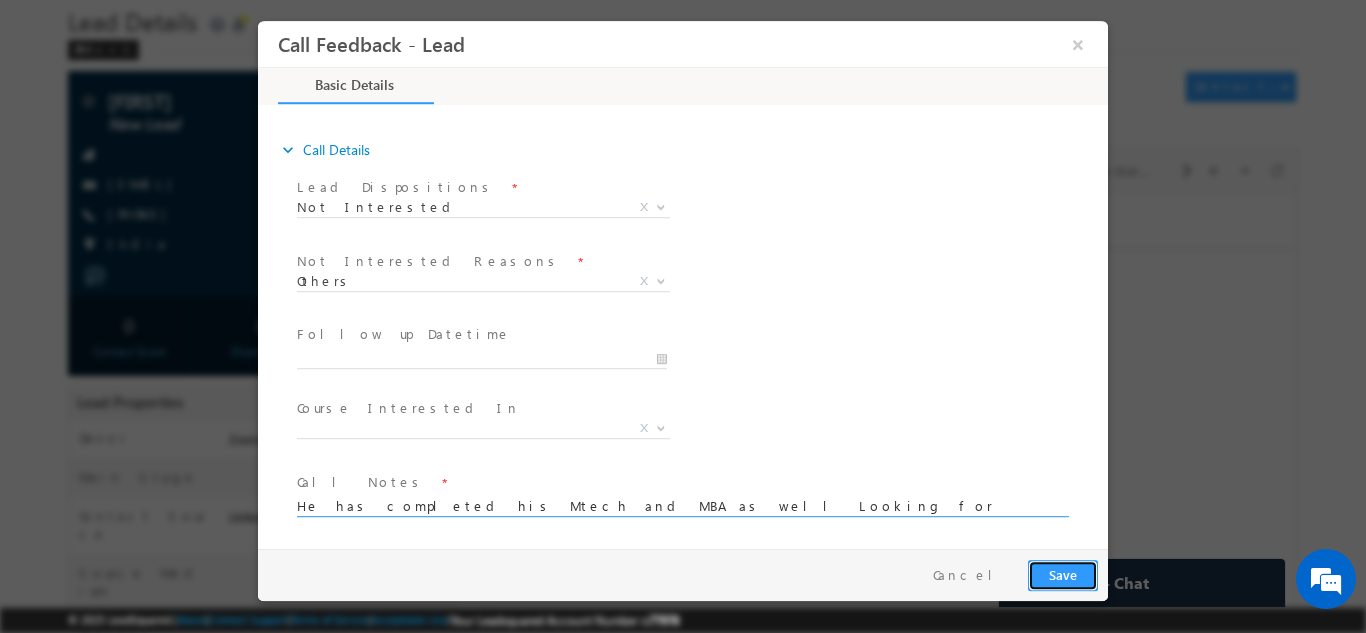 click on "Save" at bounding box center (1063, 574) 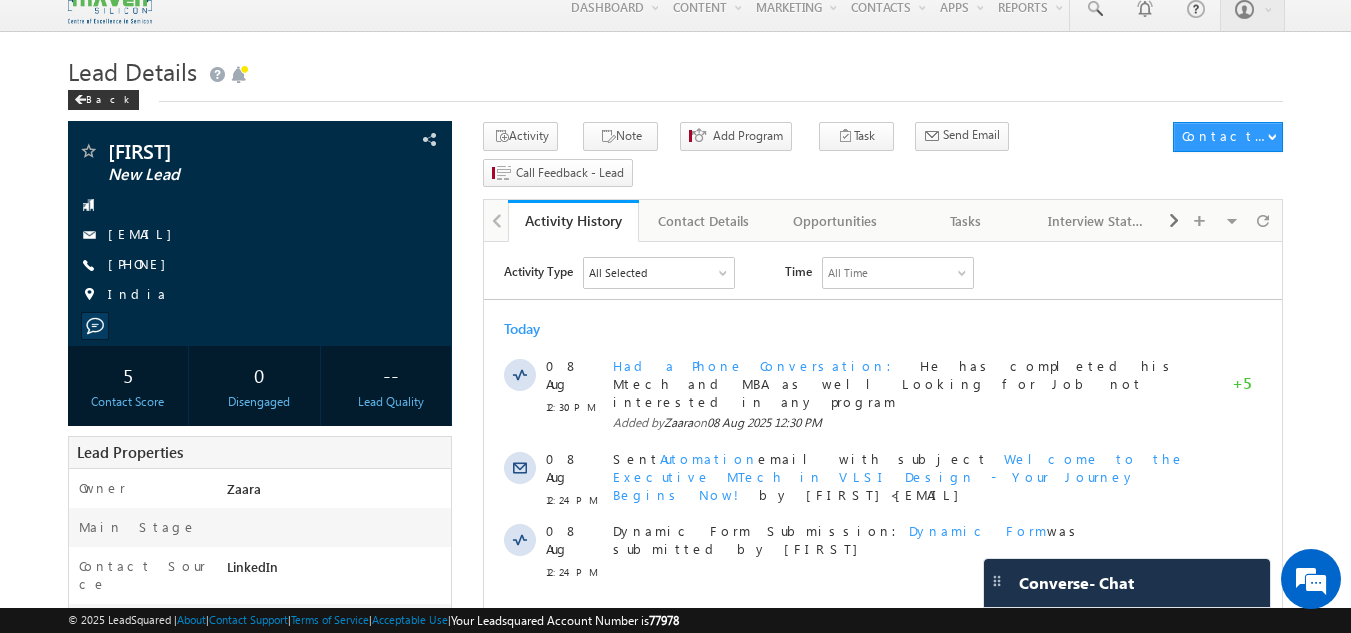 scroll, scrollTop: 0, scrollLeft: 0, axis: both 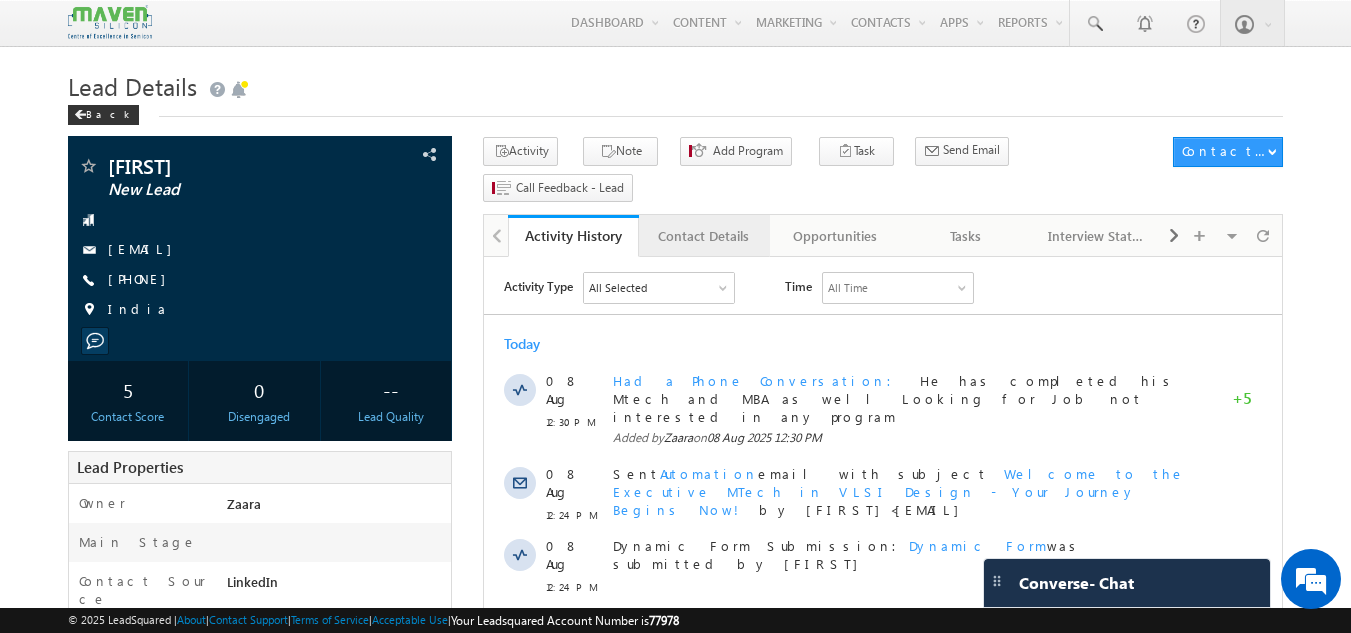 click on "Contact Details" at bounding box center [703, 236] 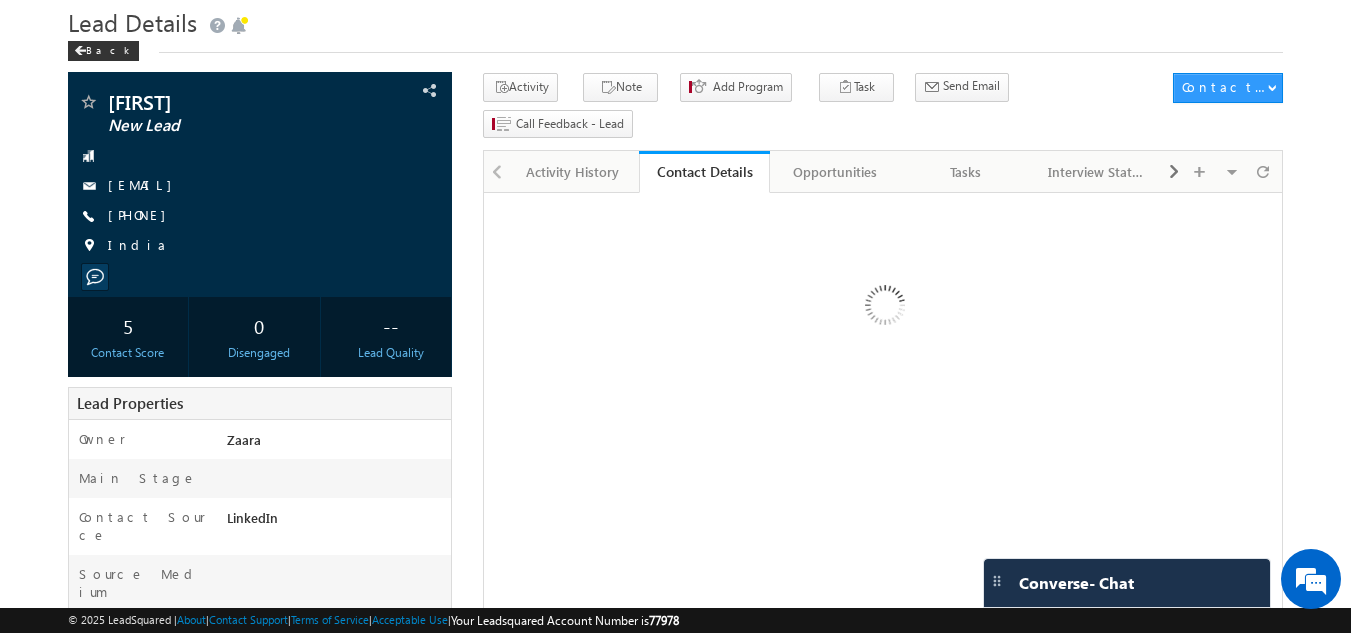 scroll, scrollTop: 100, scrollLeft: 0, axis: vertical 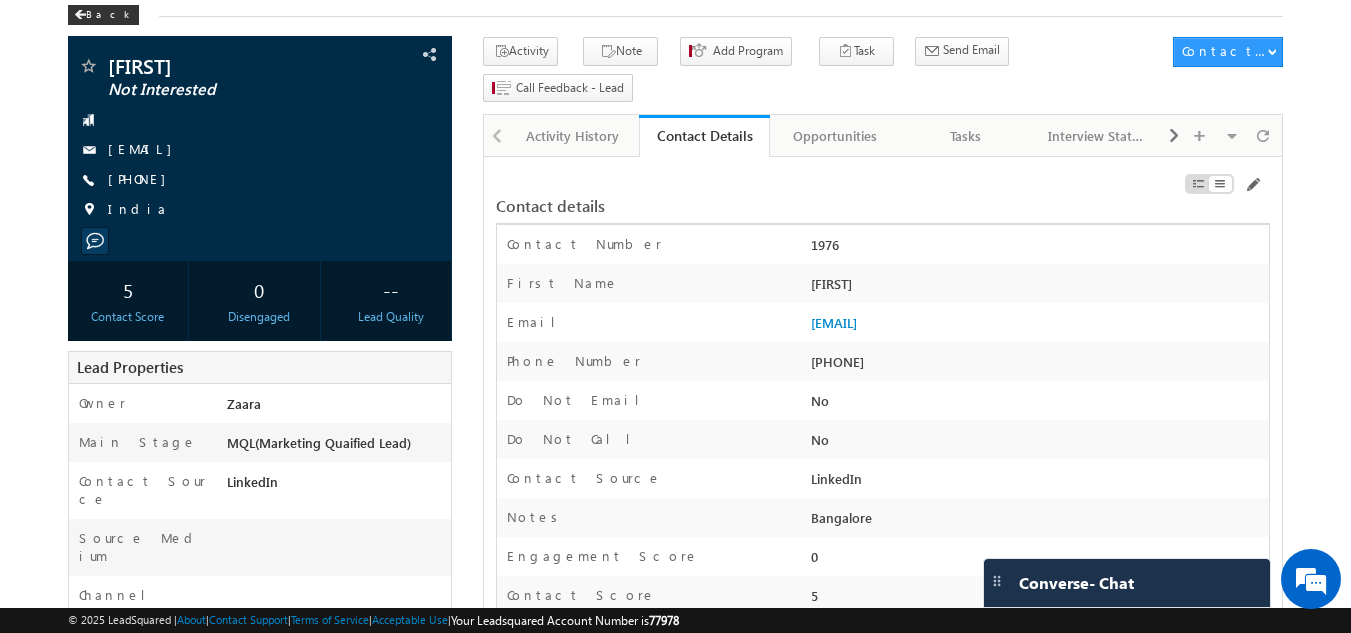 drag, startPoint x: 809, startPoint y: 257, endPoint x: 912, endPoint y: 261, distance: 103.077644 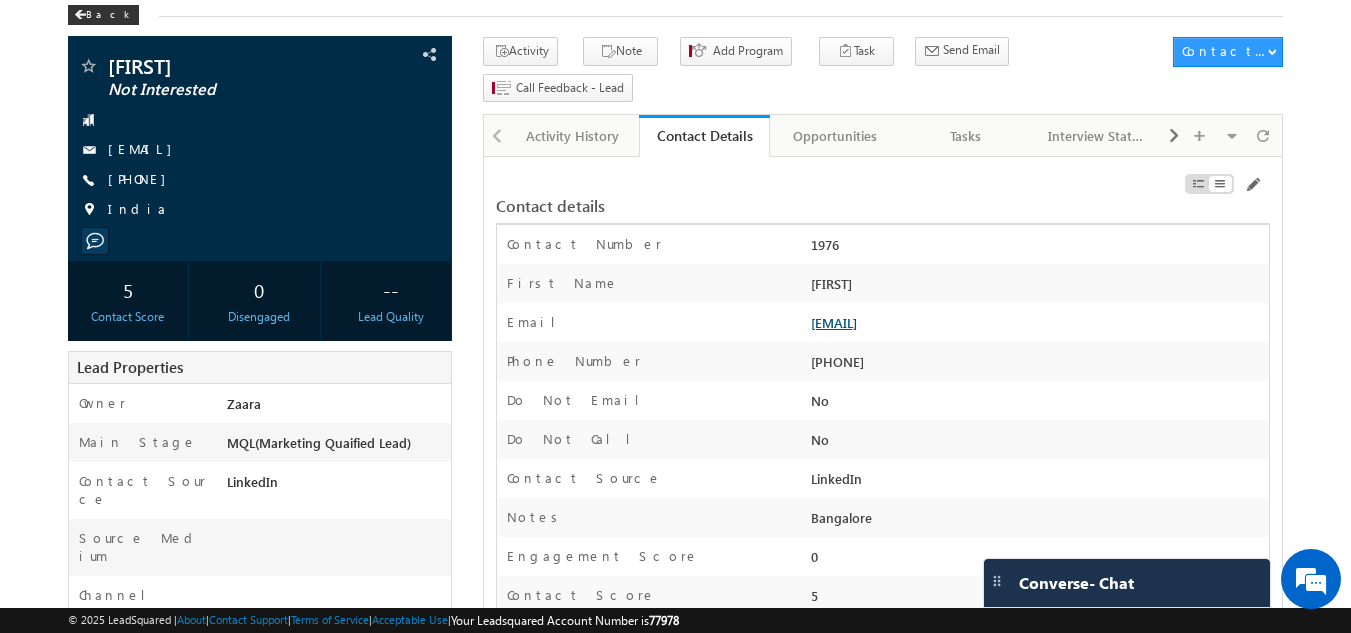 drag, startPoint x: 1031, startPoint y: 286, endPoint x: 813, endPoint y: 287, distance: 218.00229 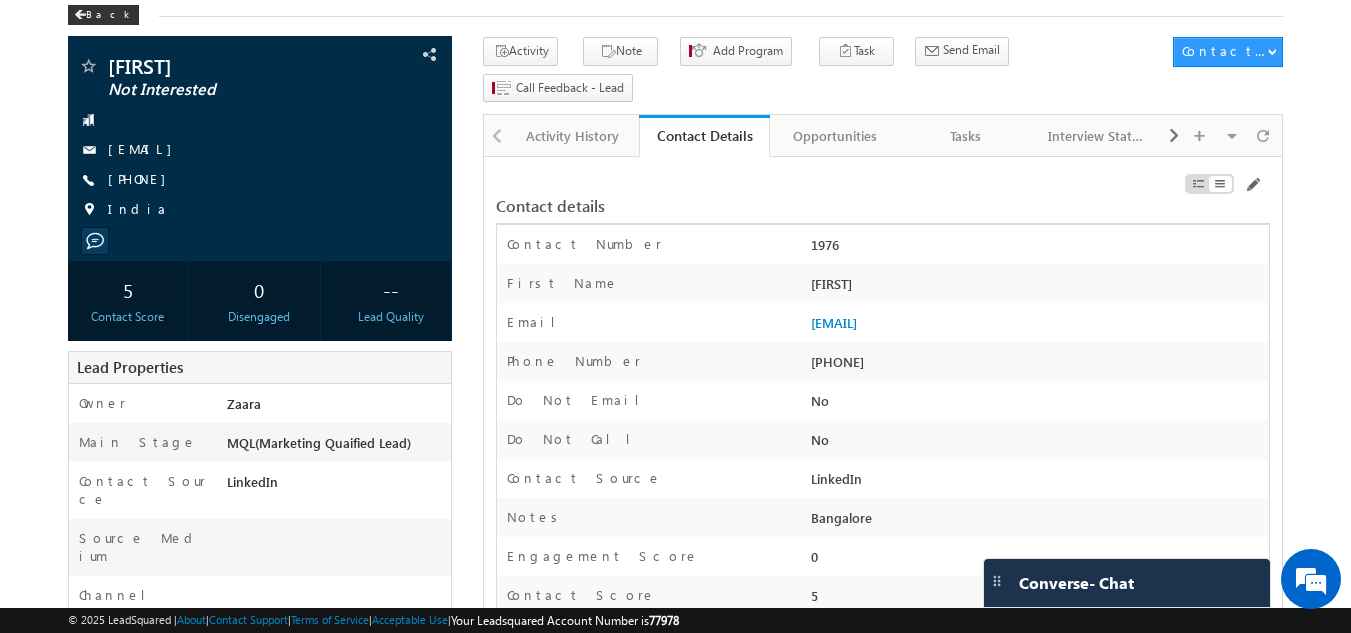 copy on "periyasamymahalingam@gmail.com" 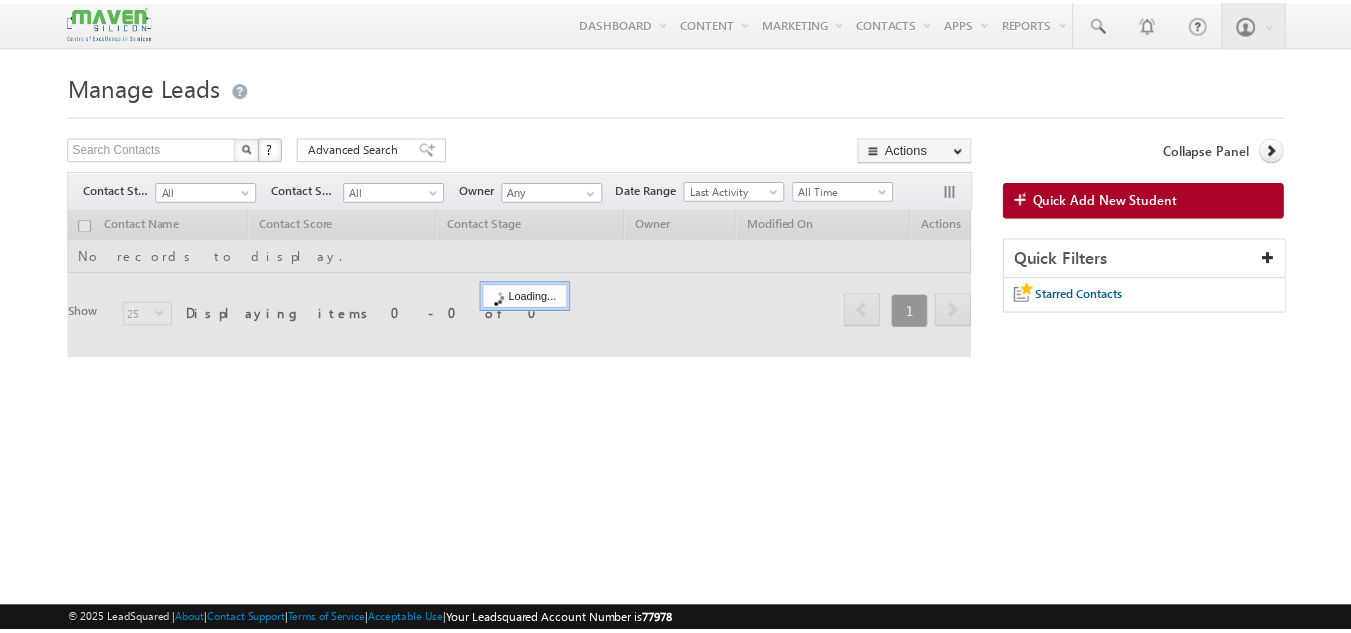 scroll, scrollTop: 0, scrollLeft: 0, axis: both 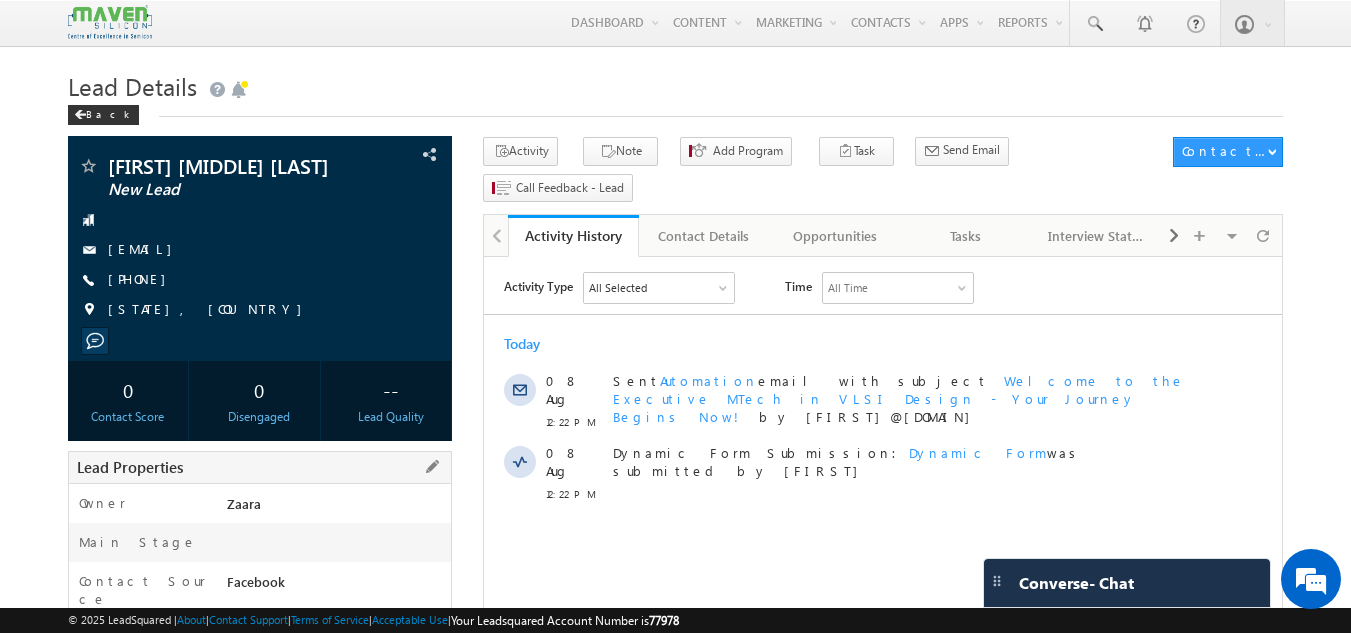 click at bounding box center [337, 547] 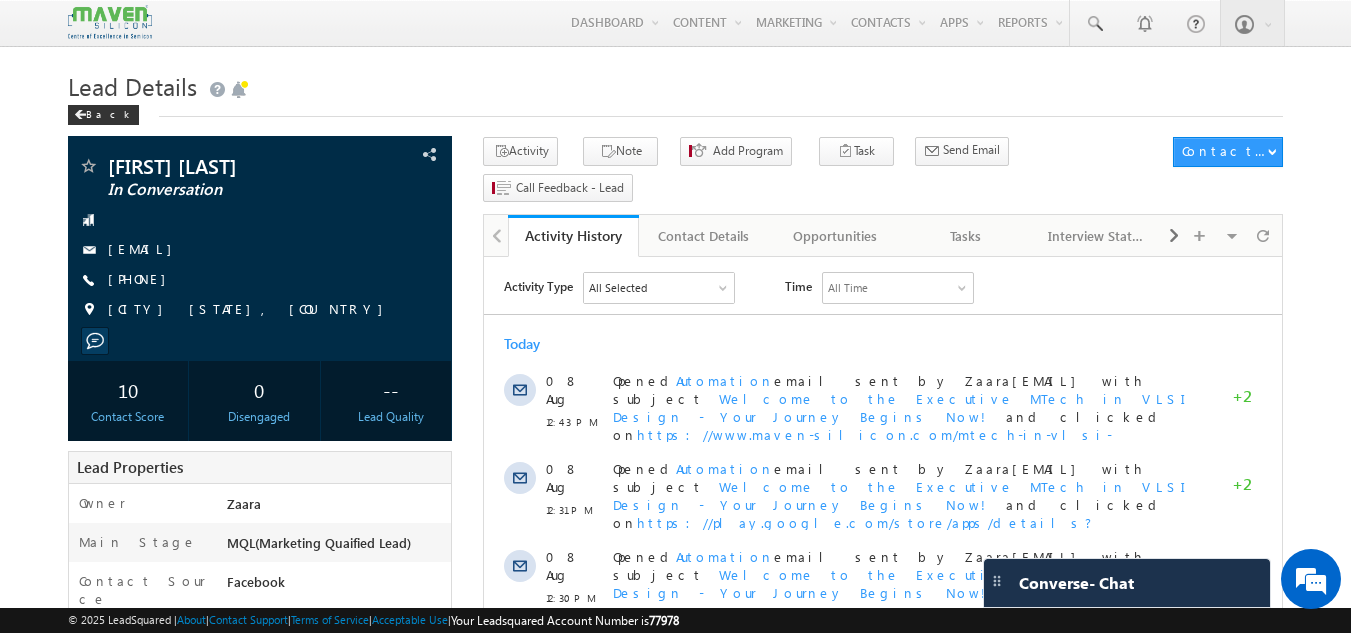 scroll, scrollTop: 0, scrollLeft: 0, axis: both 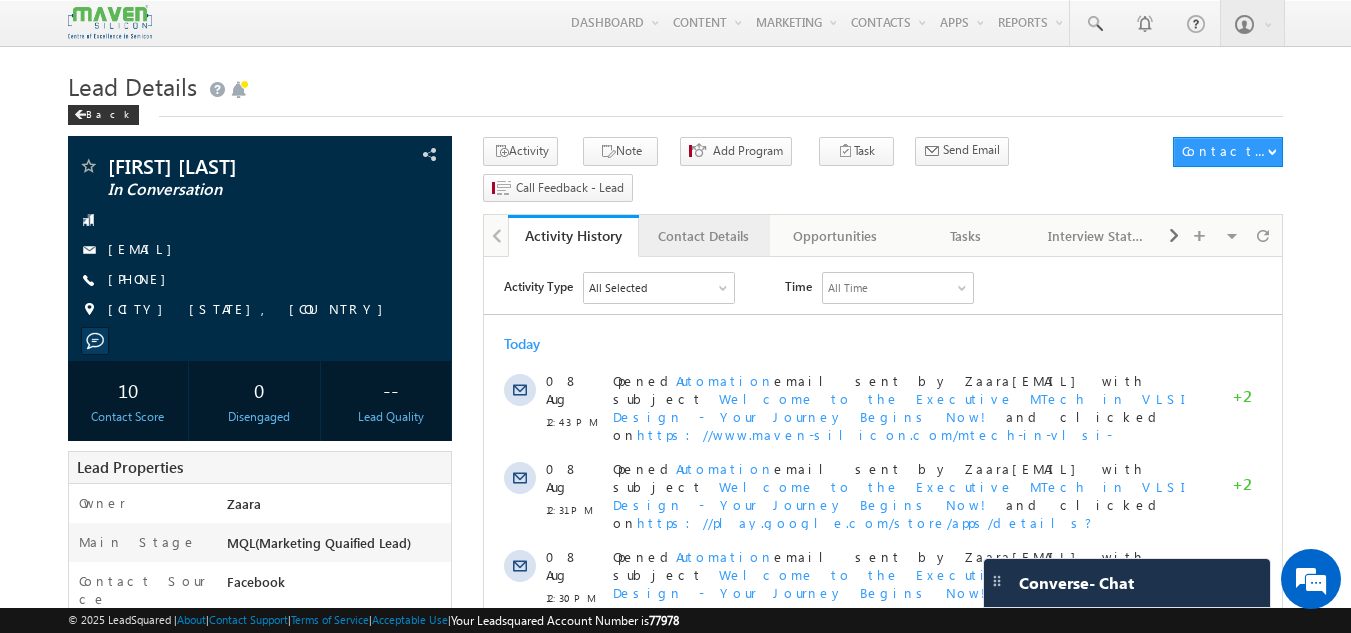 click on "Contact Details" at bounding box center [703, 236] 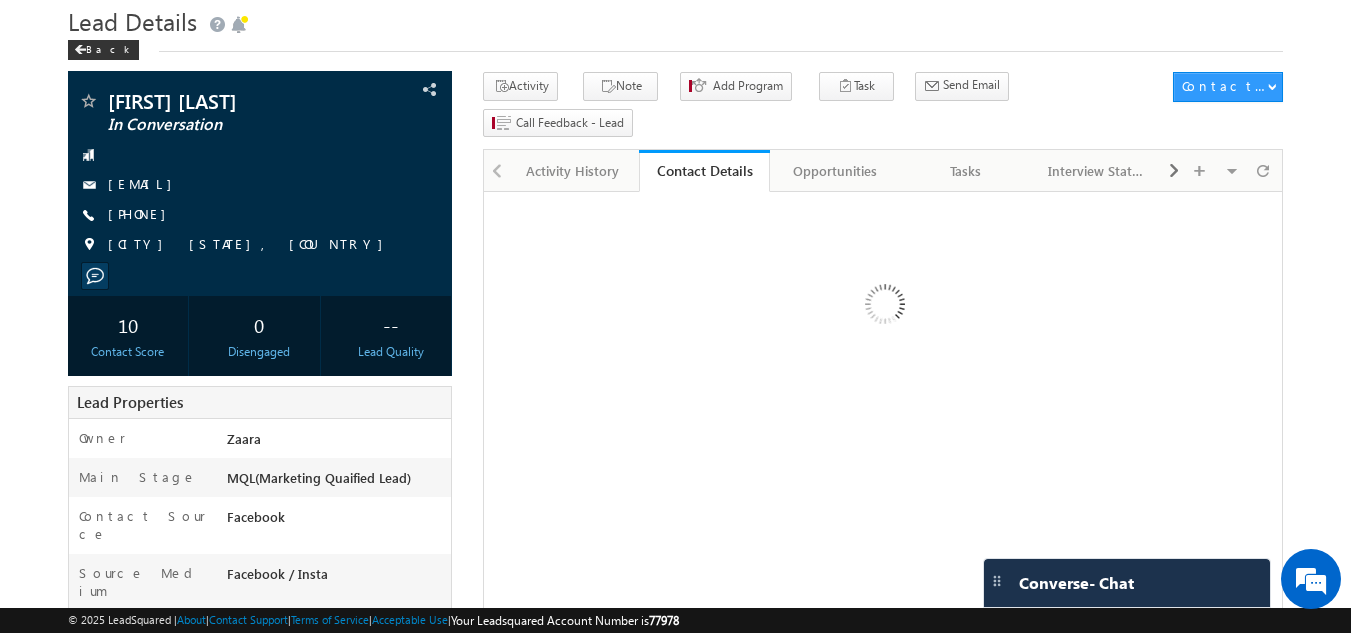 scroll, scrollTop: 100, scrollLeft: 0, axis: vertical 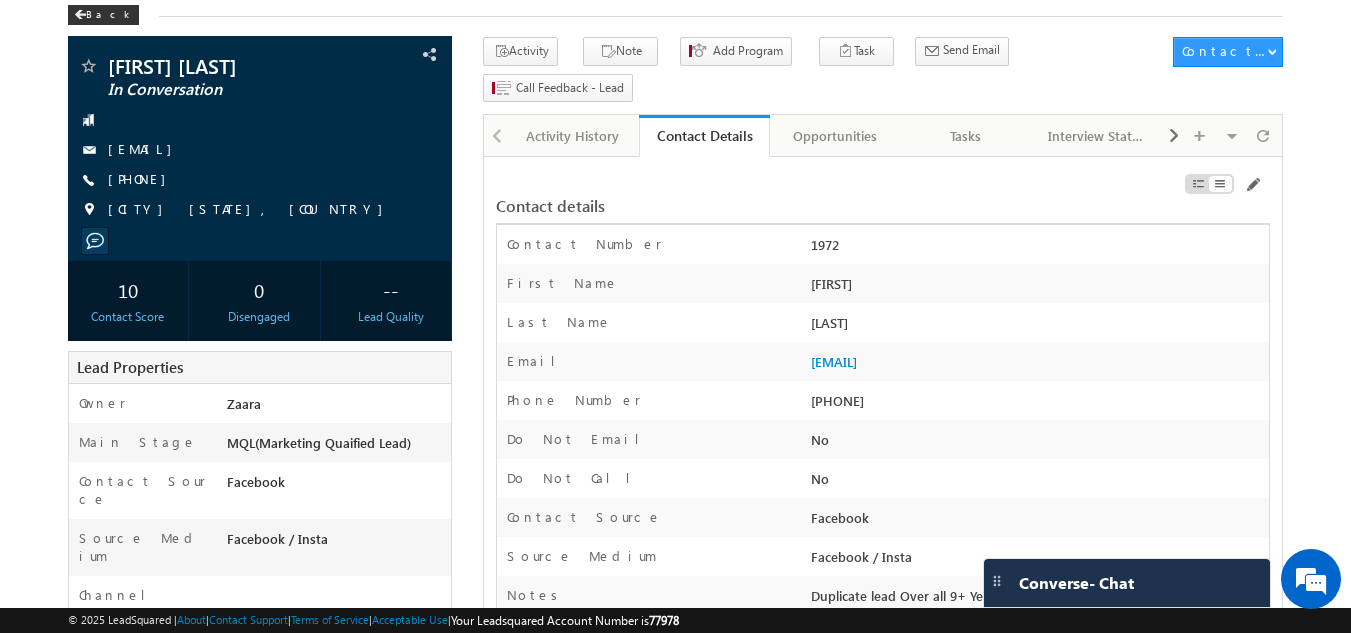 drag, startPoint x: 806, startPoint y: 251, endPoint x: 898, endPoint y: 250, distance: 92.00543 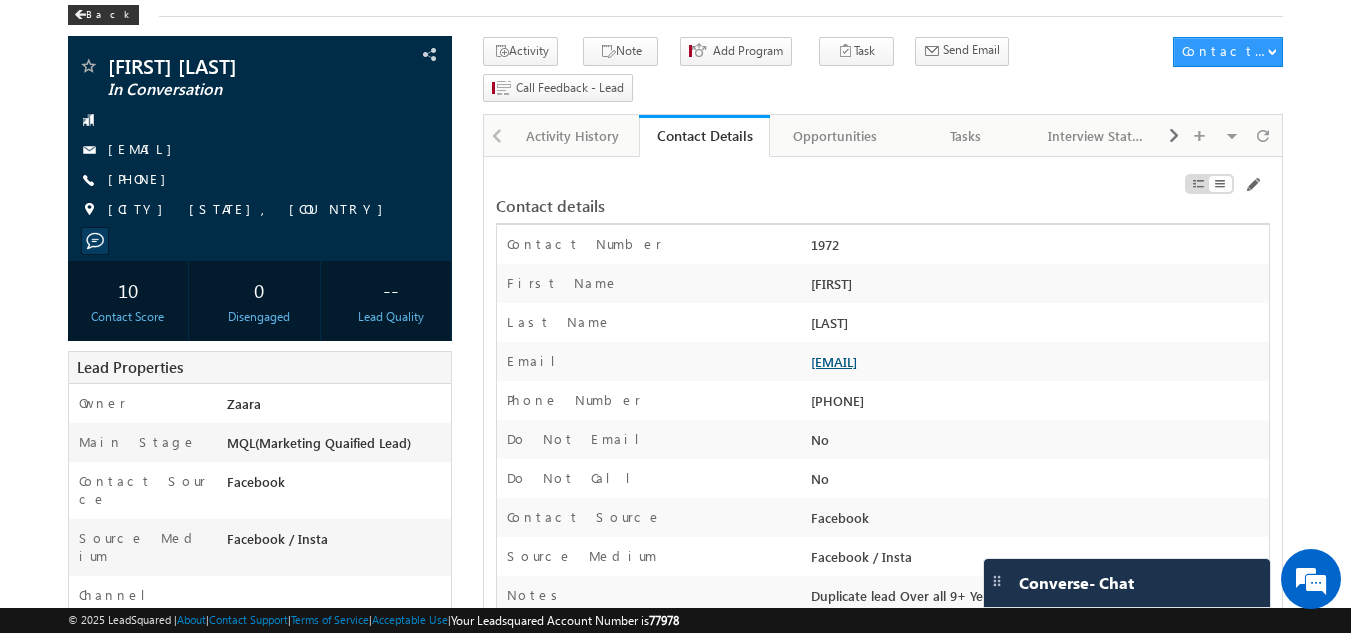 drag, startPoint x: 800, startPoint y: 334, endPoint x: 963, endPoint y: 327, distance: 163.15024 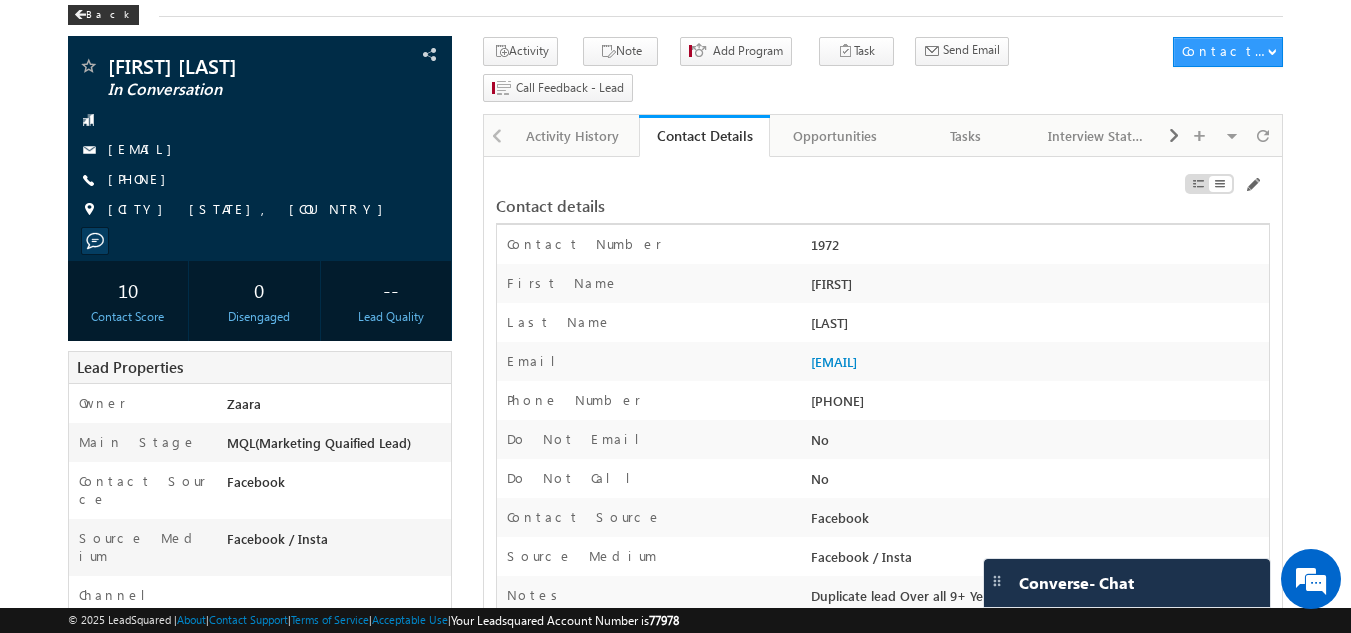 click on "[LAST]" at bounding box center (1037, 327) 